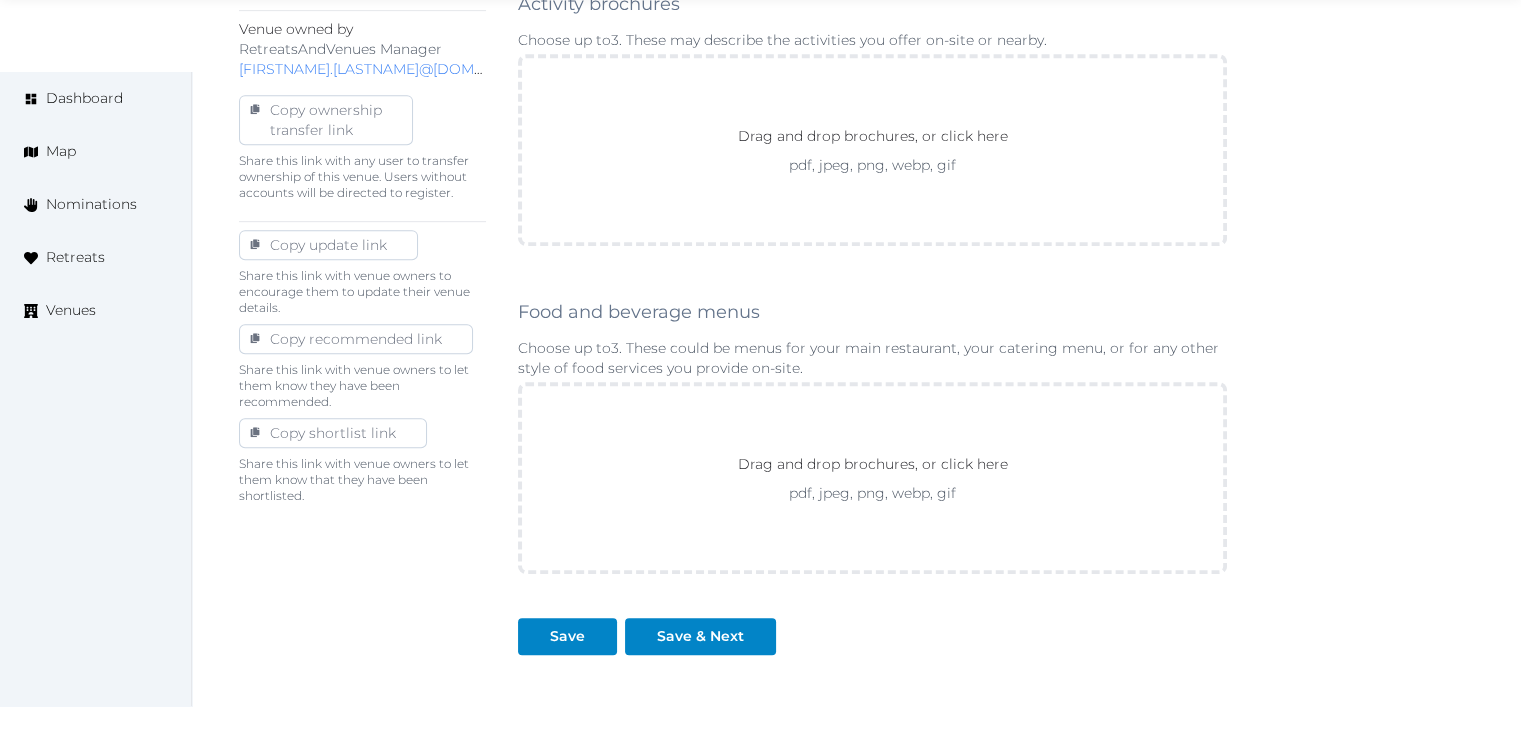 scroll, scrollTop: 1111, scrollLeft: 0, axis: vertical 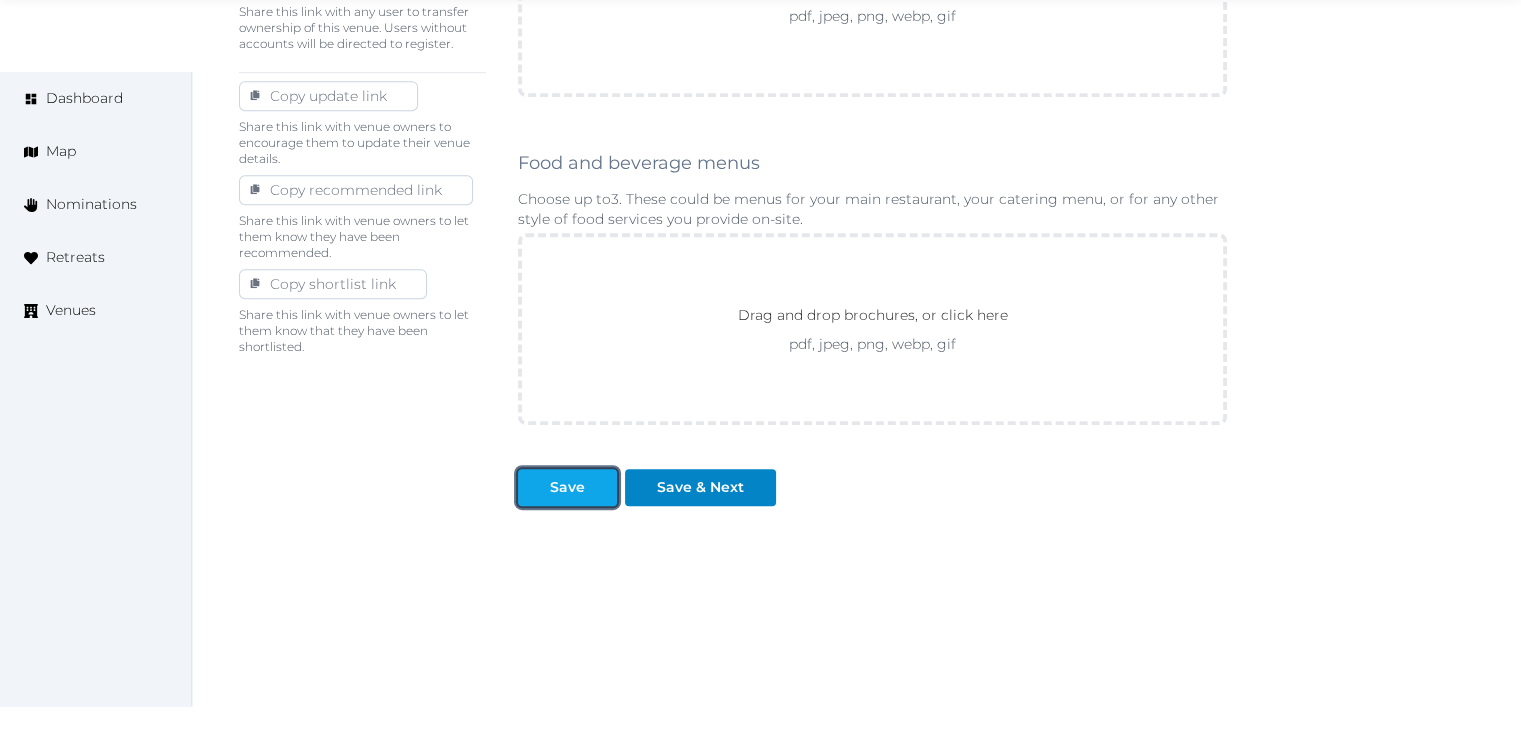 click on "Save" at bounding box center [567, 487] 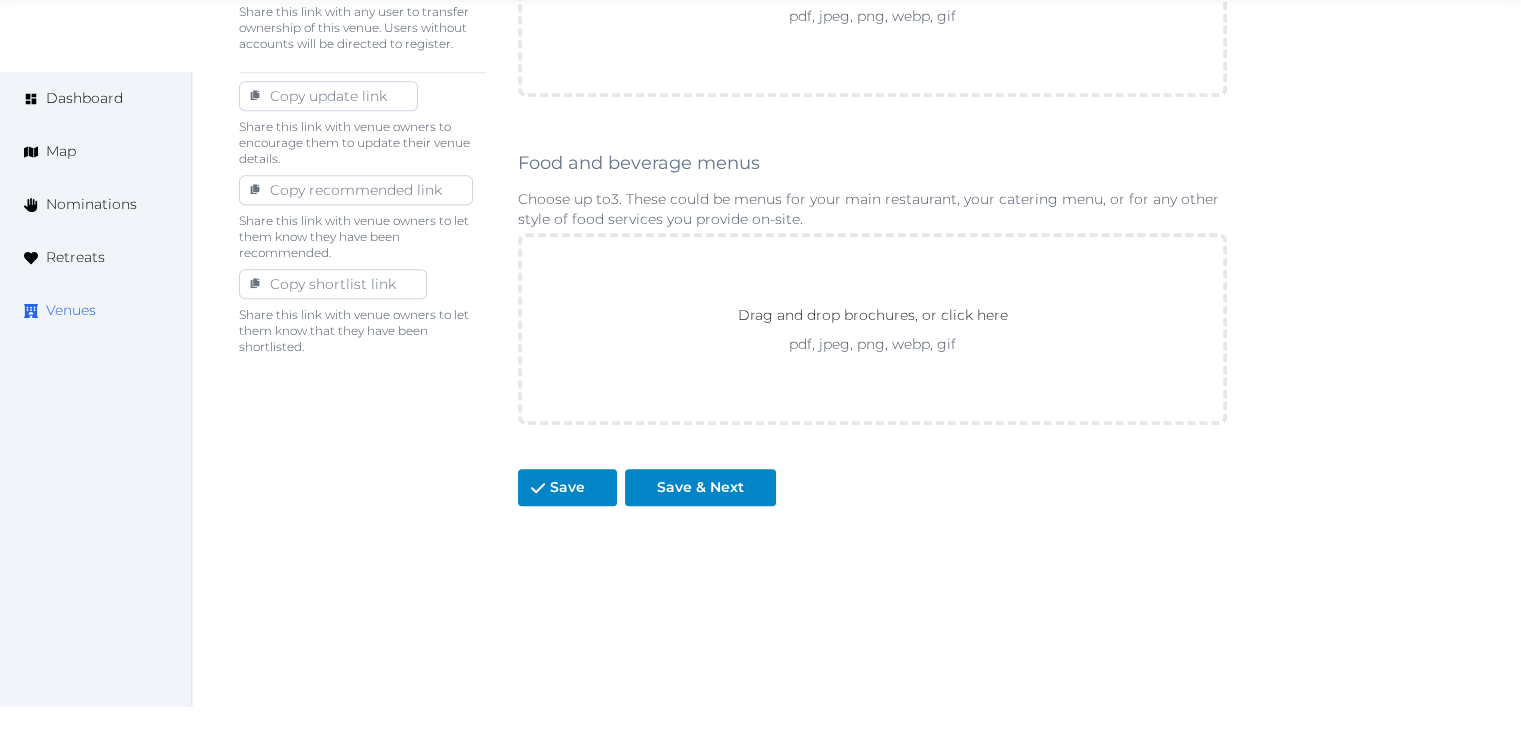 click on "Venues" at bounding box center (71, 310) 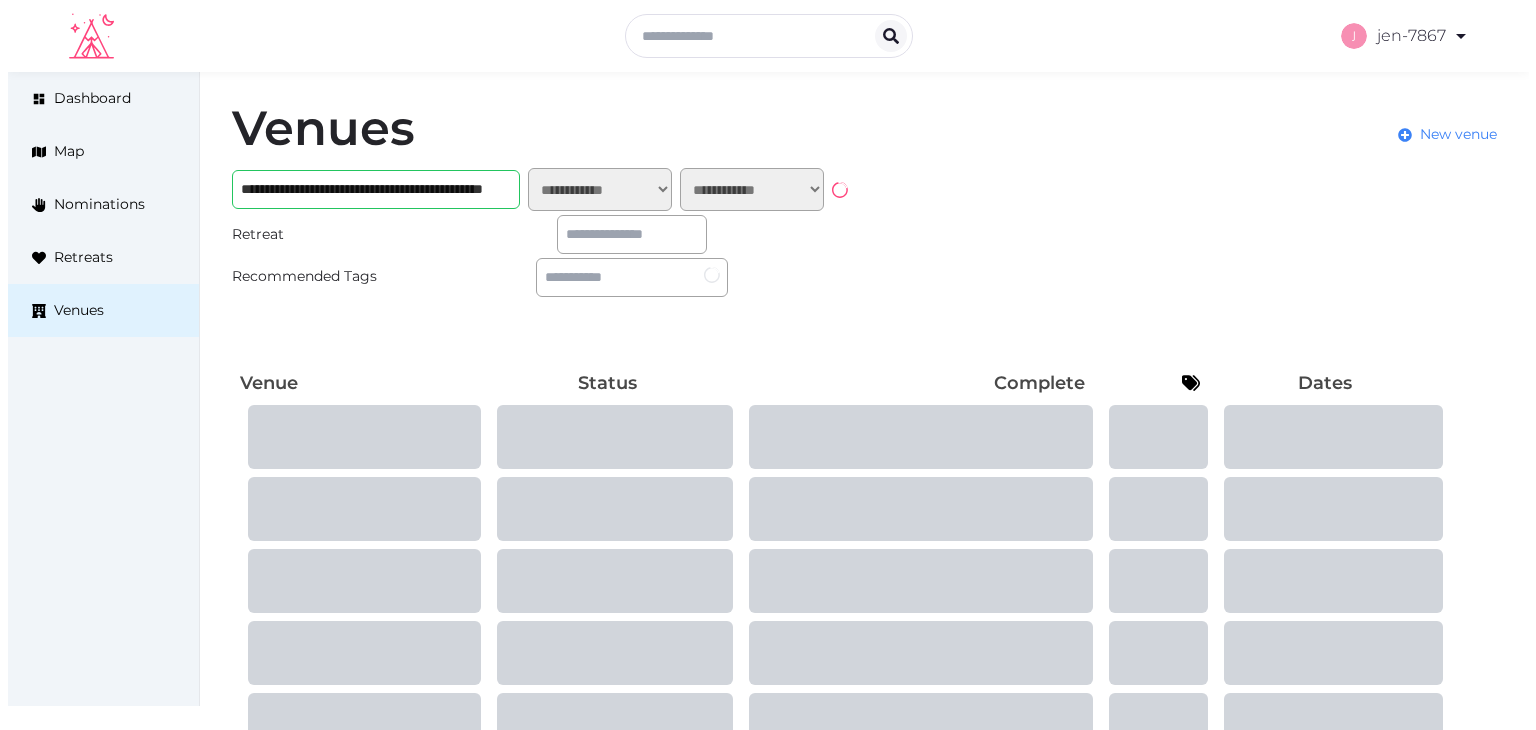scroll, scrollTop: 0, scrollLeft: 0, axis: both 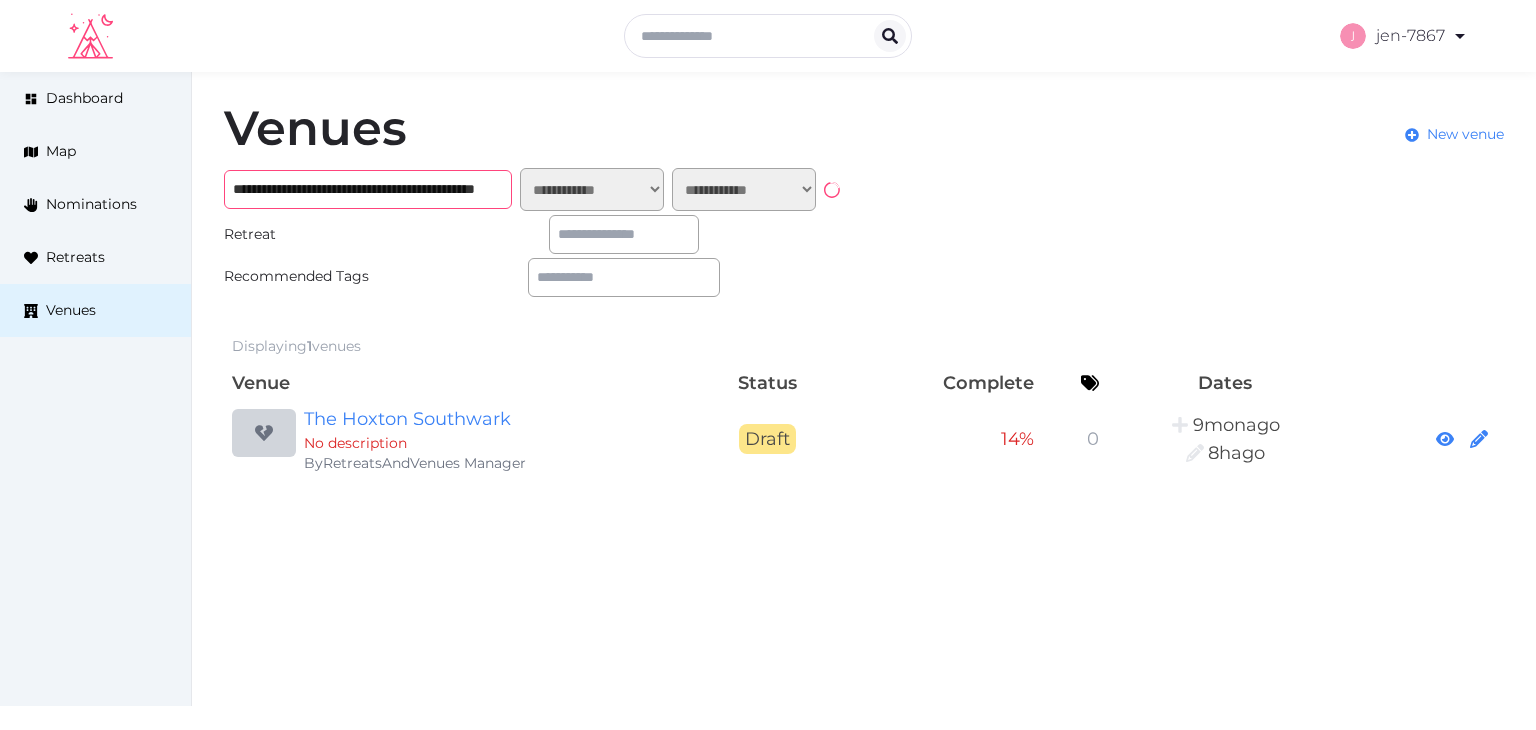 click on "**********" at bounding box center (368, 189) 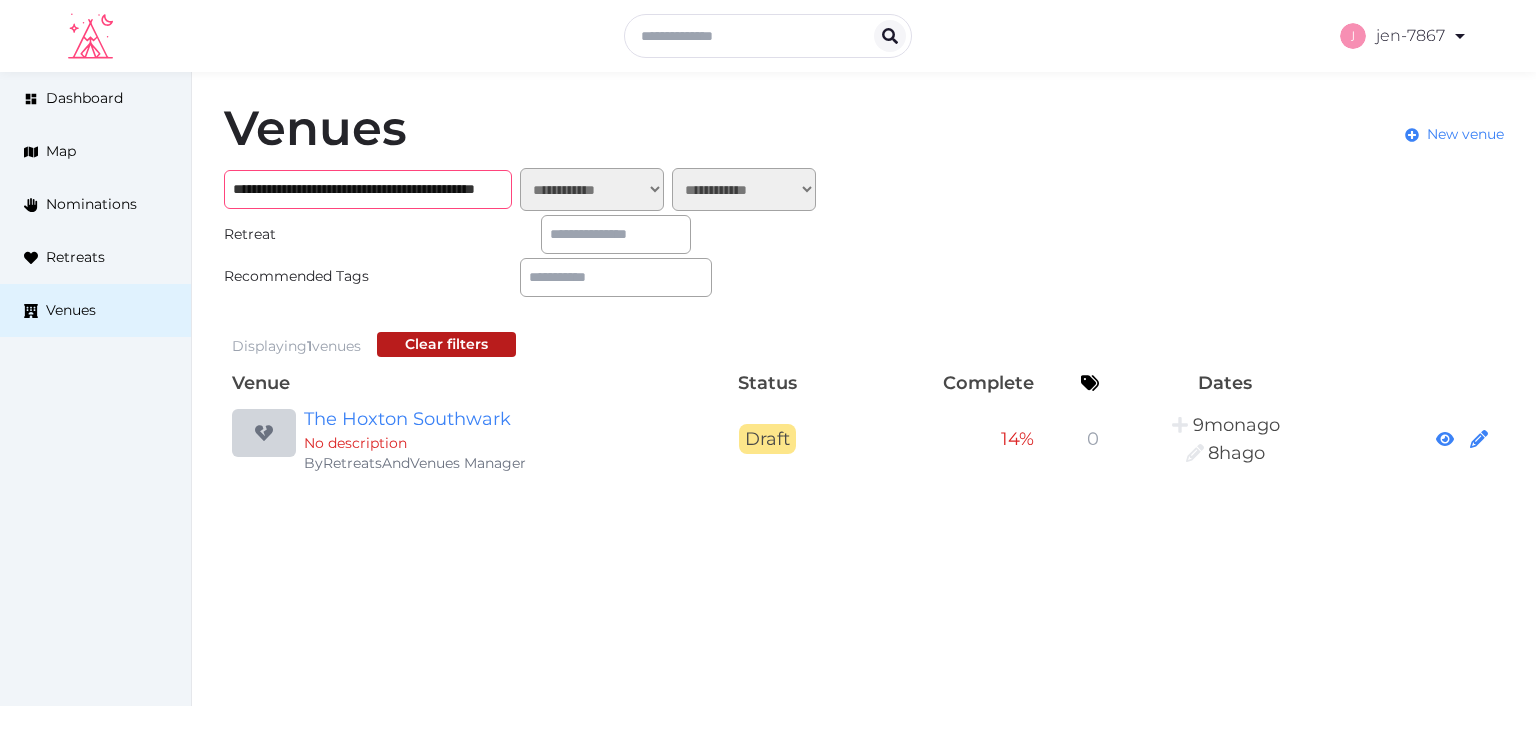 paste 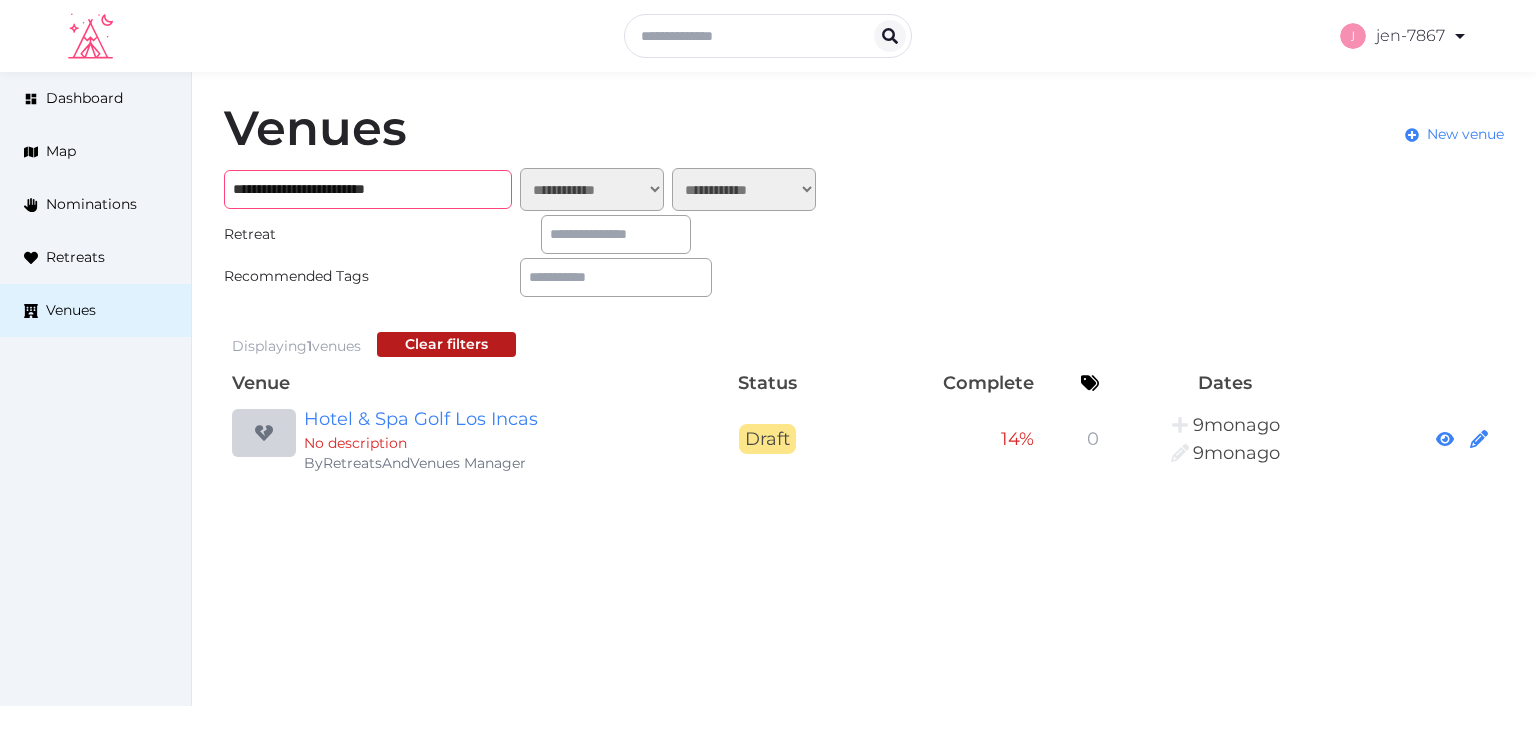 type on "**********" 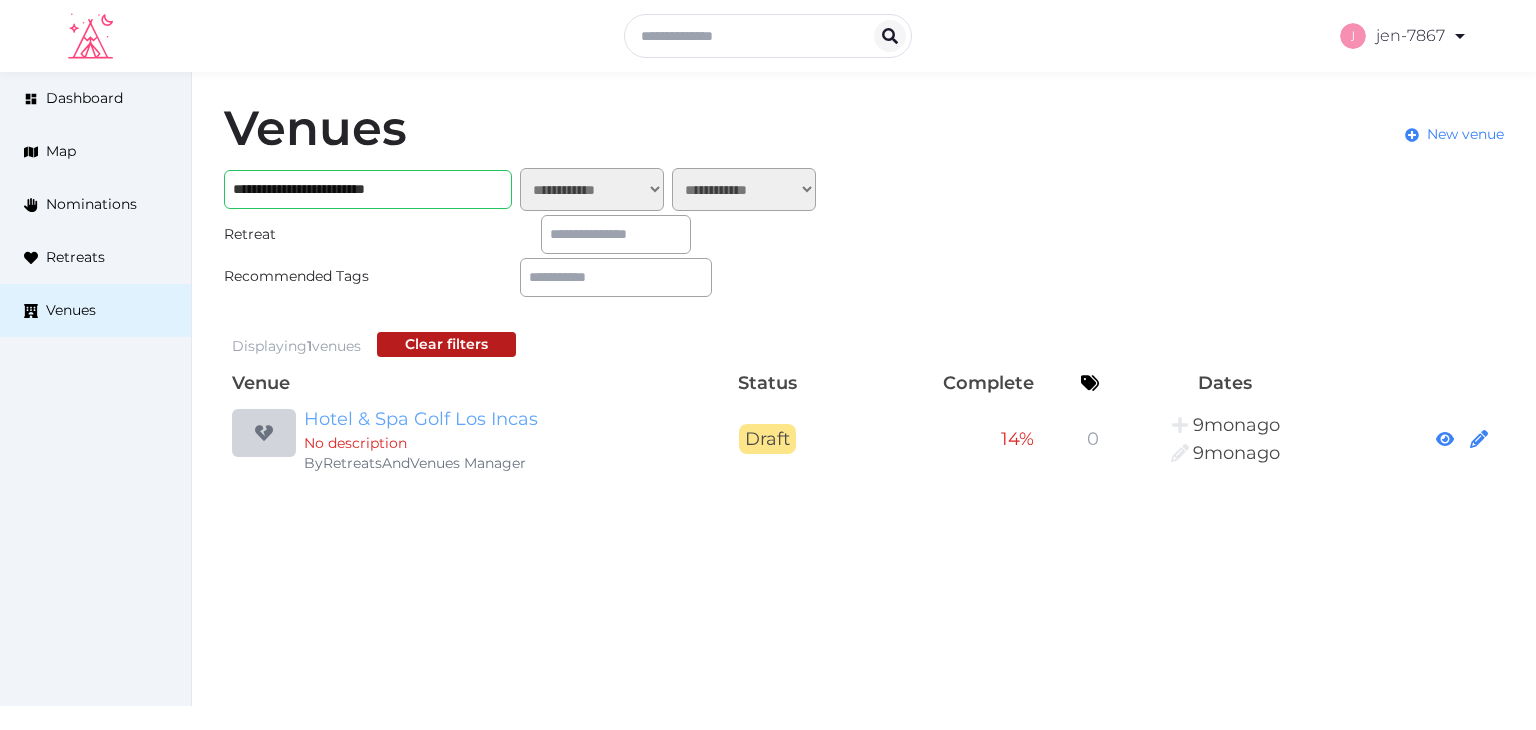 click on "Hotel & Spa Golf Los Incas" at bounding box center [496, 419] 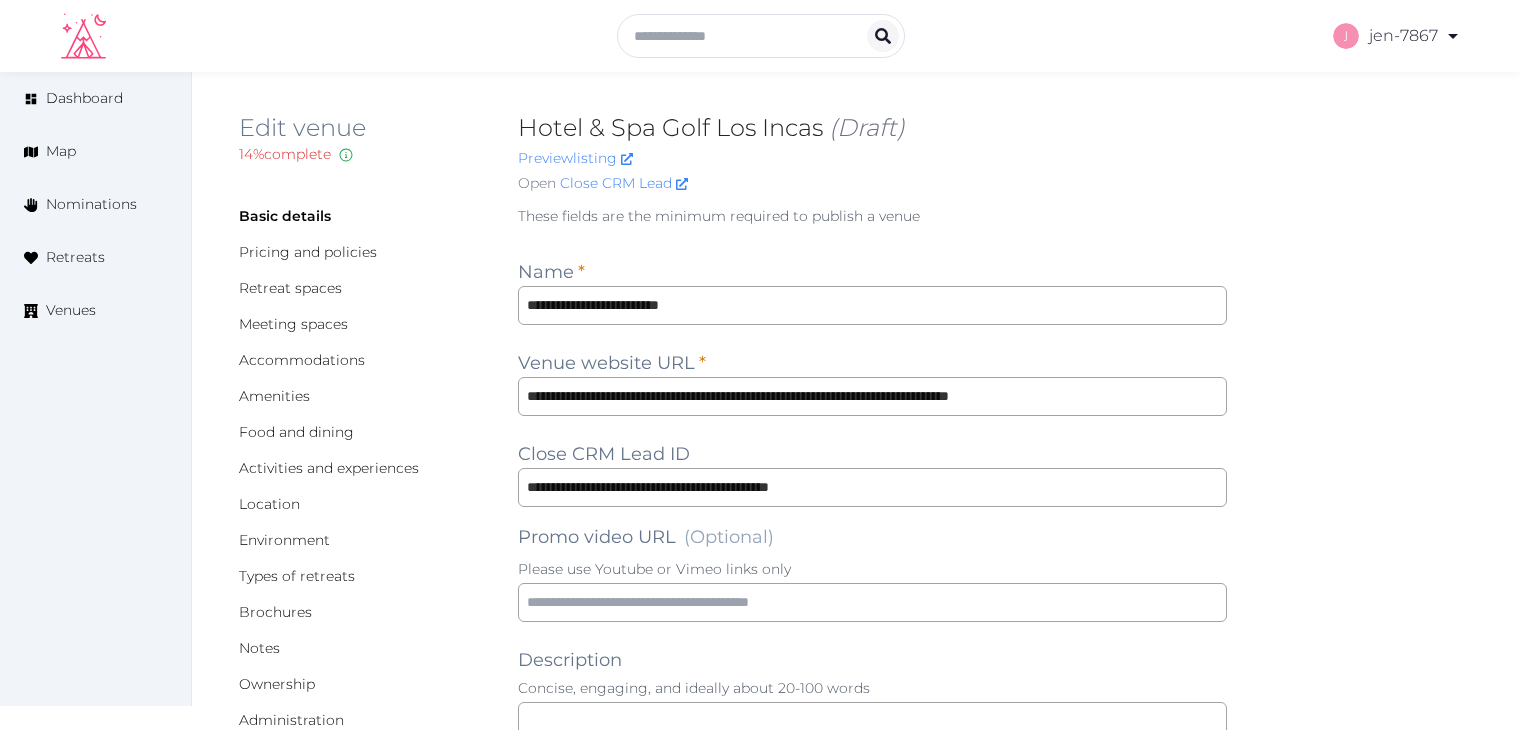 scroll, scrollTop: 0, scrollLeft: 0, axis: both 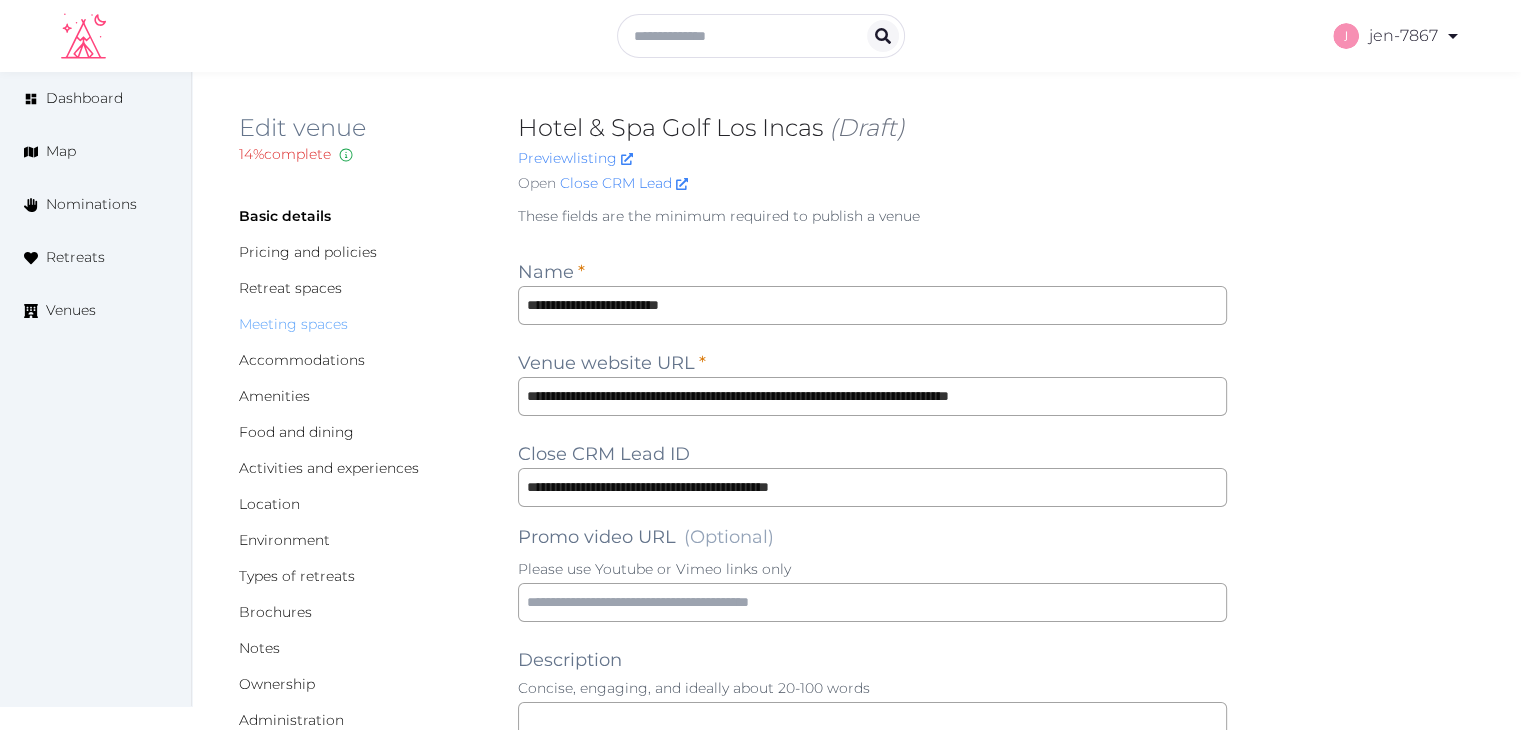 click on "Meeting spaces" at bounding box center [293, 324] 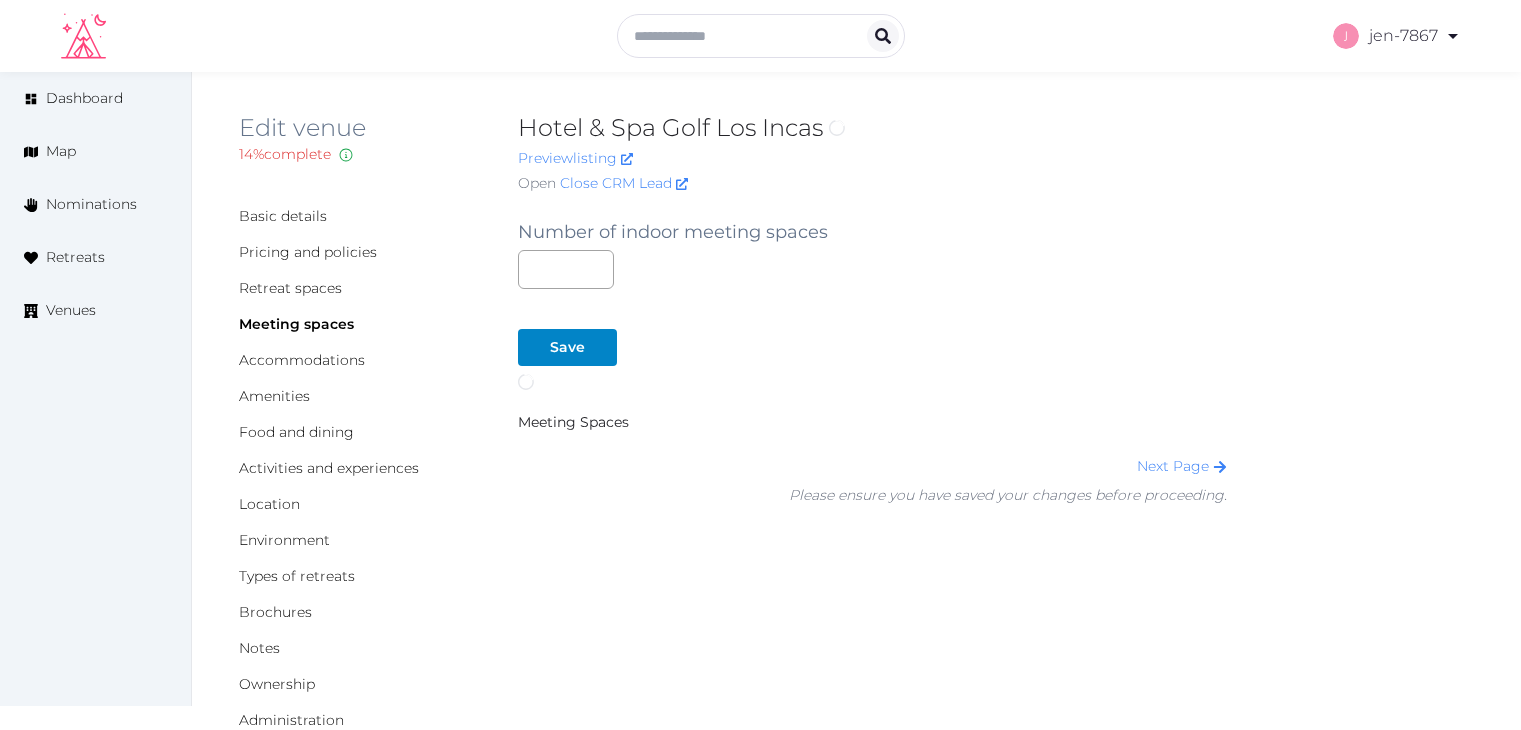 scroll, scrollTop: 0, scrollLeft: 0, axis: both 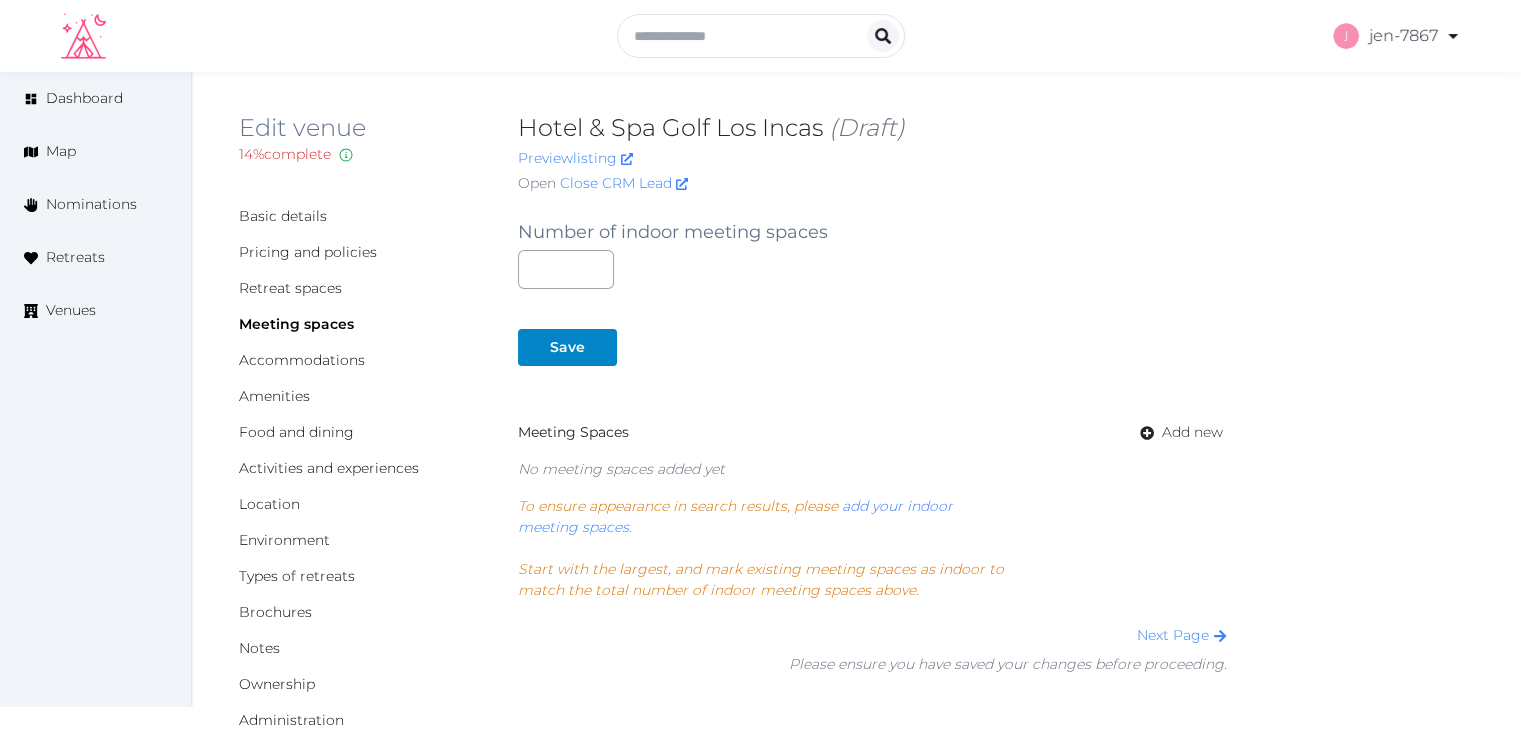 click on "Basic details Pricing and policies Retreat spaces Meeting spaces Accommodations Amenities Food and dining Activities and experiences Location Environment Types of retreats Brochures Notes Ownership Administration Activity Publish Visit   Basic details   to fill the minimum fields required to   publish Archive Venue owned by RetreatsAndVenues Manager c.o.r.e.y.sanford@retreatsandvenues.com Copy ownership transfer link Share this link with any user to transfer ownership of this venue. Users without accounts will be directed to register. Copy update link Share this link with venue owners to encourage them to update their venue details. Copy recommended link Share this link with venue owners to let them know they have been recommended. Copy shortlist link Share this link with venue owners to let them know that they have been shortlisted. Number of indoor meeting spaces * Save  Meeting Spaces Add new No meeting spaces added yet To ensure appearance in search results, please   add your indoor meeting spaces ." at bounding box center (856, 834) 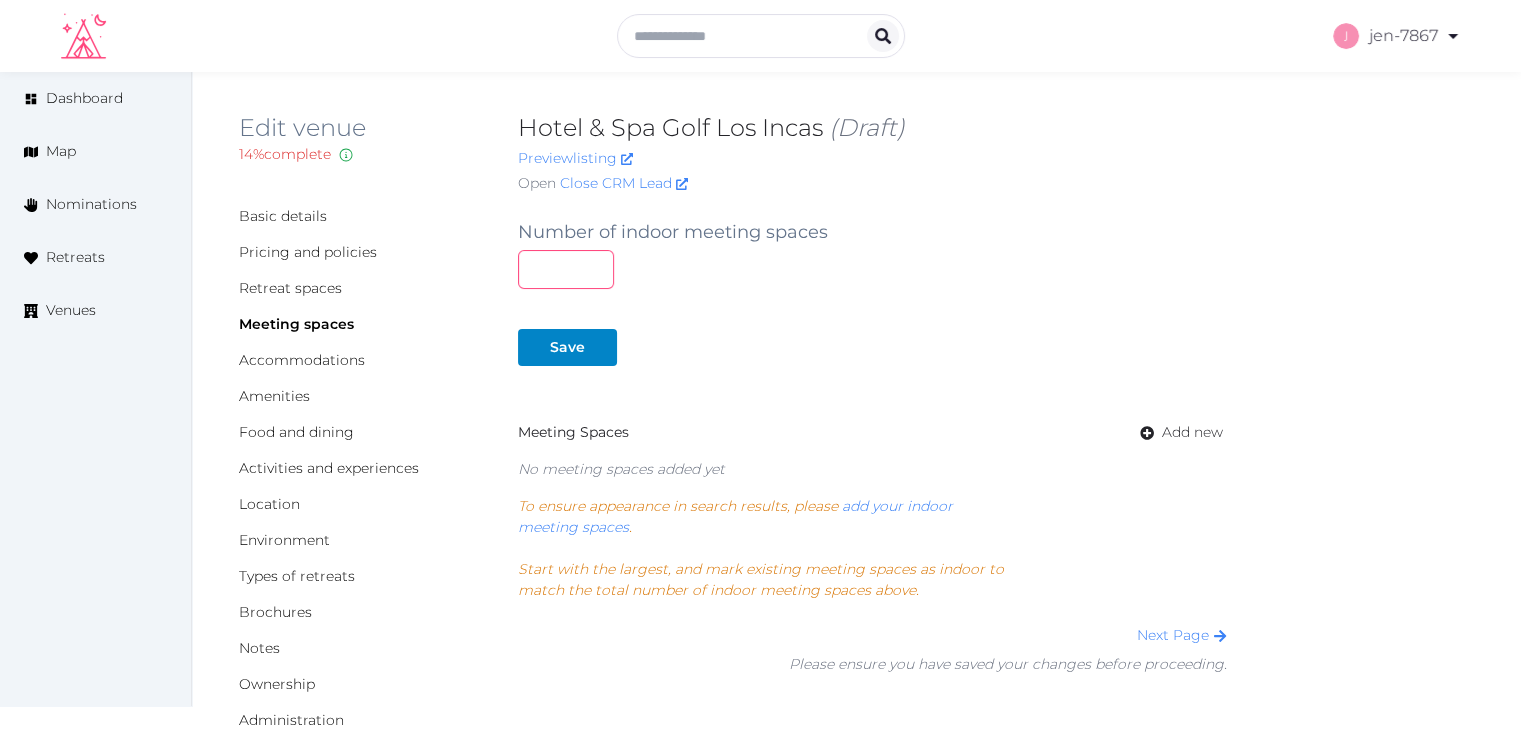 drag, startPoint x: 525, startPoint y: 275, endPoint x: 512, endPoint y: 273, distance: 13.152946 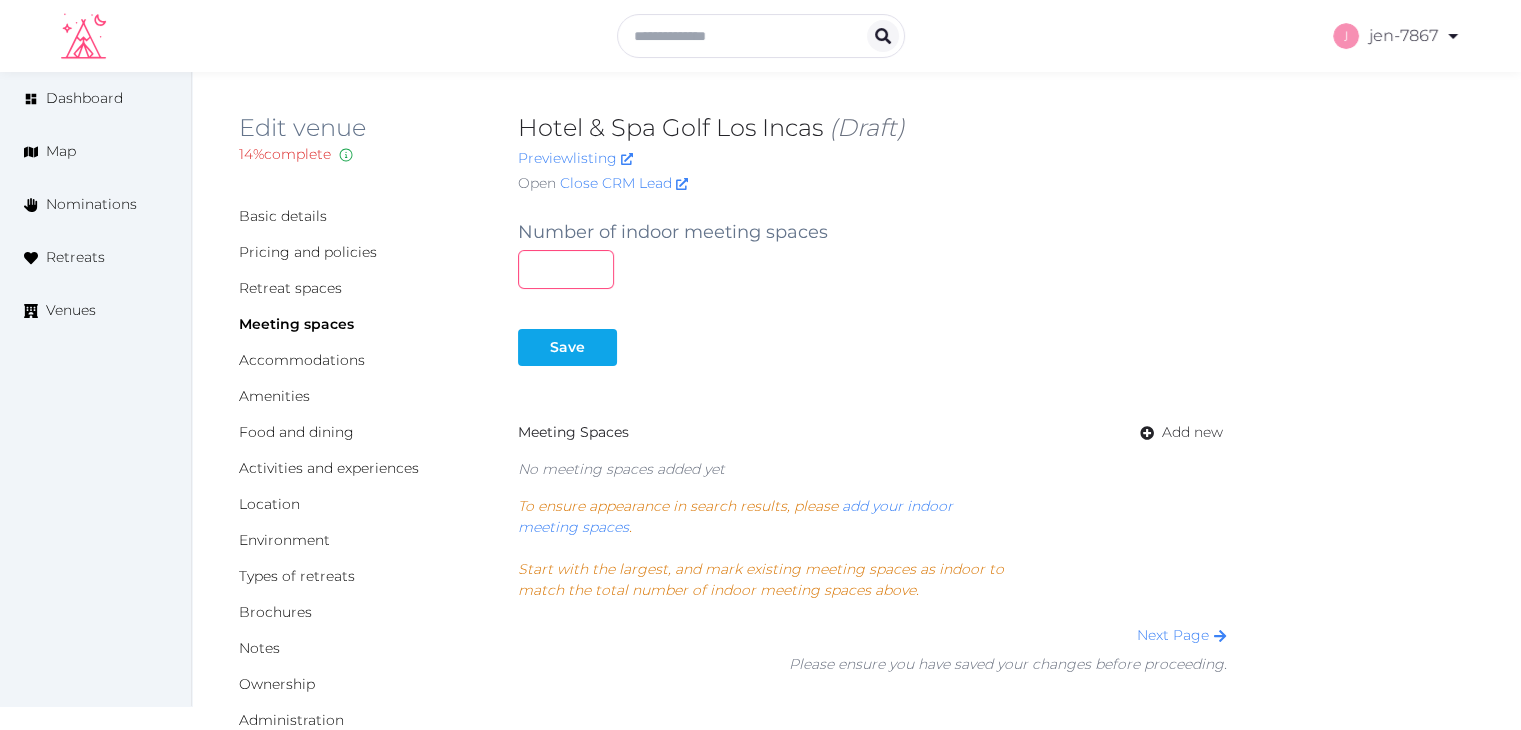 type on "*" 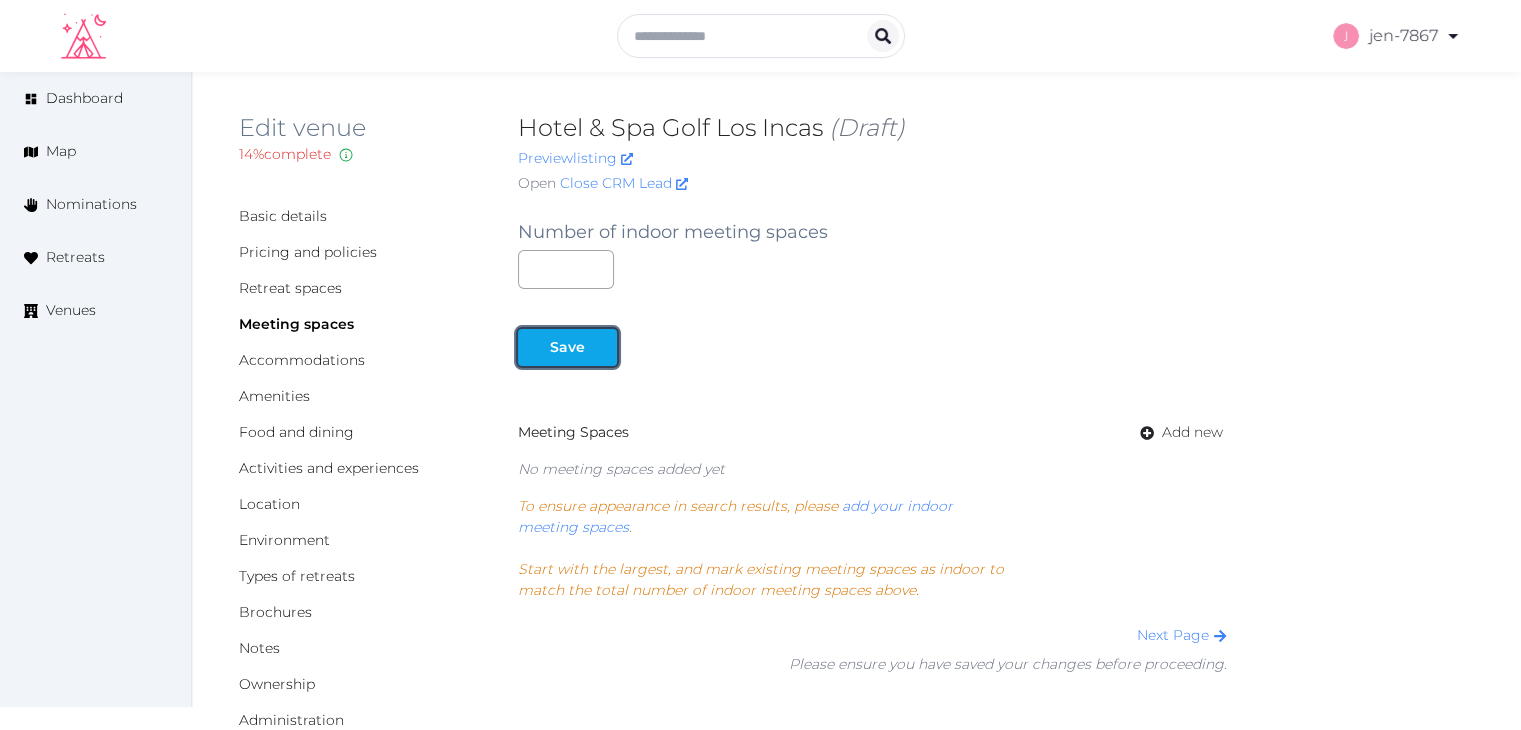 click on "Save" at bounding box center [567, 347] 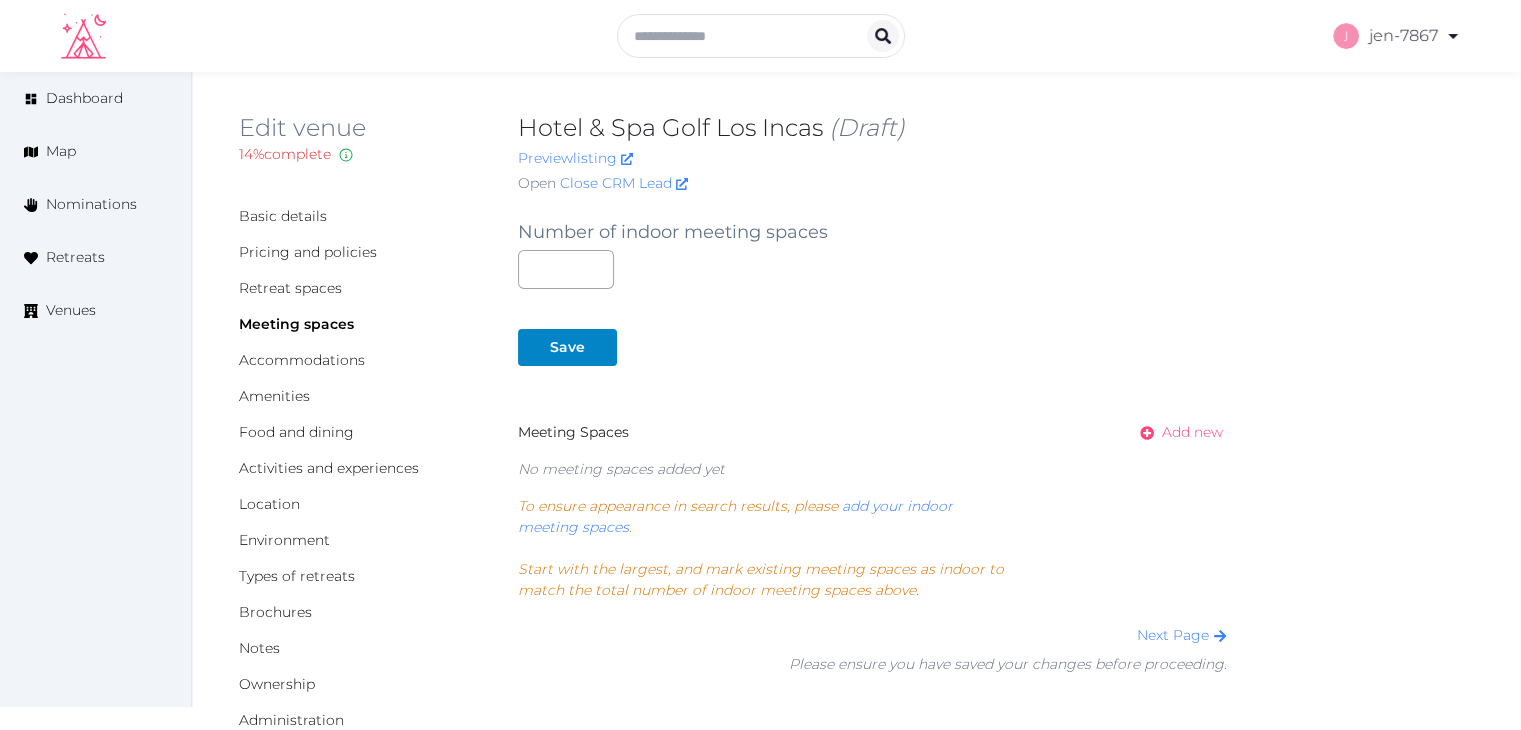 click on "Add new" at bounding box center (1192, 432) 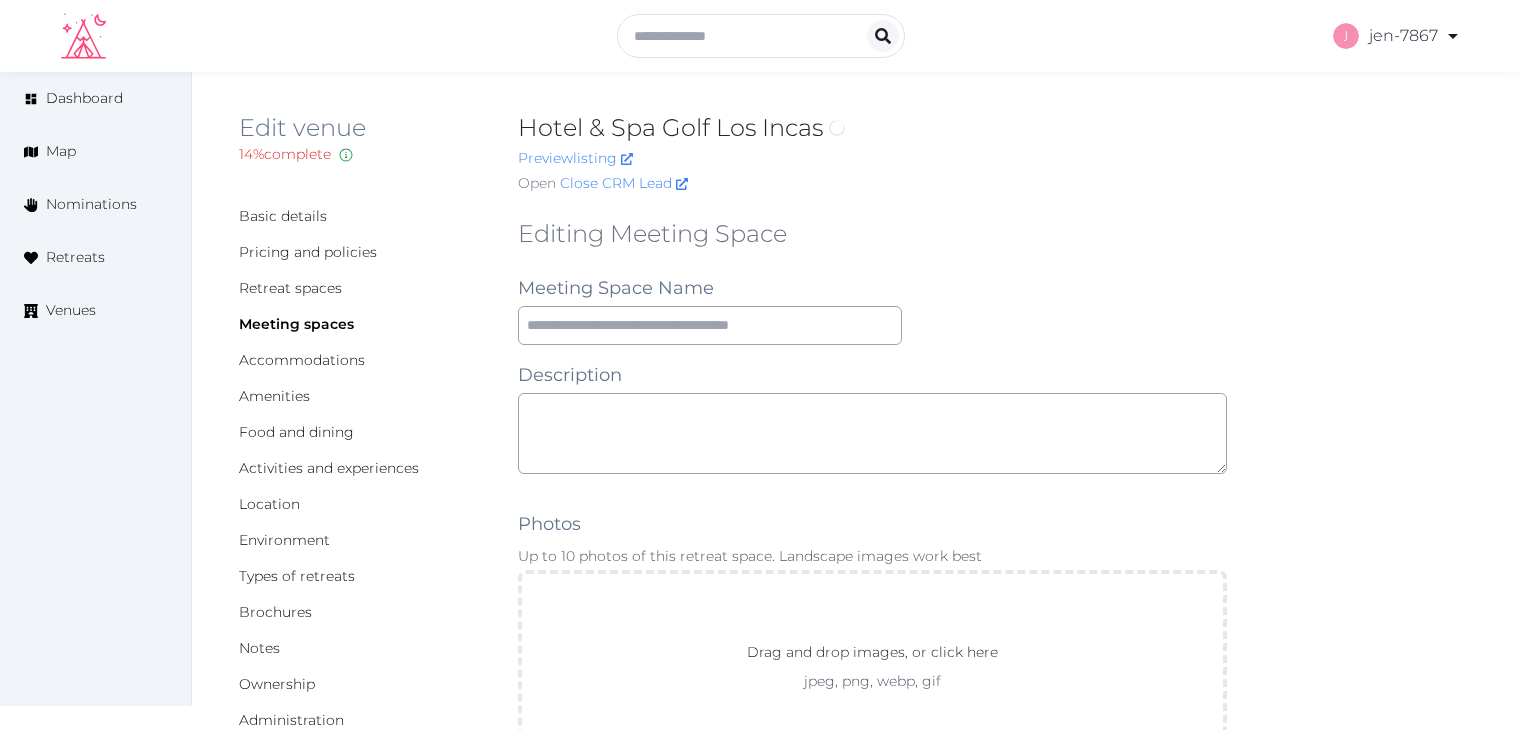 scroll, scrollTop: 0, scrollLeft: 0, axis: both 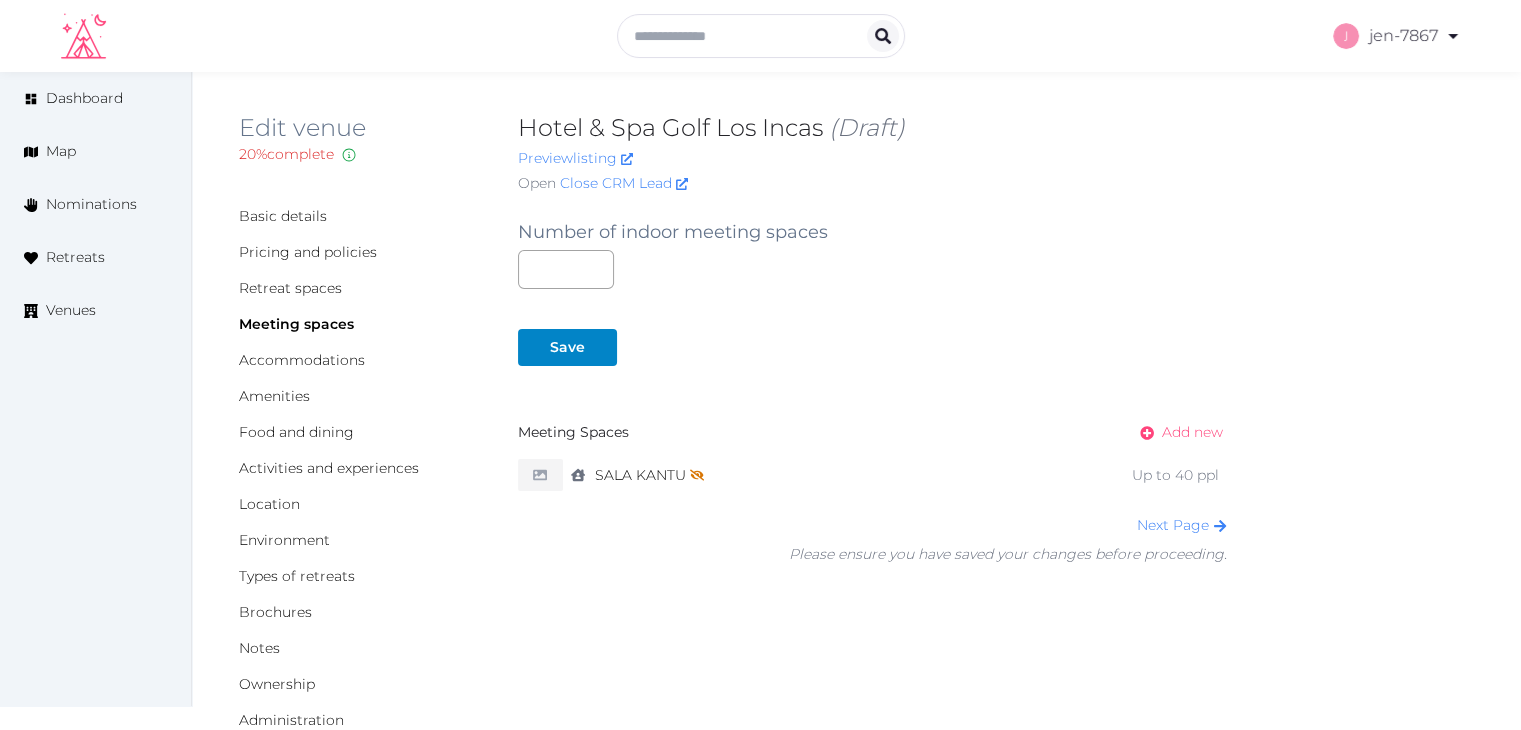 click on "Add new" at bounding box center (1192, 432) 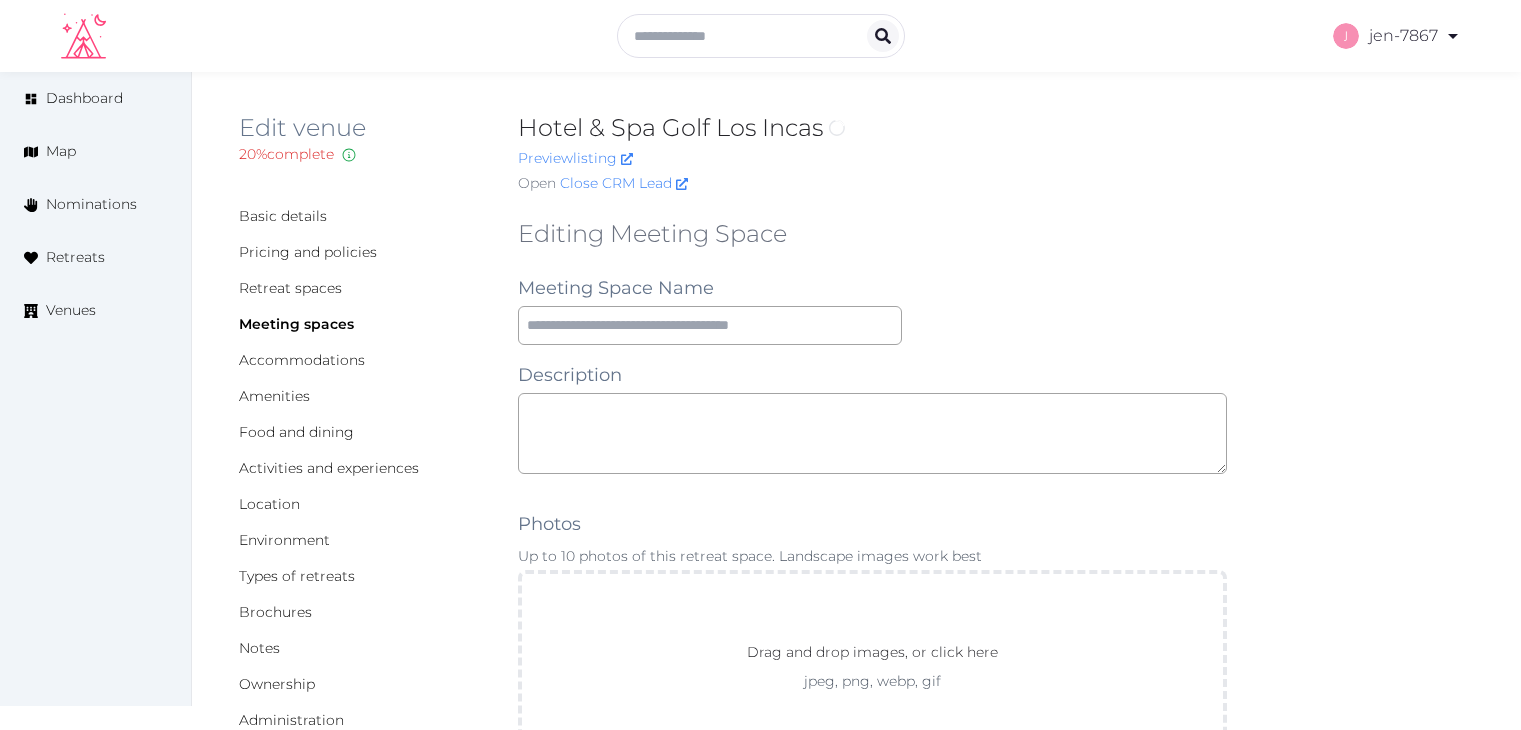 scroll, scrollTop: 0, scrollLeft: 0, axis: both 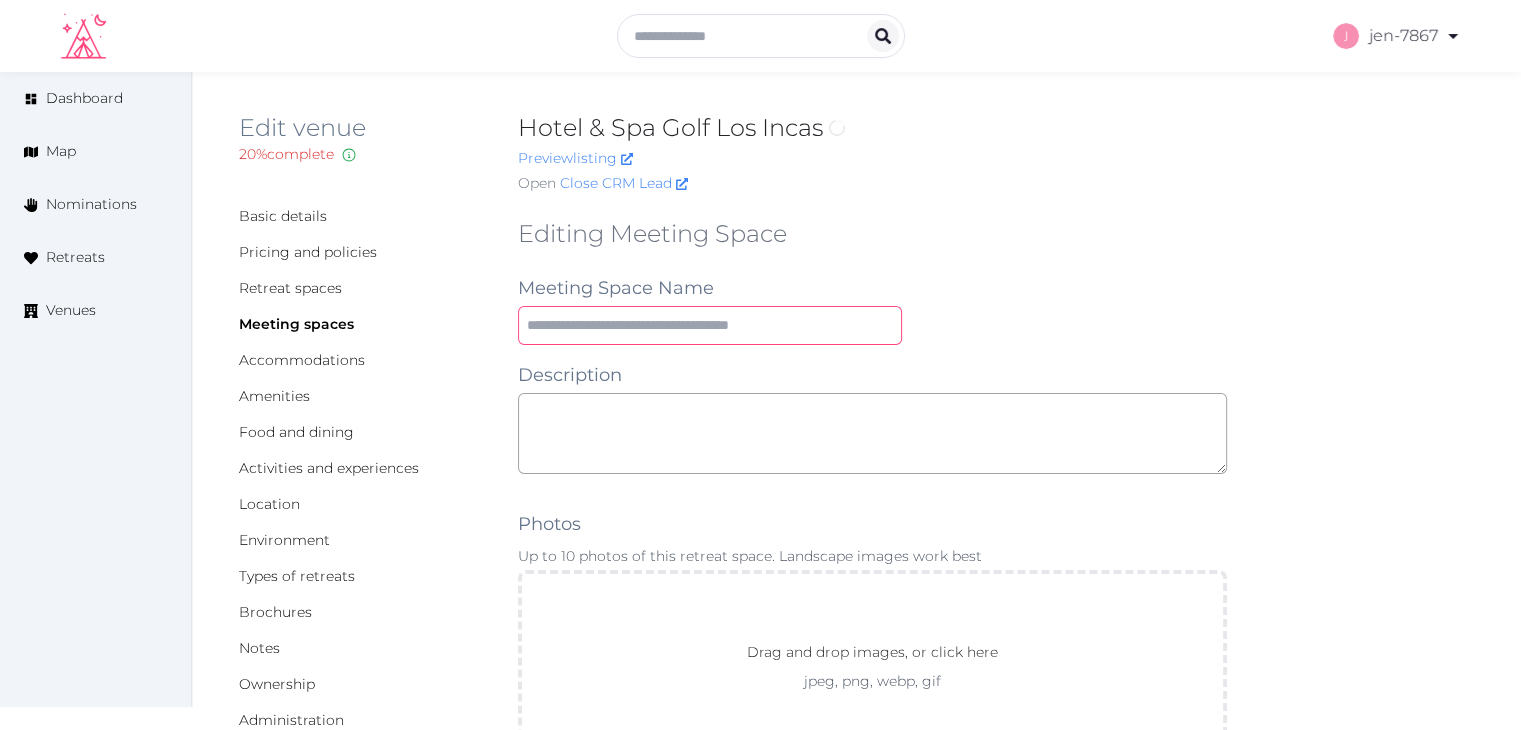 click at bounding box center (710, 325) 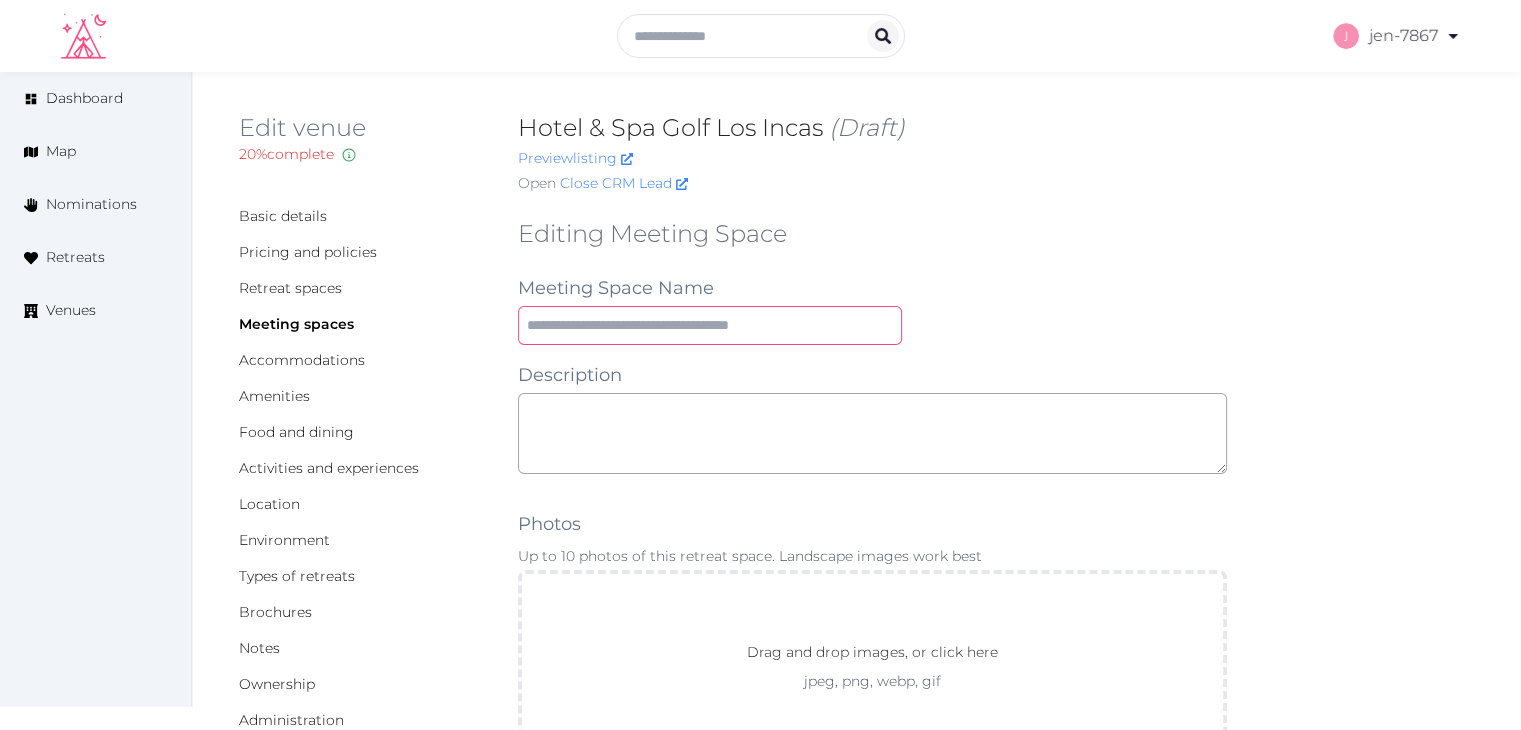 paste on "**********" 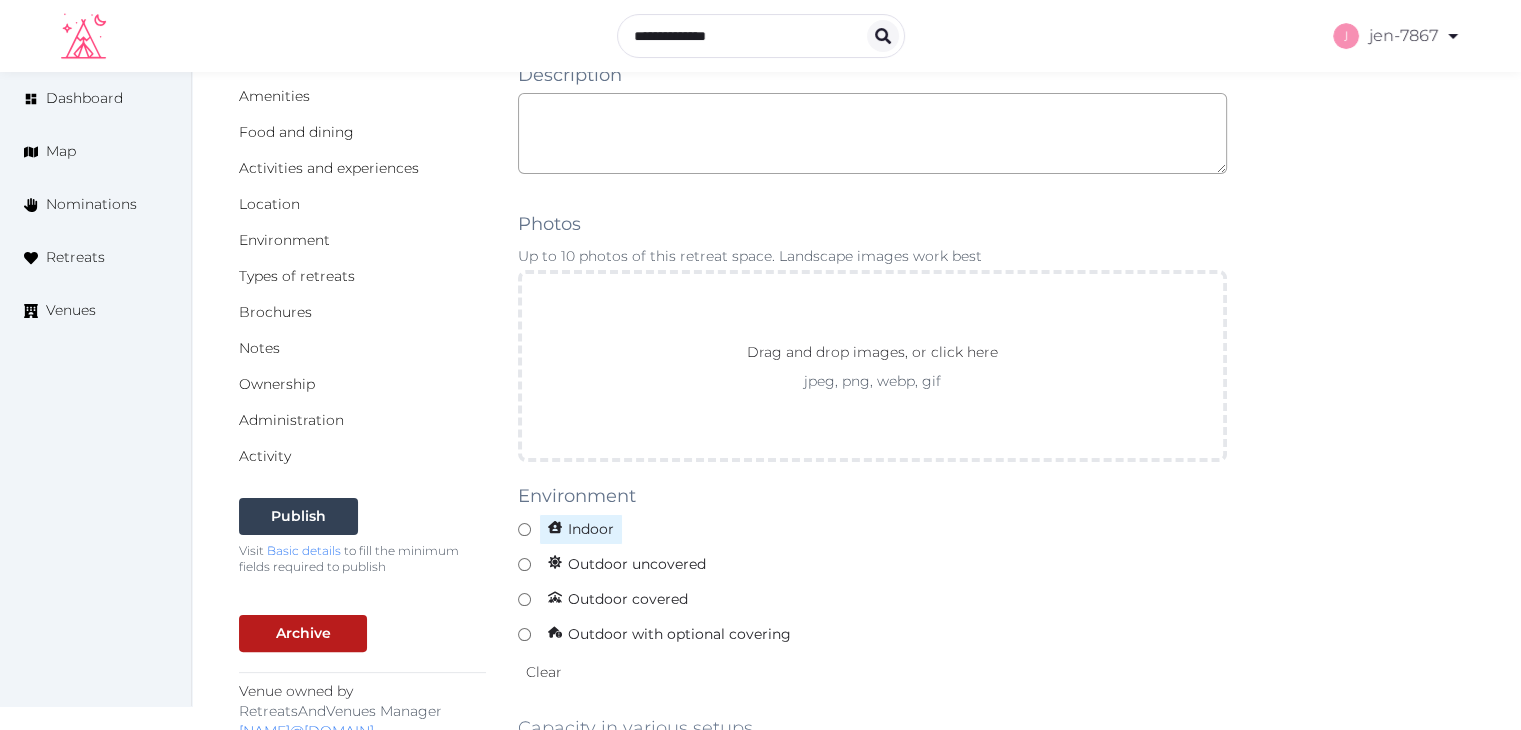 type on "**********" 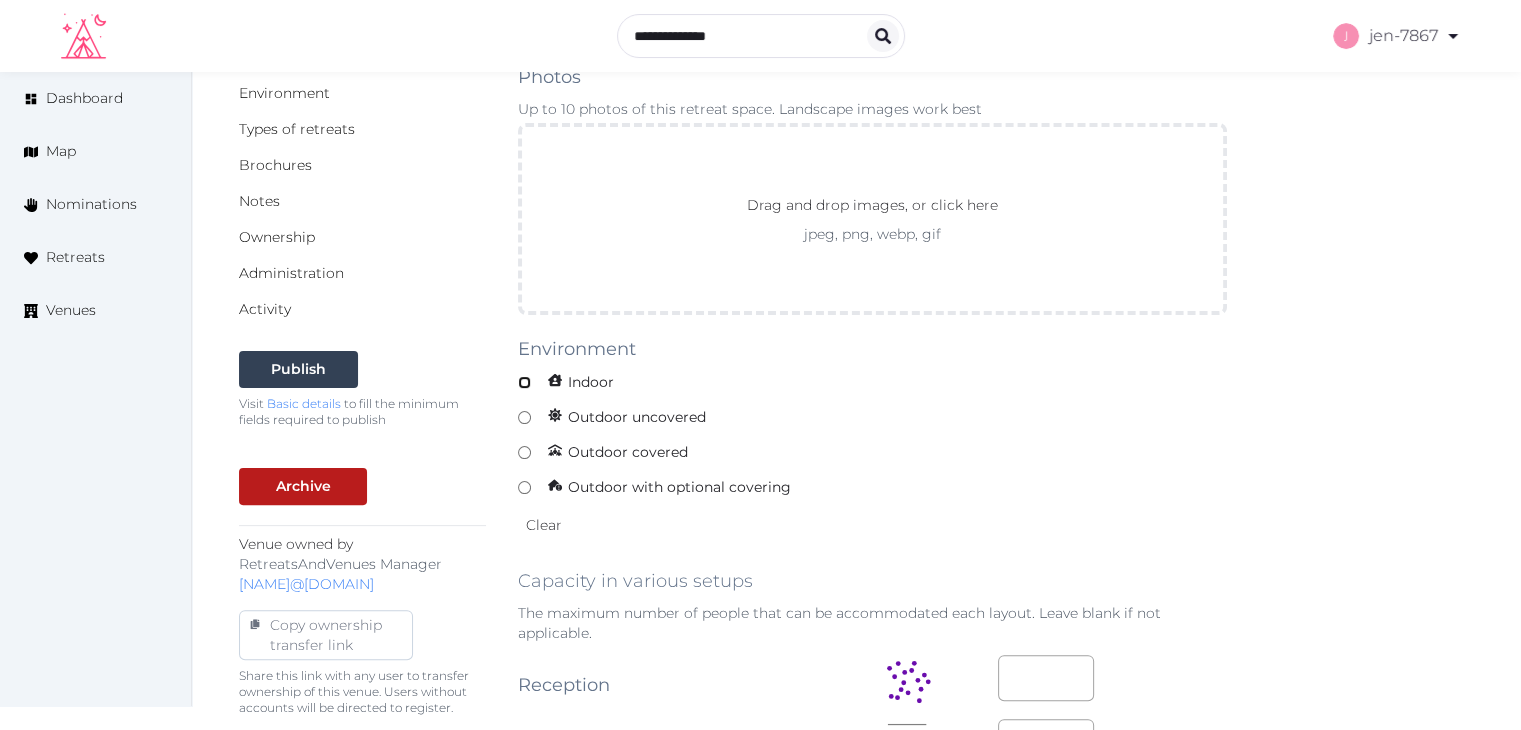 scroll, scrollTop: 700, scrollLeft: 0, axis: vertical 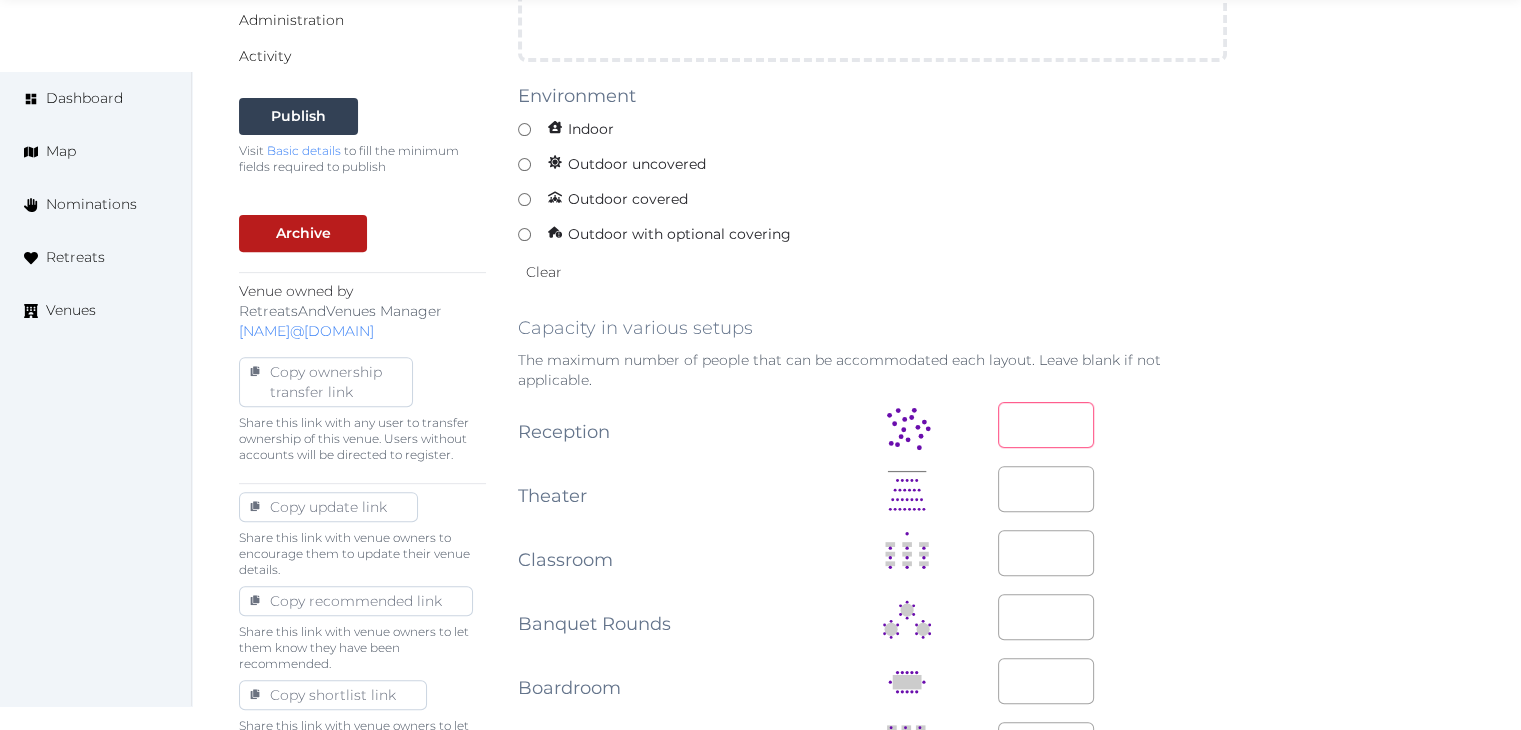 click at bounding box center (1046, 425) 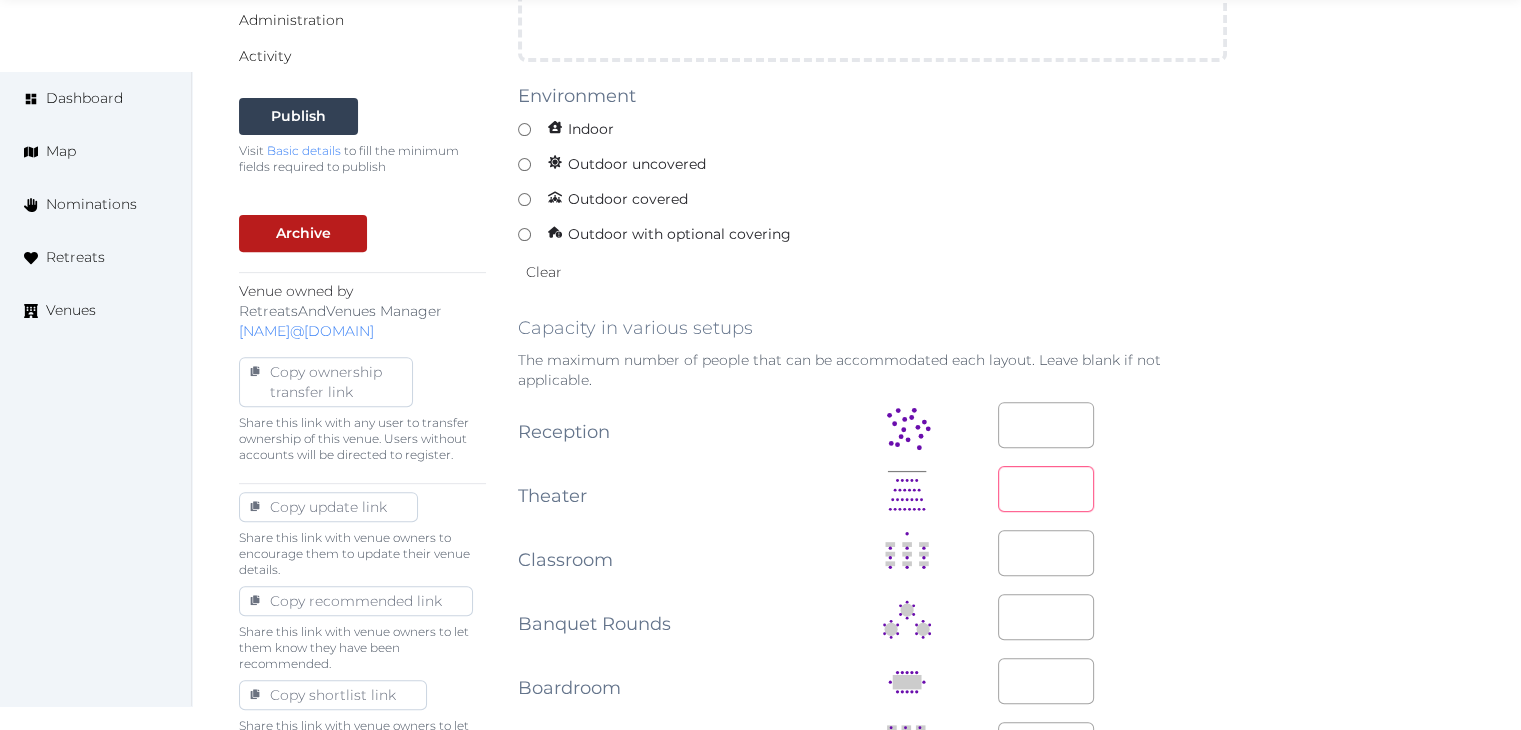 type on "***" 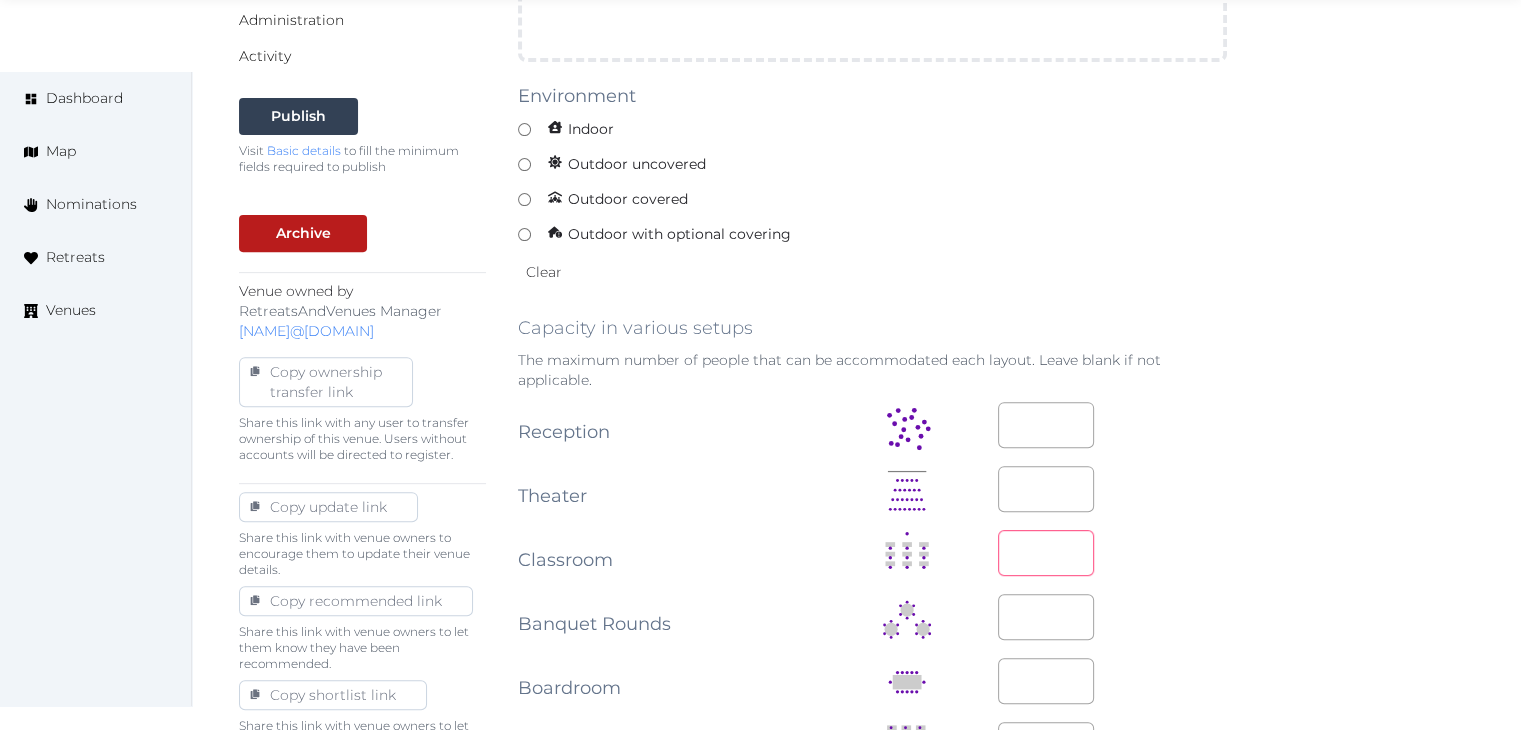 type on "**" 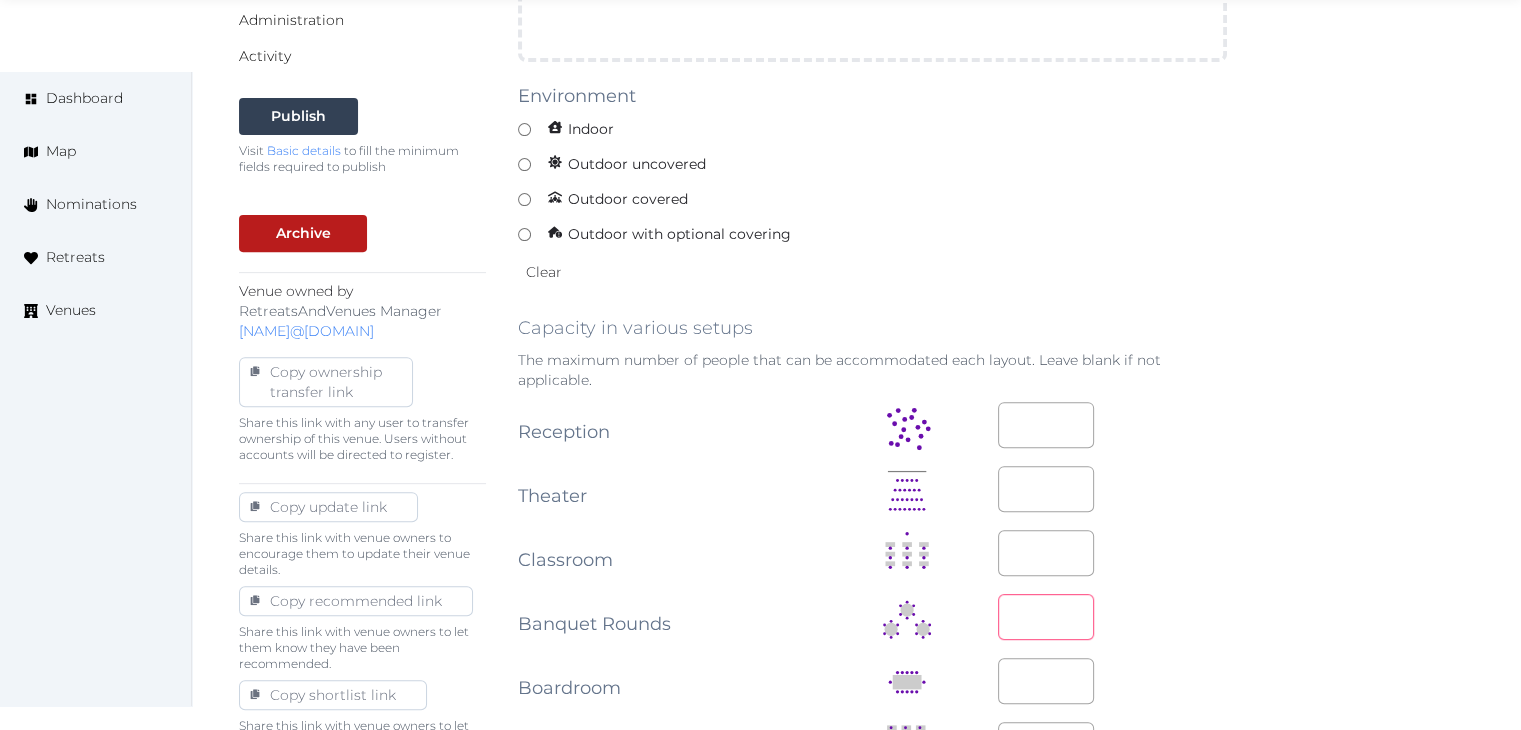 type on "**" 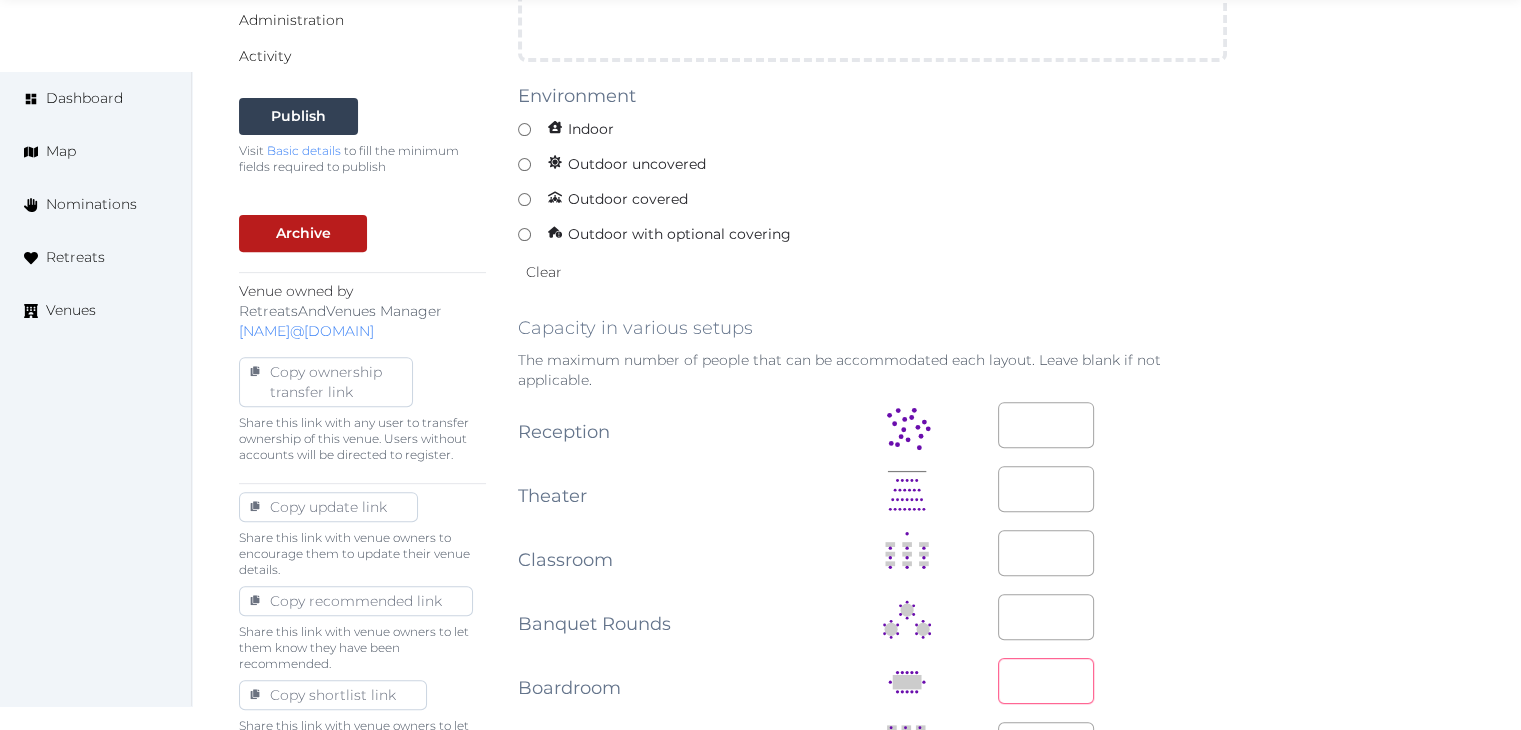 type on "**" 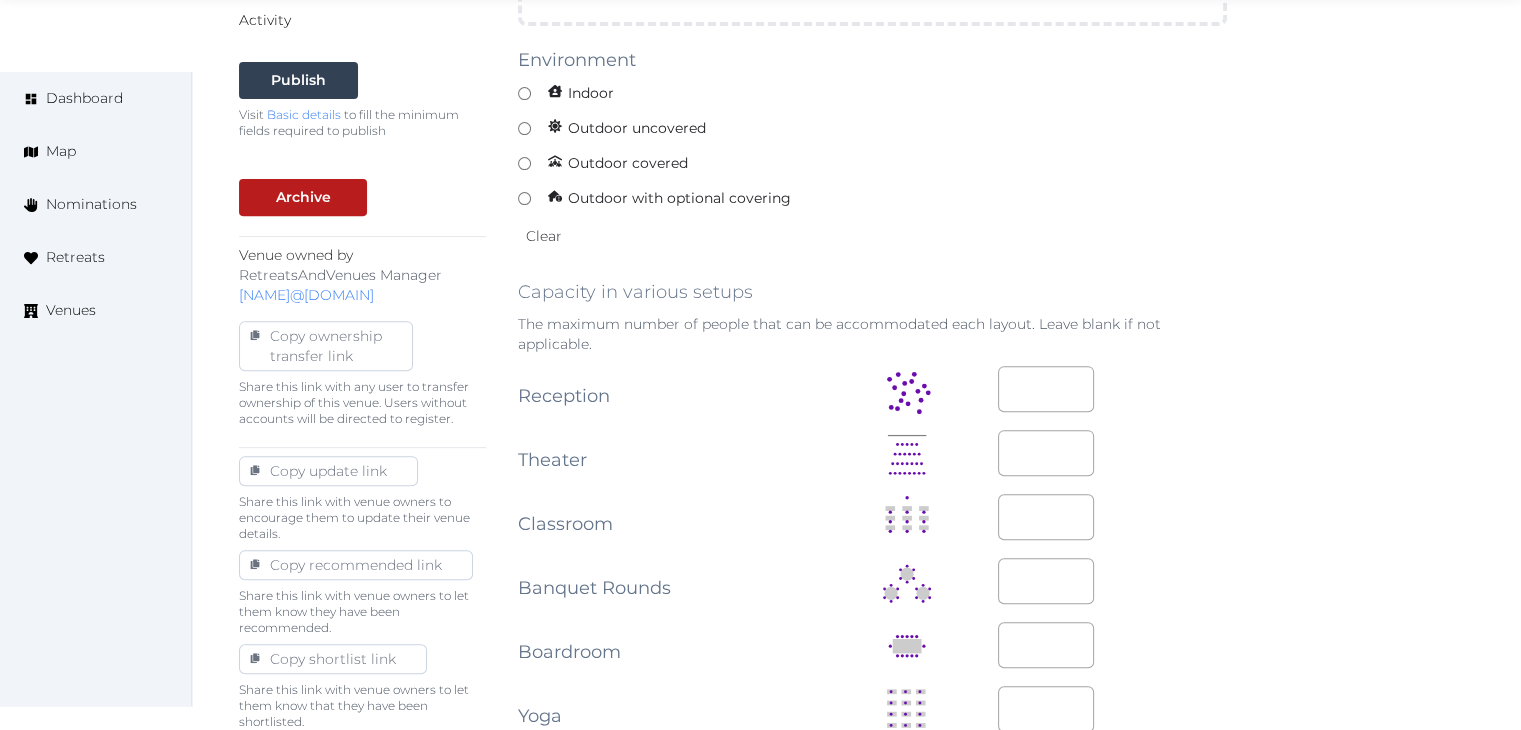 scroll, scrollTop: 1227, scrollLeft: 0, axis: vertical 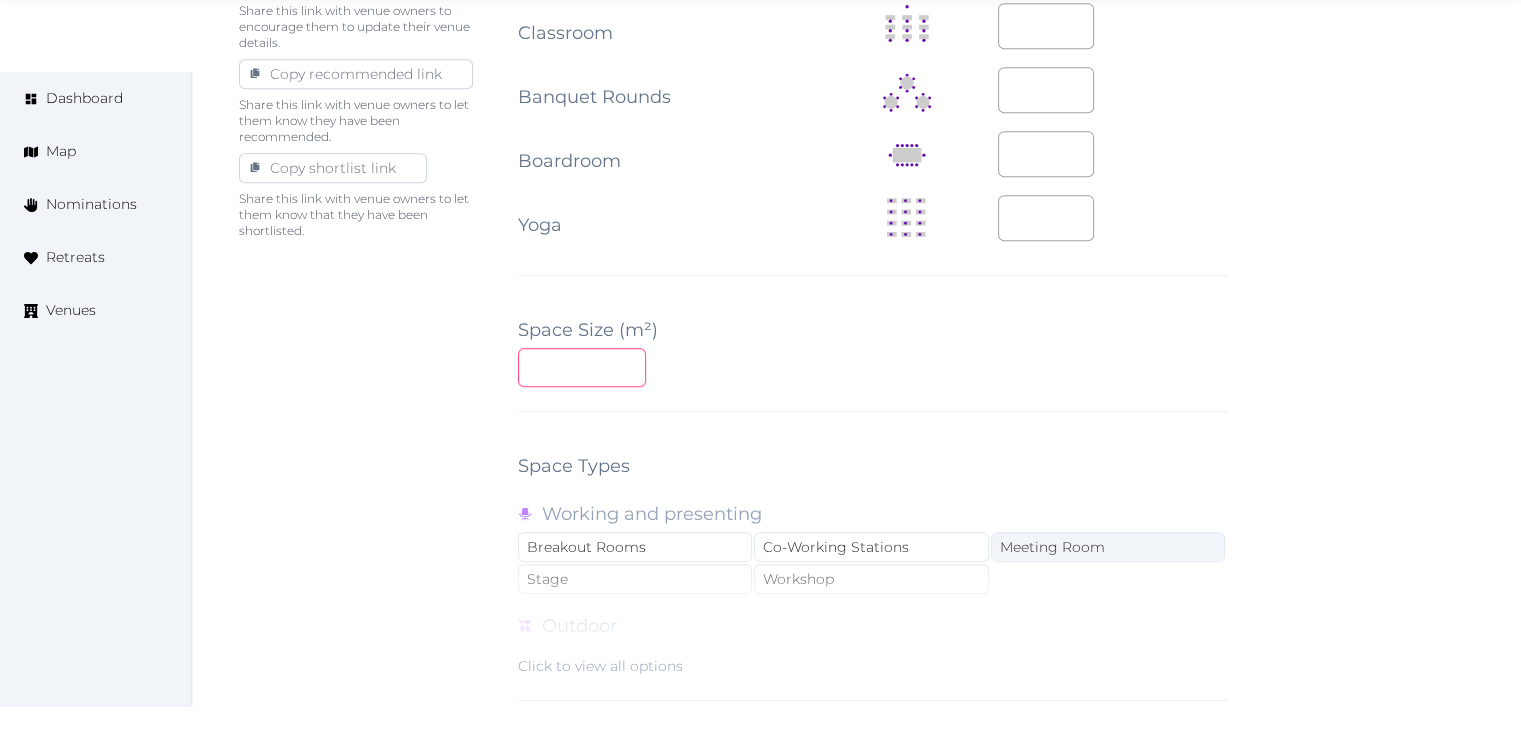 type on "**" 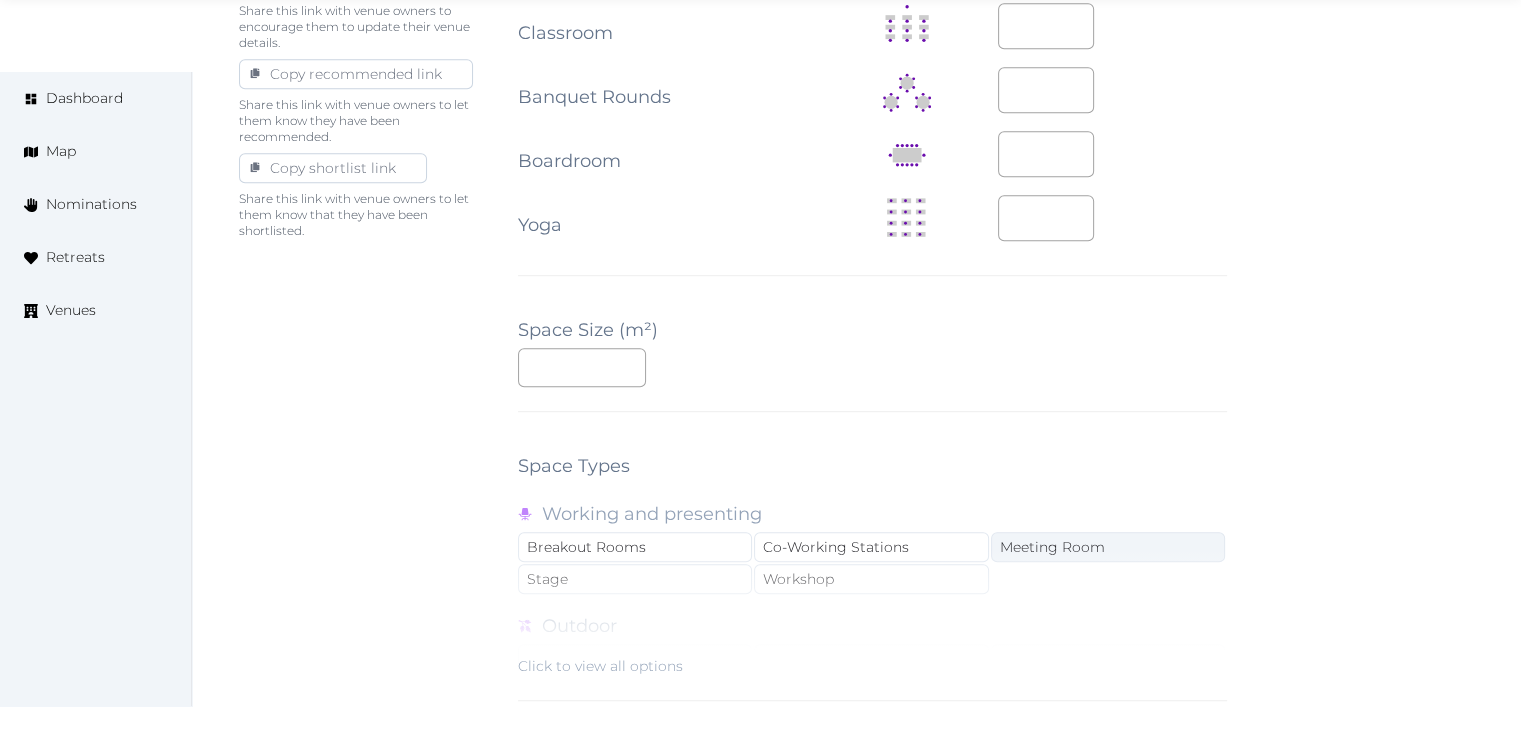 scroll, scrollTop: 1788, scrollLeft: 0, axis: vertical 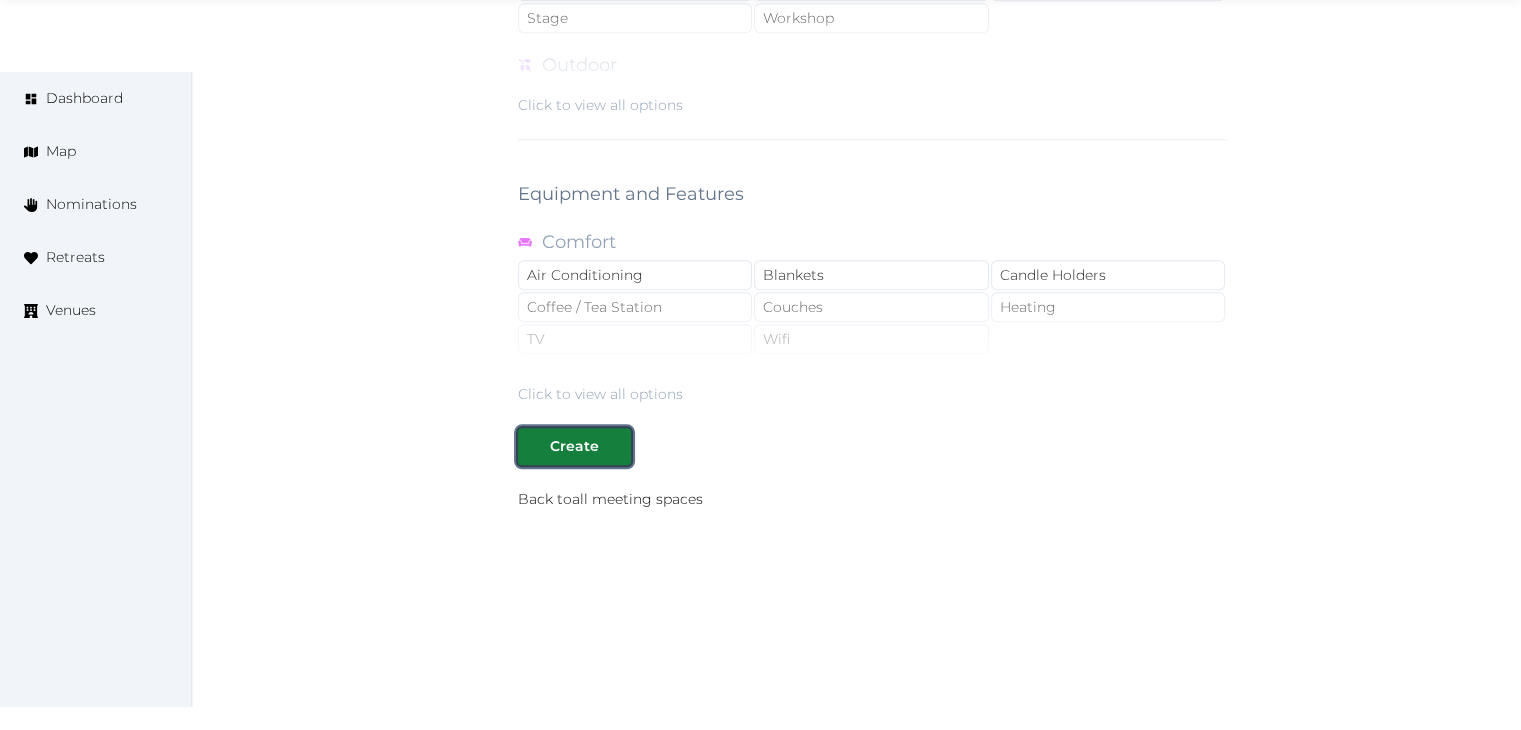type 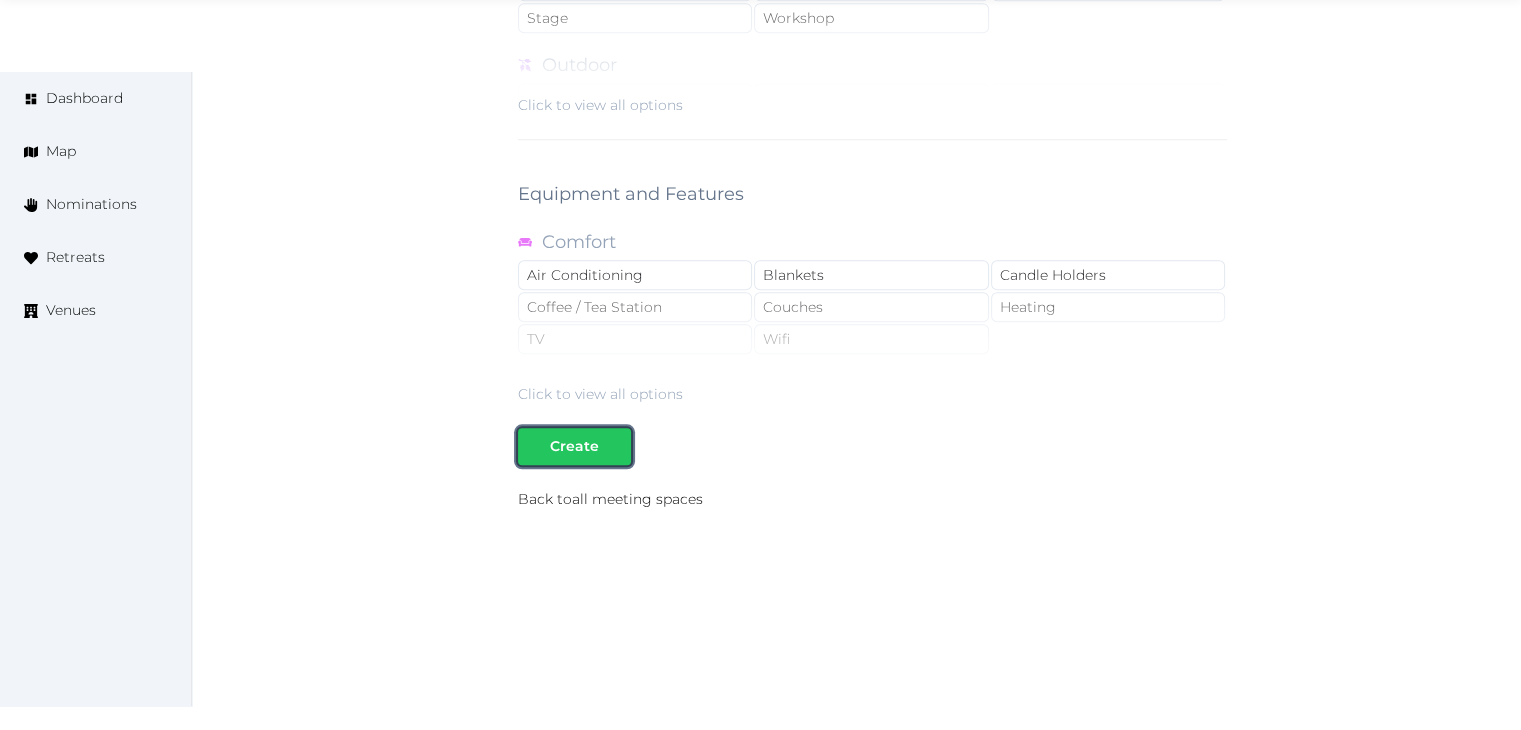 click at bounding box center (534, 446) 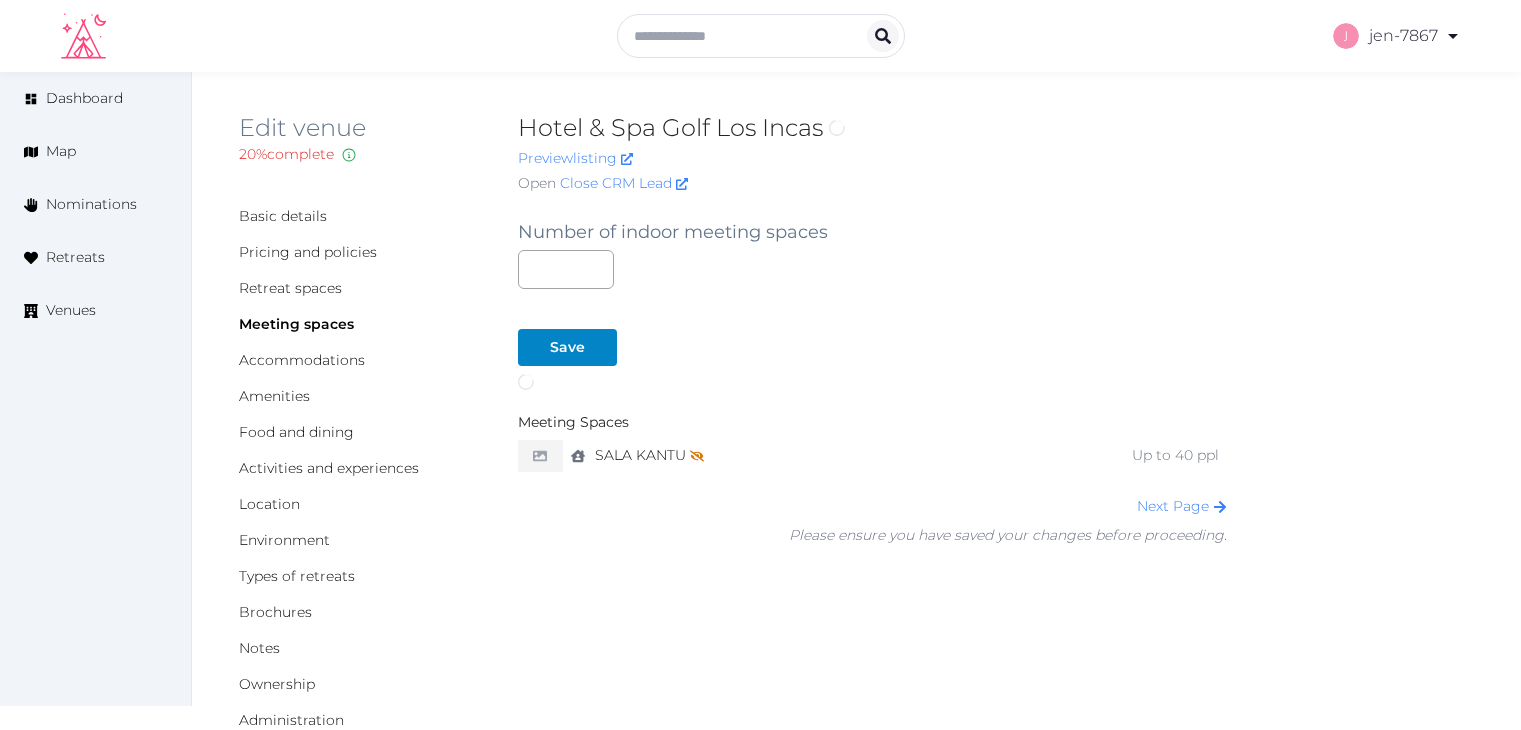 scroll, scrollTop: 0, scrollLeft: 0, axis: both 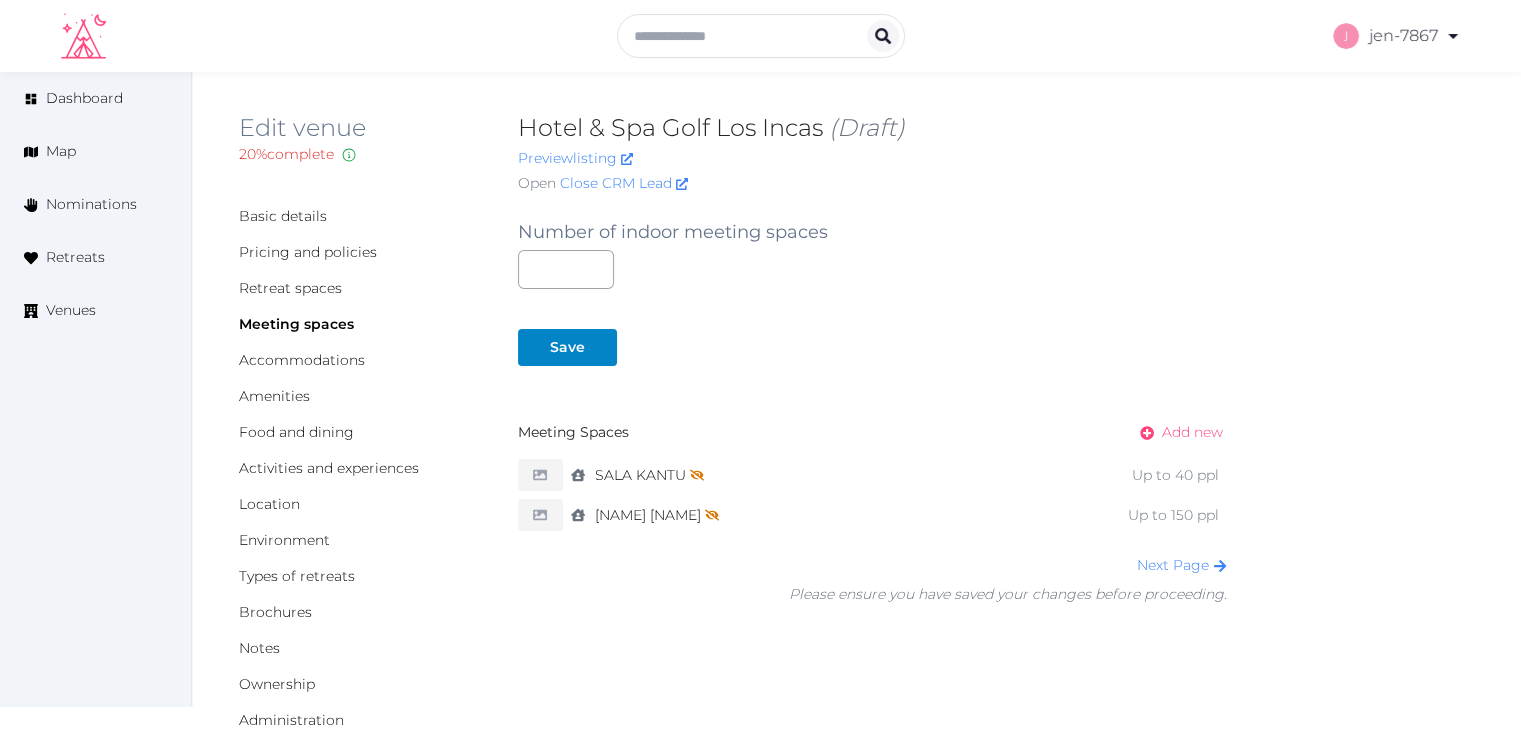 click on "Add new" at bounding box center (1192, 432) 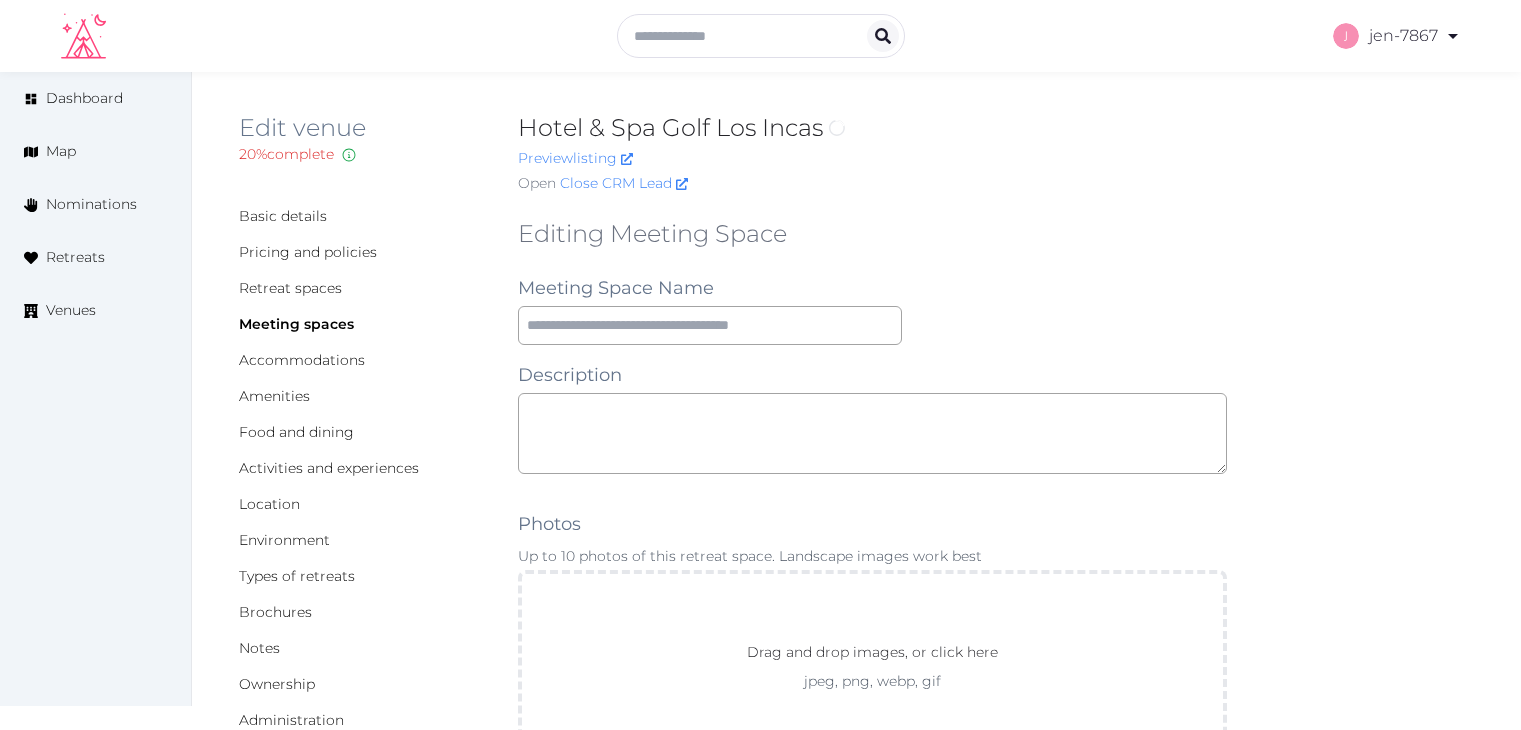 scroll, scrollTop: 0, scrollLeft: 0, axis: both 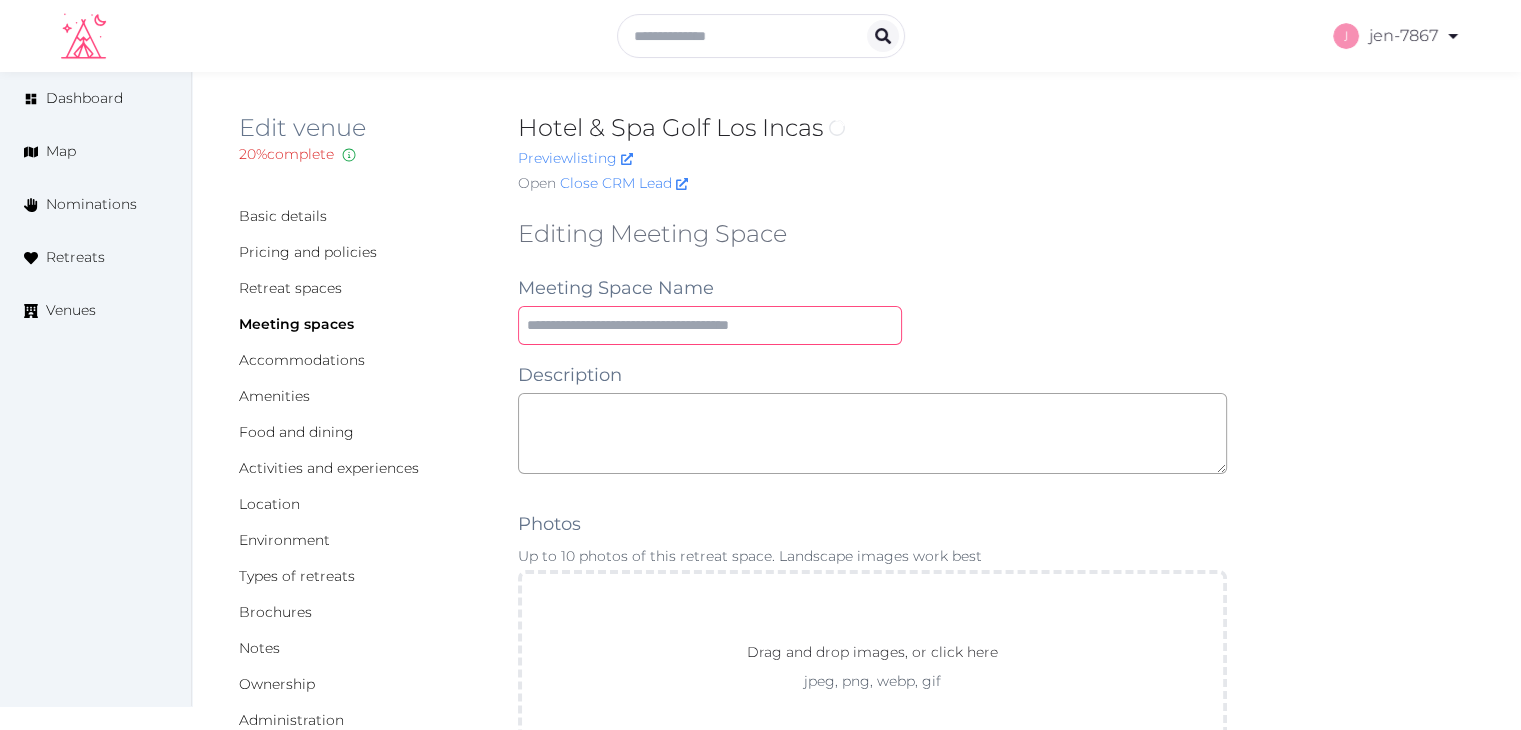 click at bounding box center [710, 325] 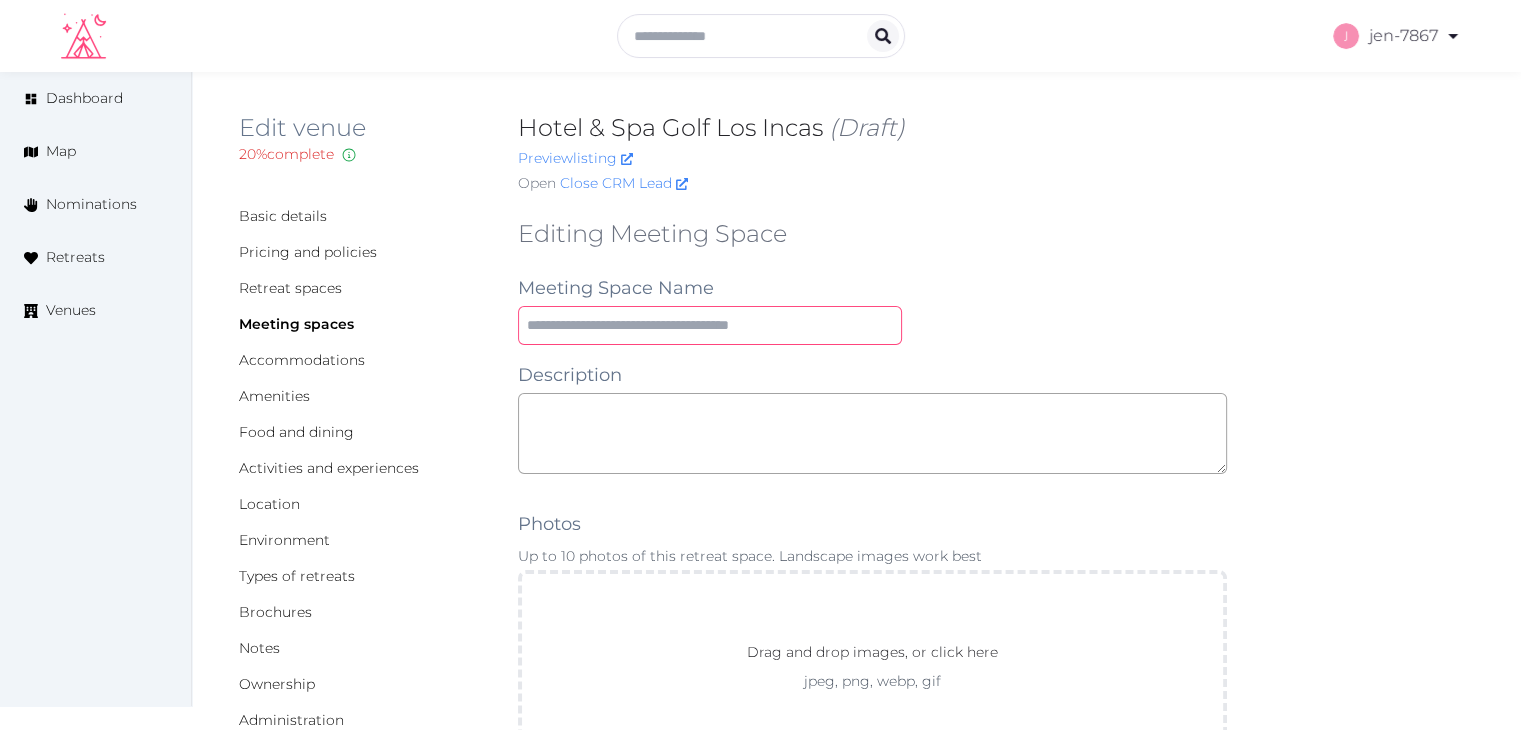 paste on "**********" 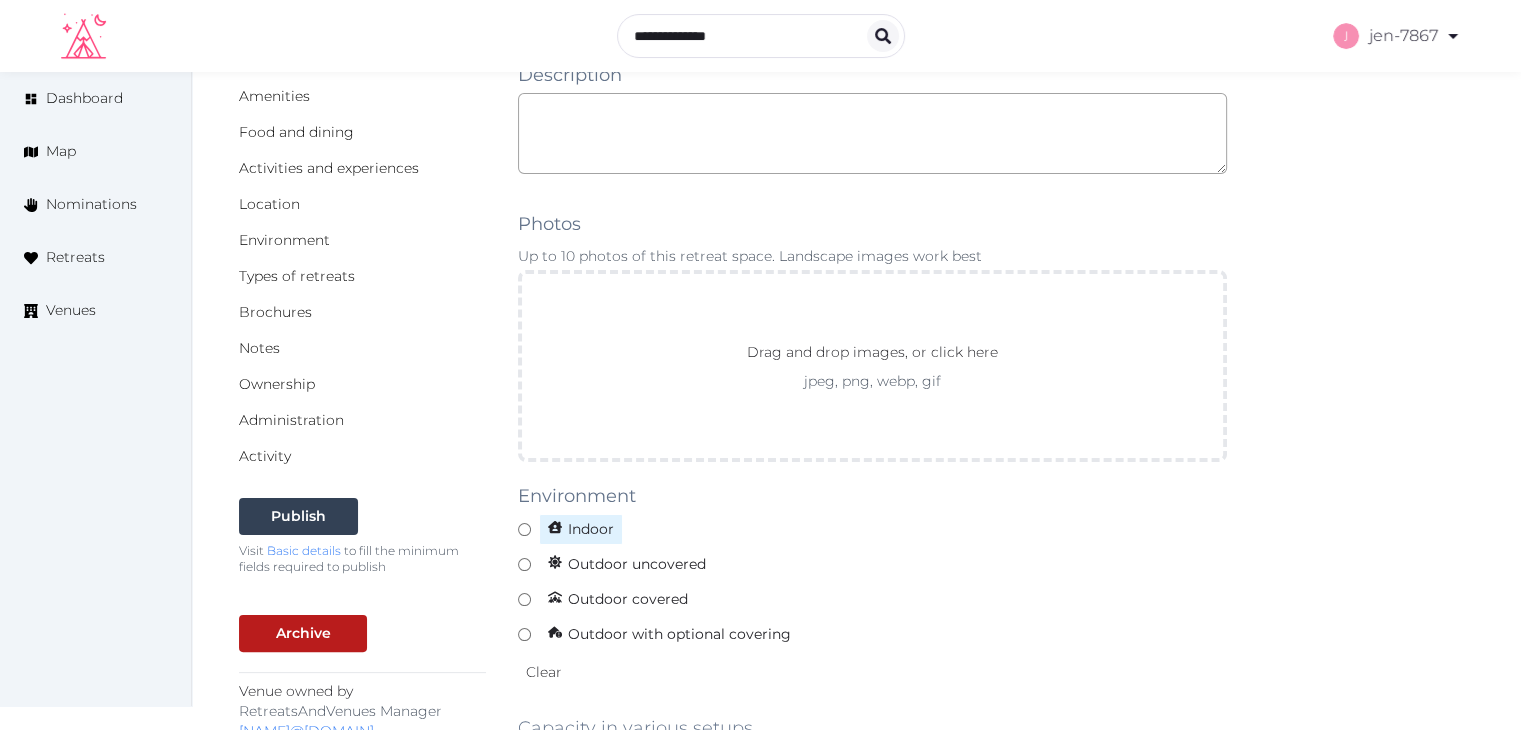 type on "**********" 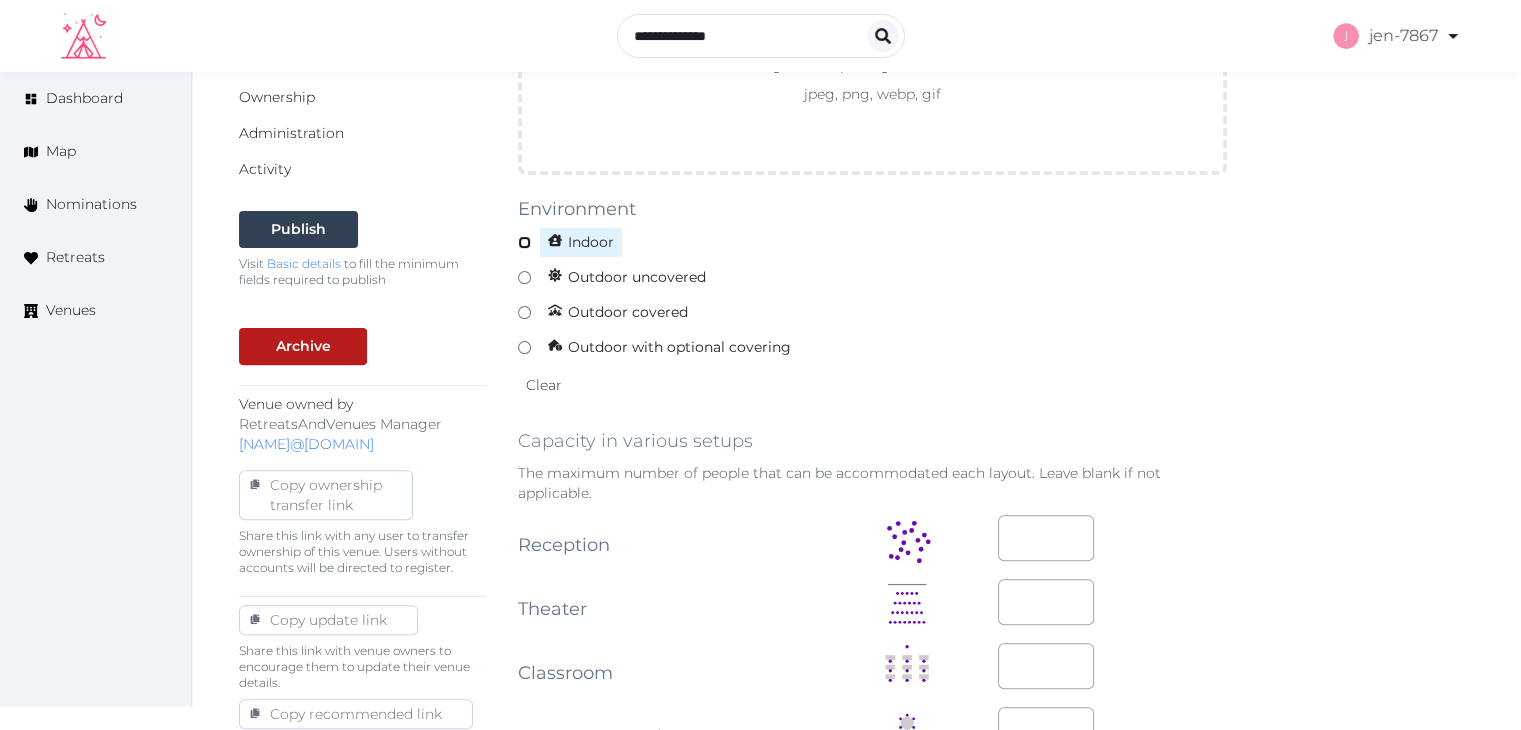 scroll, scrollTop: 600, scrollLeft: 0, axis: vertical 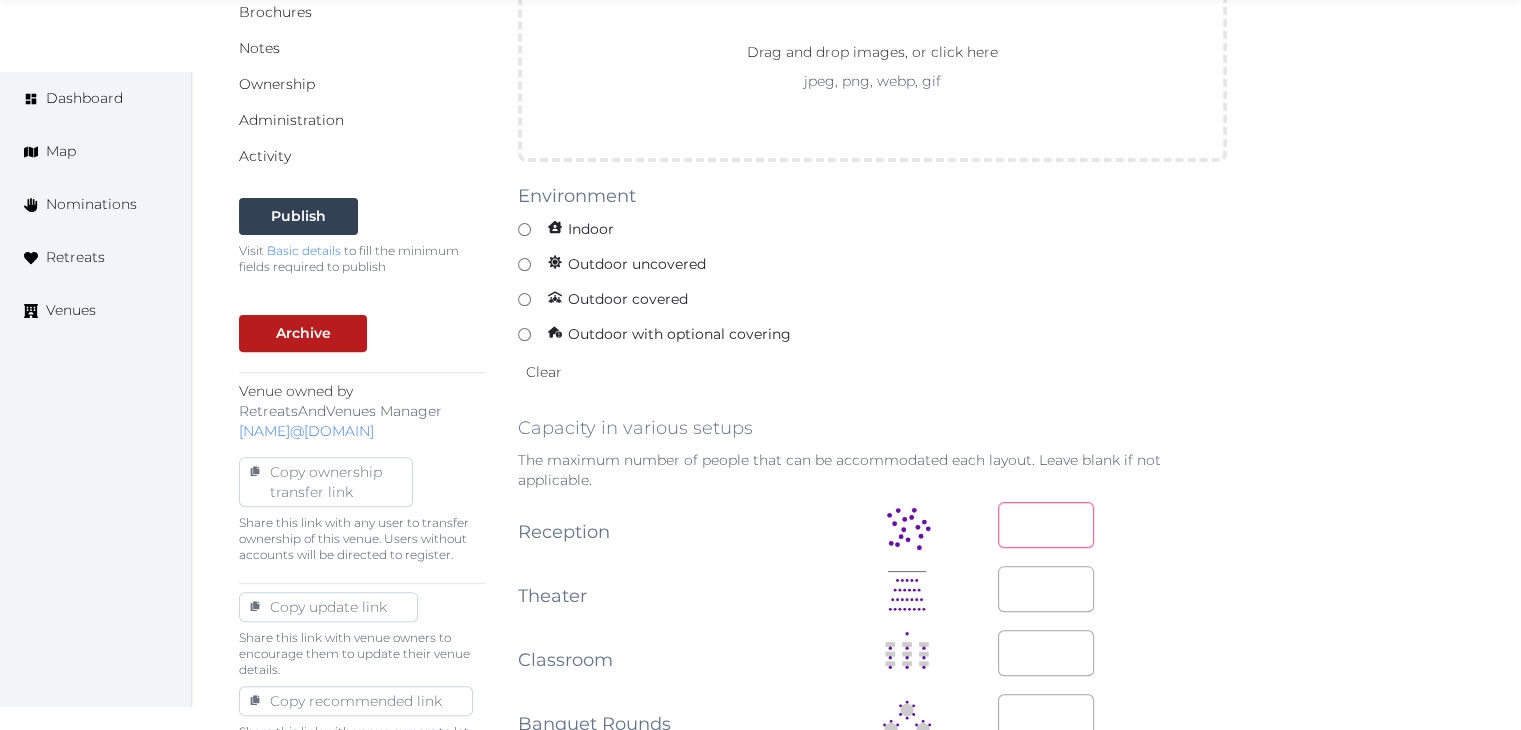 click at bounding box center (1046, 525) 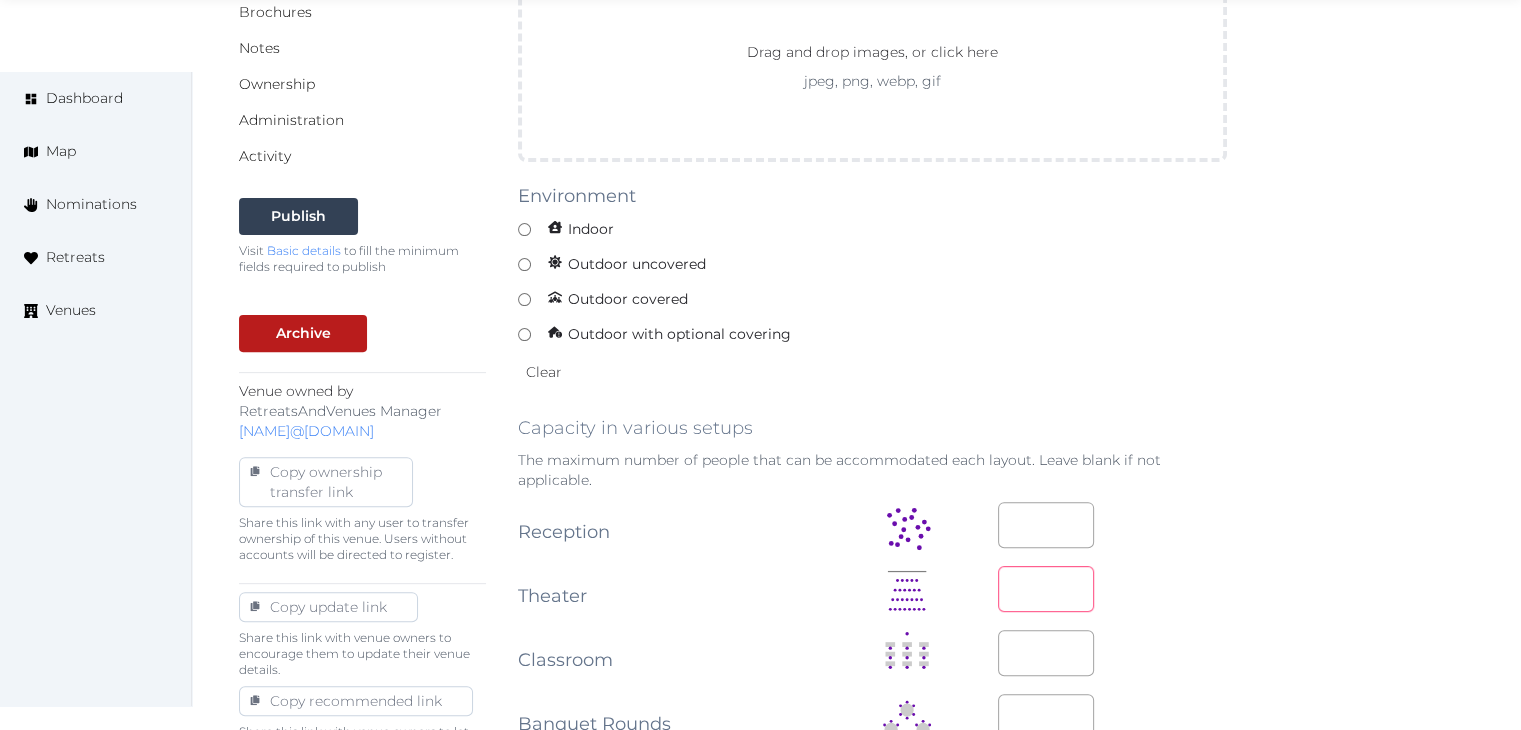 type on "**" 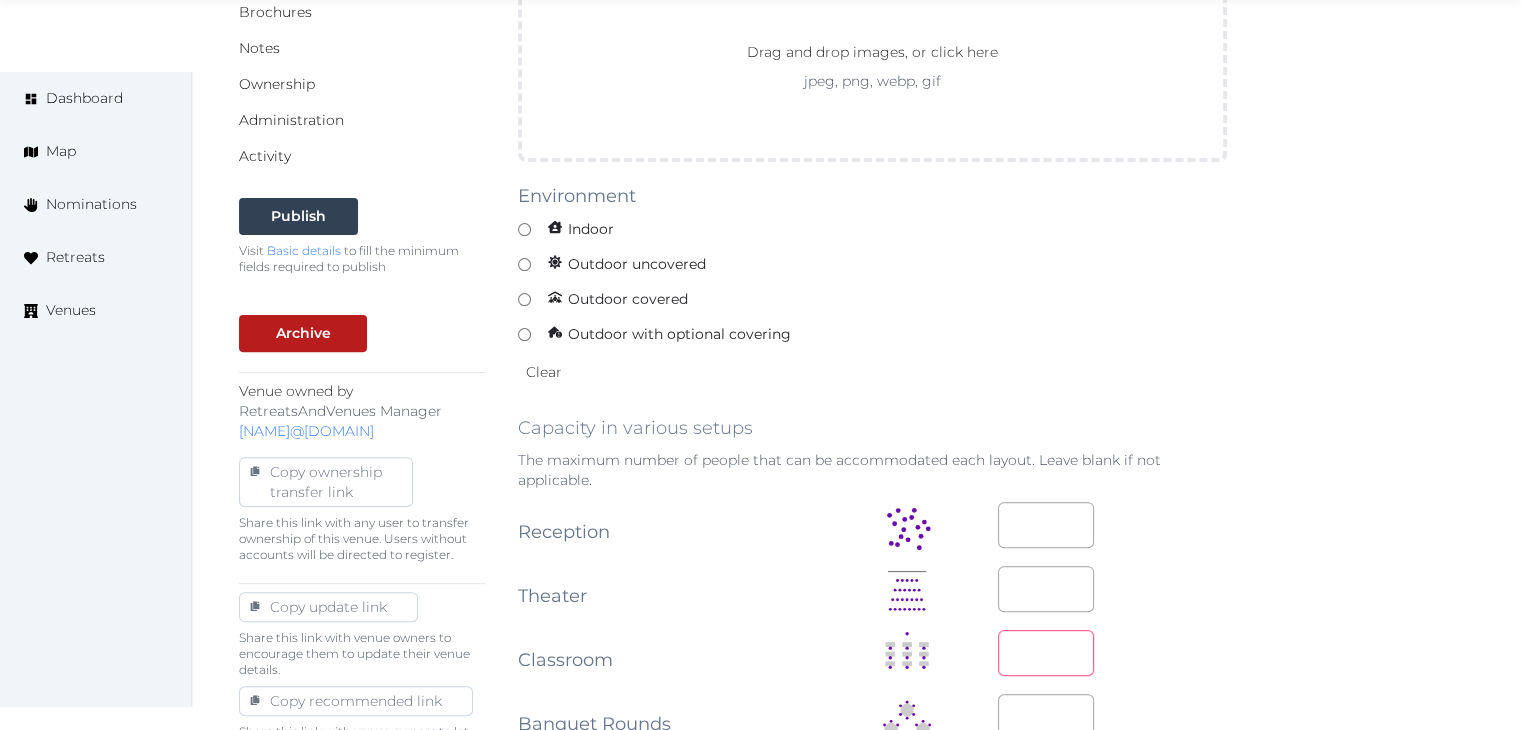 type on "**" 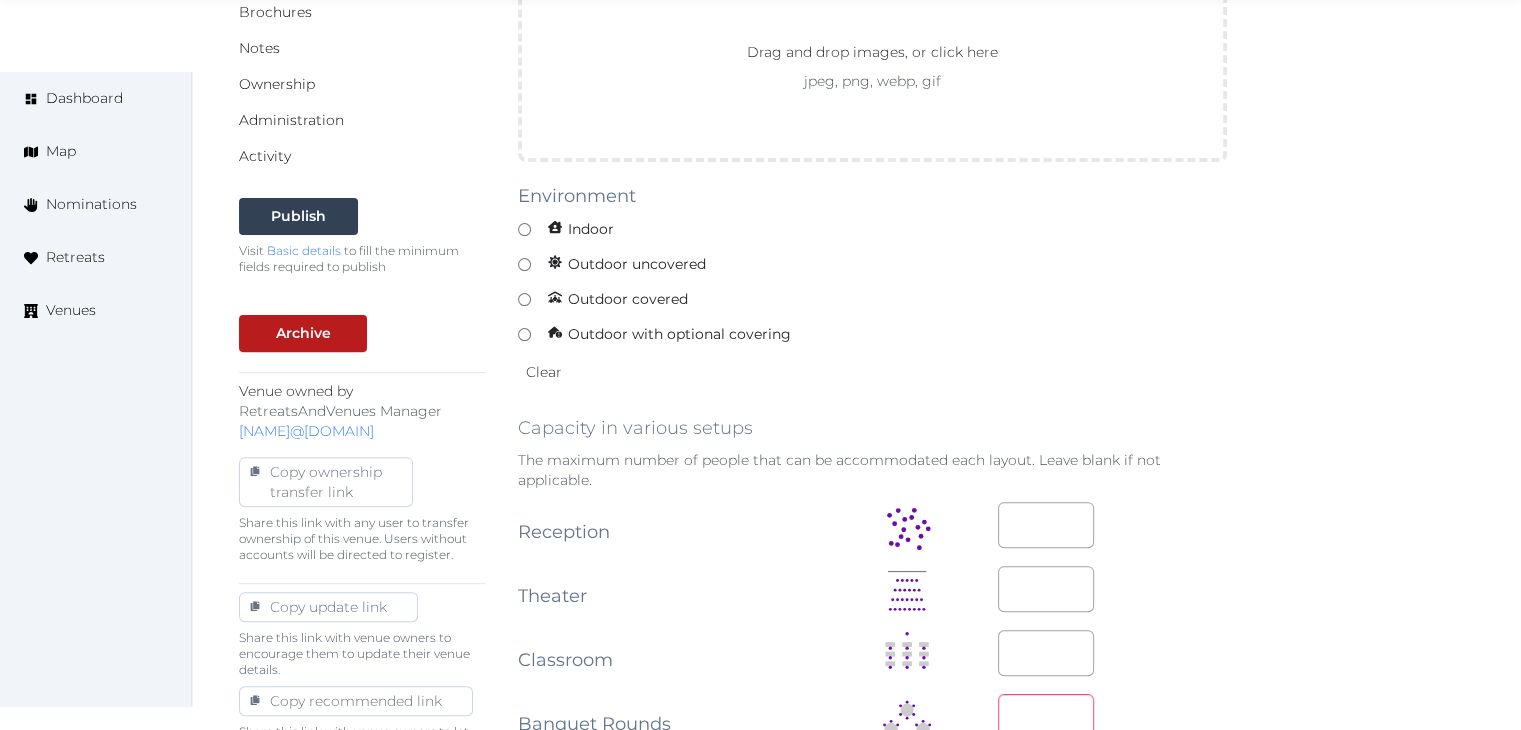 scroll, scrollTop: 608, scrollLeft: 0, axis: vertical 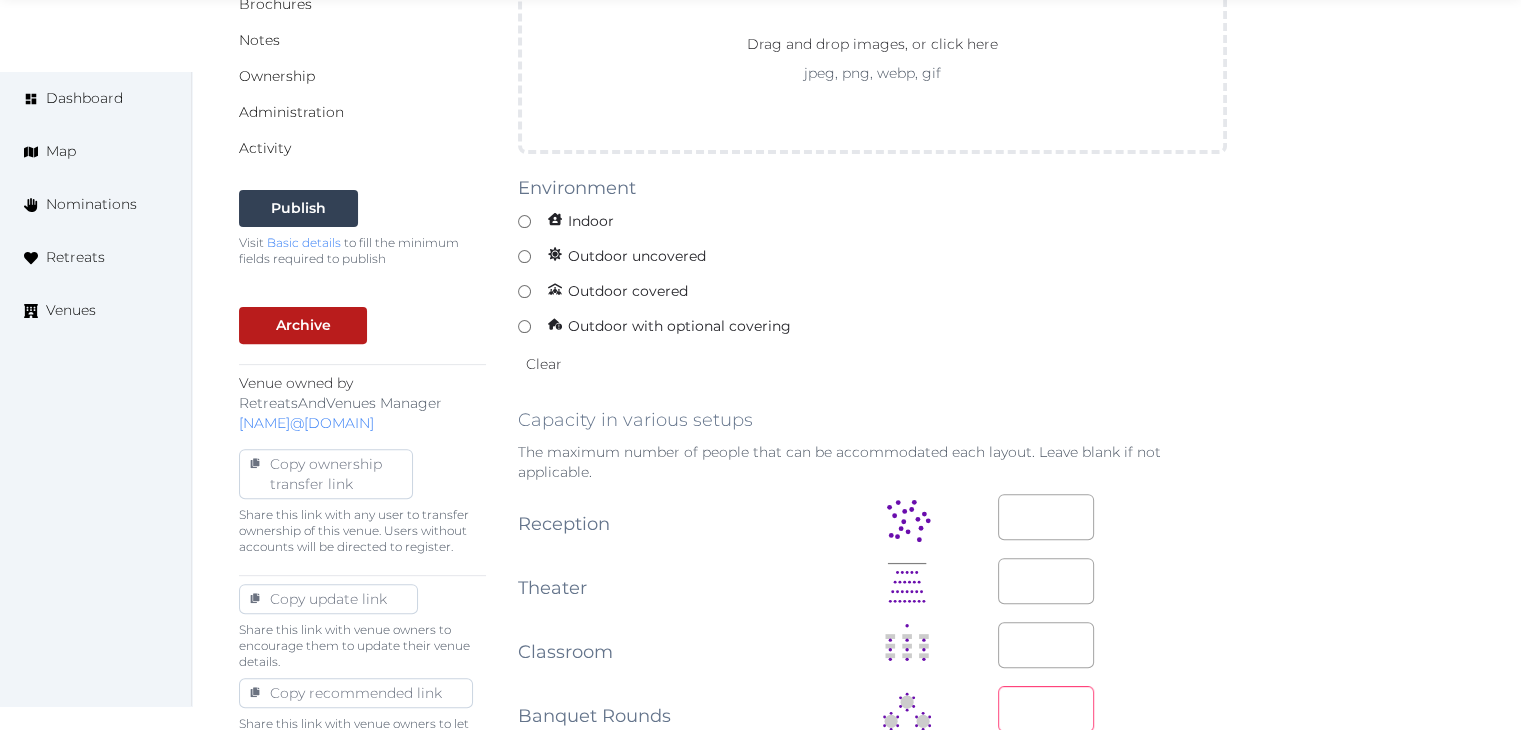 type on "**" 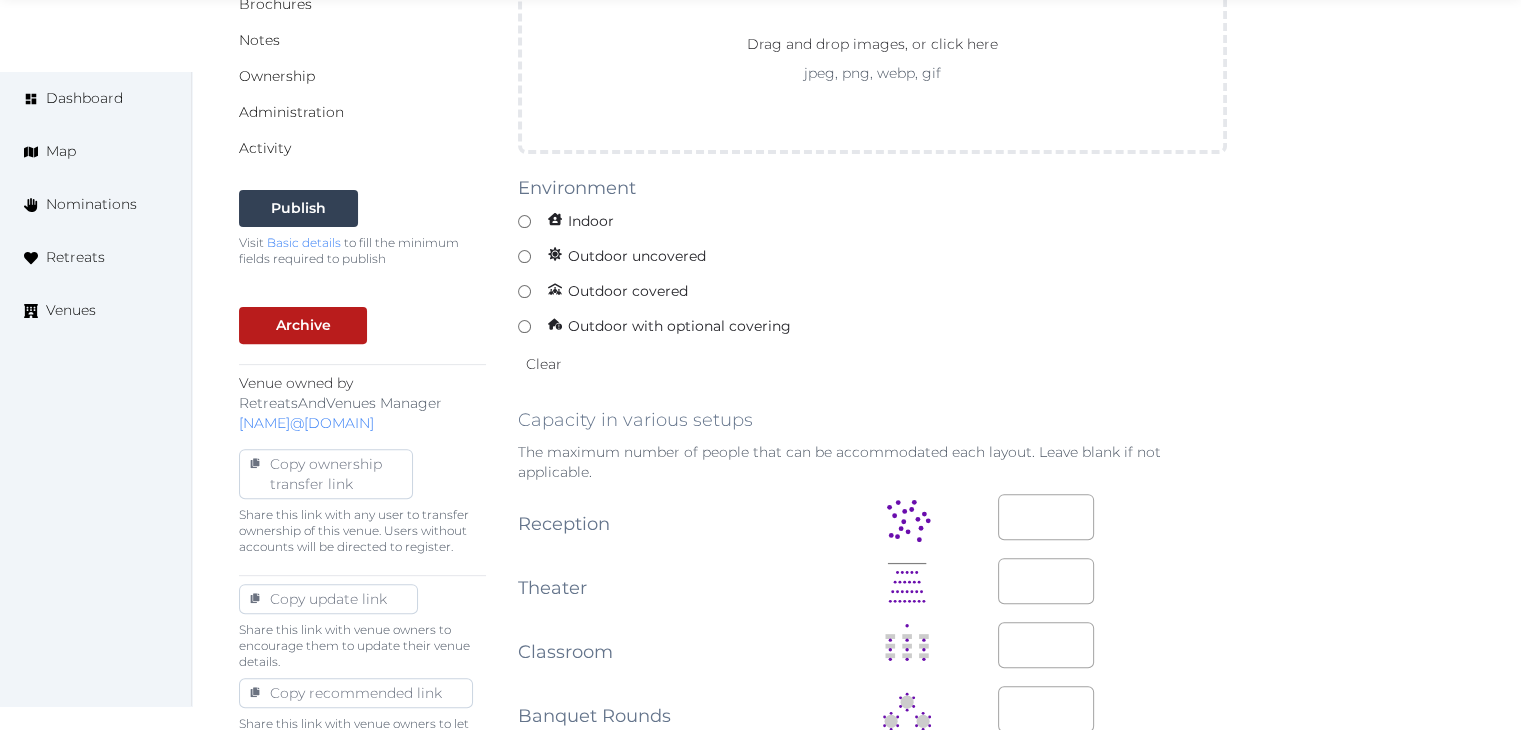 scroll, scrollTop: 1013, scrollLeft: 0, axis: vertical 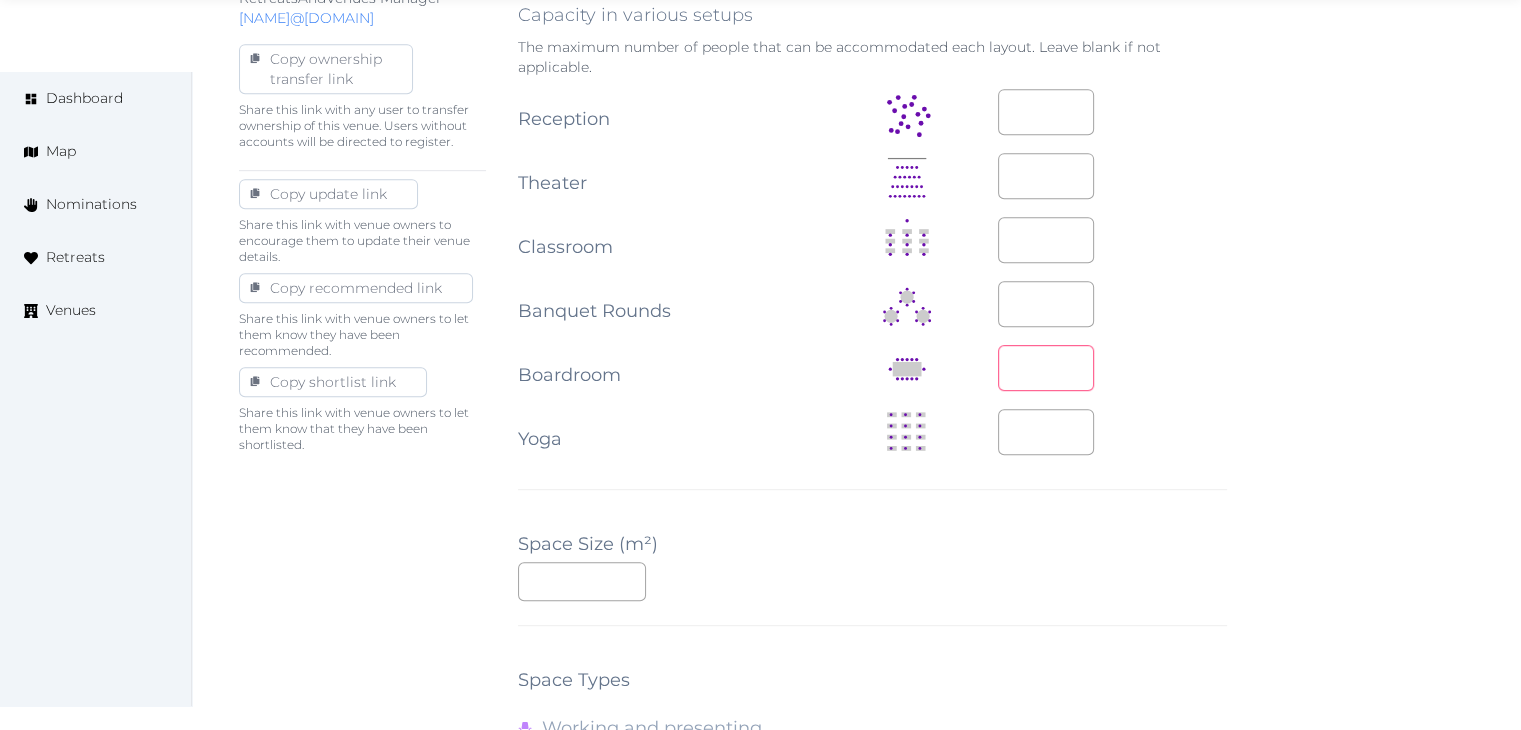 click at bounding box center [1046, 368] 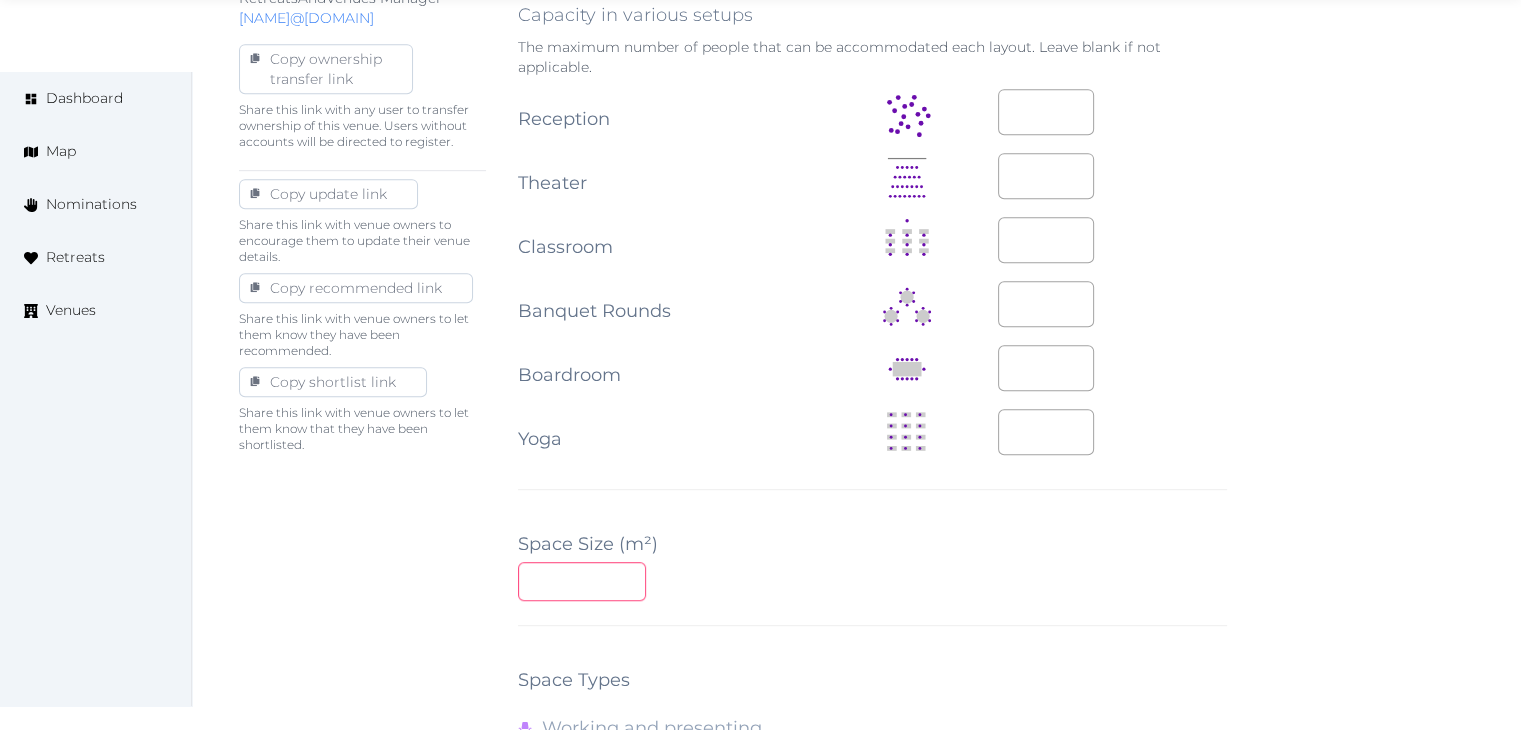 type on "**" 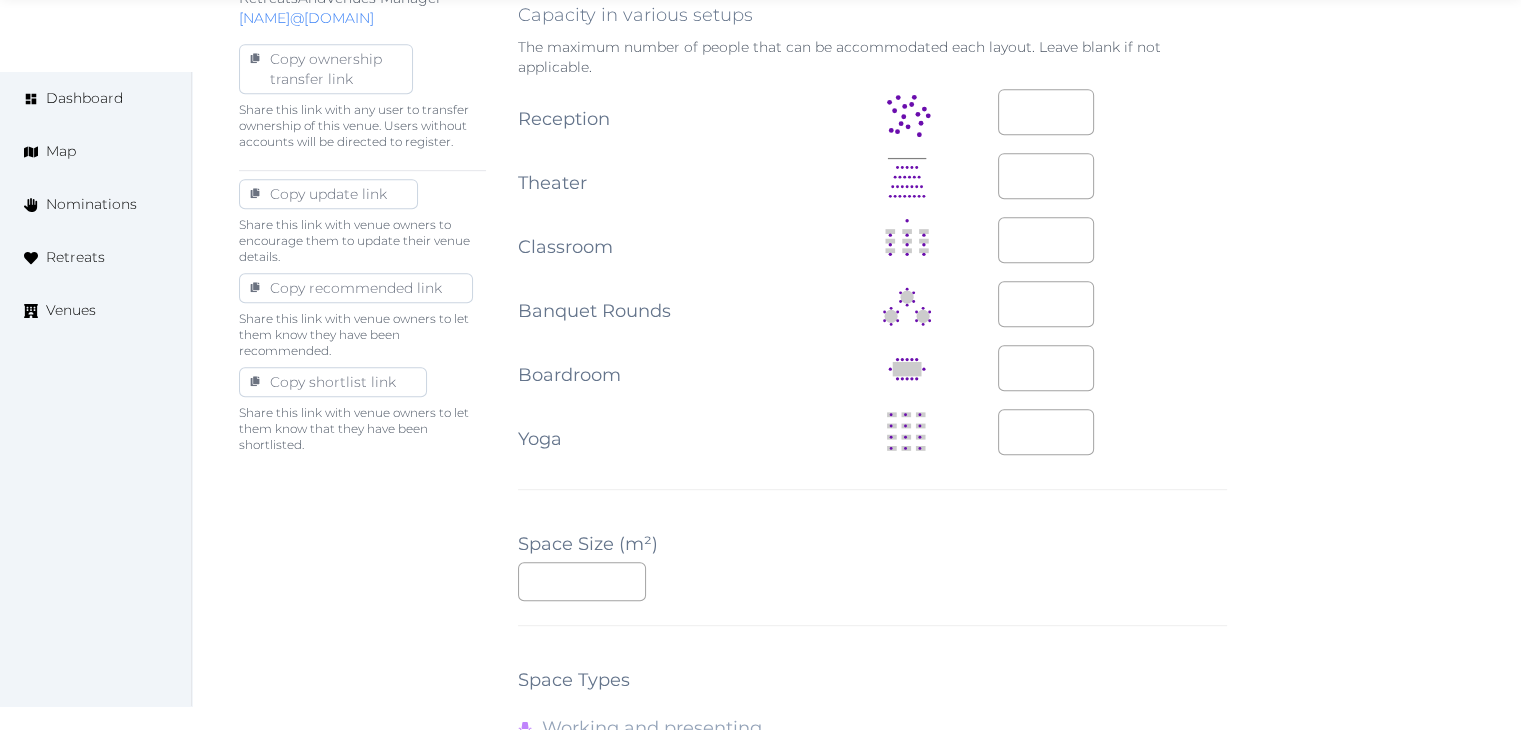 scroll, scrollTop: 1788, scrollLeft: 0, axis: vertical 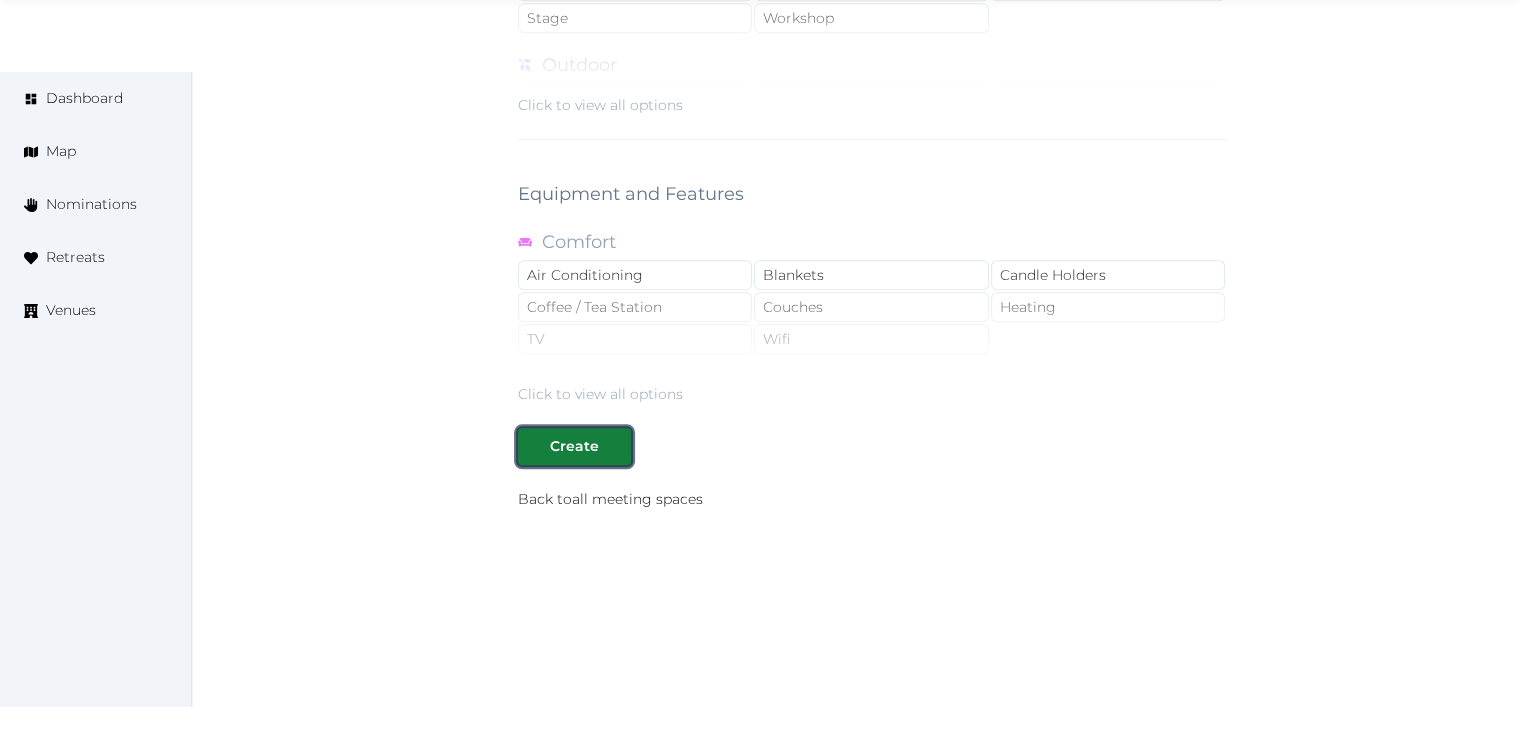 type 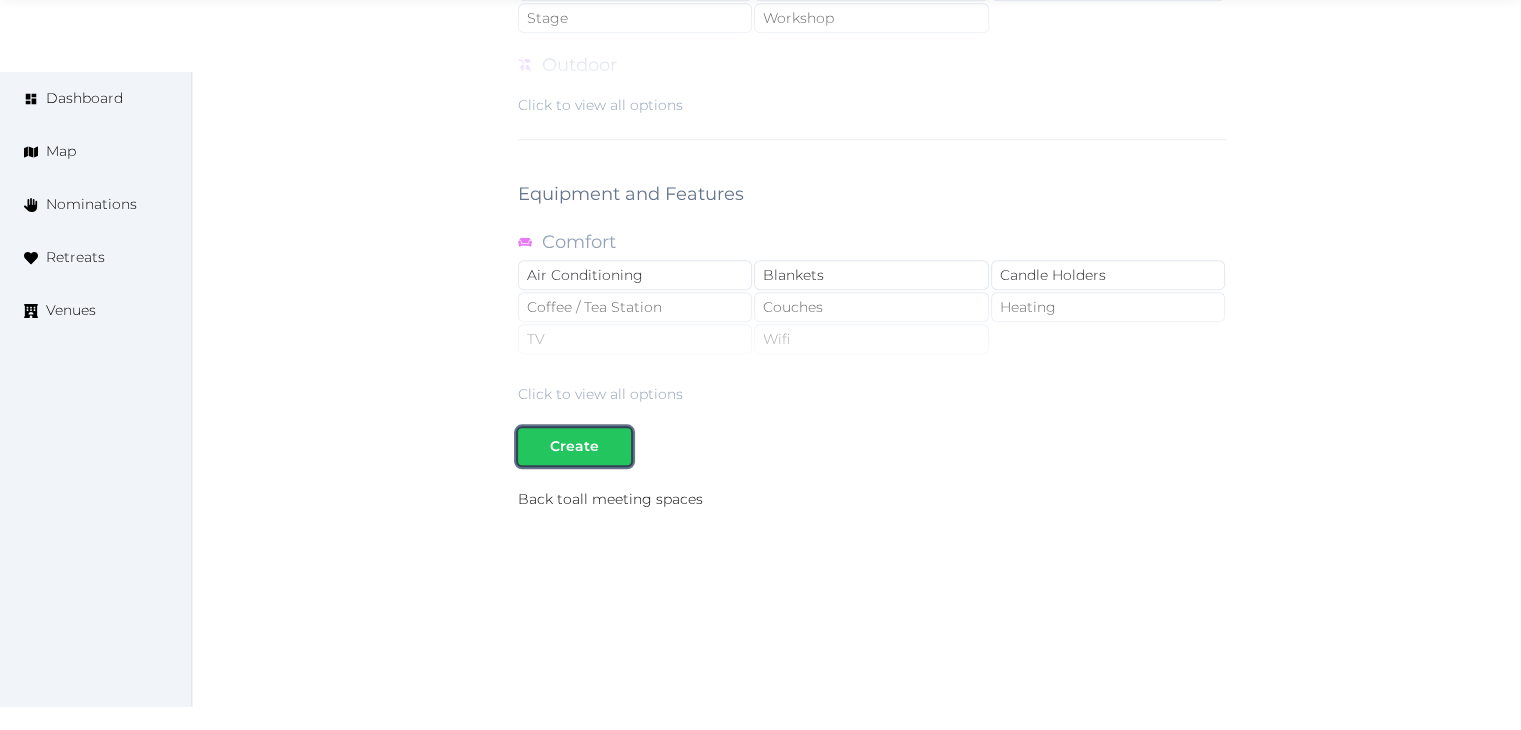 click on "Create" at bounding box center [574, 446] 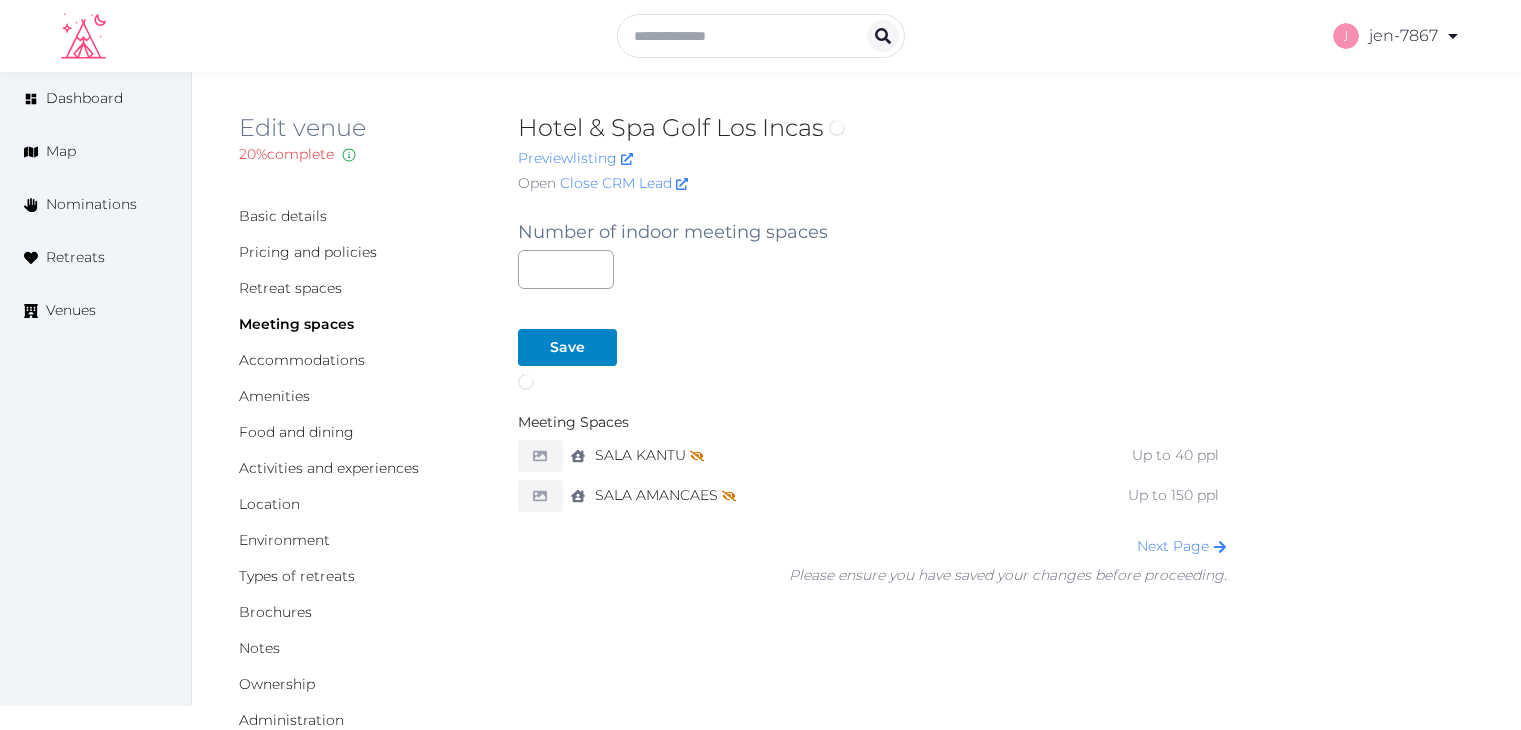 scroll, scrollTop: 0, scrollLeft: 0, axis: both 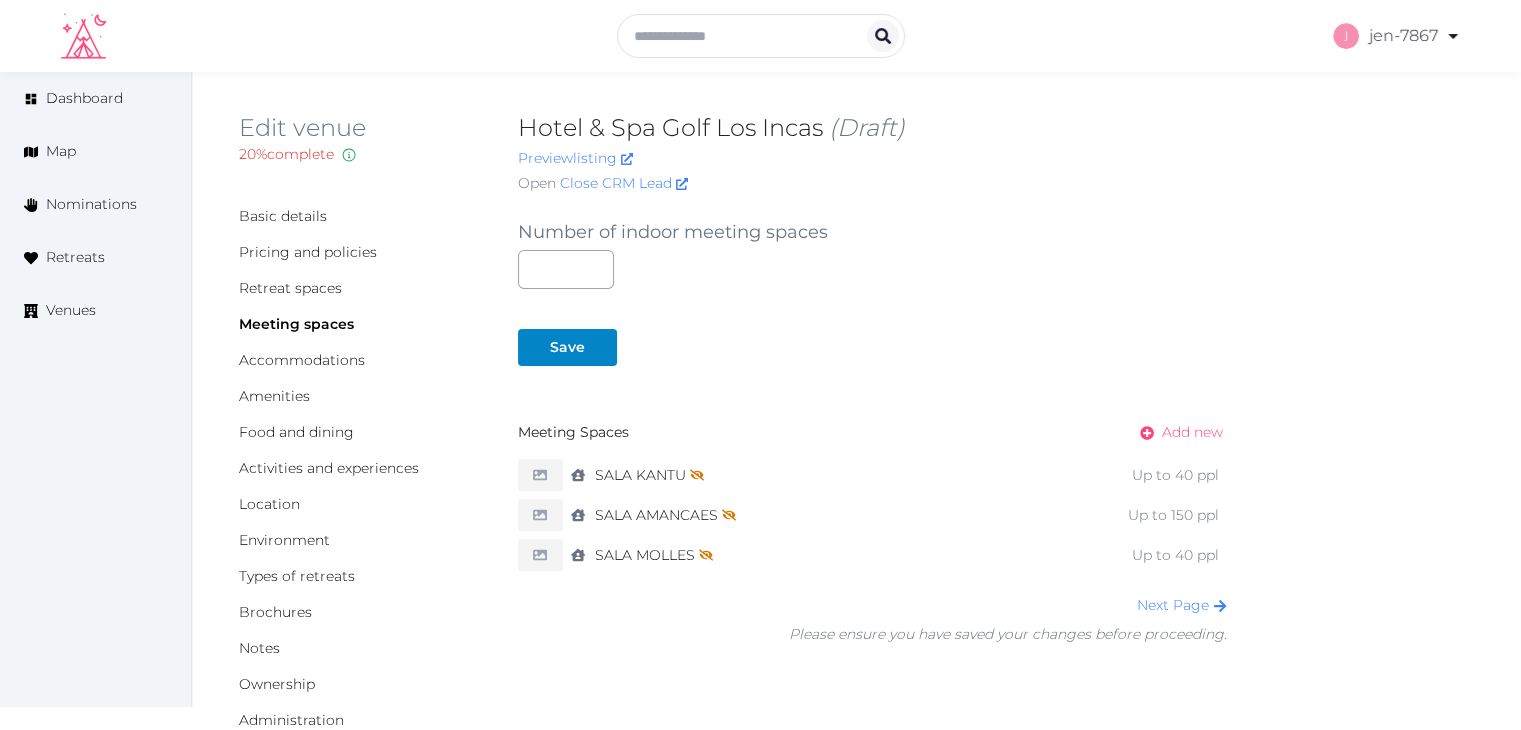 click on "Add new" at bounding box center [1192, 432] 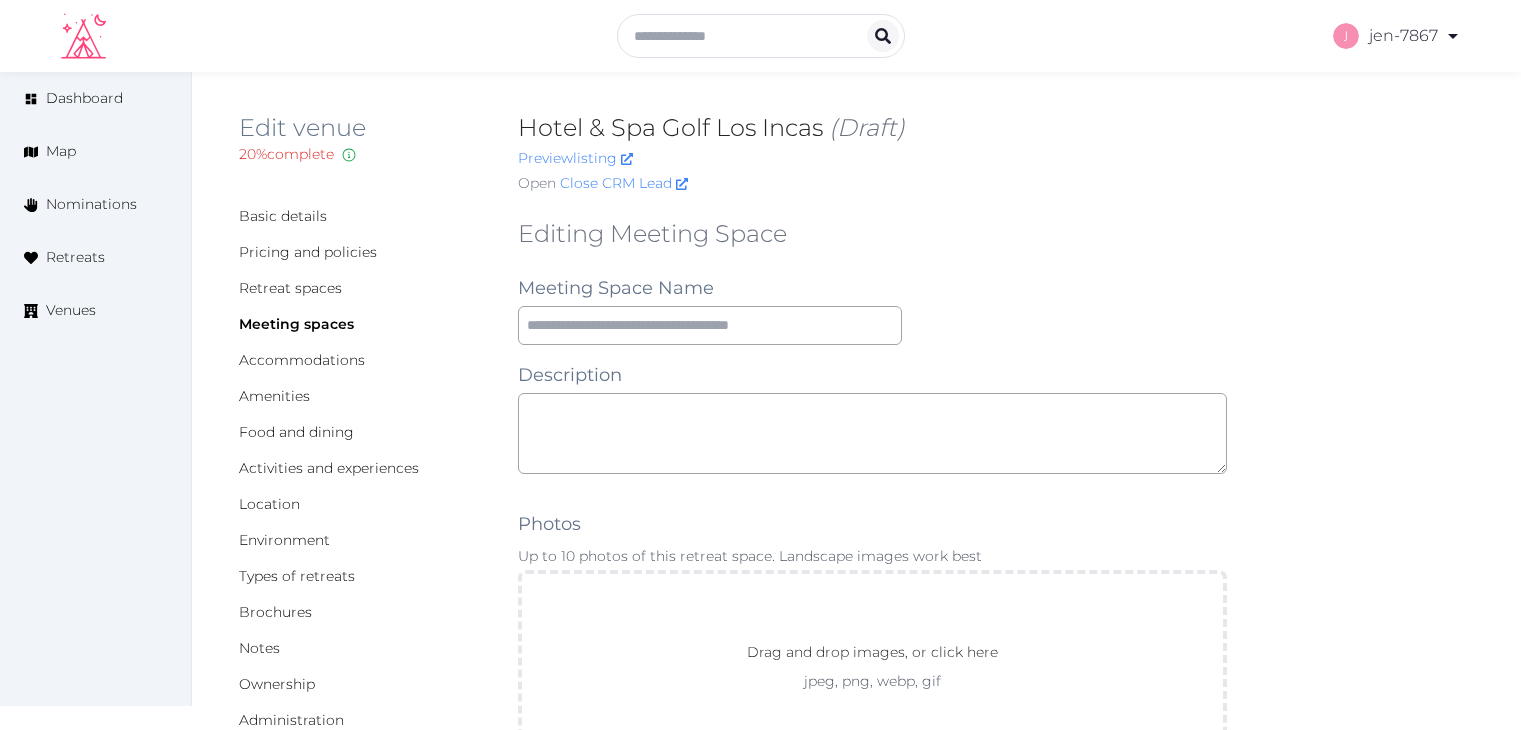 scroll, scrollTop: 0, scrollLeft: 0, axis: both 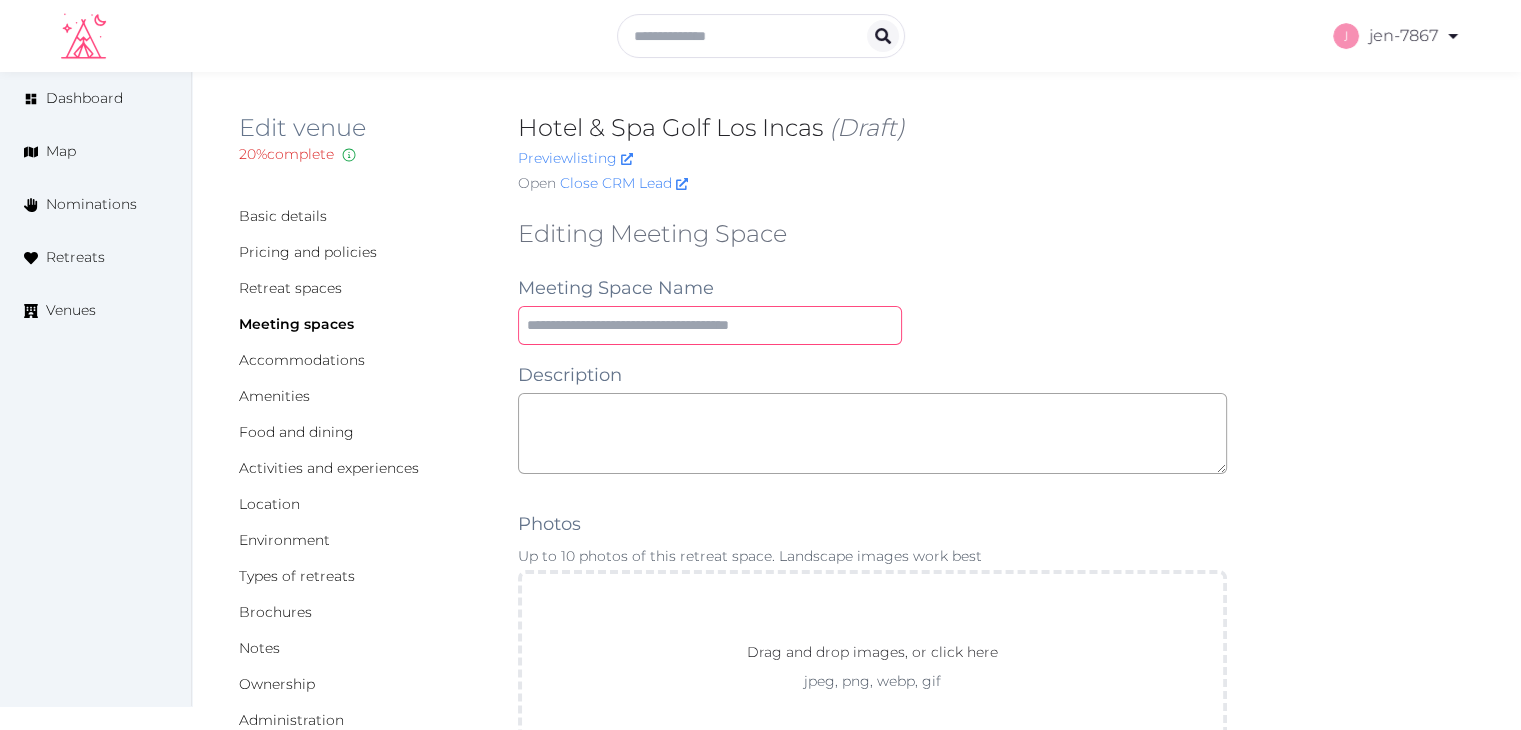 click at bounding box center (710, 325) 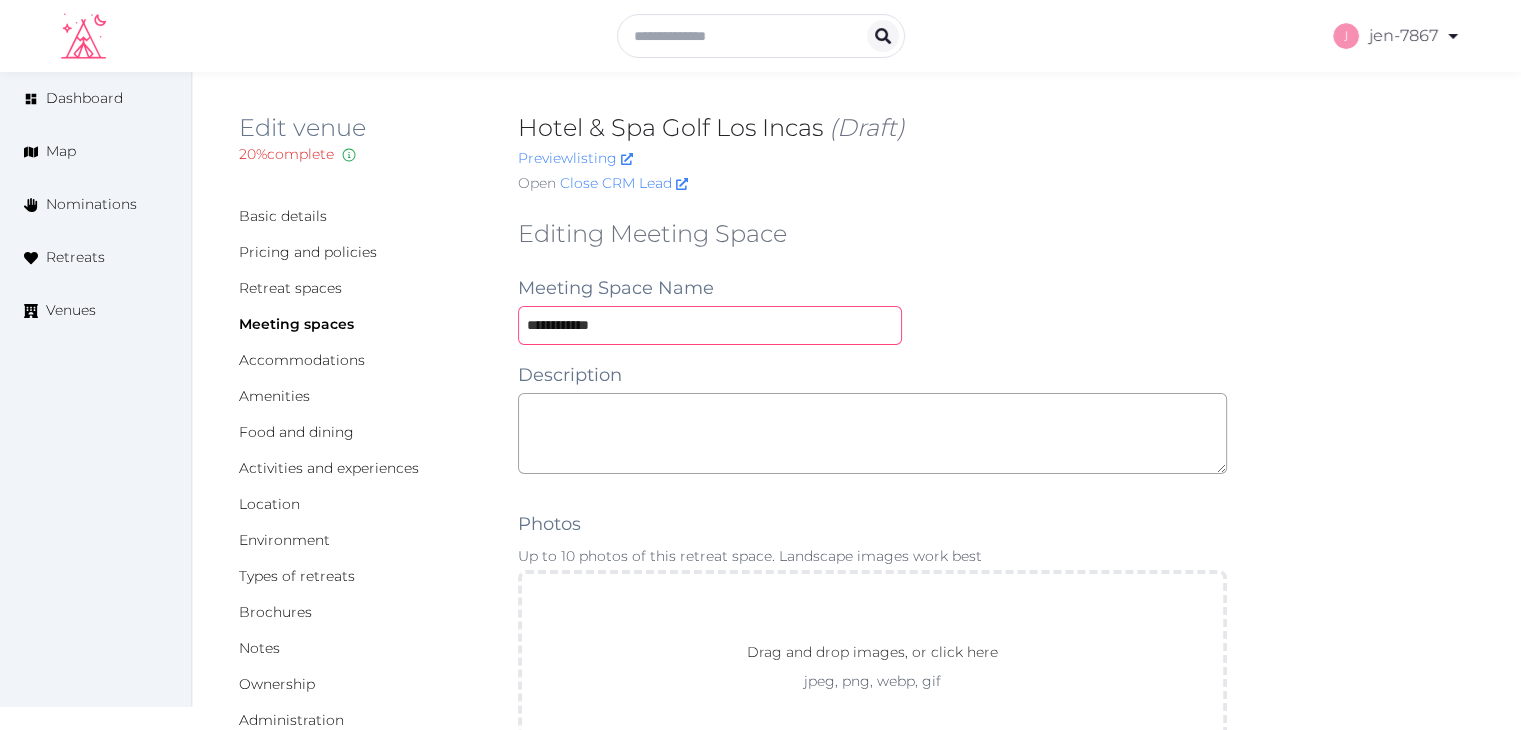 type on "**********" 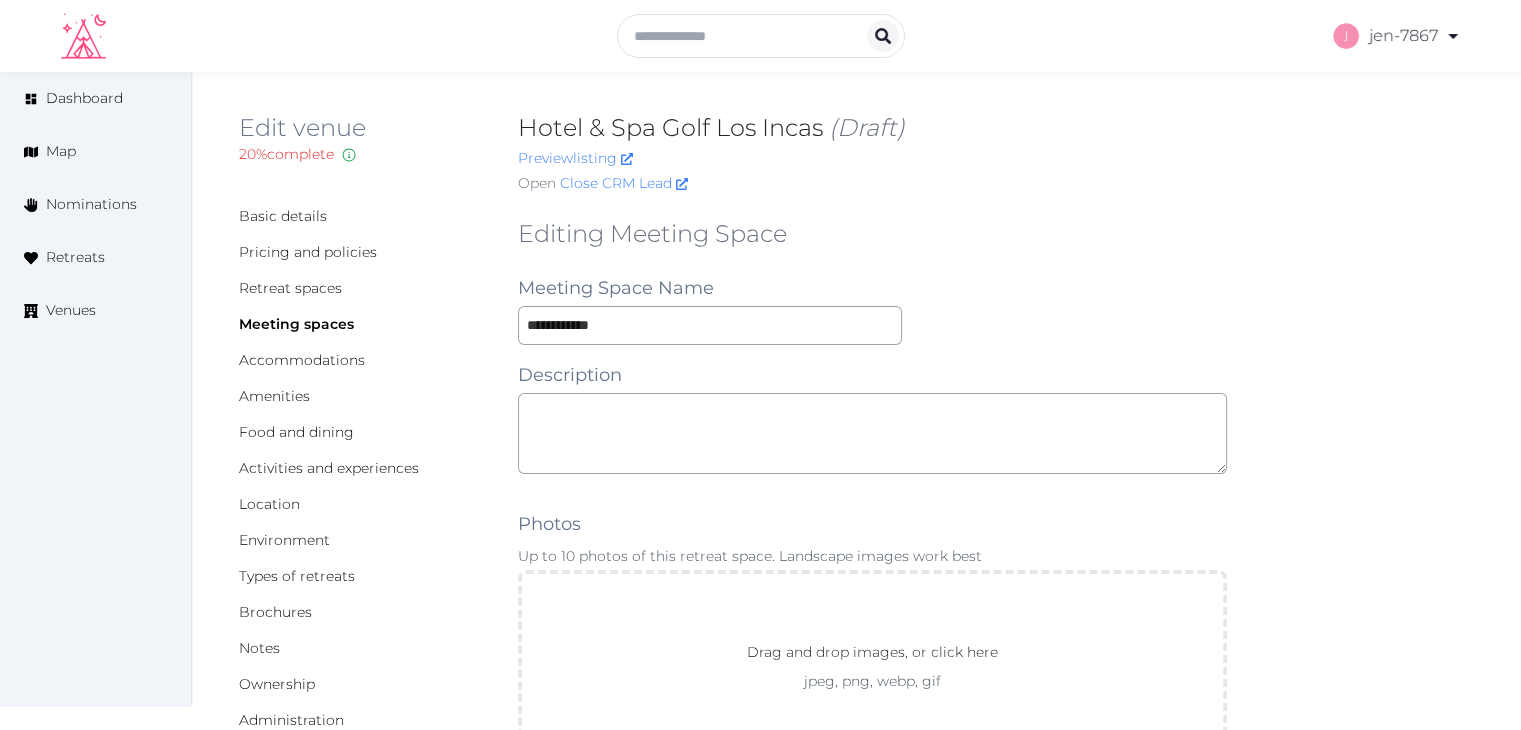 scroll, scrollTop: 464, scrollLeft: 0, axis: vertical 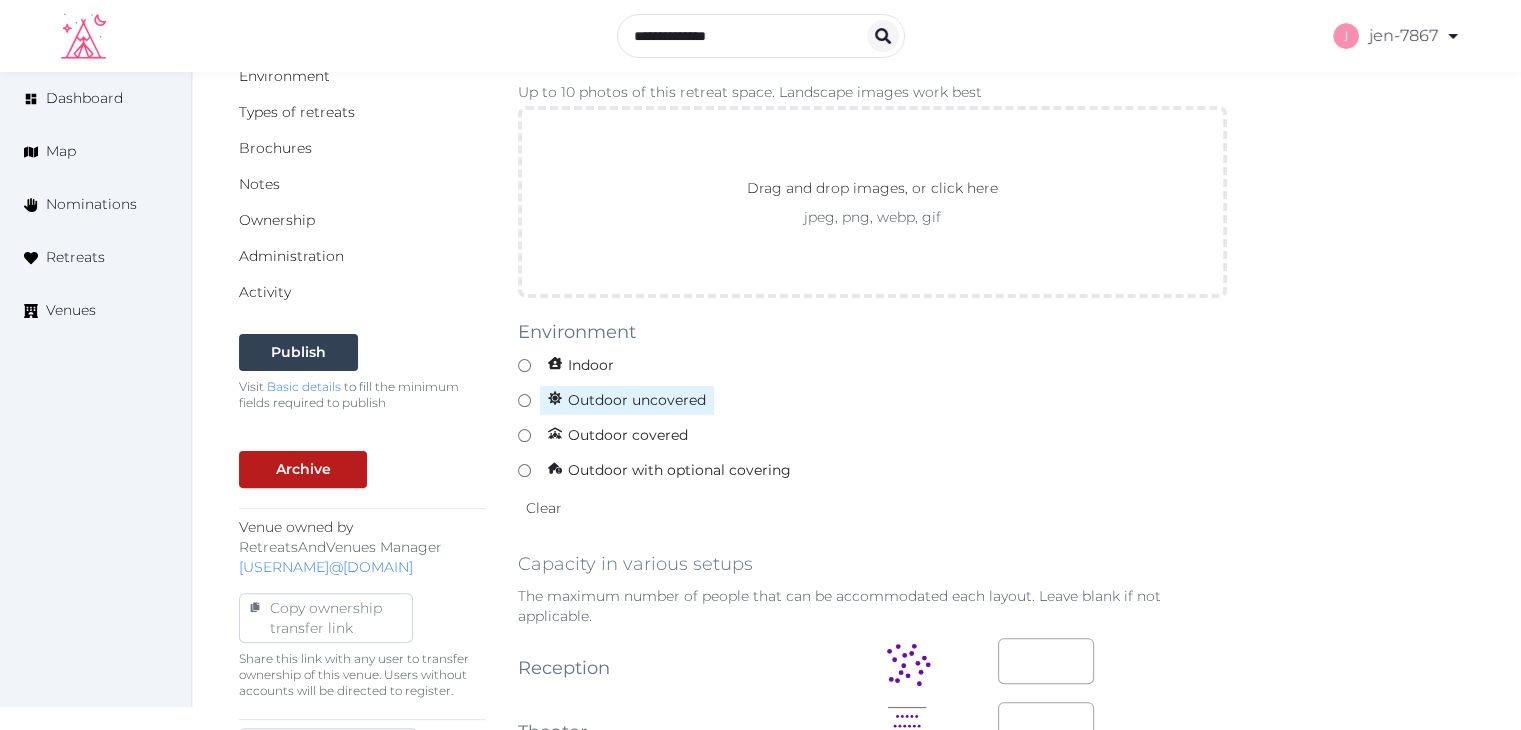 type 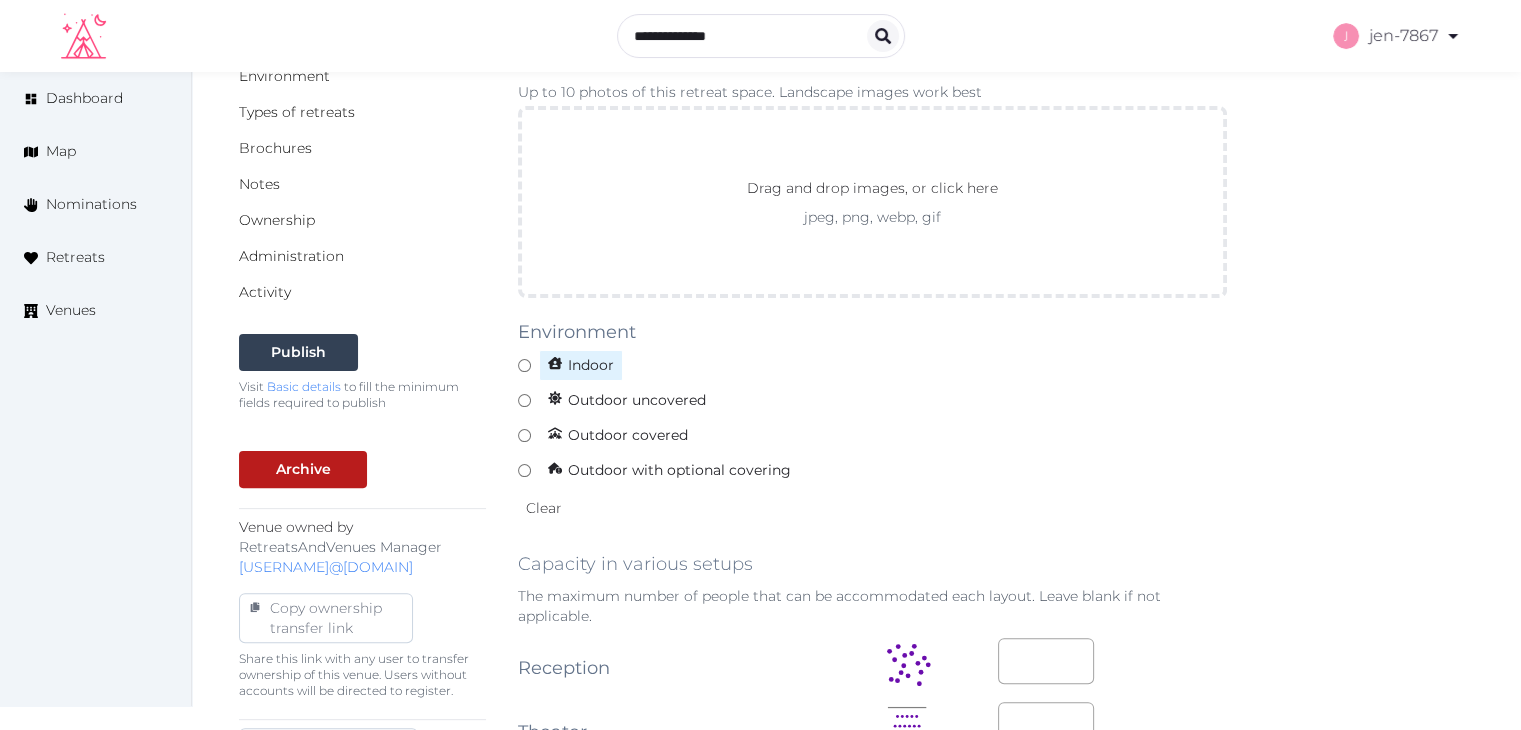 click on "Indoor" at bounding box center (581, 365) 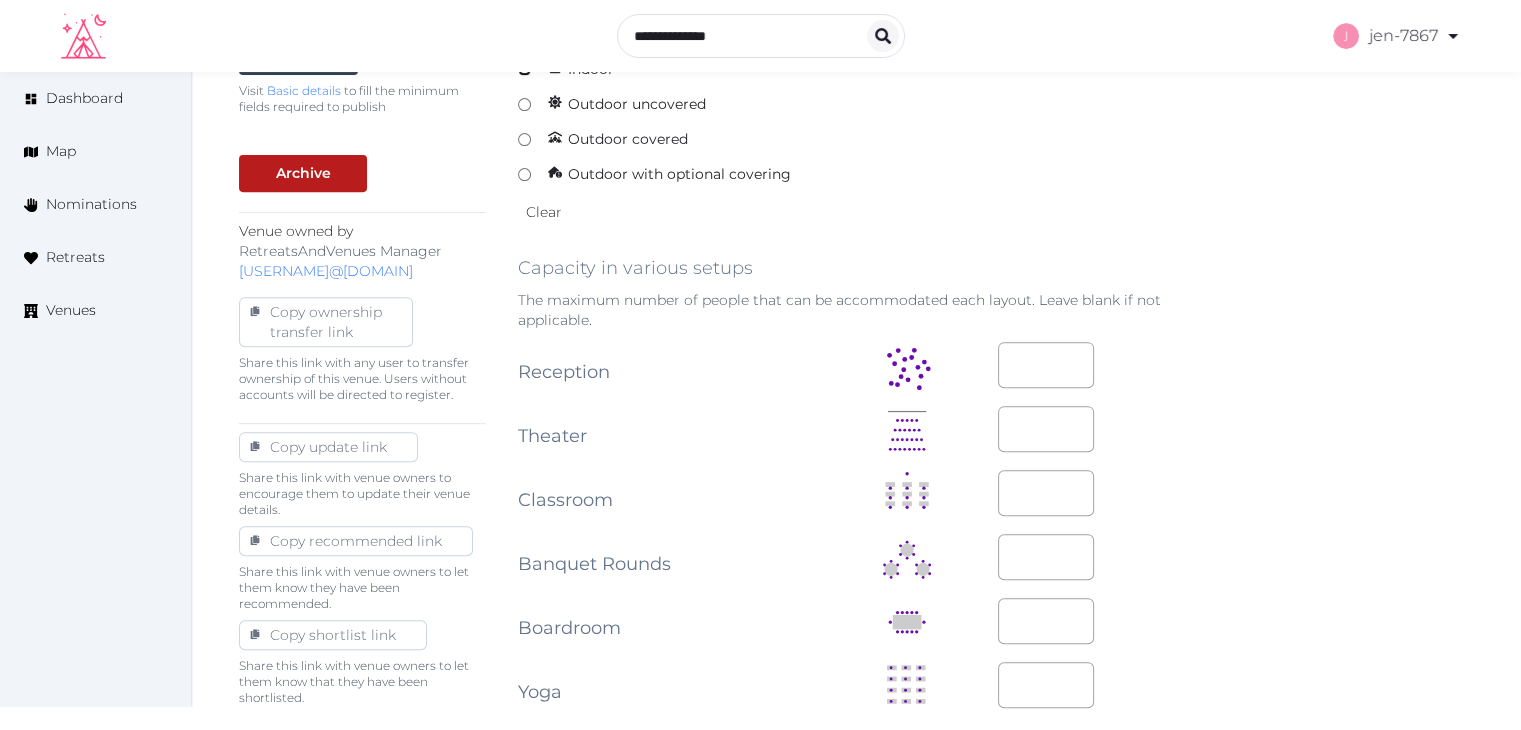 scroll, scrollTop: 764, scrollLeft: 0, axis: vertical 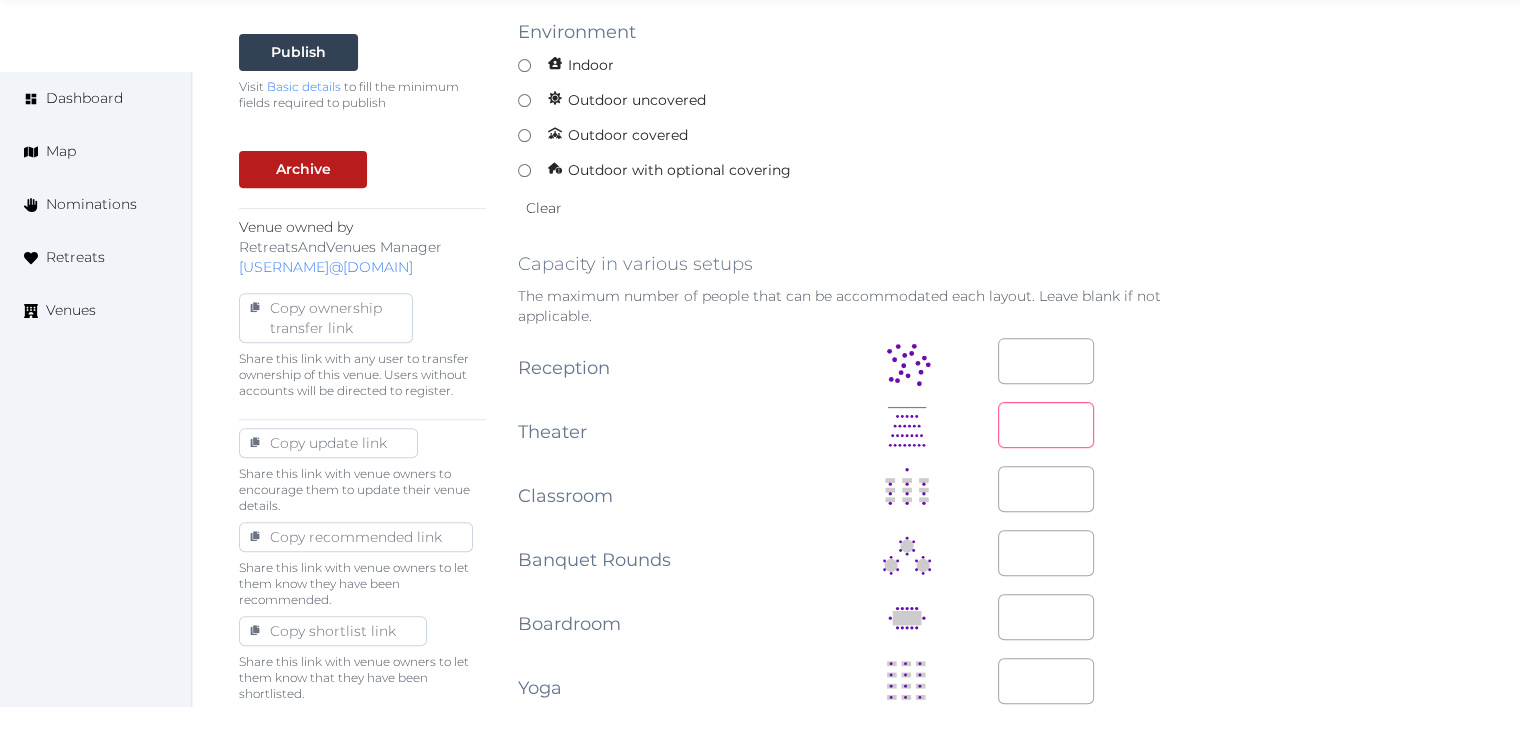 click at bounding box center (1046, 425) 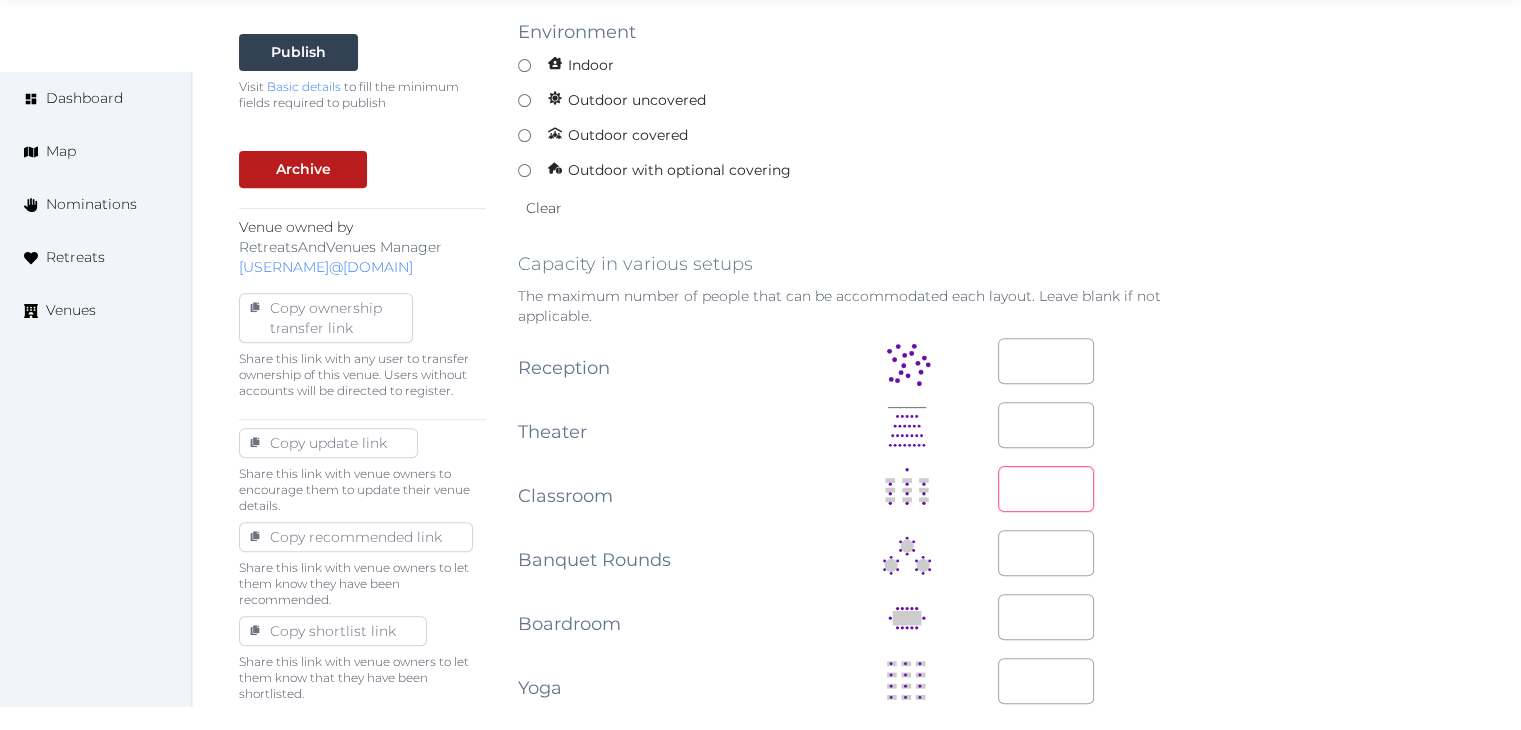 type on "**" 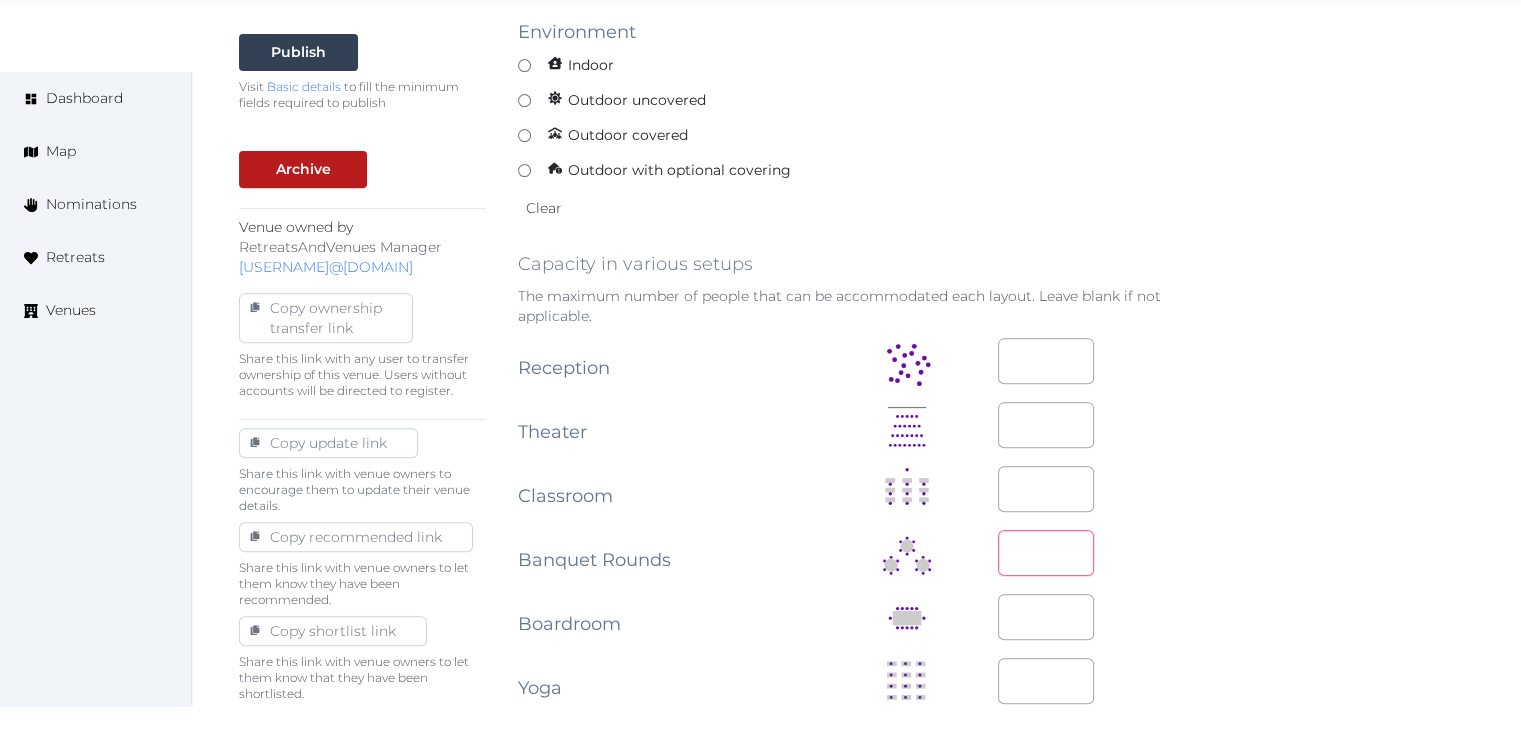 type on "**" 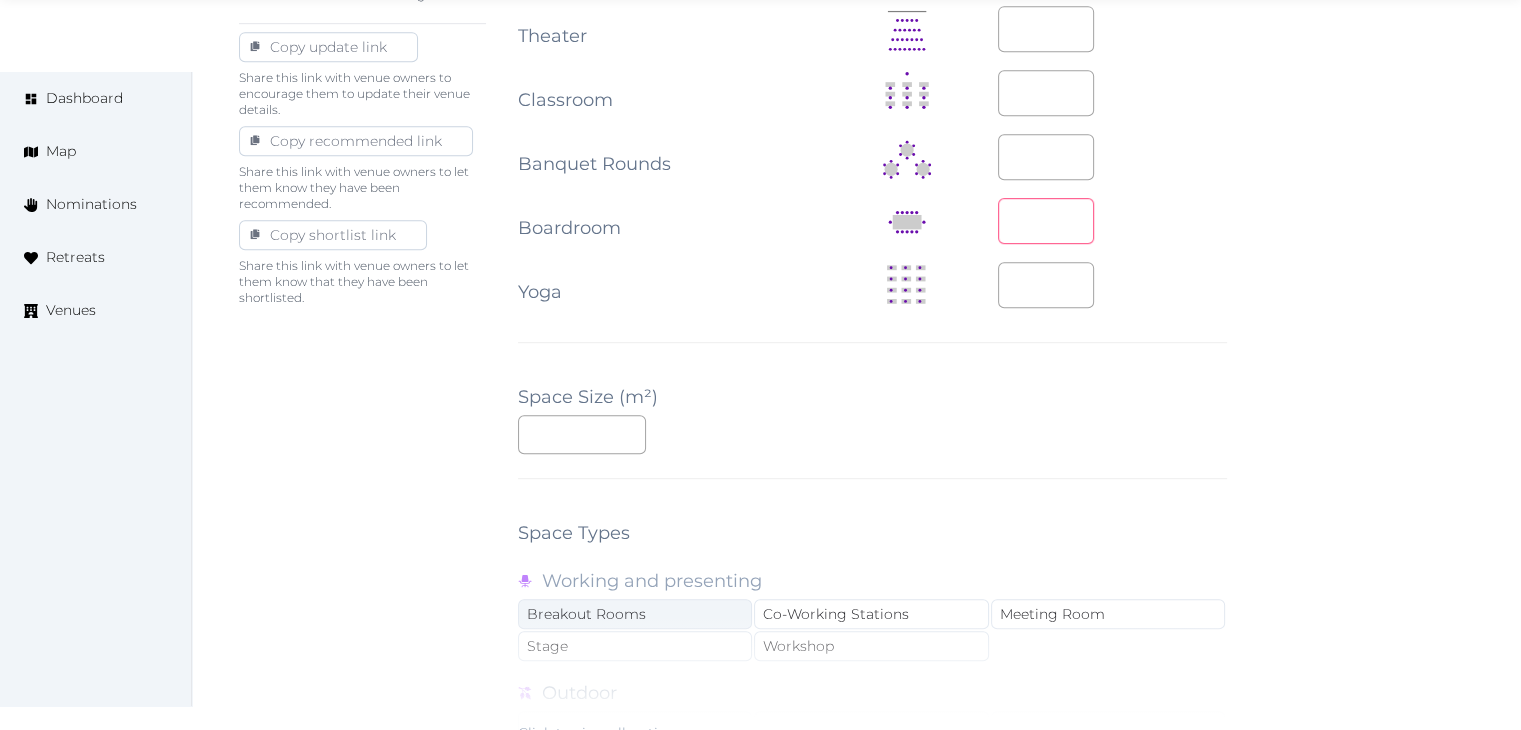 scroll, scrollTop: 1164, scrollLeft: 0, axis: vertical 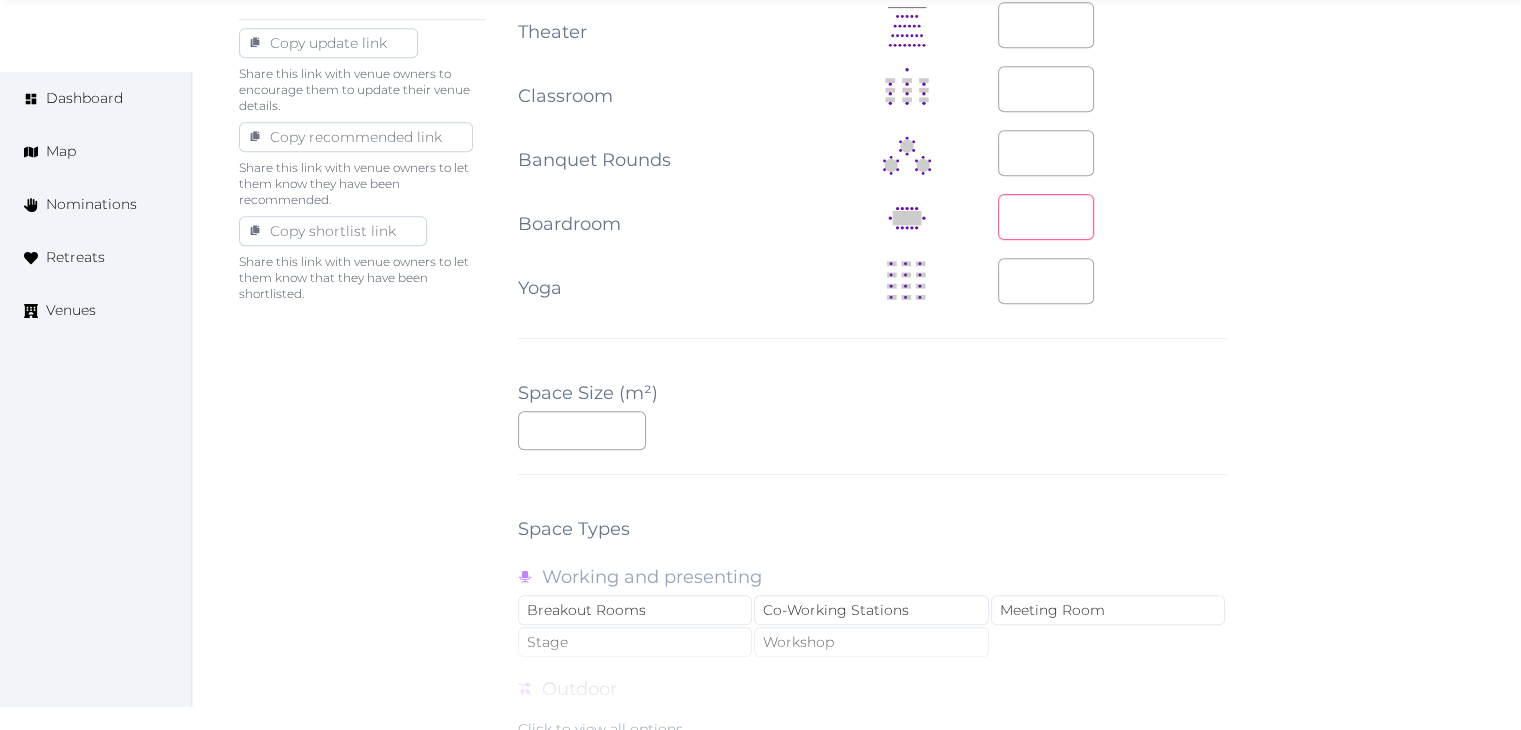 type on "**" 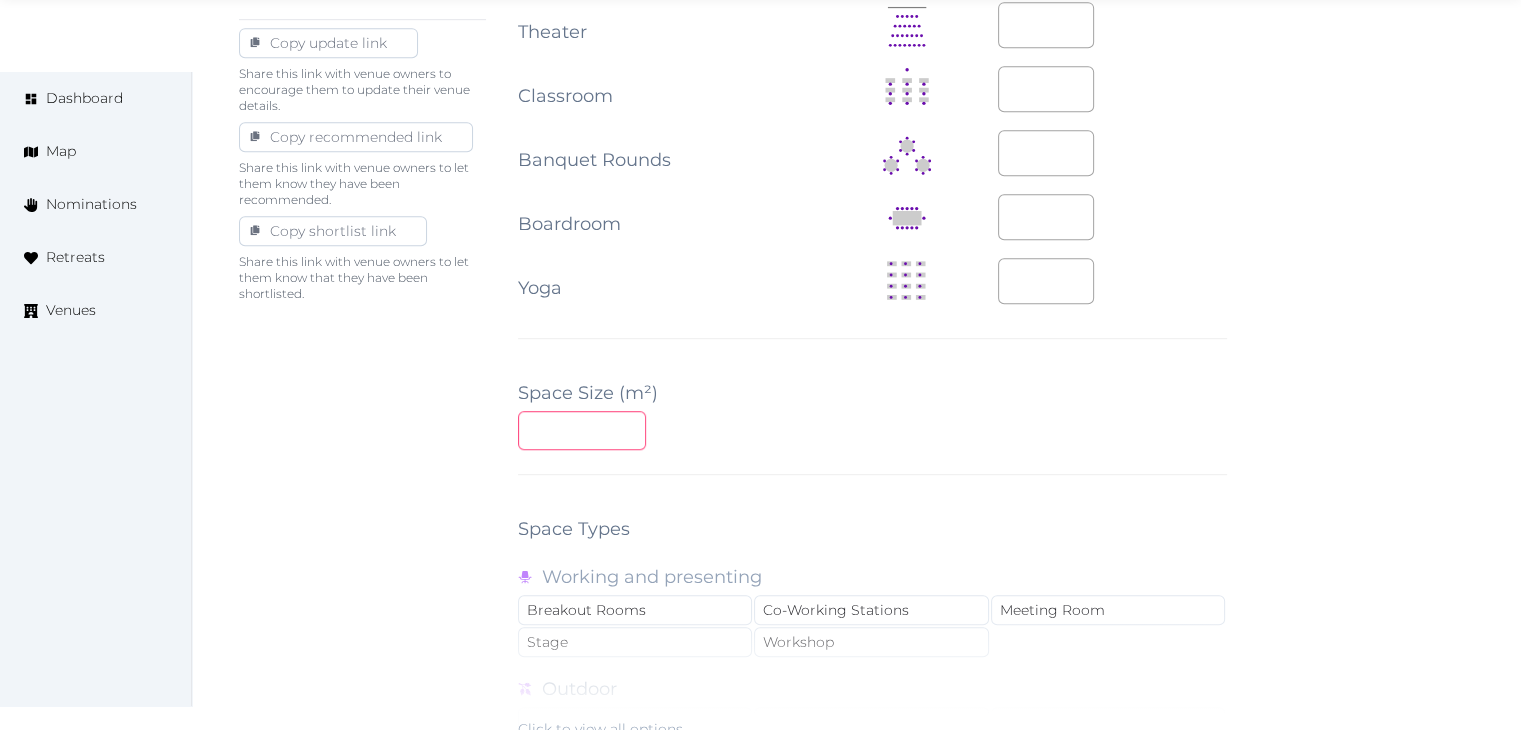 click at bounding box center (582, 430) 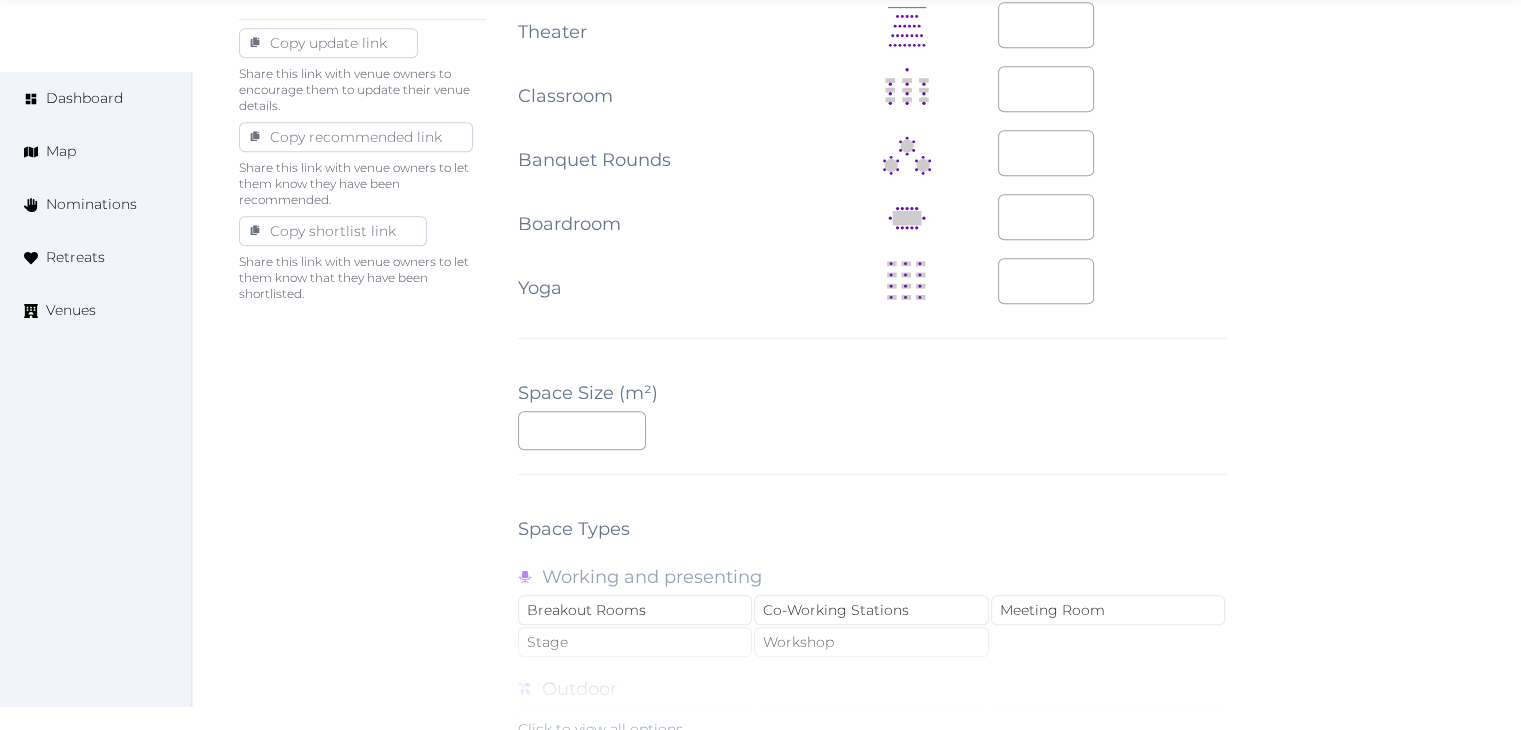 click on "**********" at bounding box center (872, 182) 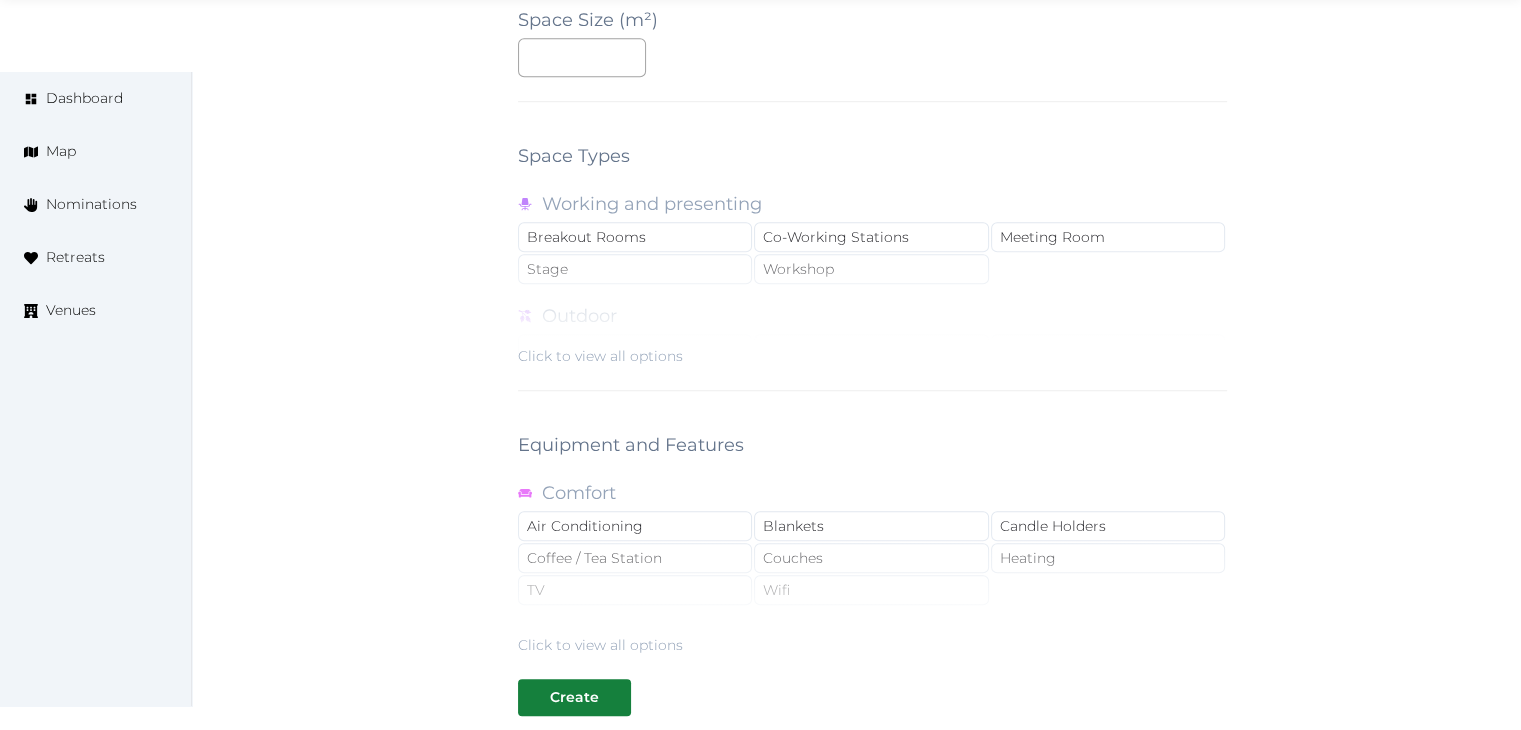 scroll, scrollTop: 1788, scrollLeft: 0, axis: vertical 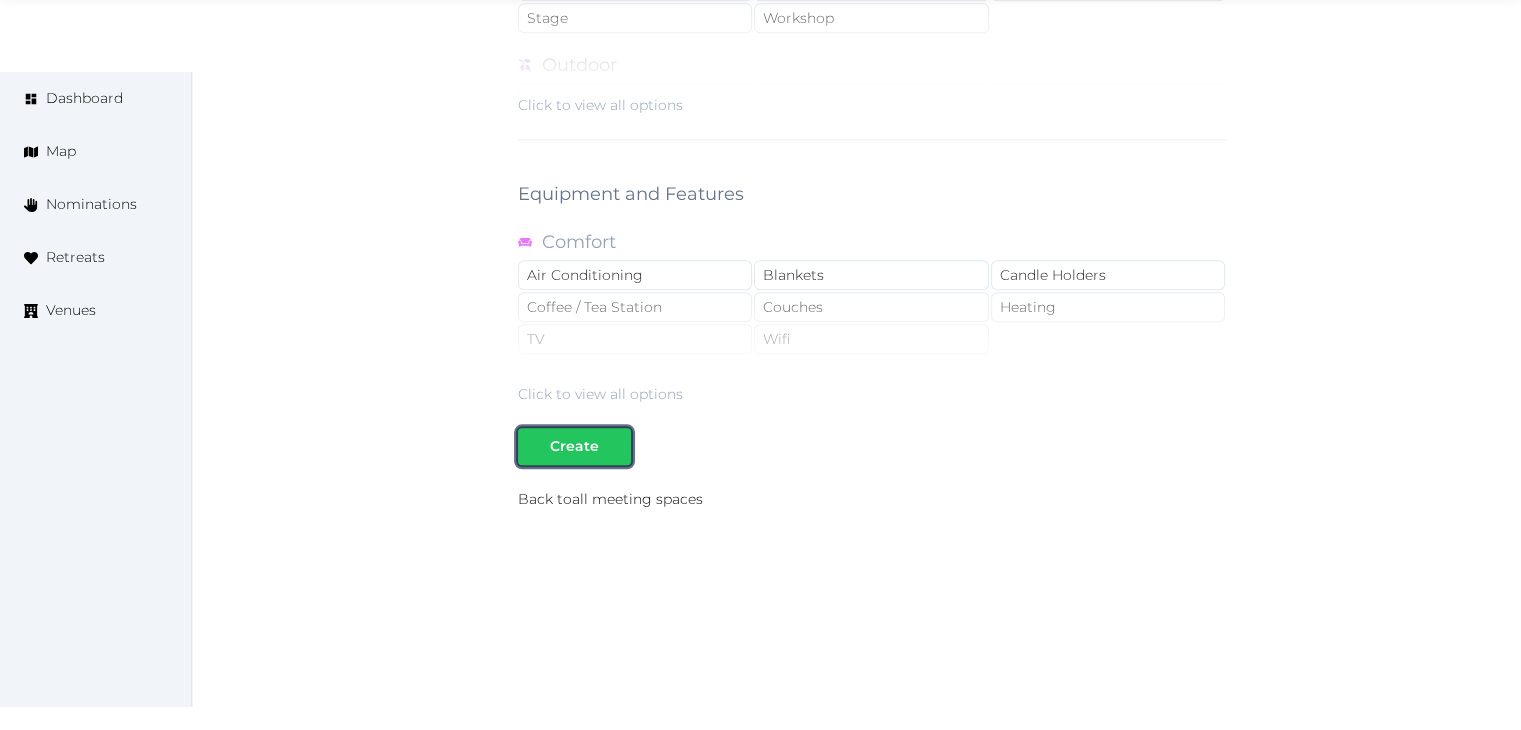 click on "Create" at bounding box center [574, 446] 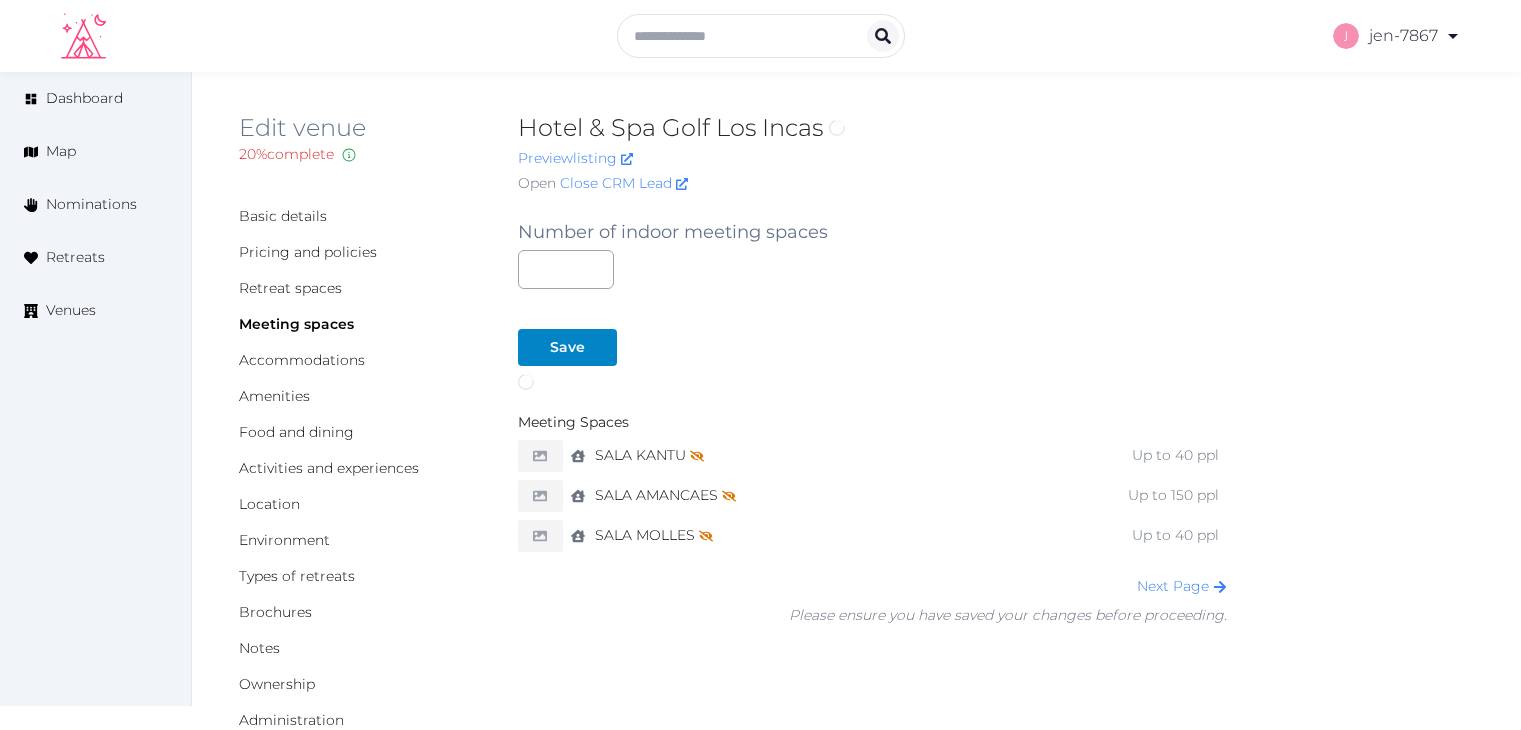 scroll, scrollTop: 0, scrollLeft: 0, axis: both 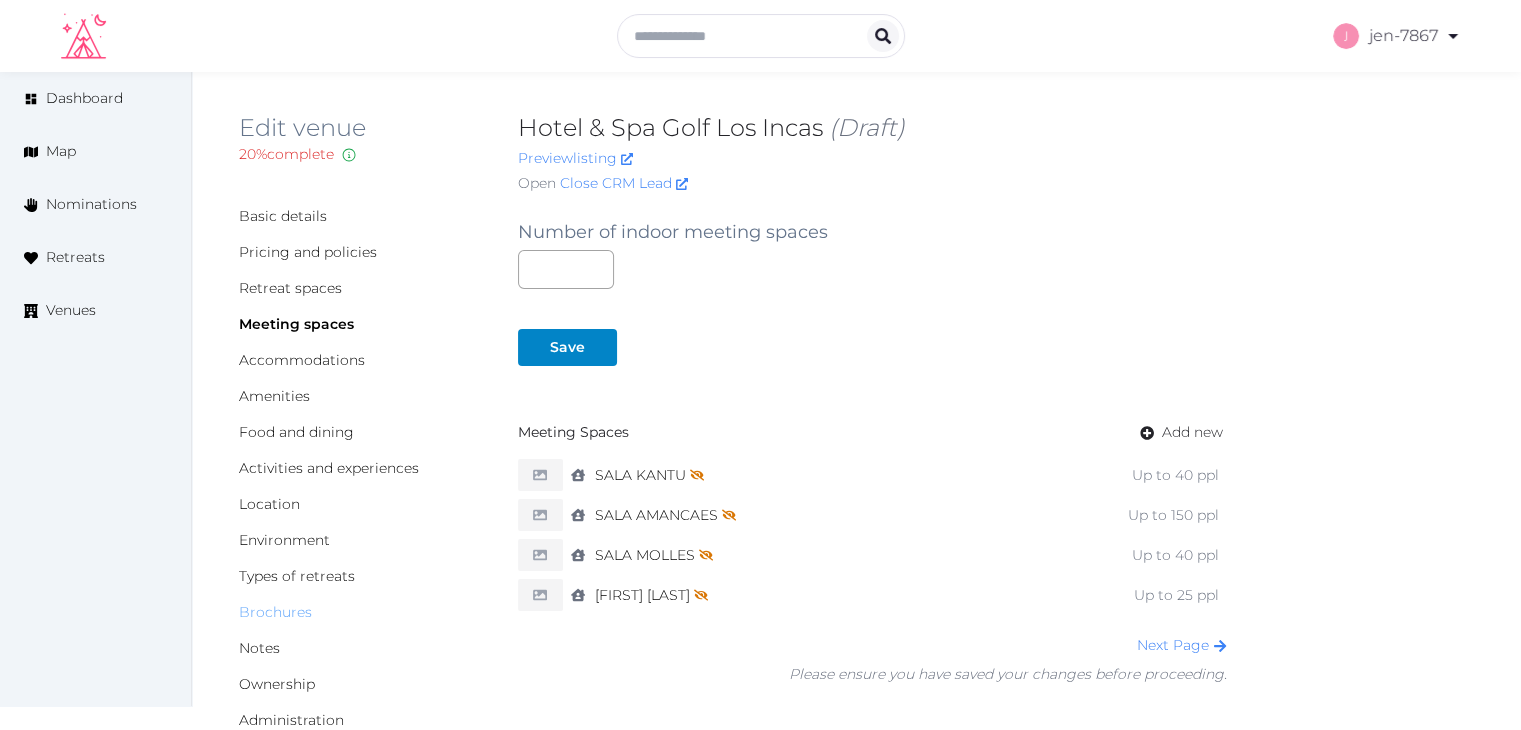 click on "Brochures" at bounding box center [275, 612] 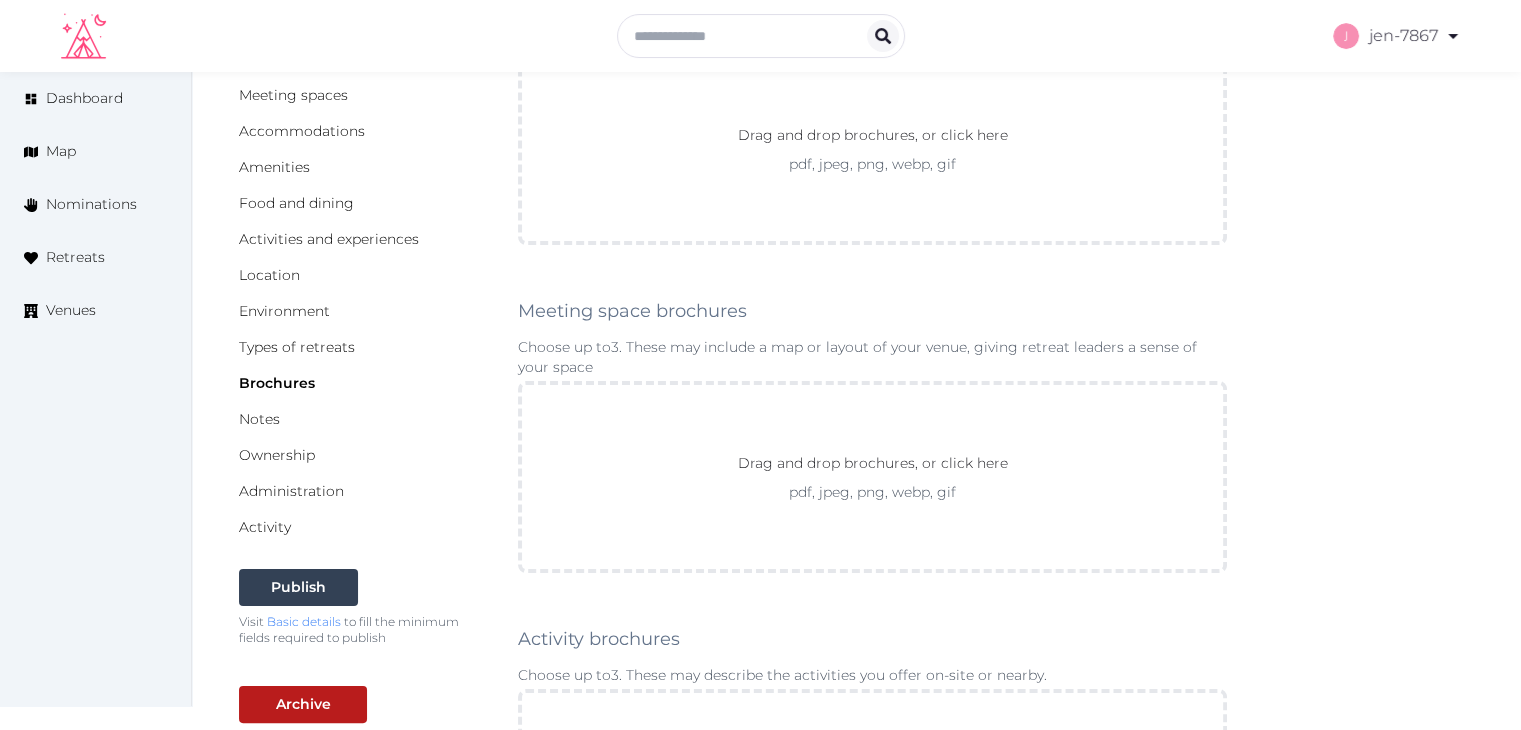 scroll, scrollTop: 300, scrollLeft: 0, axis: vertical 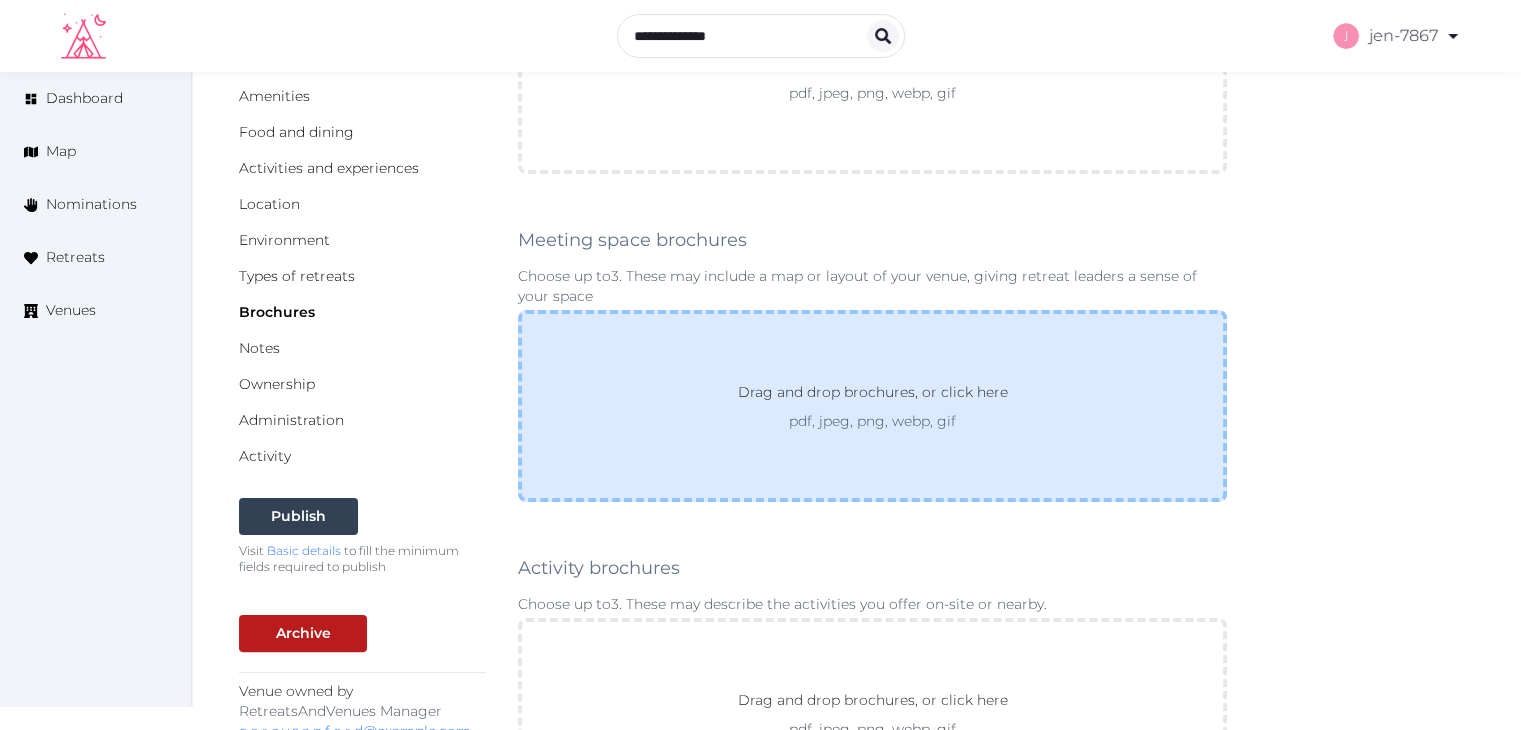 click on "Drag and drop brochures, or click here pdf, jpeg, png, webp, gif" at bounding box center (872, 406) 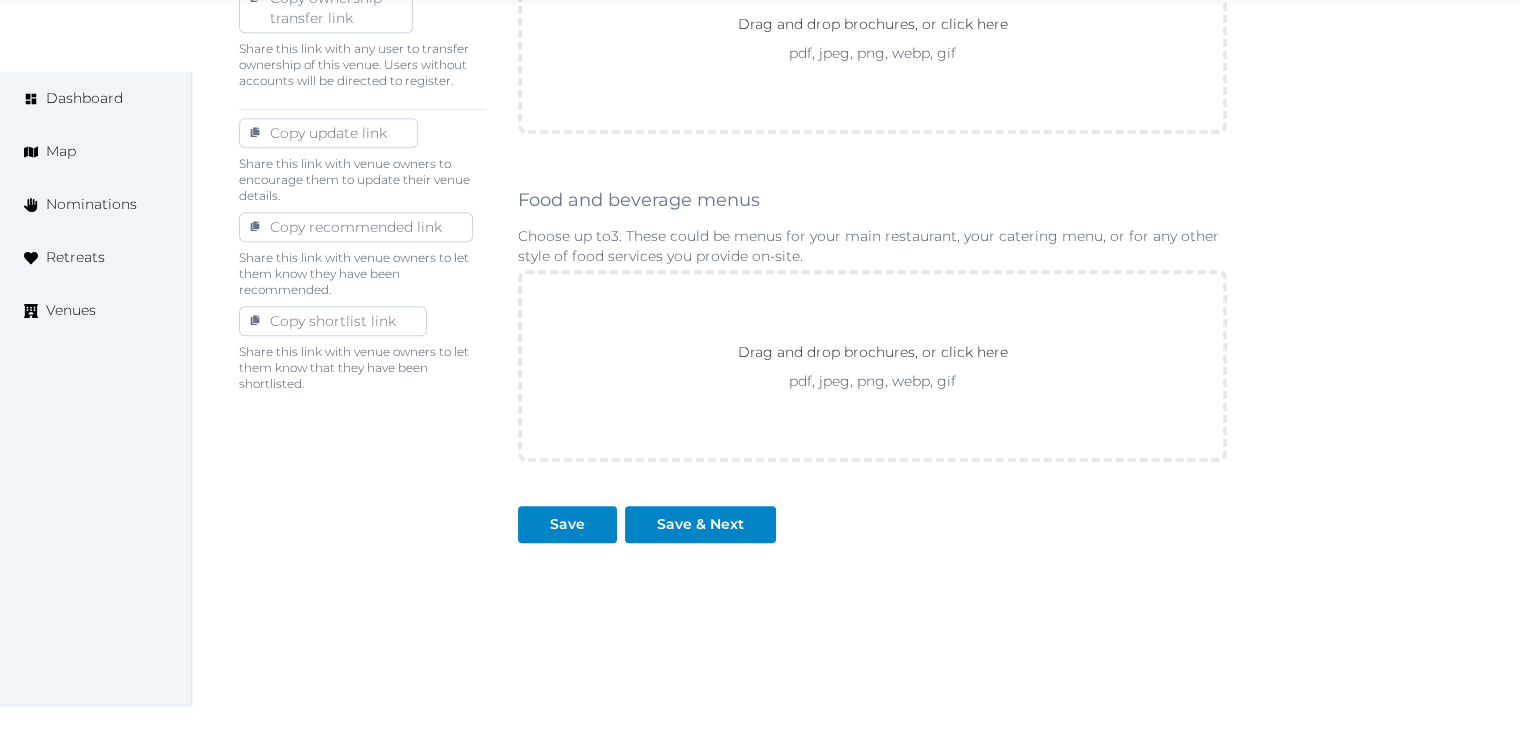 scroll, scrollTop: 1111, scrollLeft: 0, axis: vertical 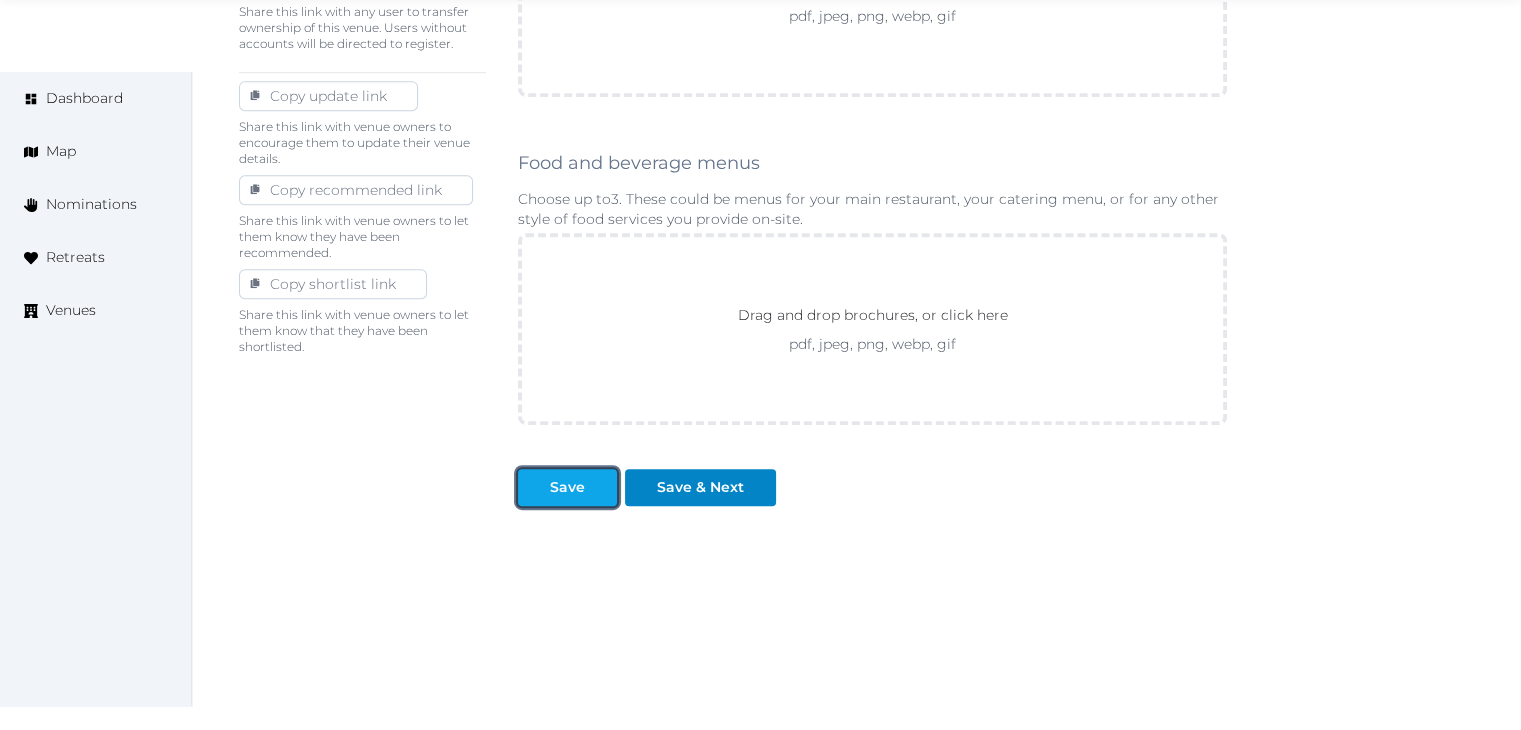 click at bounding box center (534, 487) 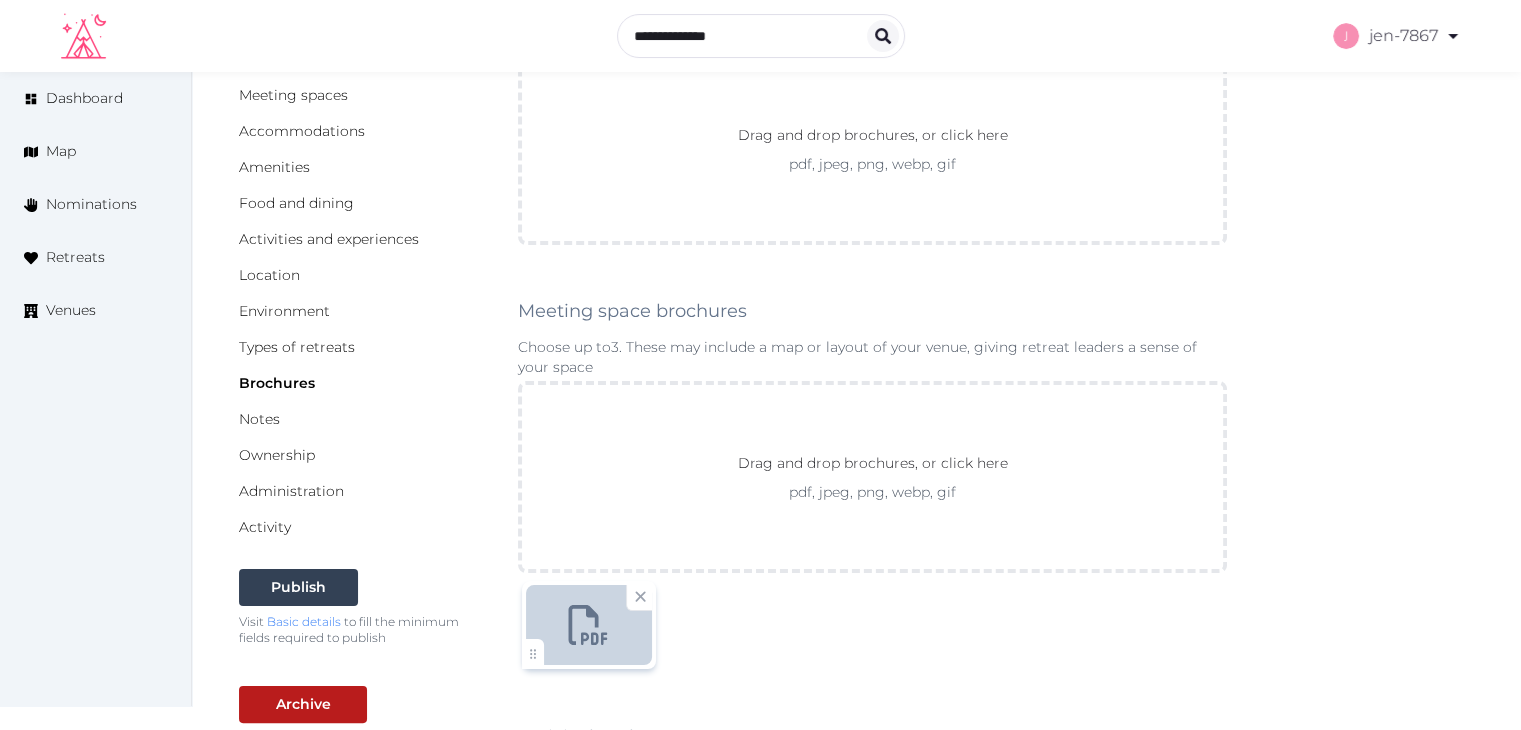 scroll, scrollTop: 0, scrollLeft: 0, axis: both 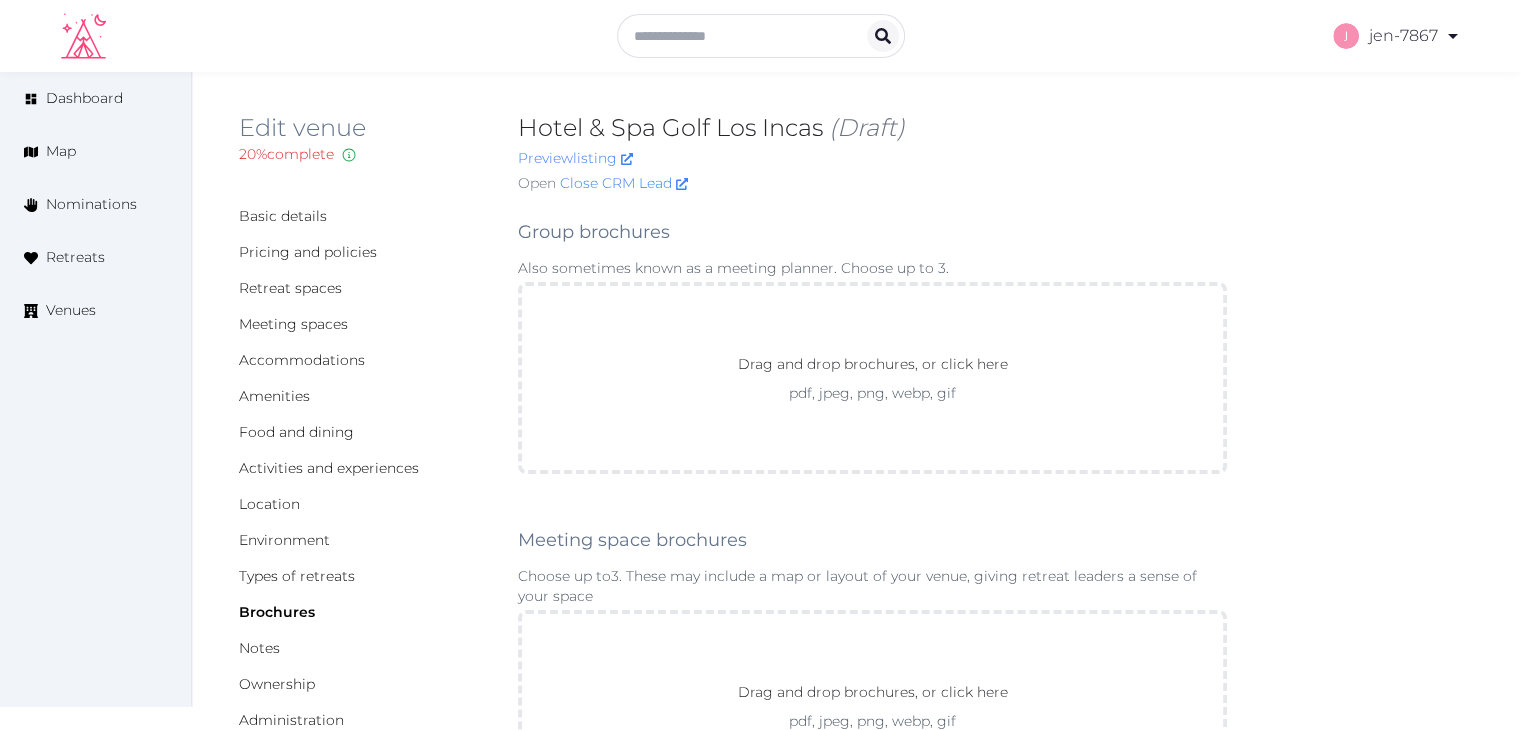 click on "Basic details" at bounding box center (362, 216) 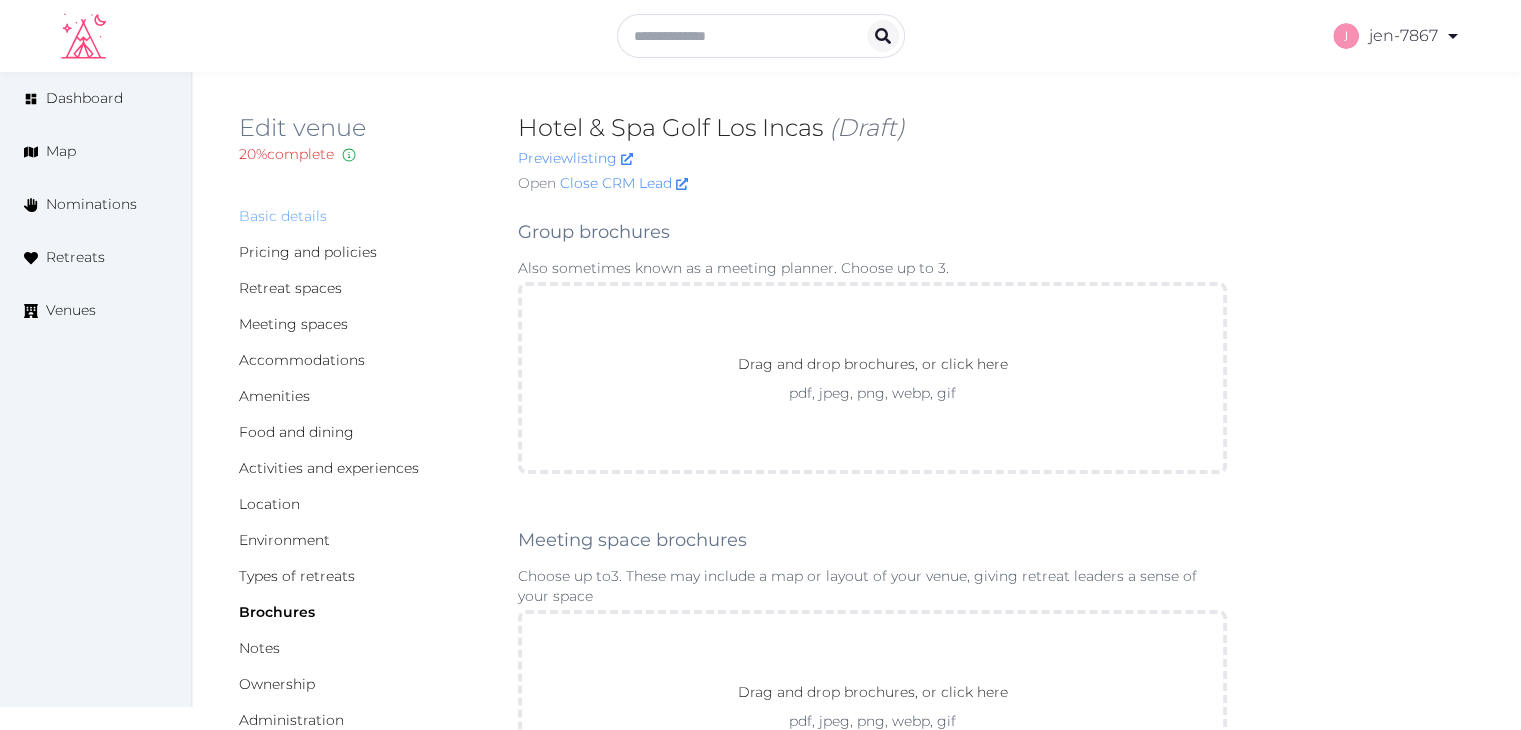 click on "Basic details" at bounding box center (283, 216) 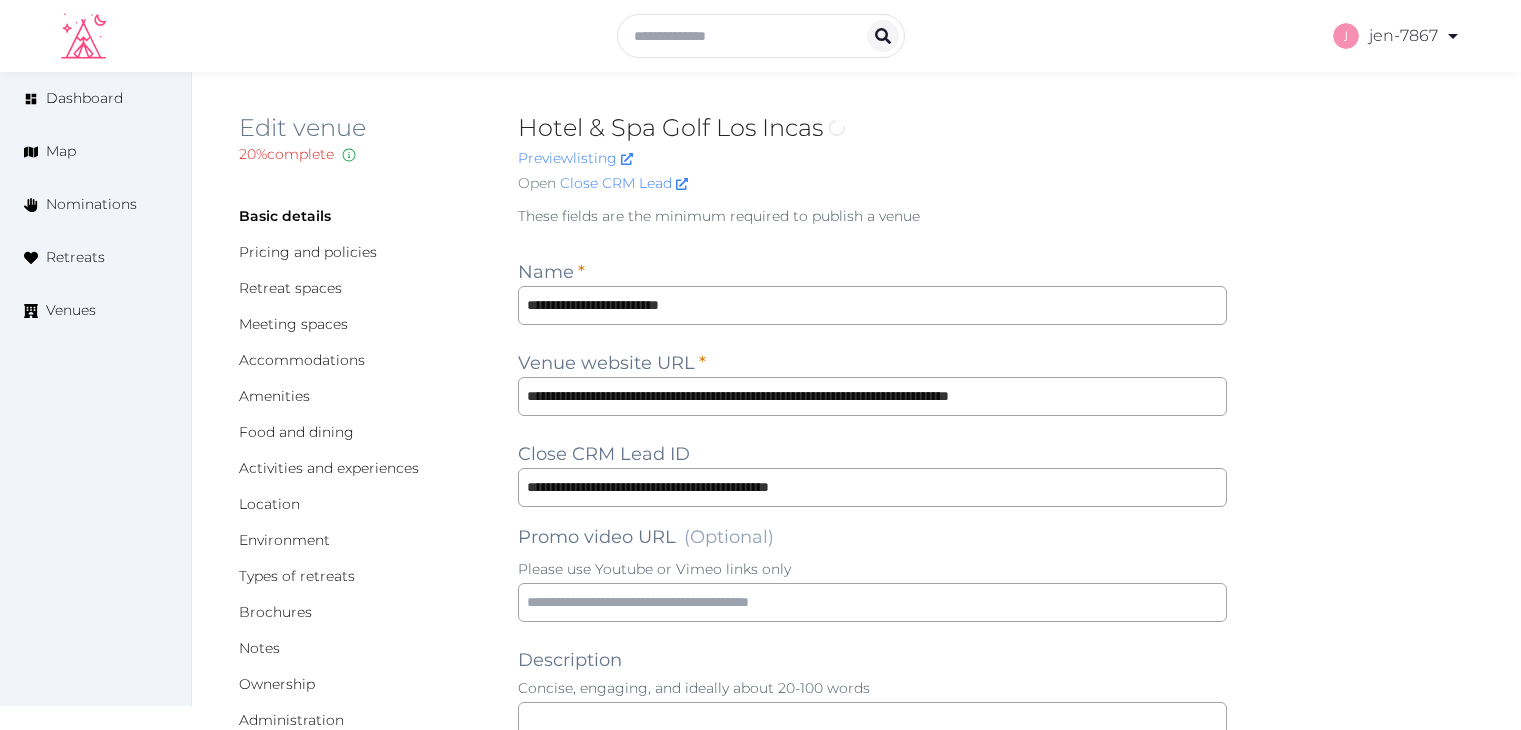 scroll, scrollTop: 0, scrollLeft: 0, axis: both 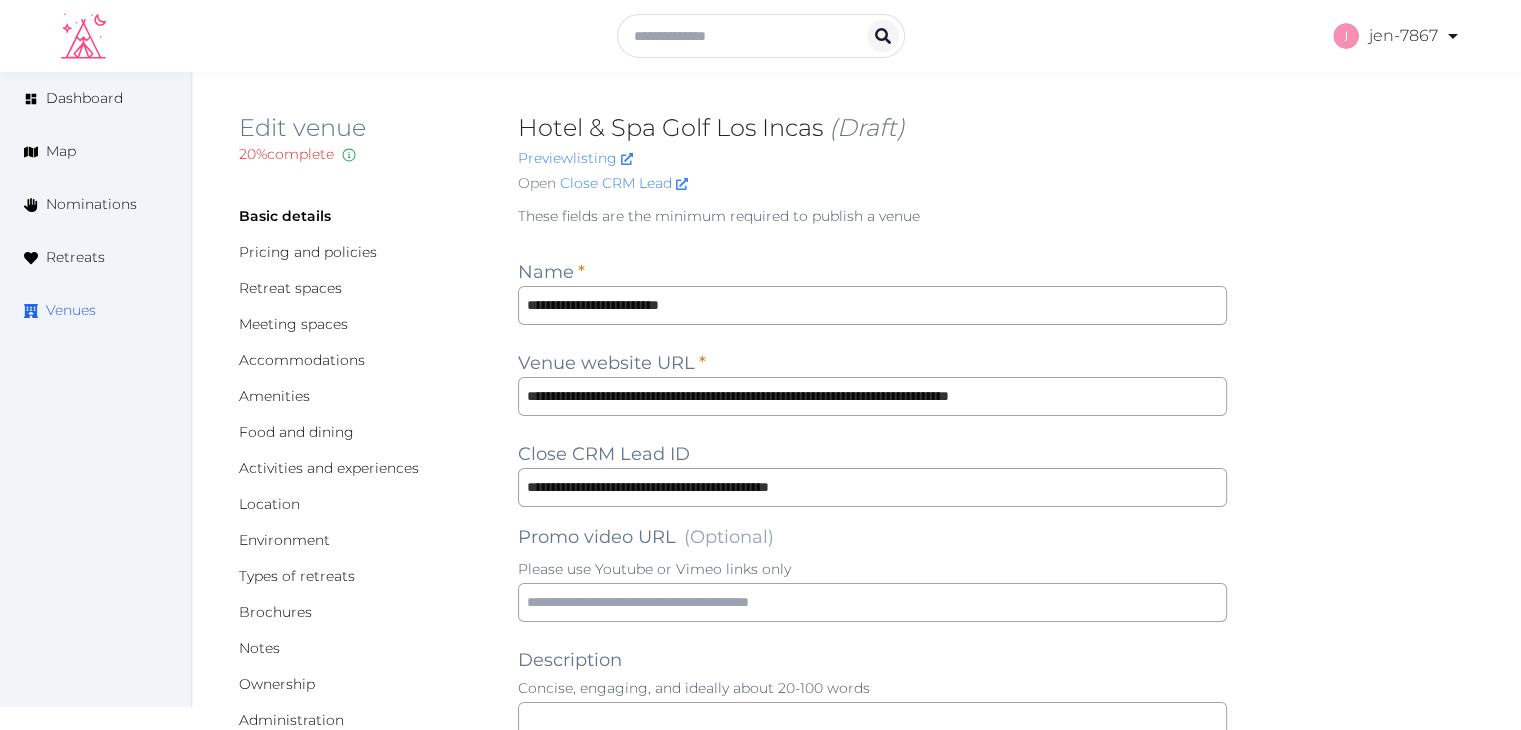 click on "Venues" at bounding box center [71, 310] 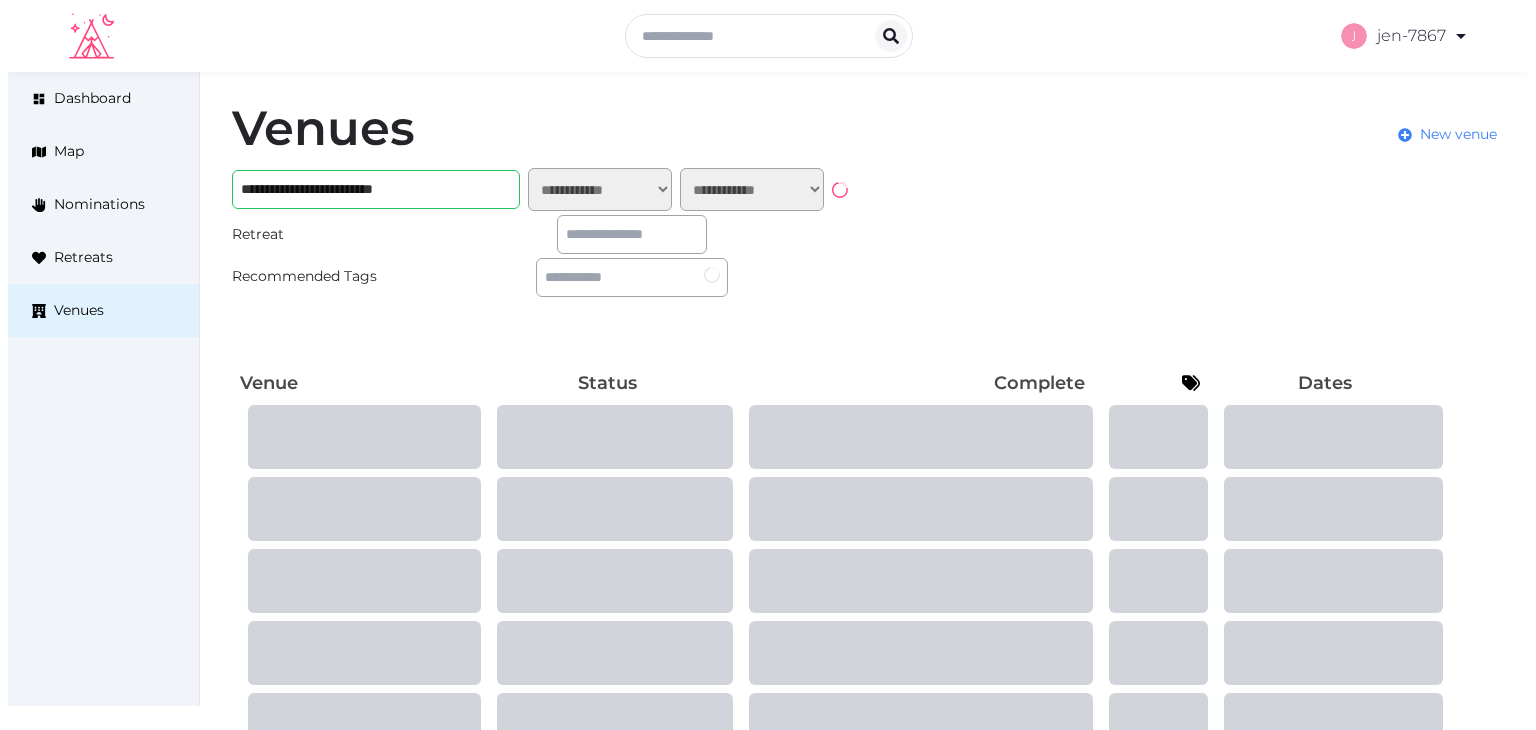 scroll, scrollTop: 0, scrollLeft: 0, axis: both 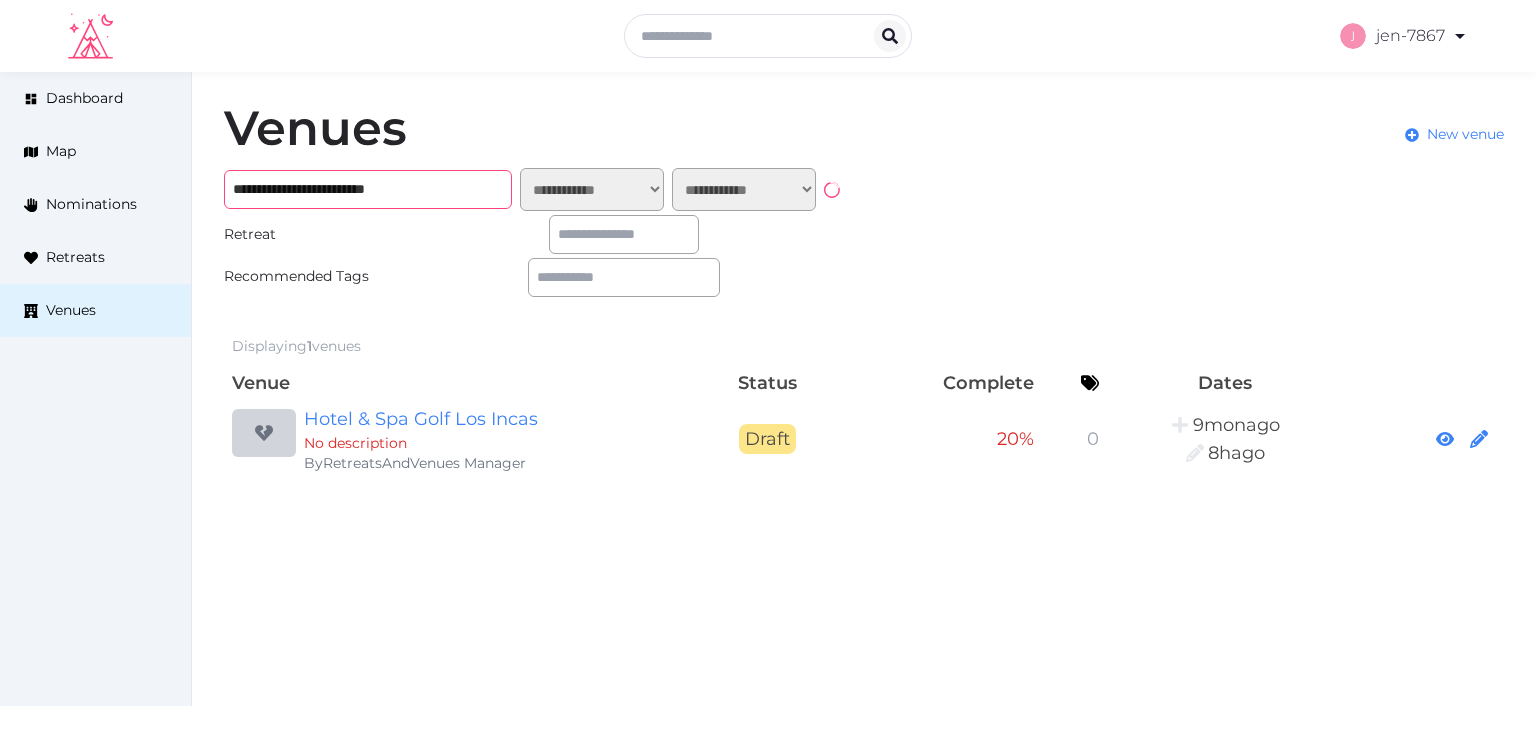click on "**********" at bounding box center [368, 189] 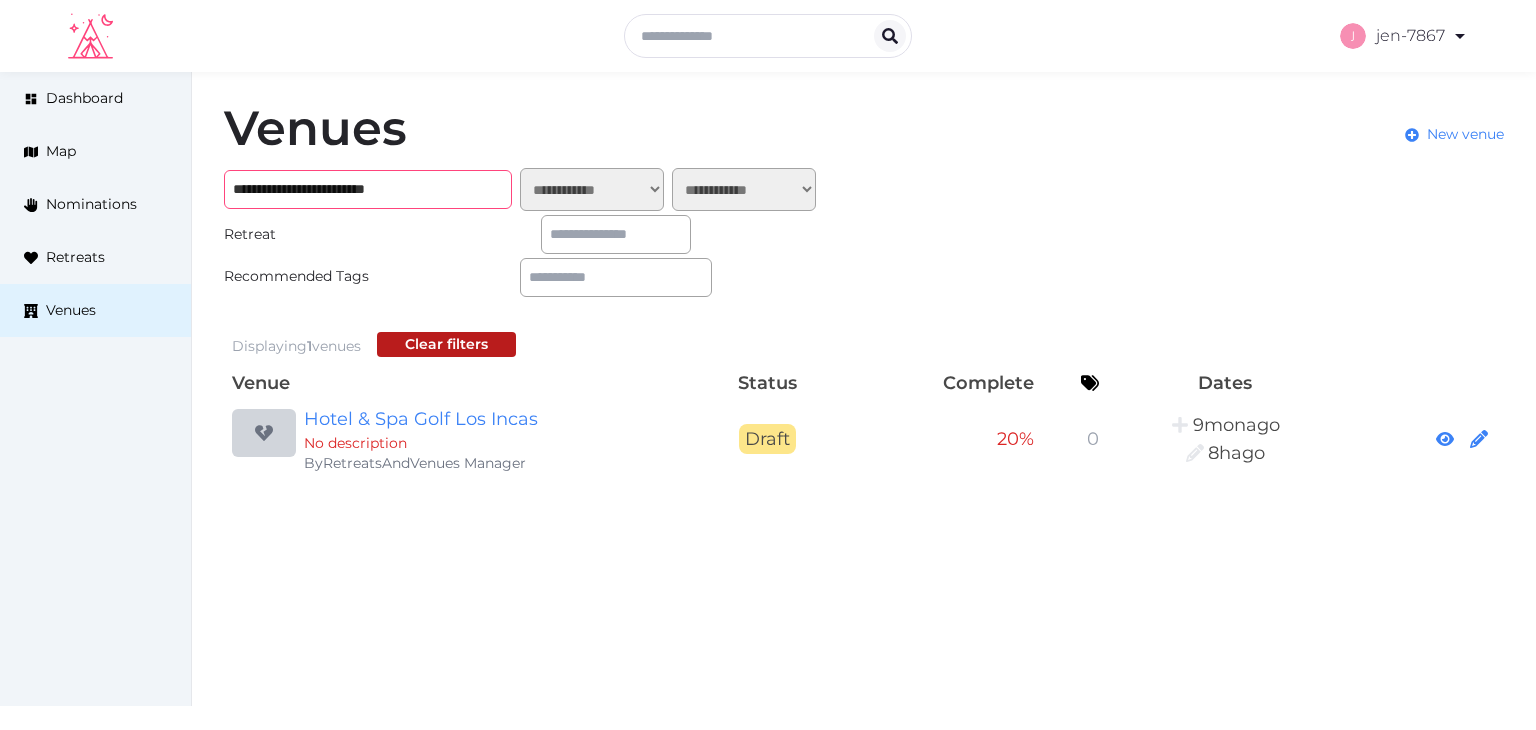 click on "**********" at bounding box center (368, 189) 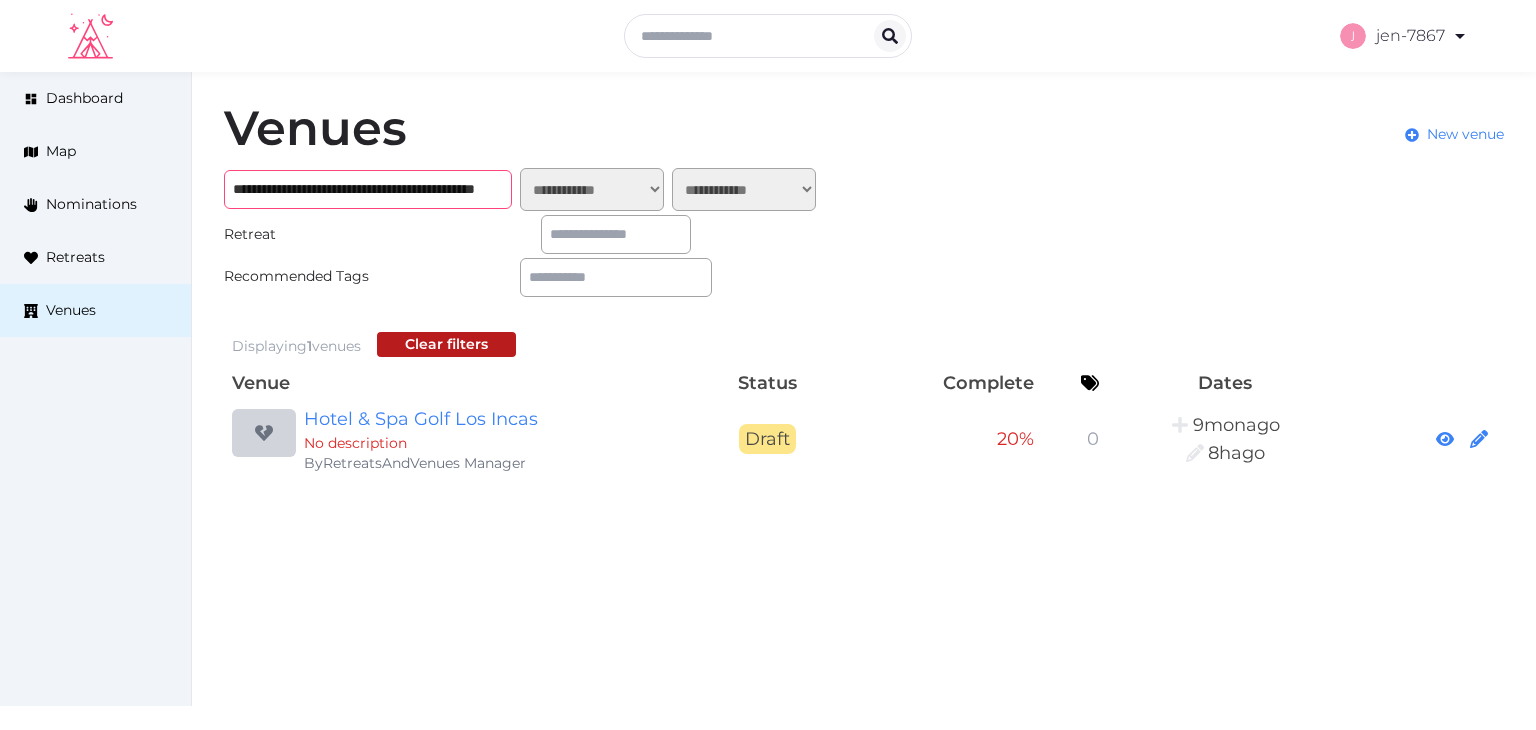 scroll, scrollTop: 0, scrollLeft: 161, axis: horizontal 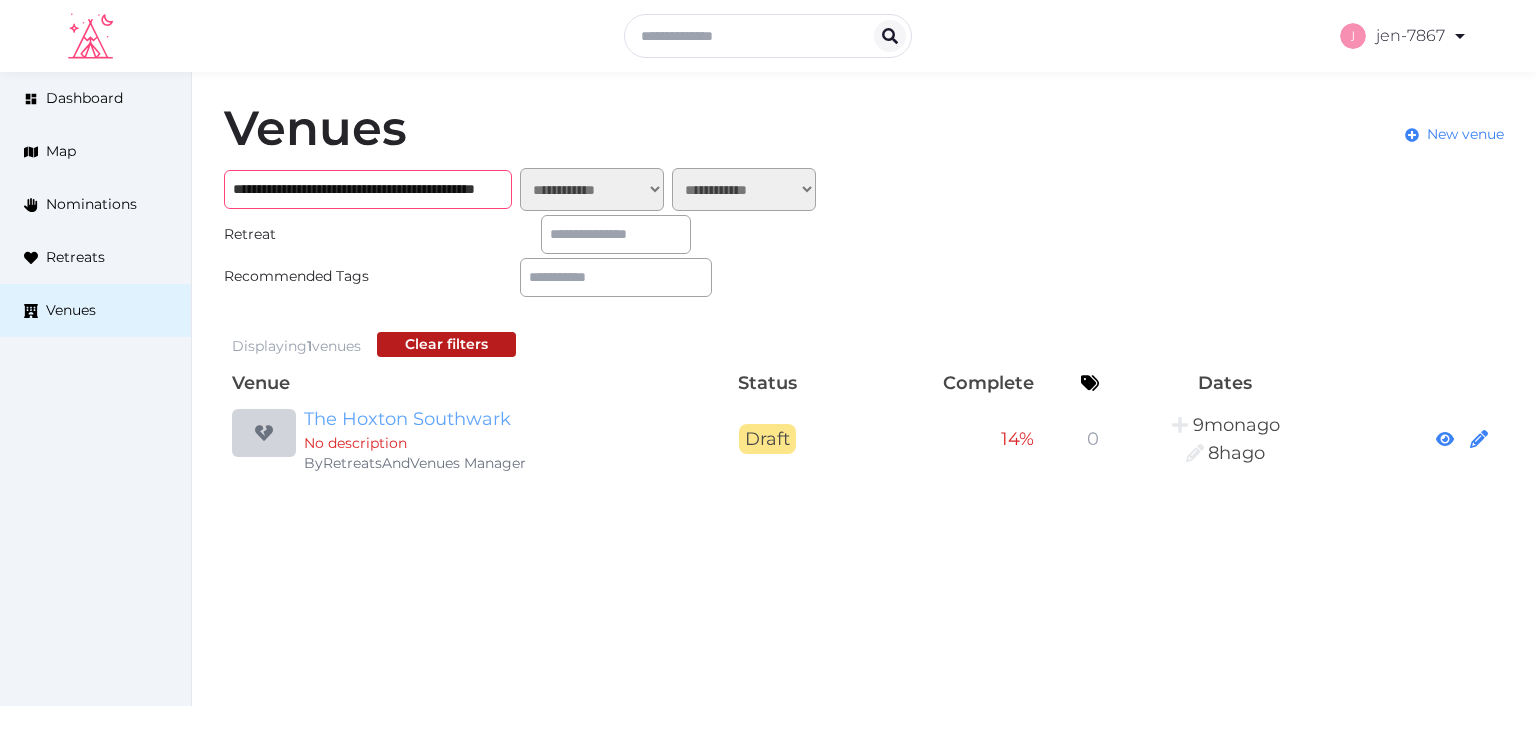 type on "**********" 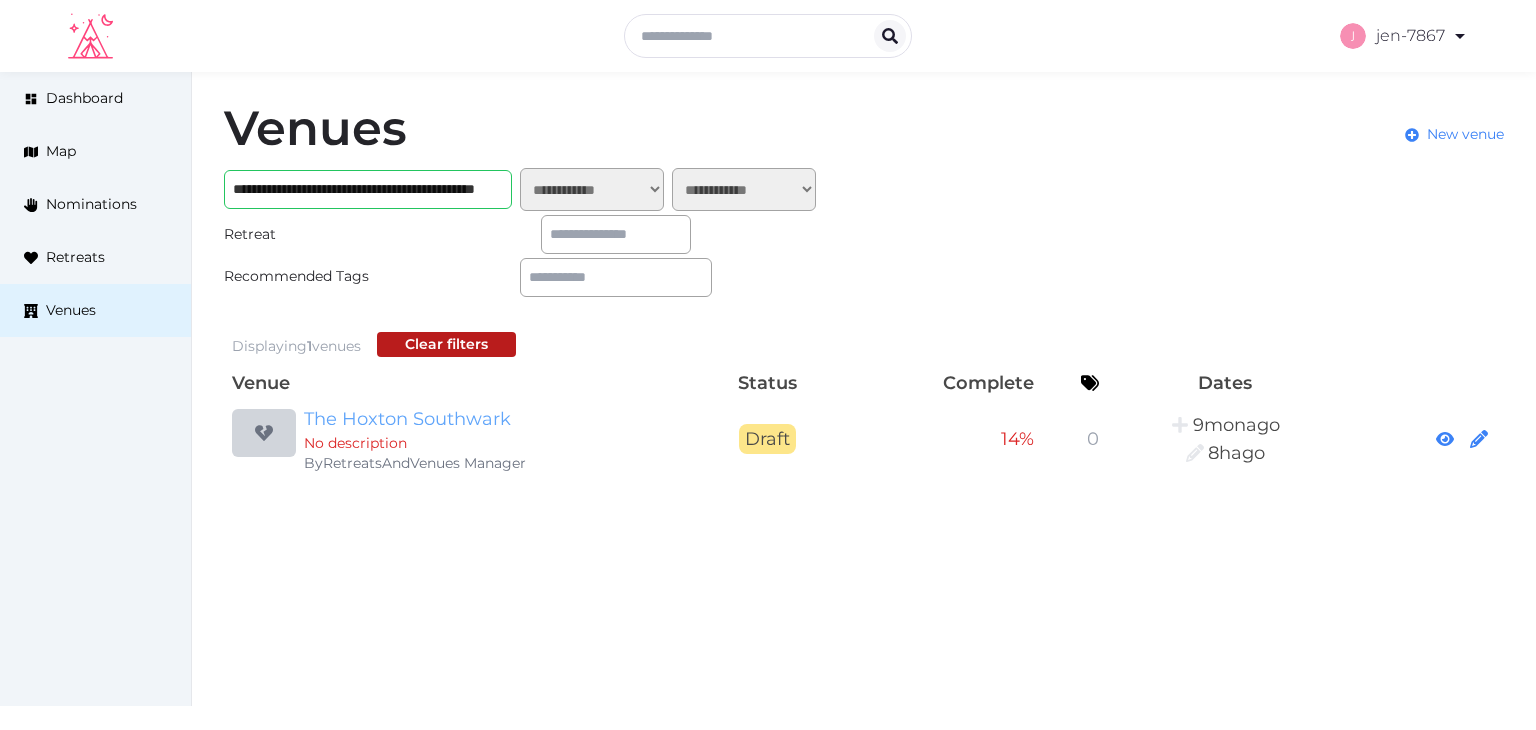 scroll, scrollTop: 0, scrollLeft: 0, axis: both 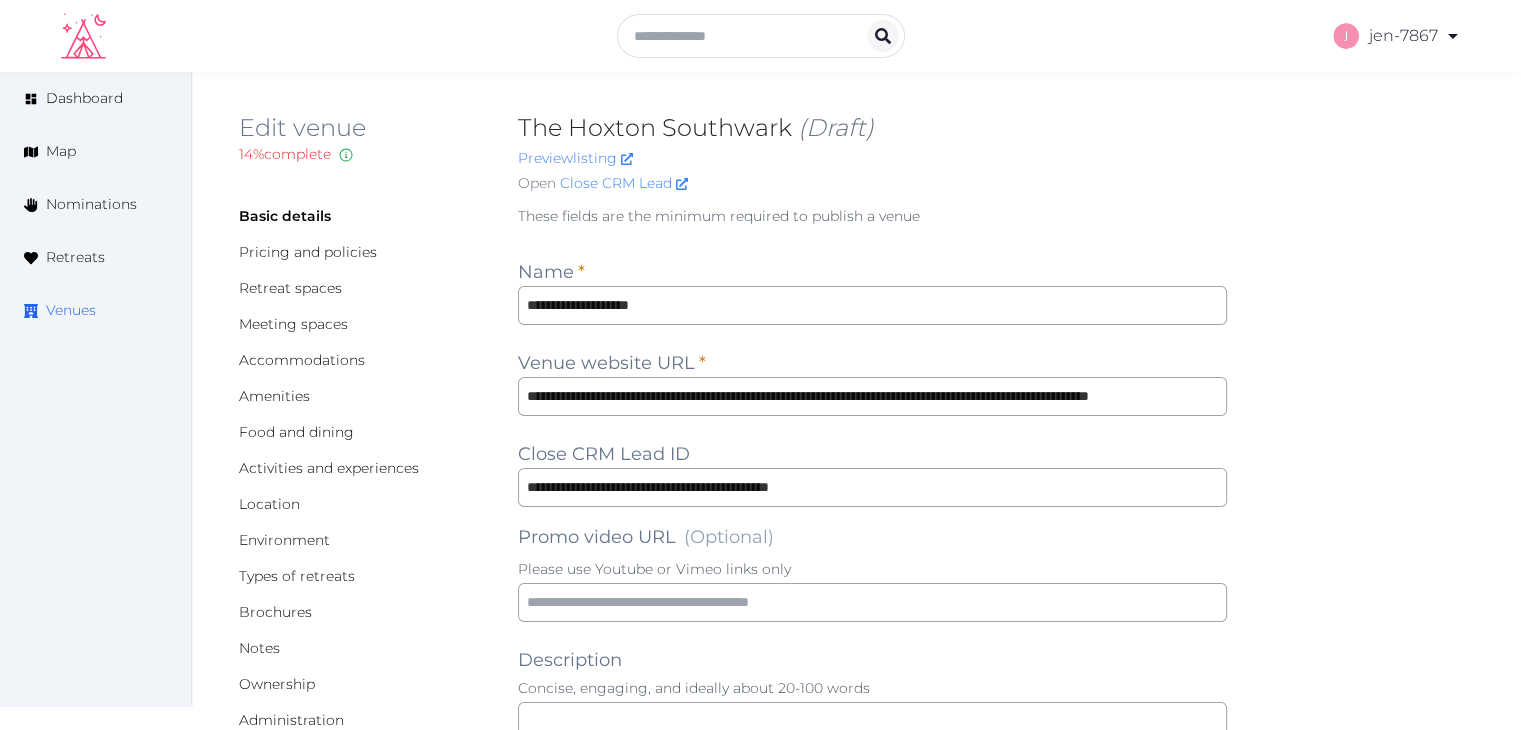 click on "Venues" at bounding box center [71, 310] 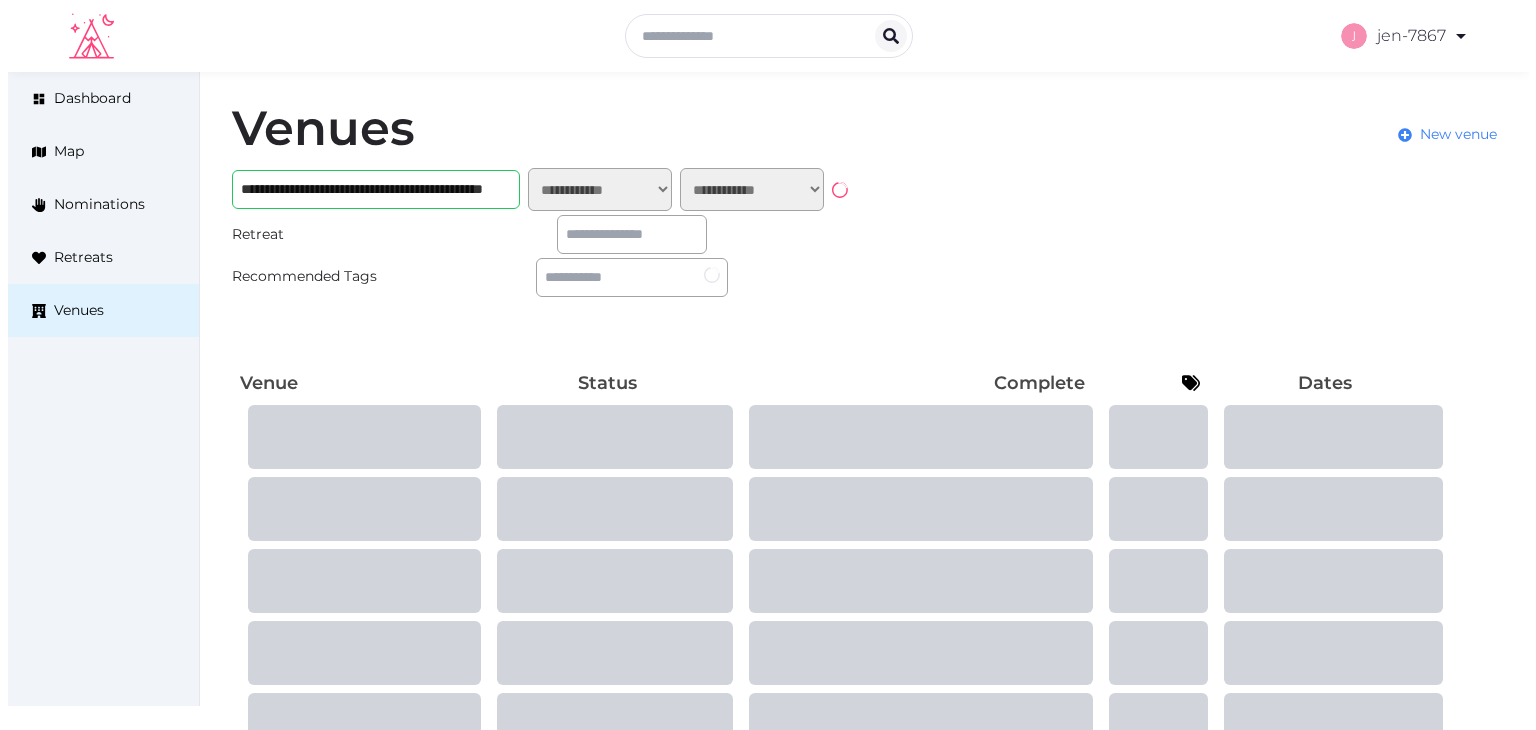 scroll, scrollTop: 0, scrollLeft: 0, axis: both 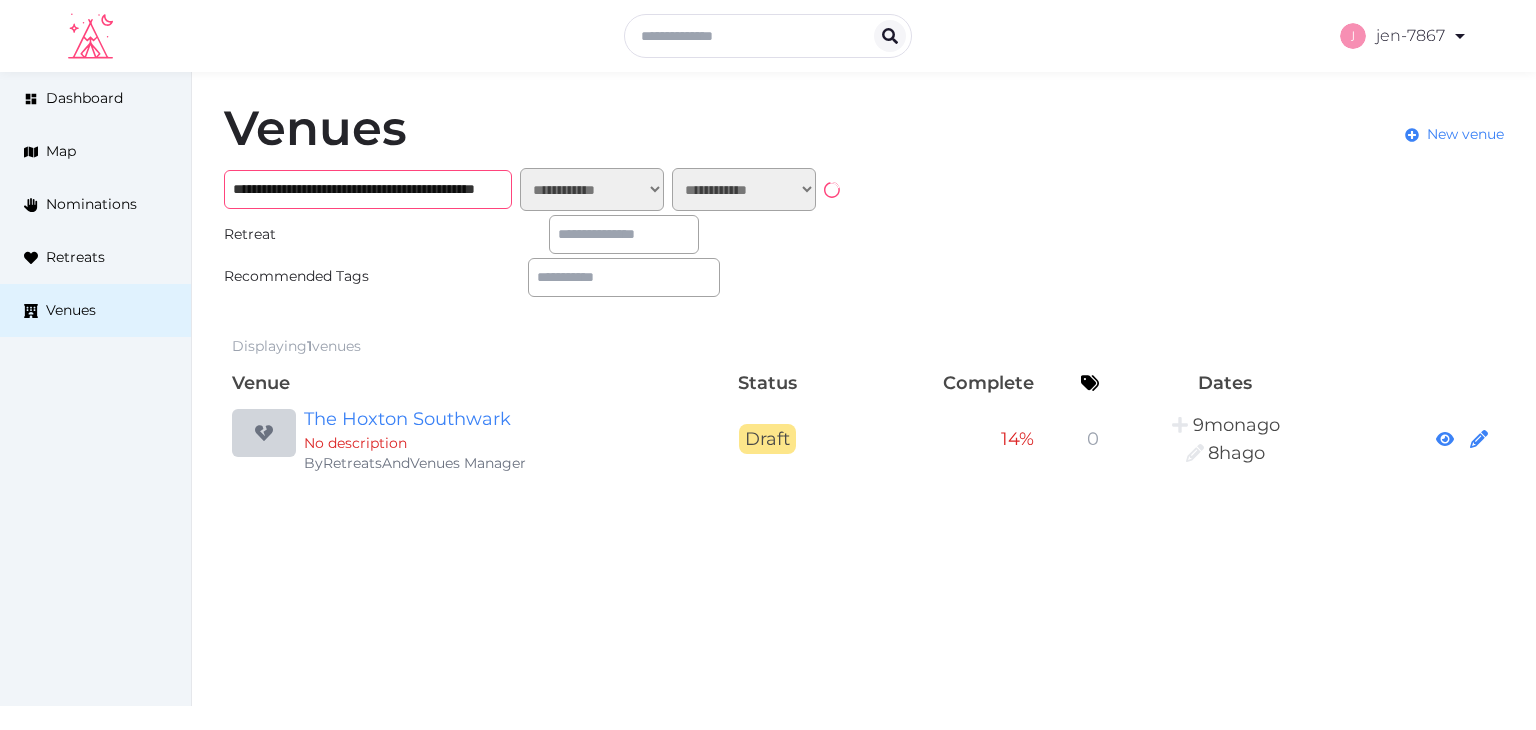 click on "**********" at bounding box center [368, 189] 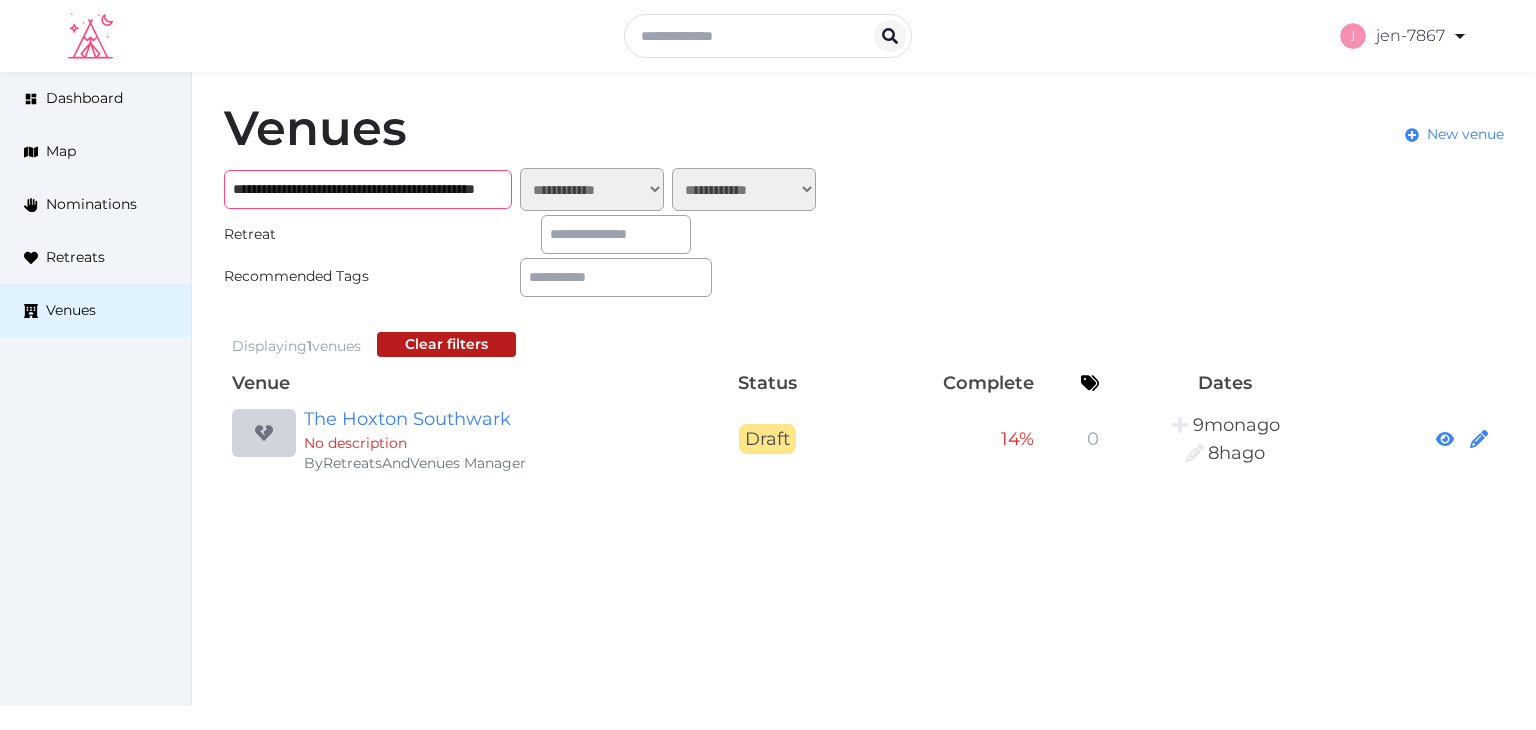 click on "**********" at bounding box center (368, 189) 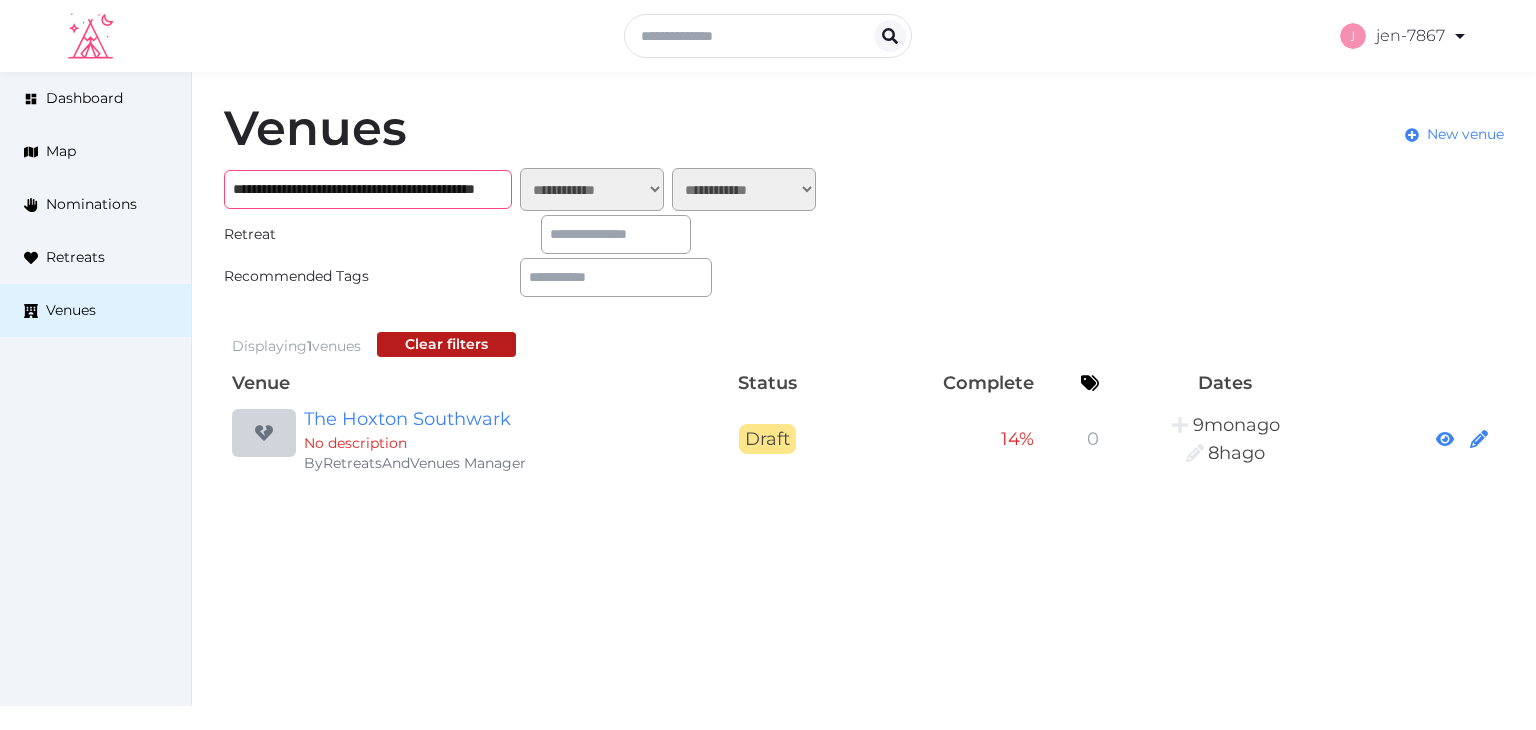 paste 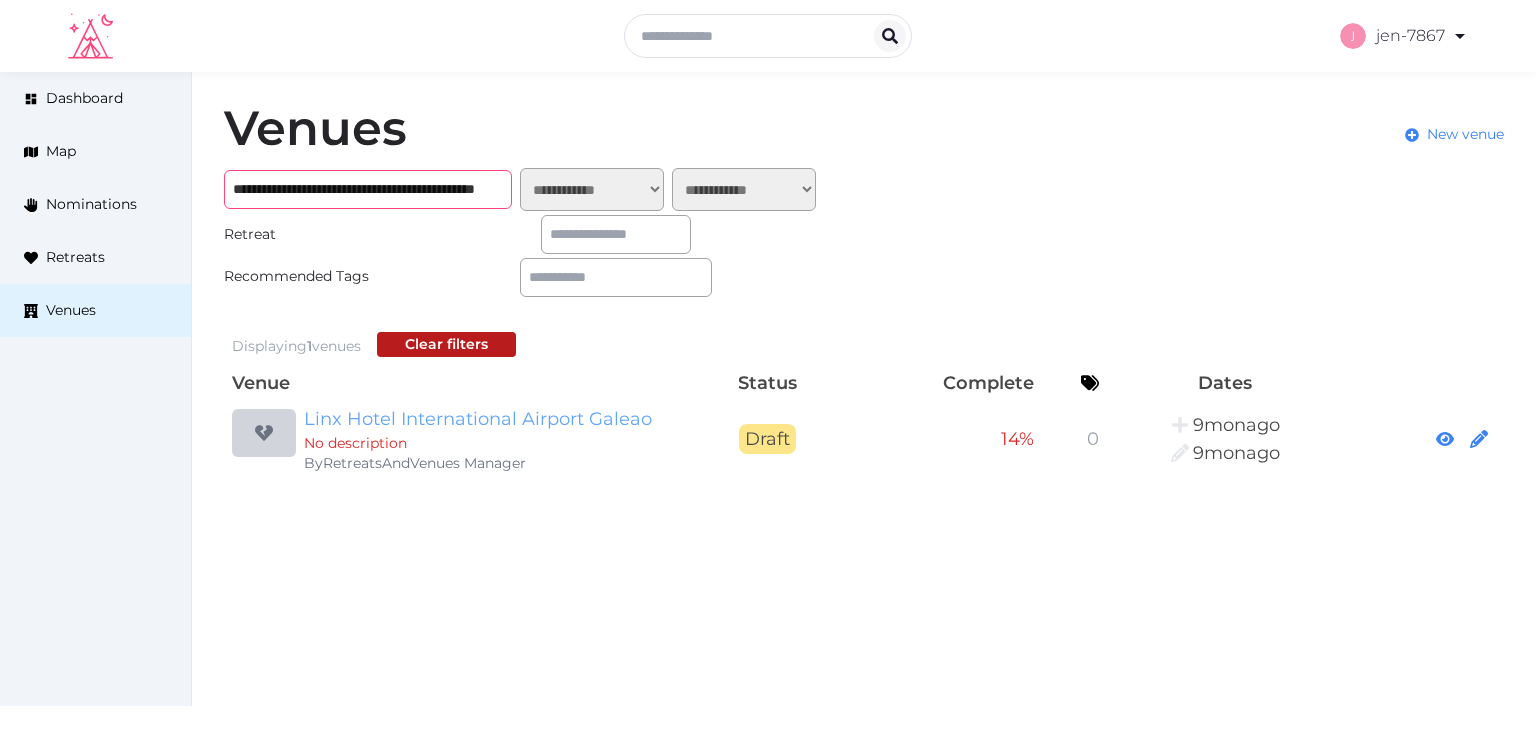 type on "**********" 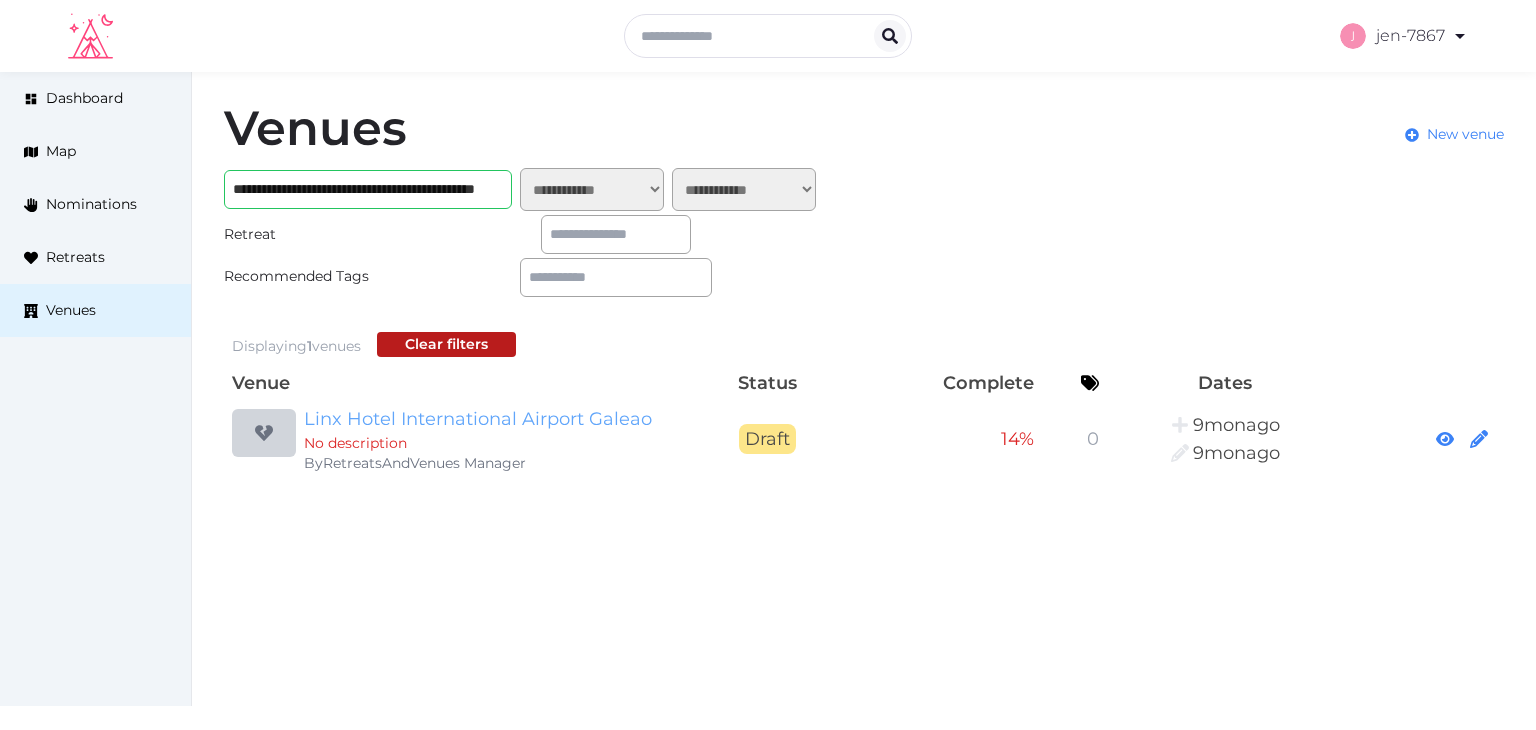 click on "Linx Hotel International Airport Galeao" at bounding box center [496, 419] 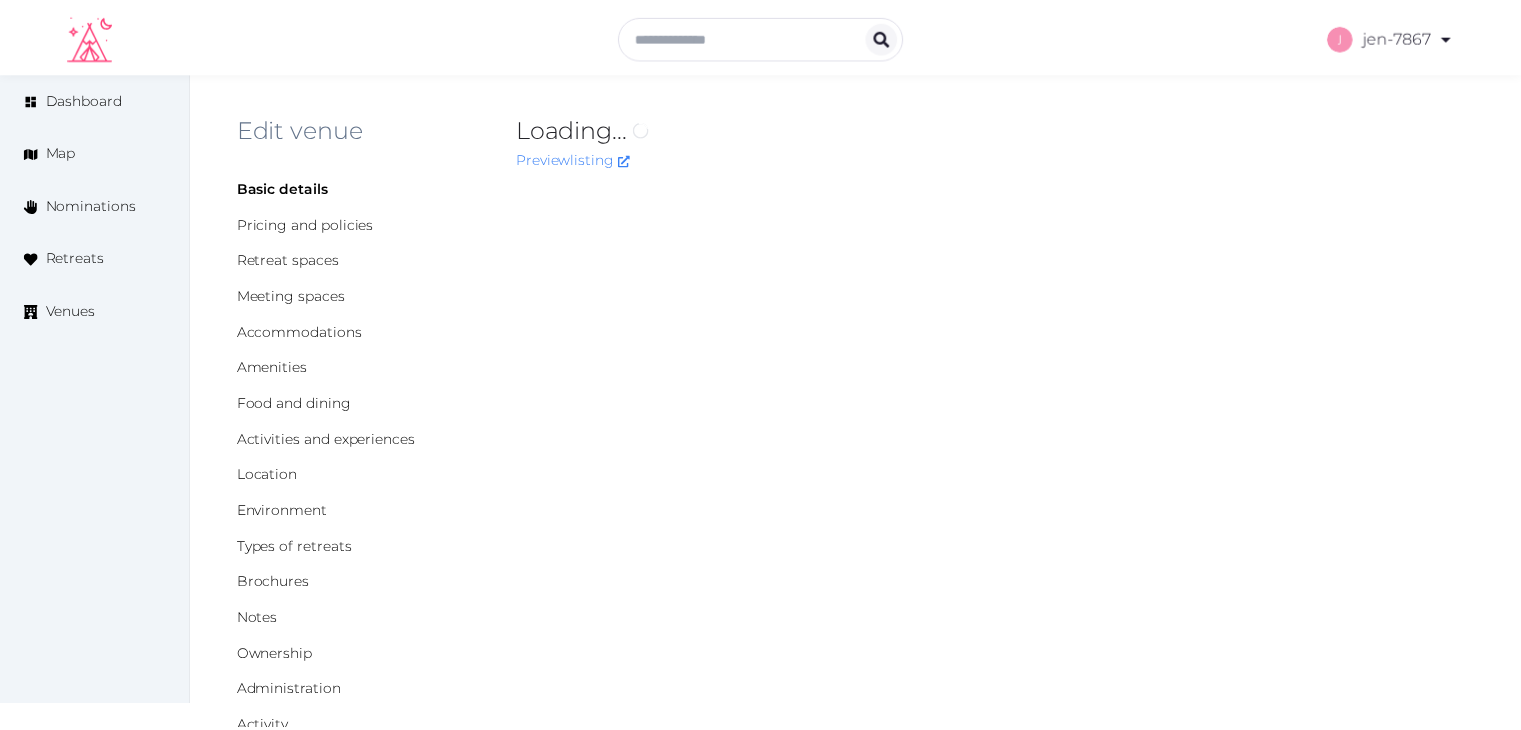 scroll, scrollTop: 0, scrollLeft: 0, axis: both 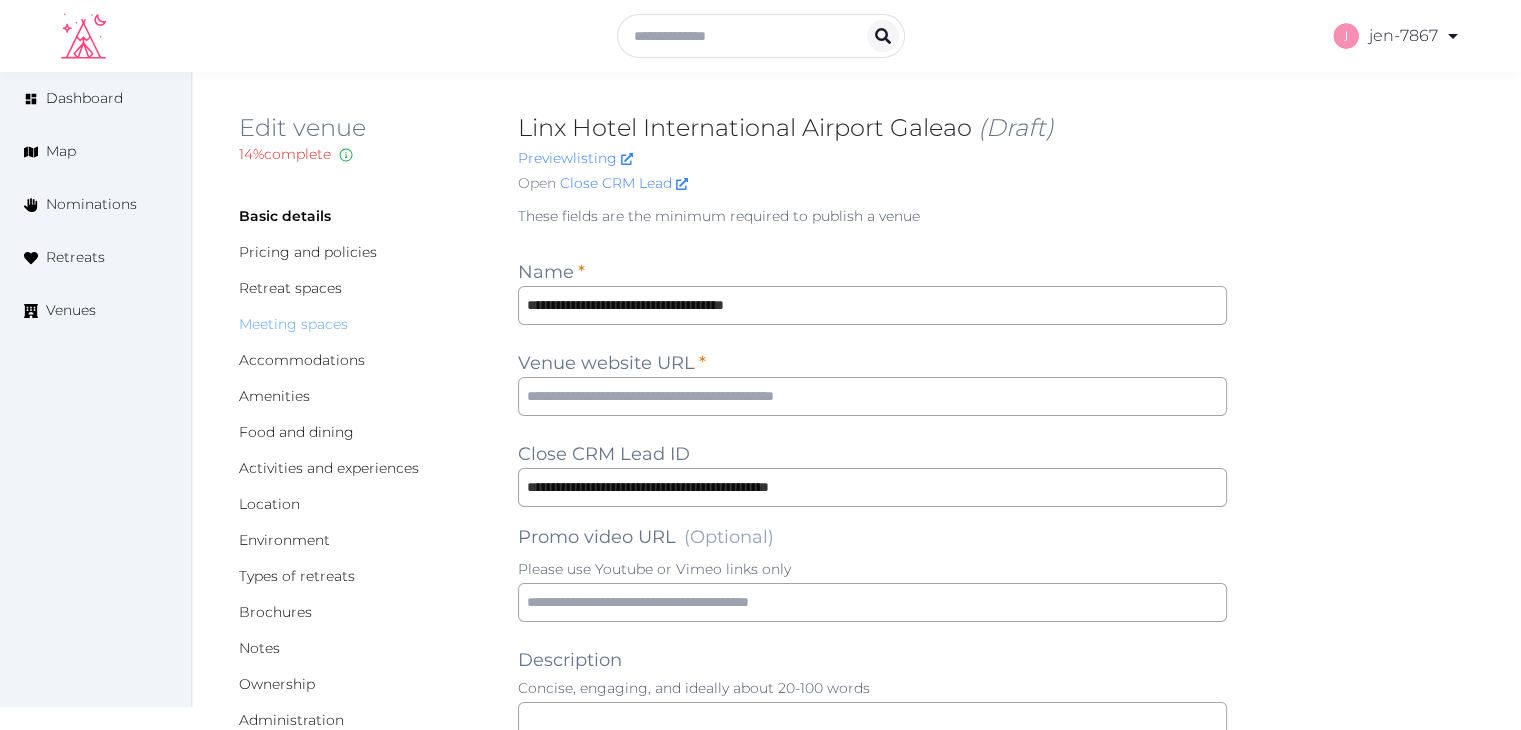 click on "Meeting spaces" at bounding box center (293, 324) 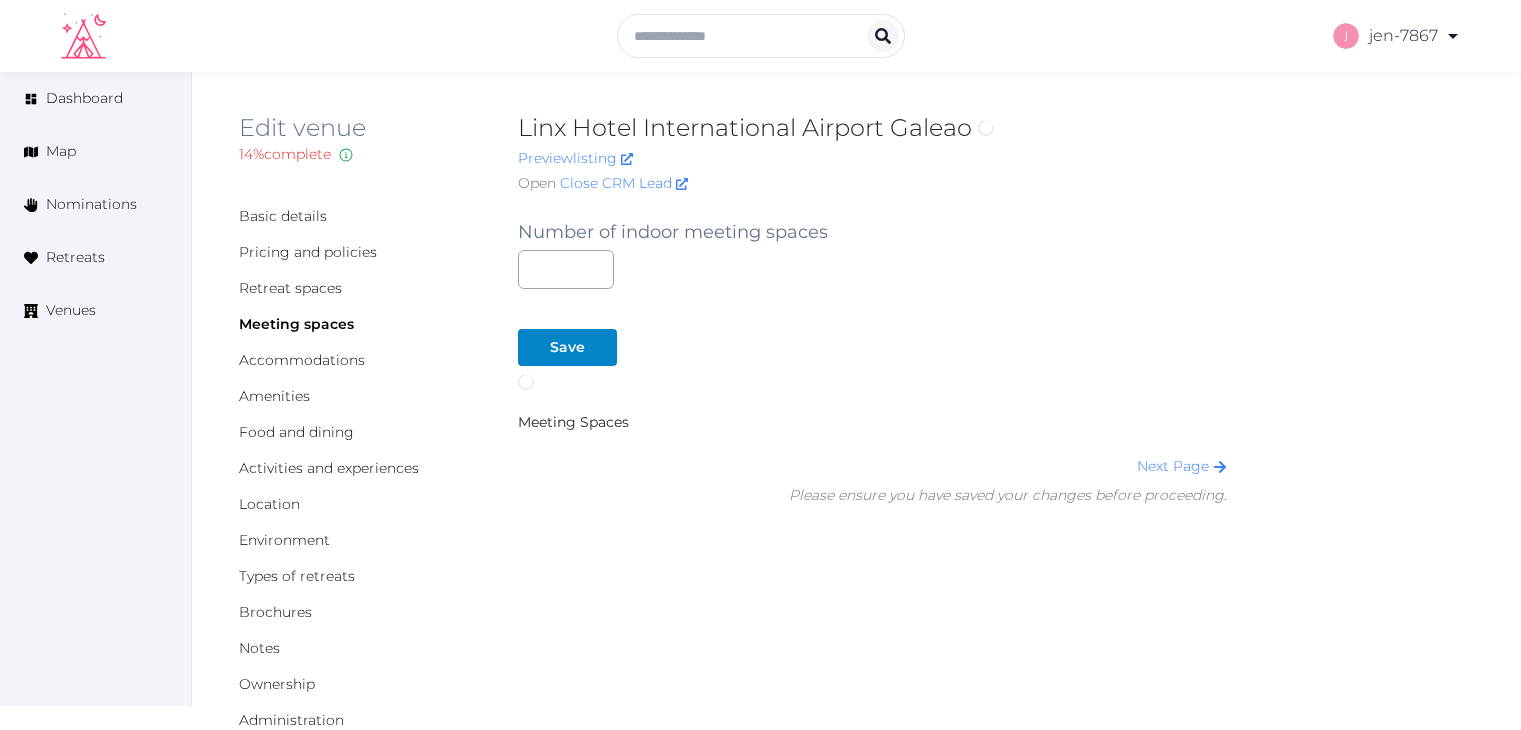 scroll, scrollTop: 0, scrollLeft: 0, axis: both 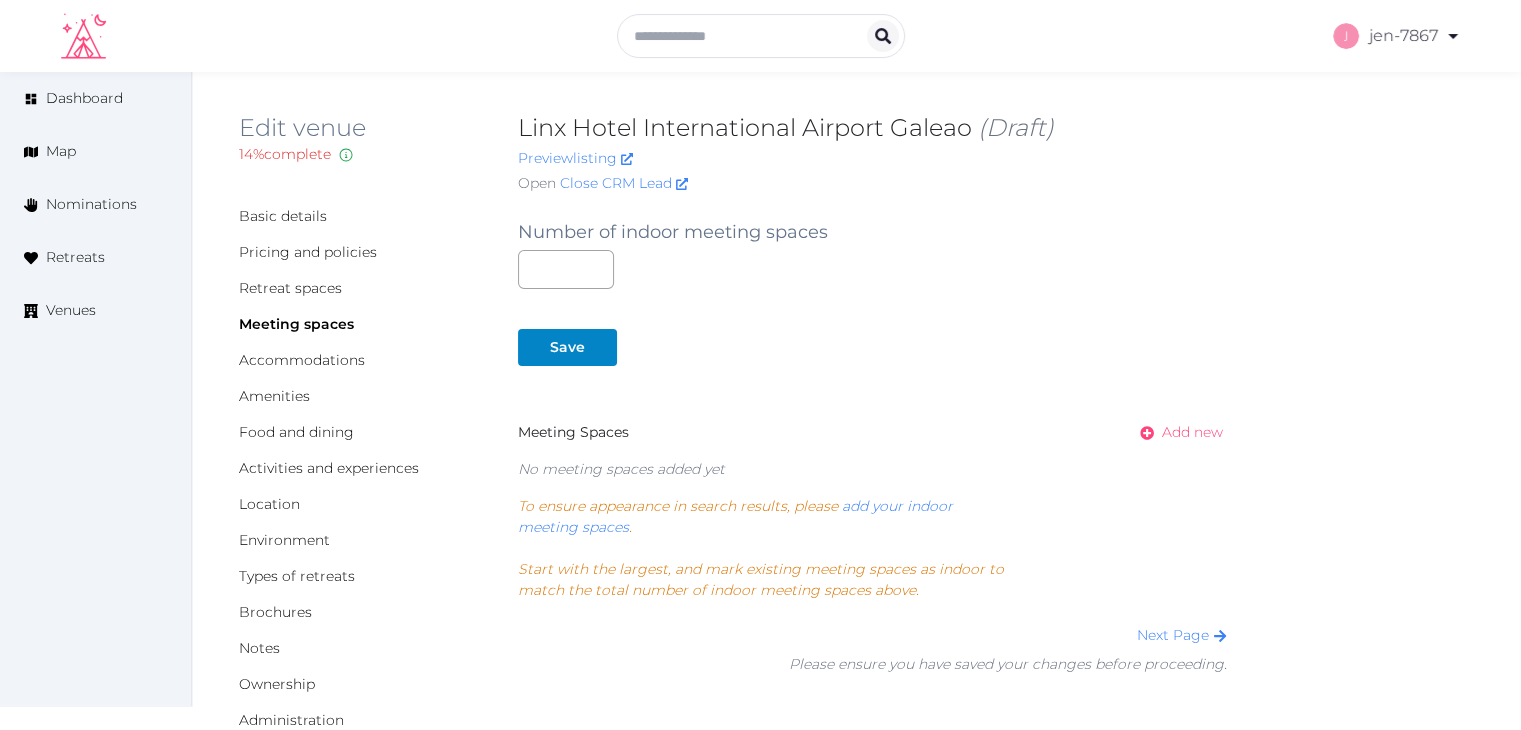 click on "Add new" at bounding box center (1175, 432) 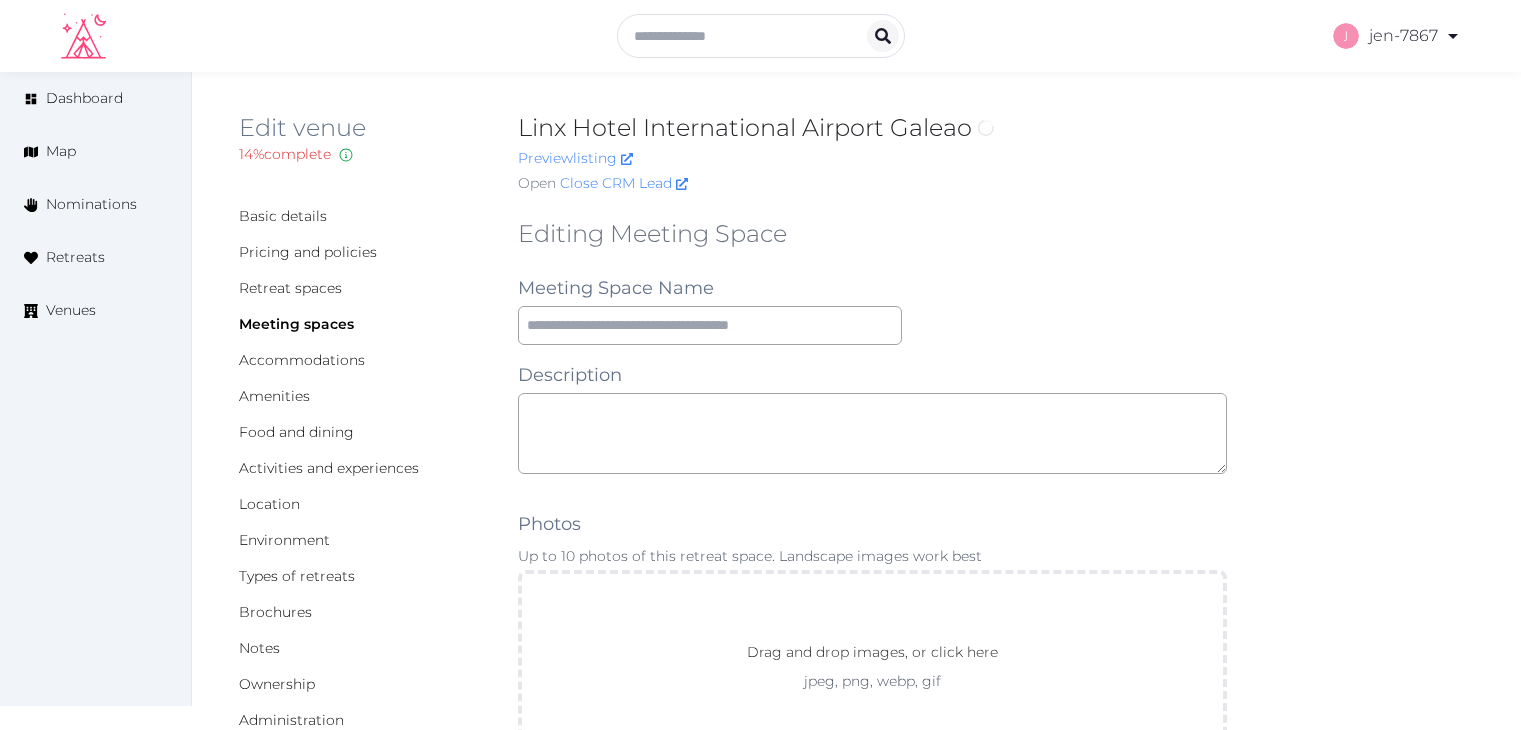 scroll, scrollTop: 0, scrollLeft: 0, axis: both 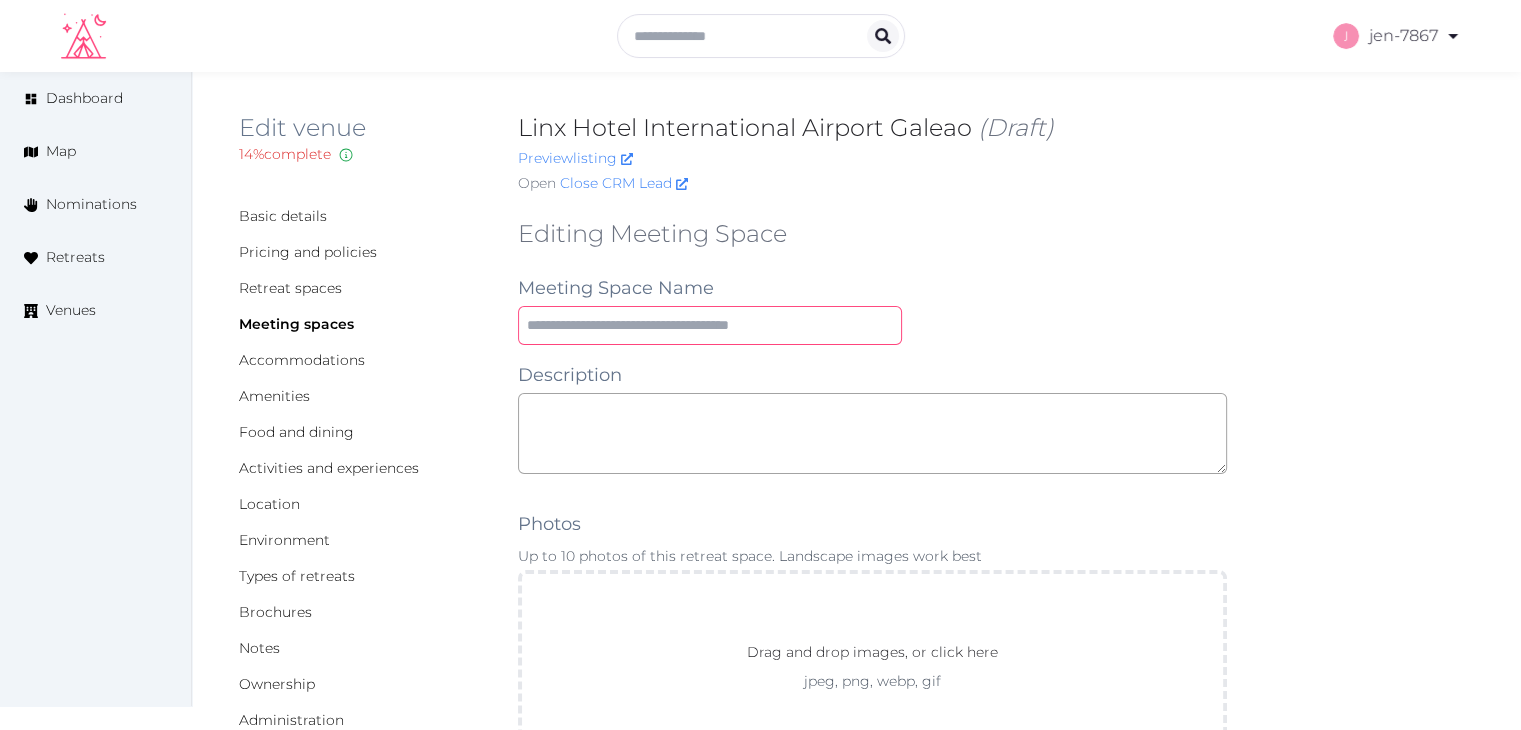 click at bounding box center (710, 325) 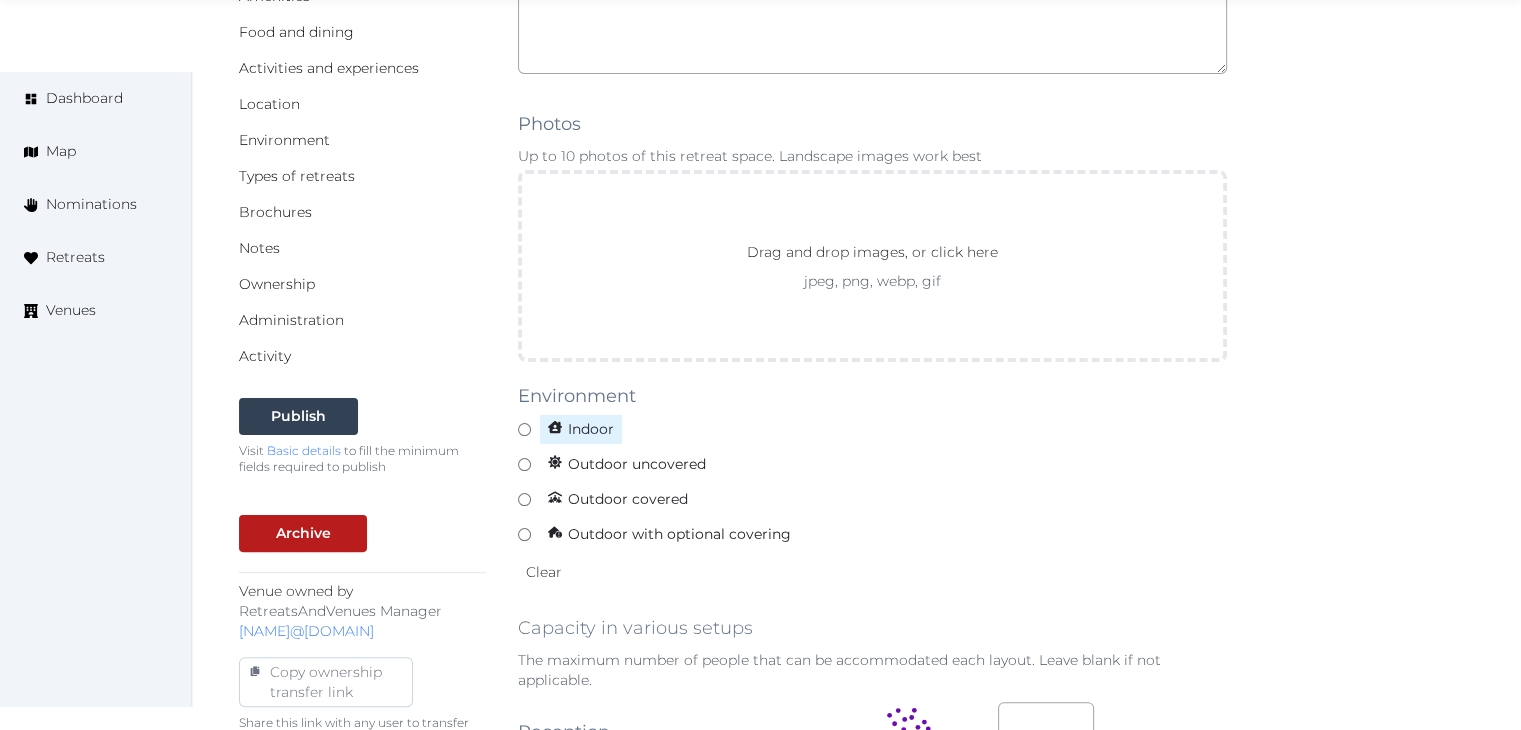 type on "**********" 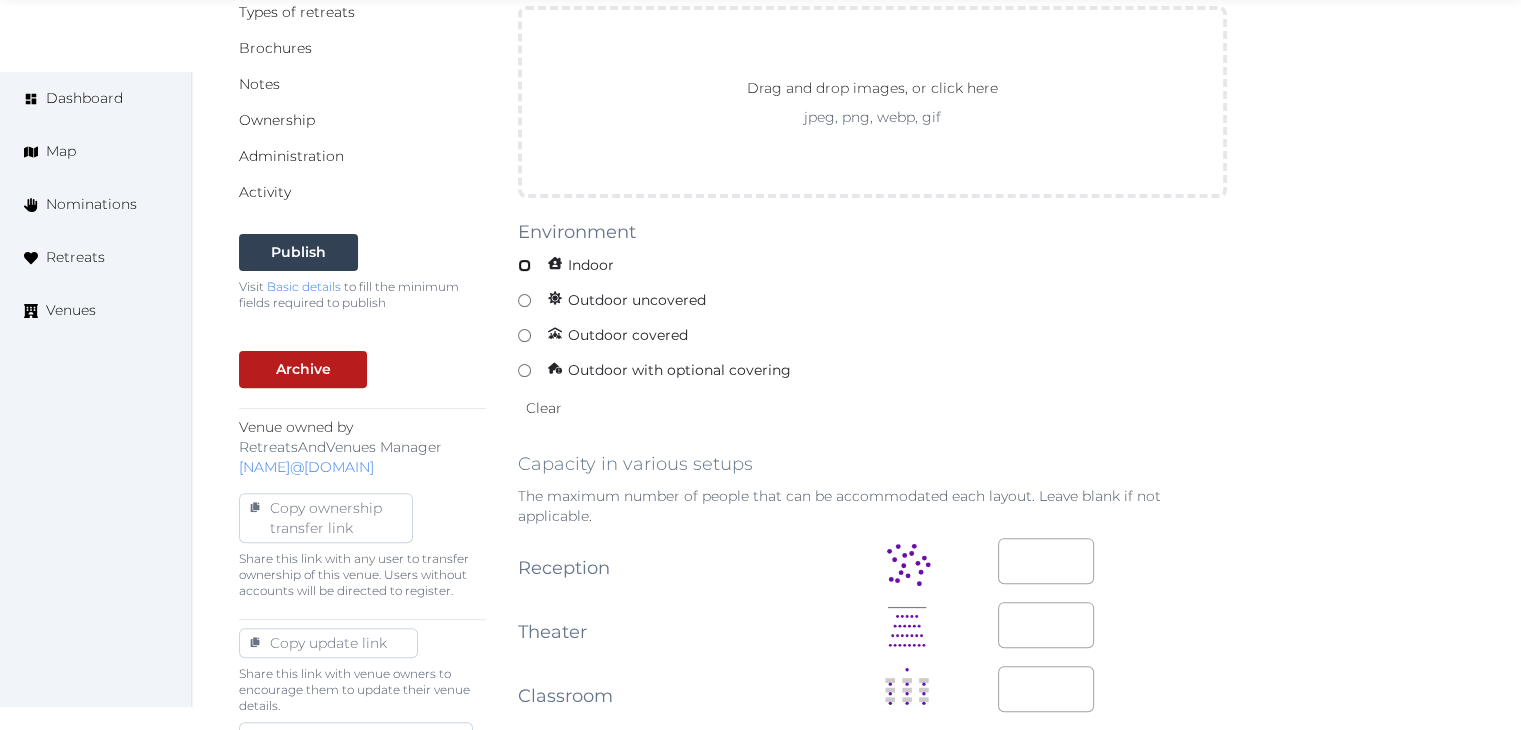 scroll, scrollTop: 600, scrollLeft: 0, axis: vertical 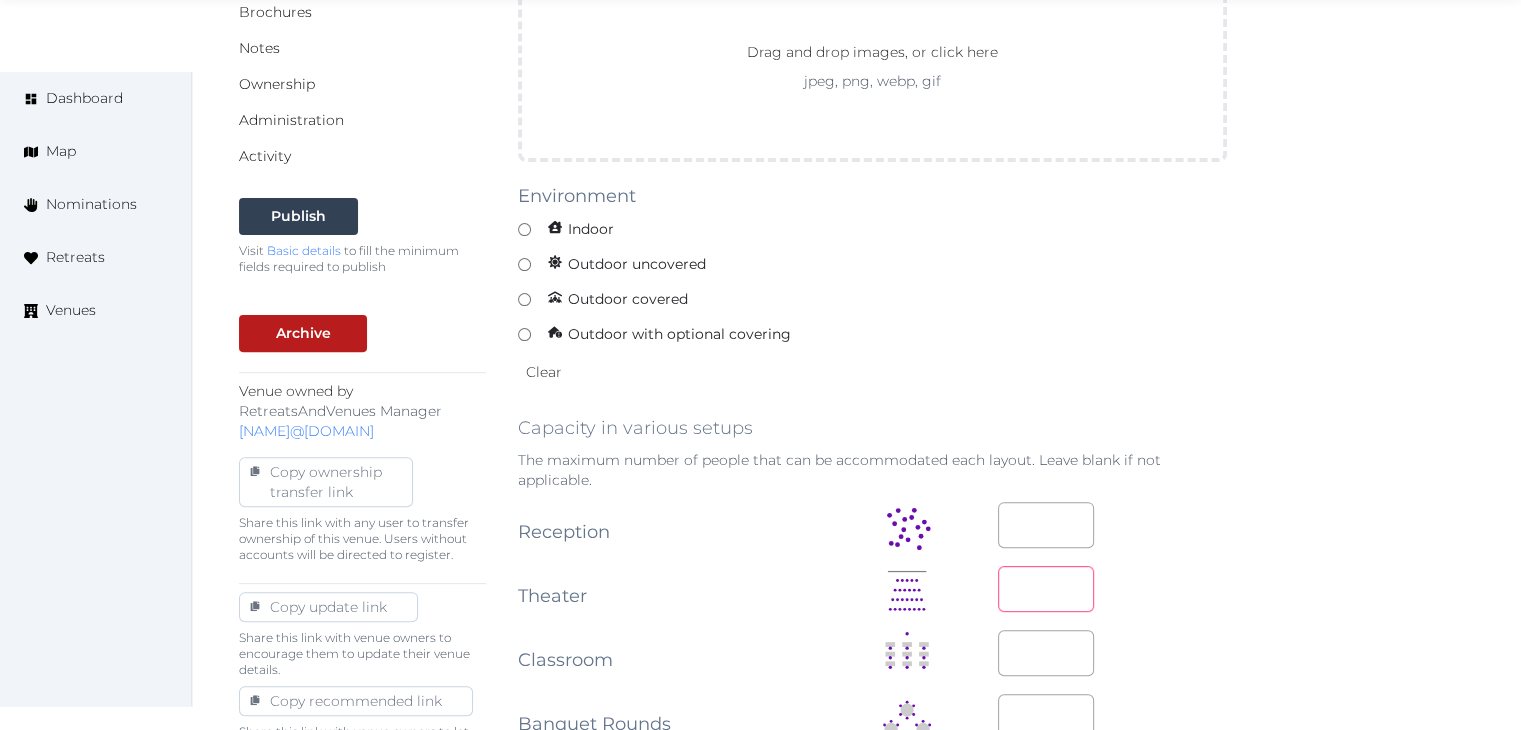 click at bounding box center [1046, 589] 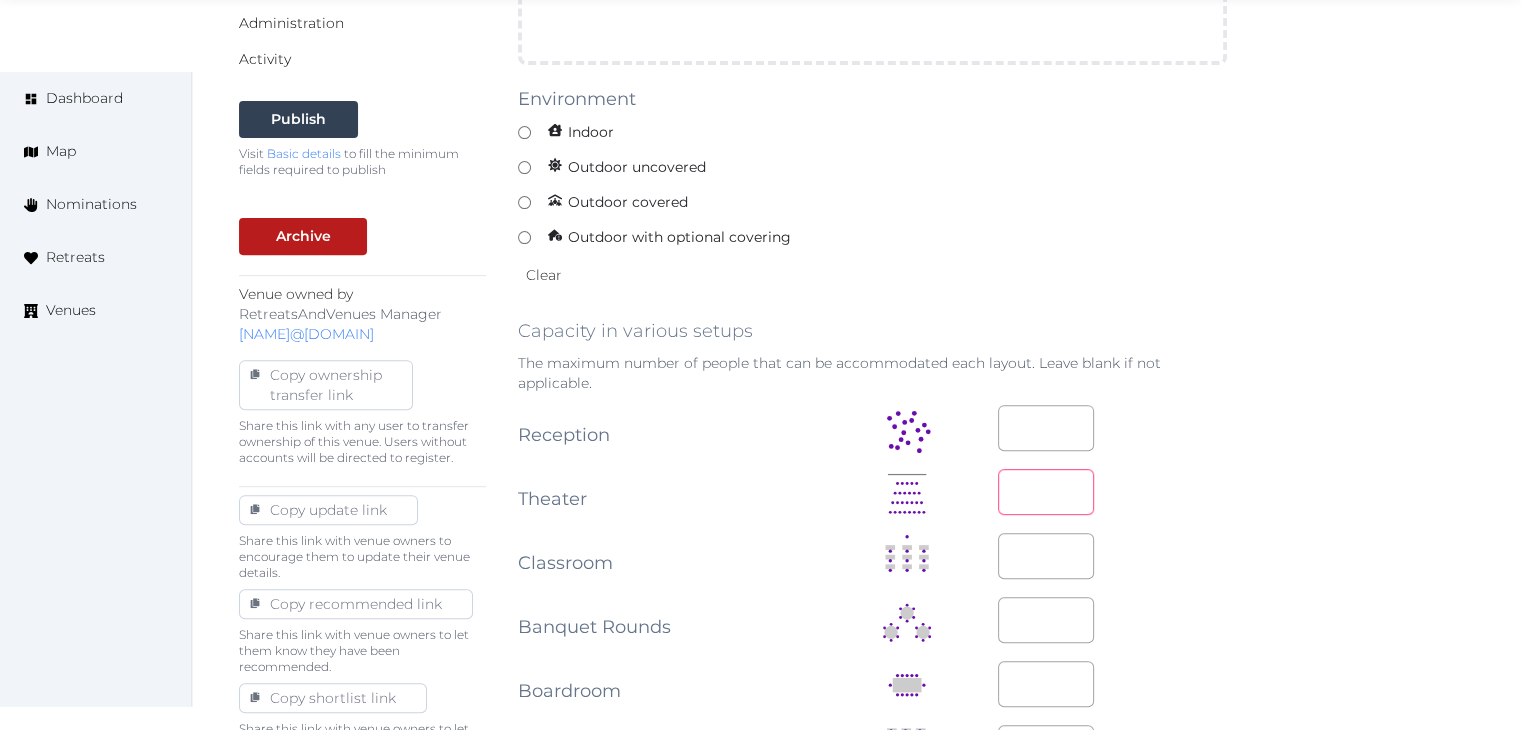 scroll, scrollTop: 700, scrollLeft: 0, axis: vertical 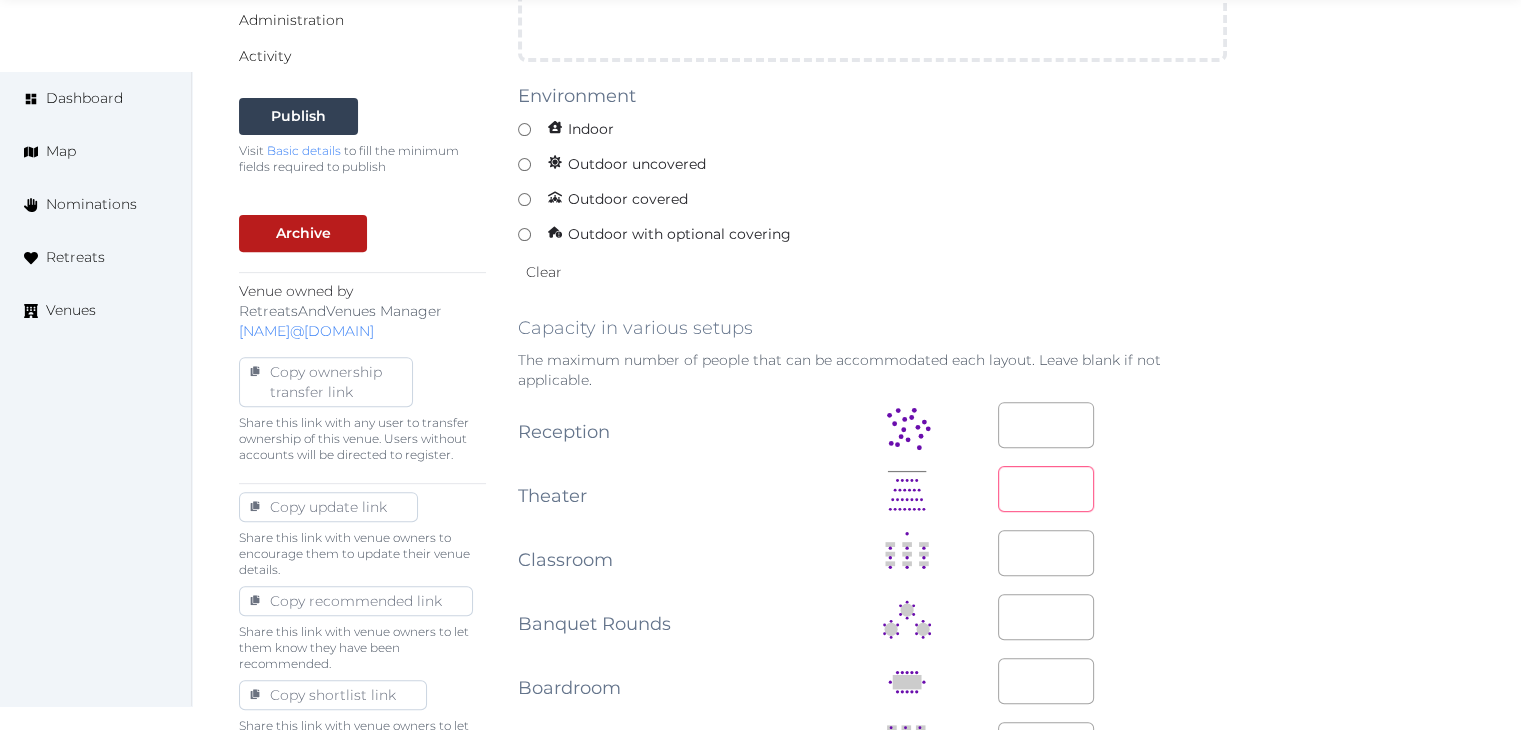 type on "**" 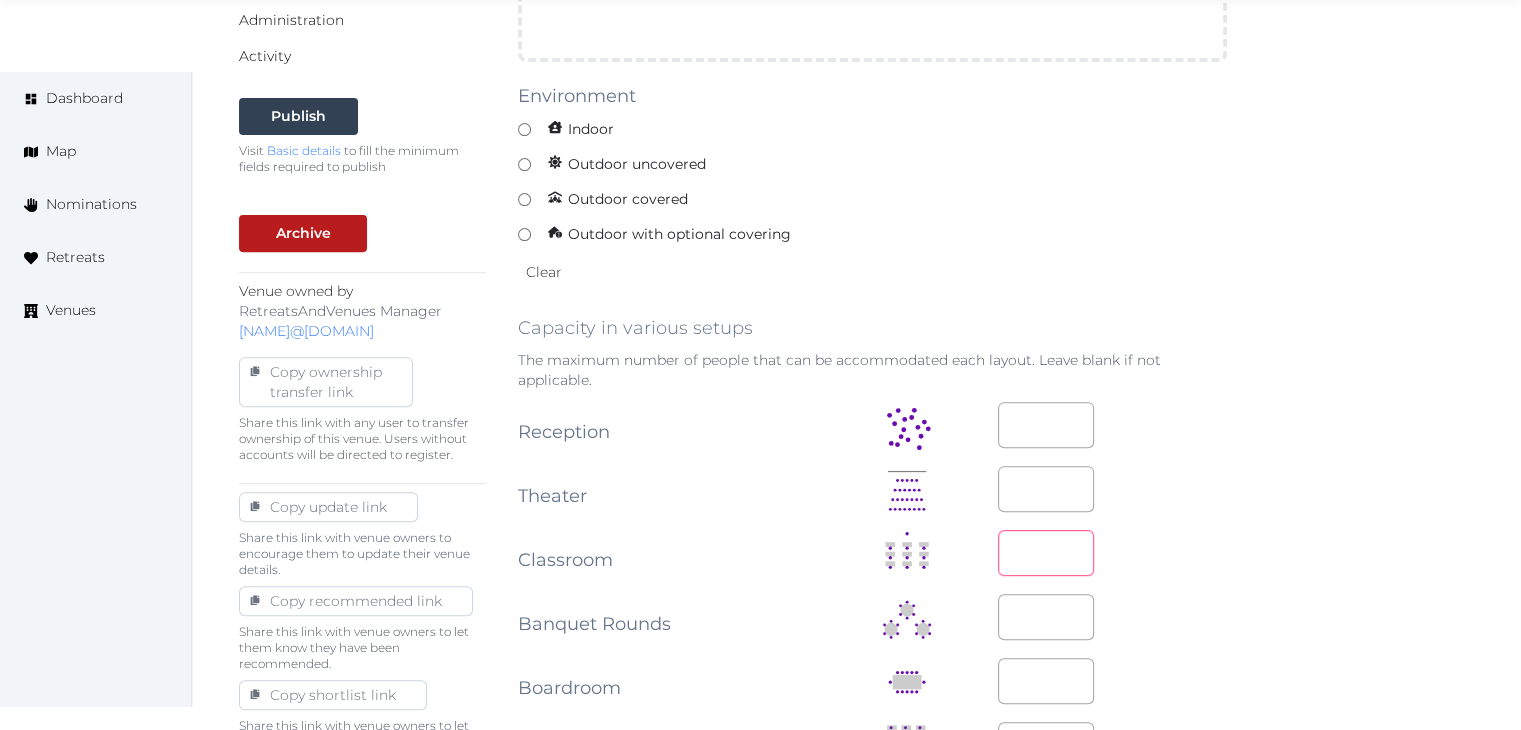 click at bounding box center (1046, 553) 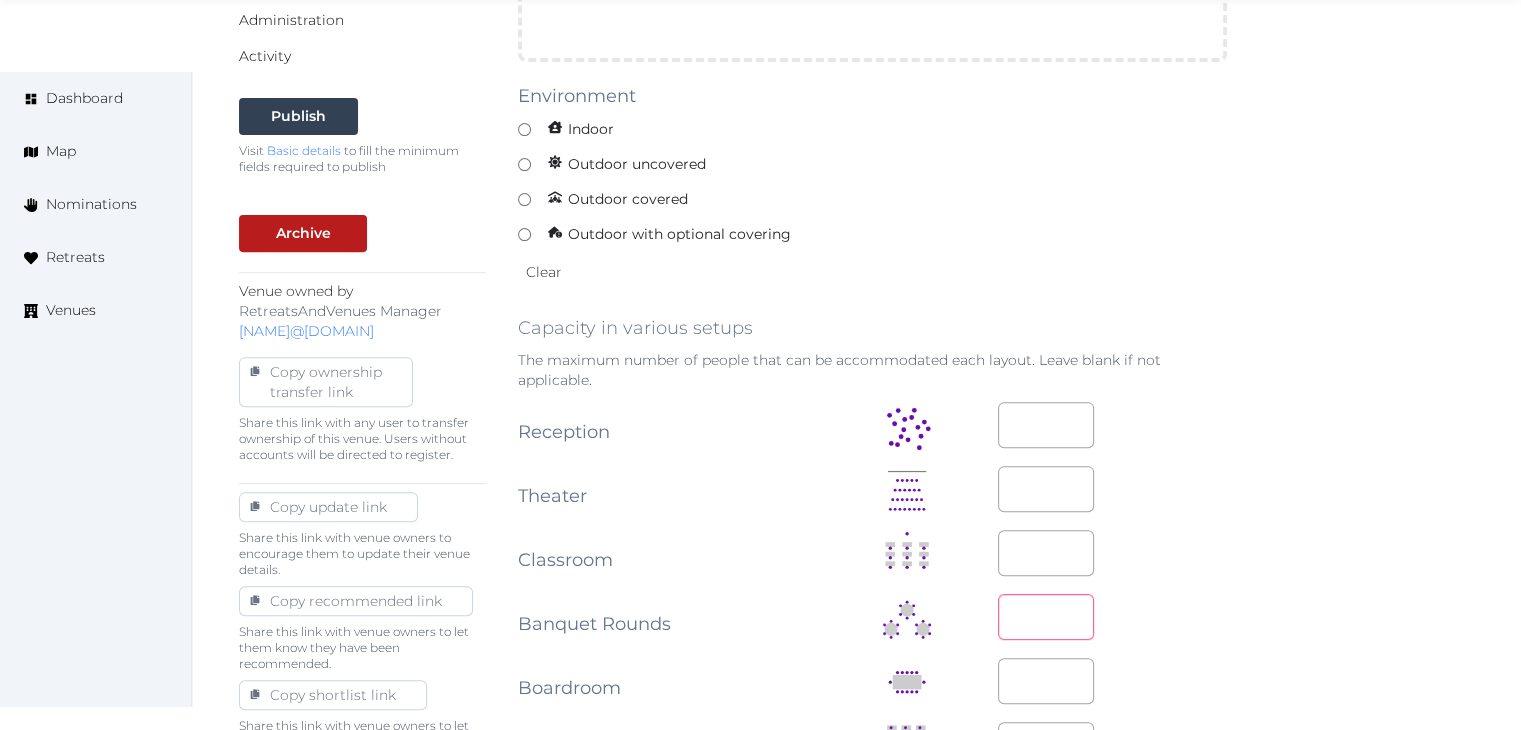 click at bounding box center [1046, 617] 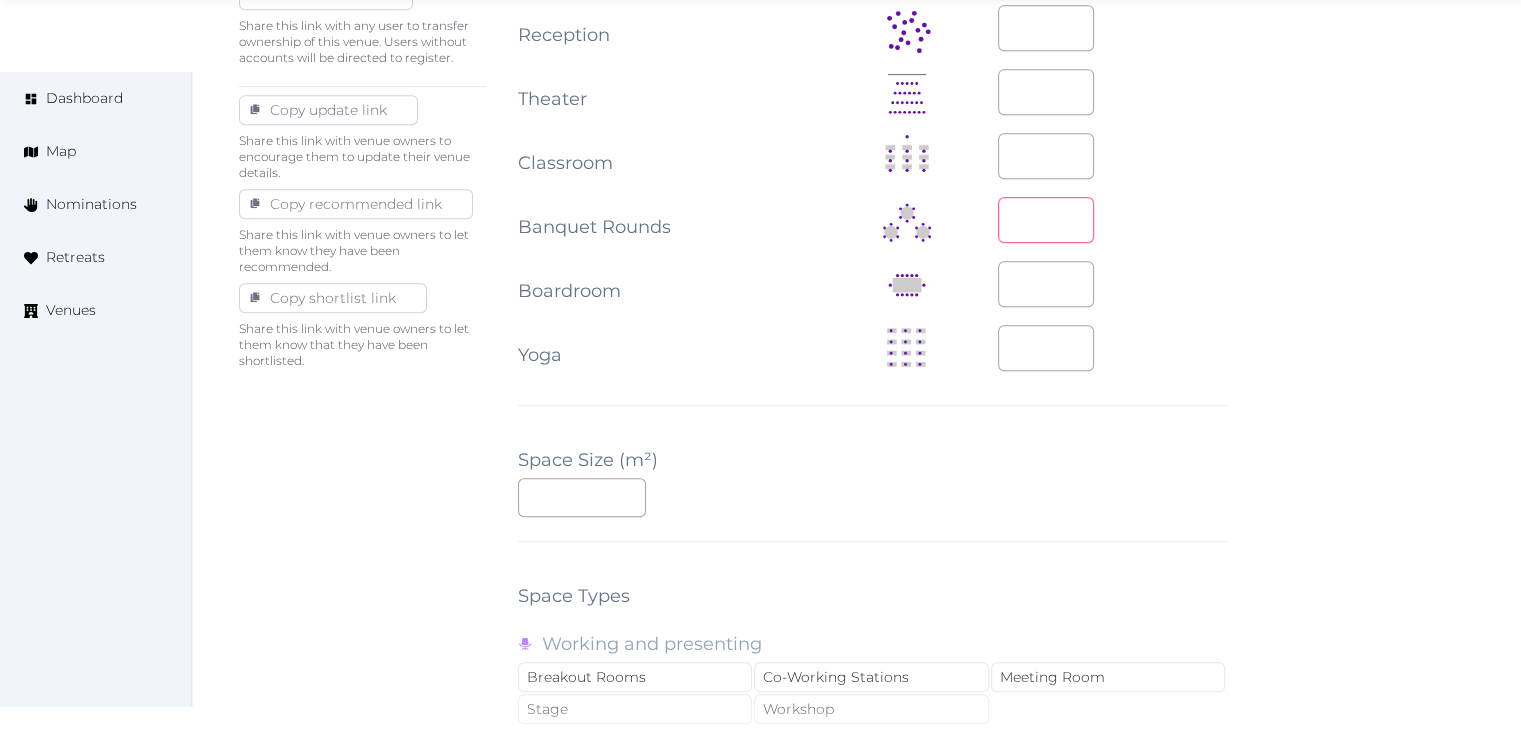 scroll, scrollTop: 1100, scrollLeft: 0, axis: vertical 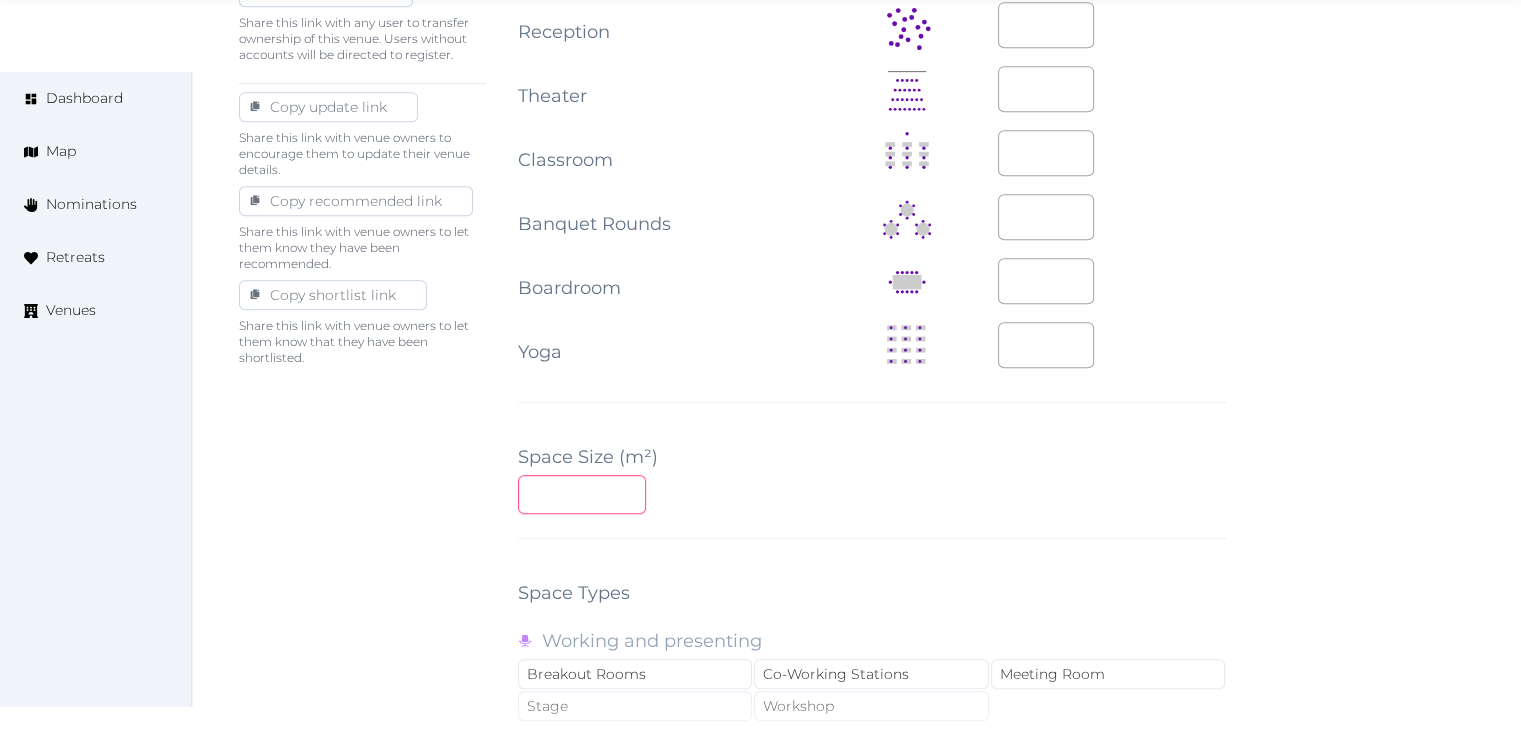click at bounding box center [582, 494] 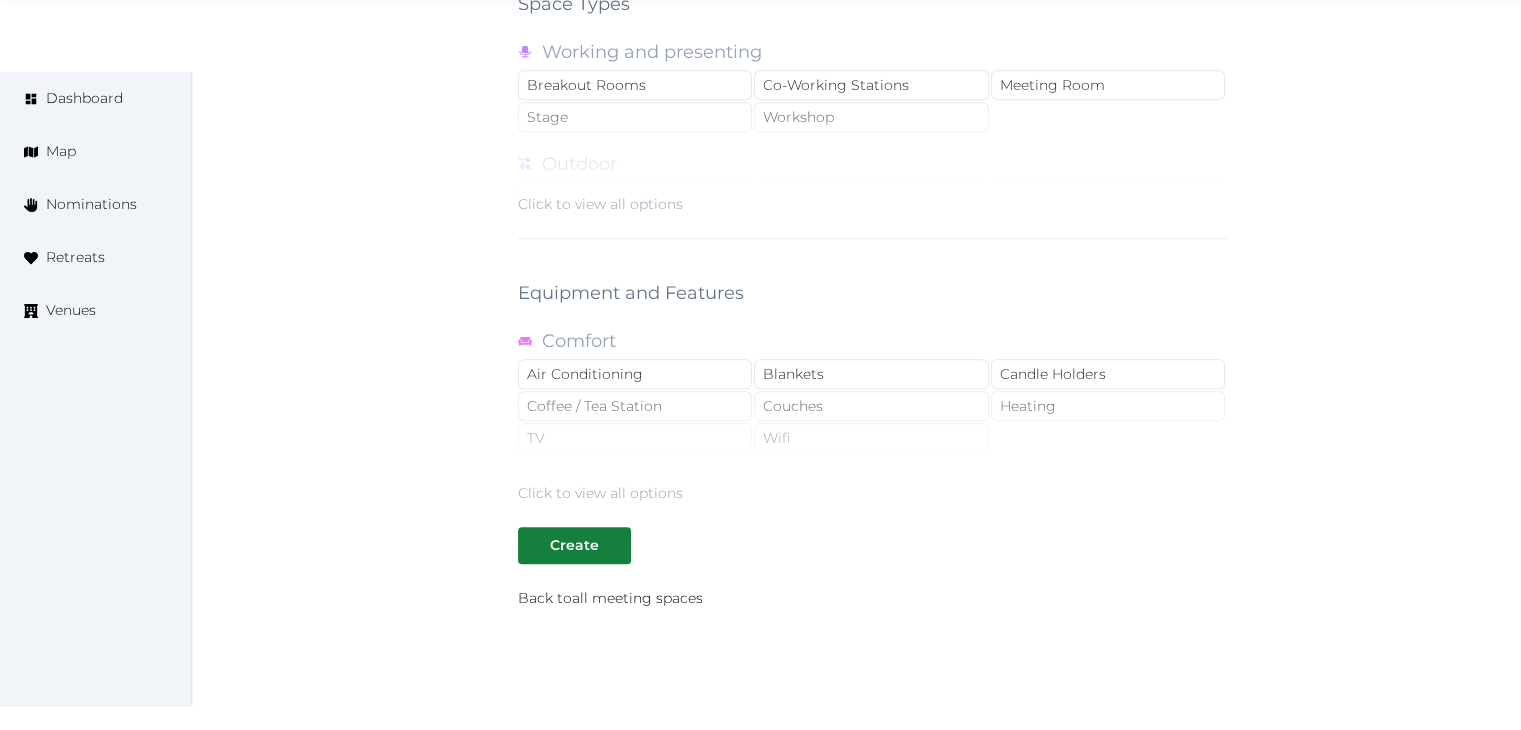 scroll, scrollTop: 1700, scrollLeft: 0, axis: vertical 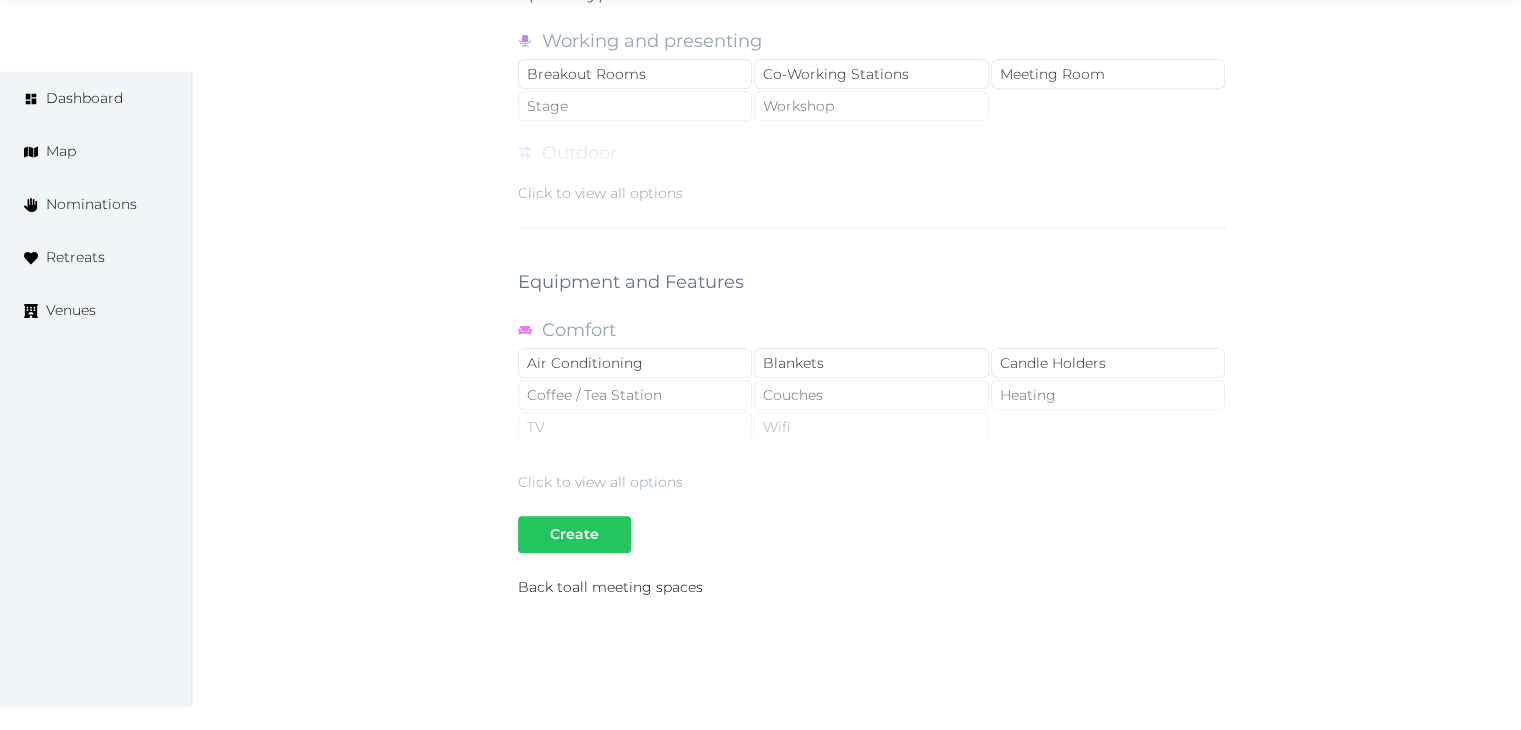 type on "**" 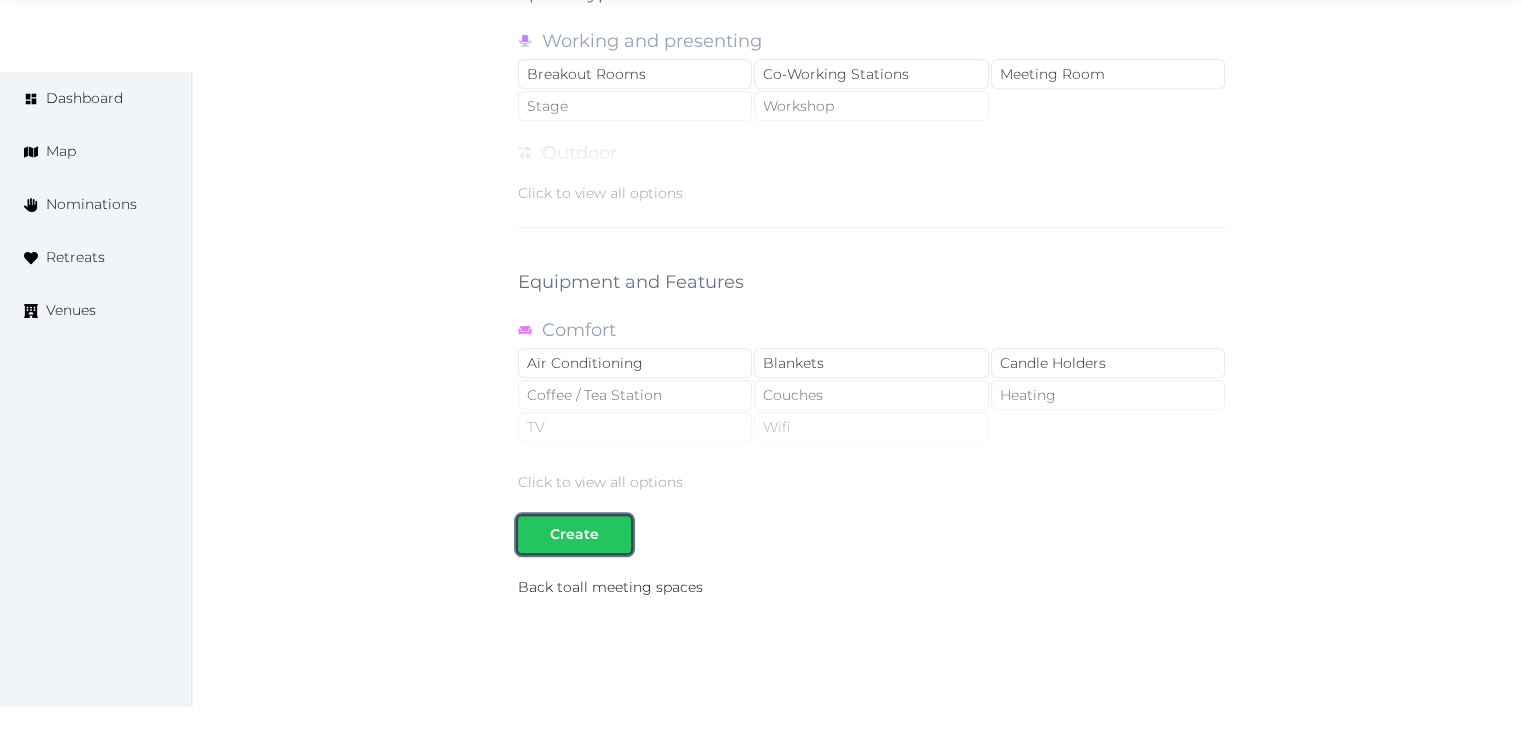 click at bounding box center (615, 534) 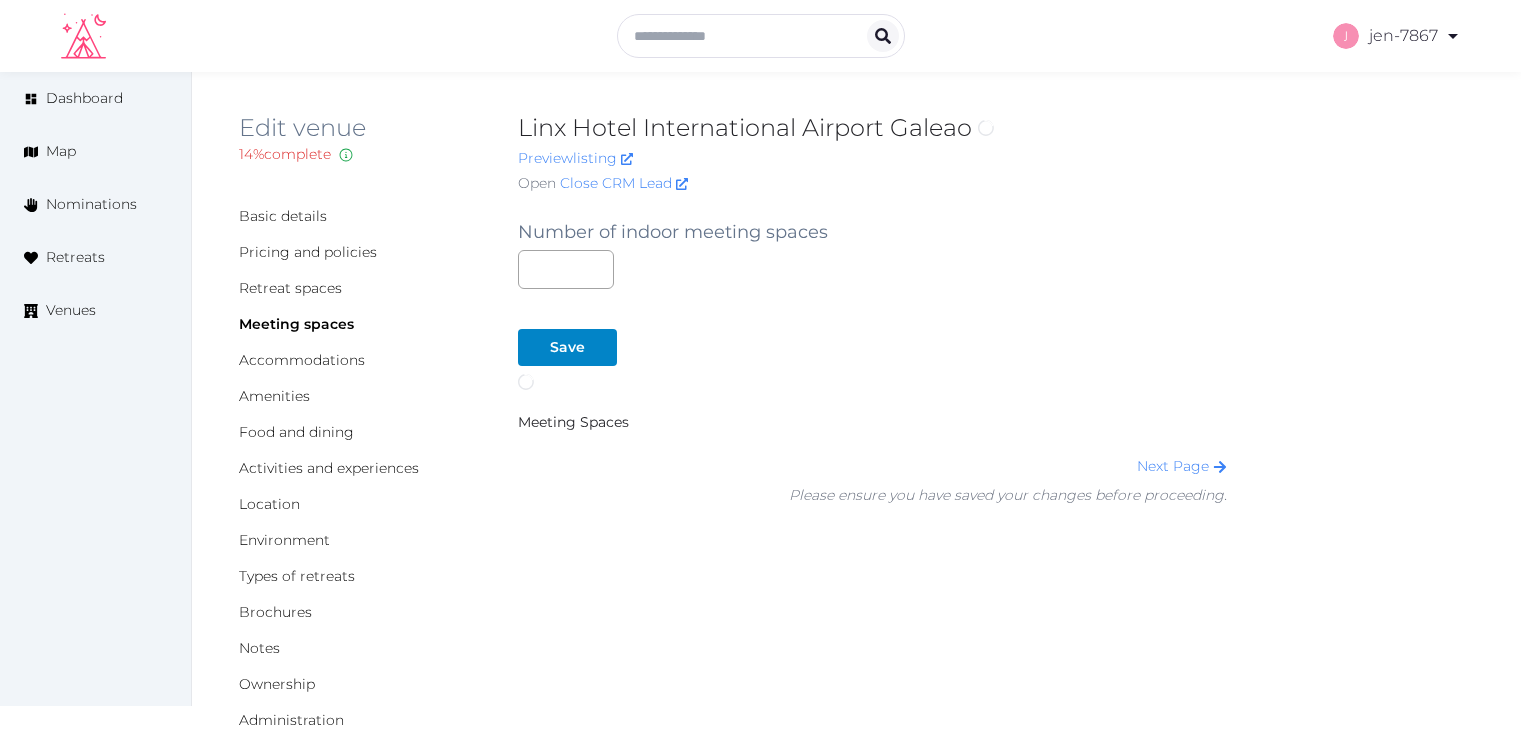scroll, scrollTop: 0, scrollLeft: 0, axis: both 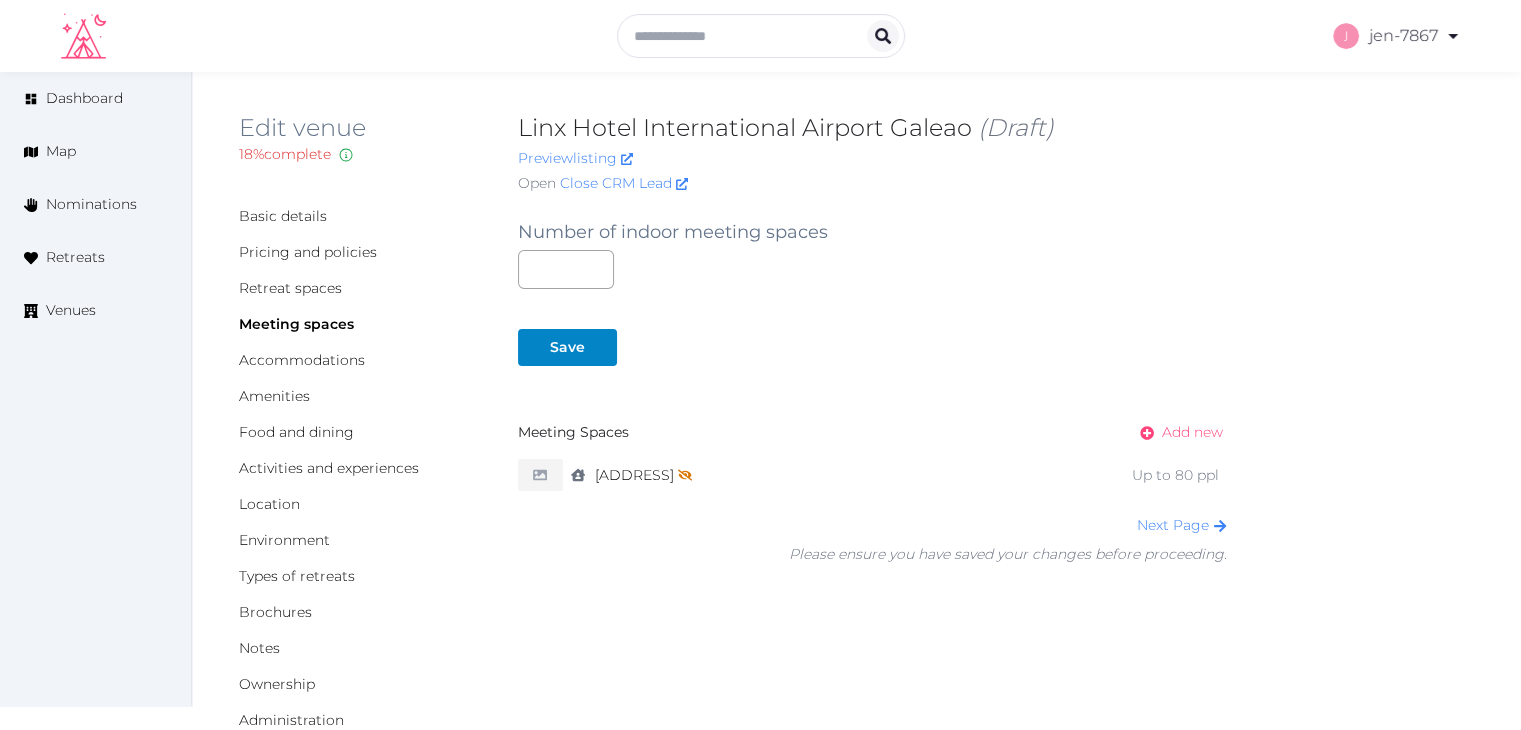 click on "Add new" at bounding box center (1192, 432) 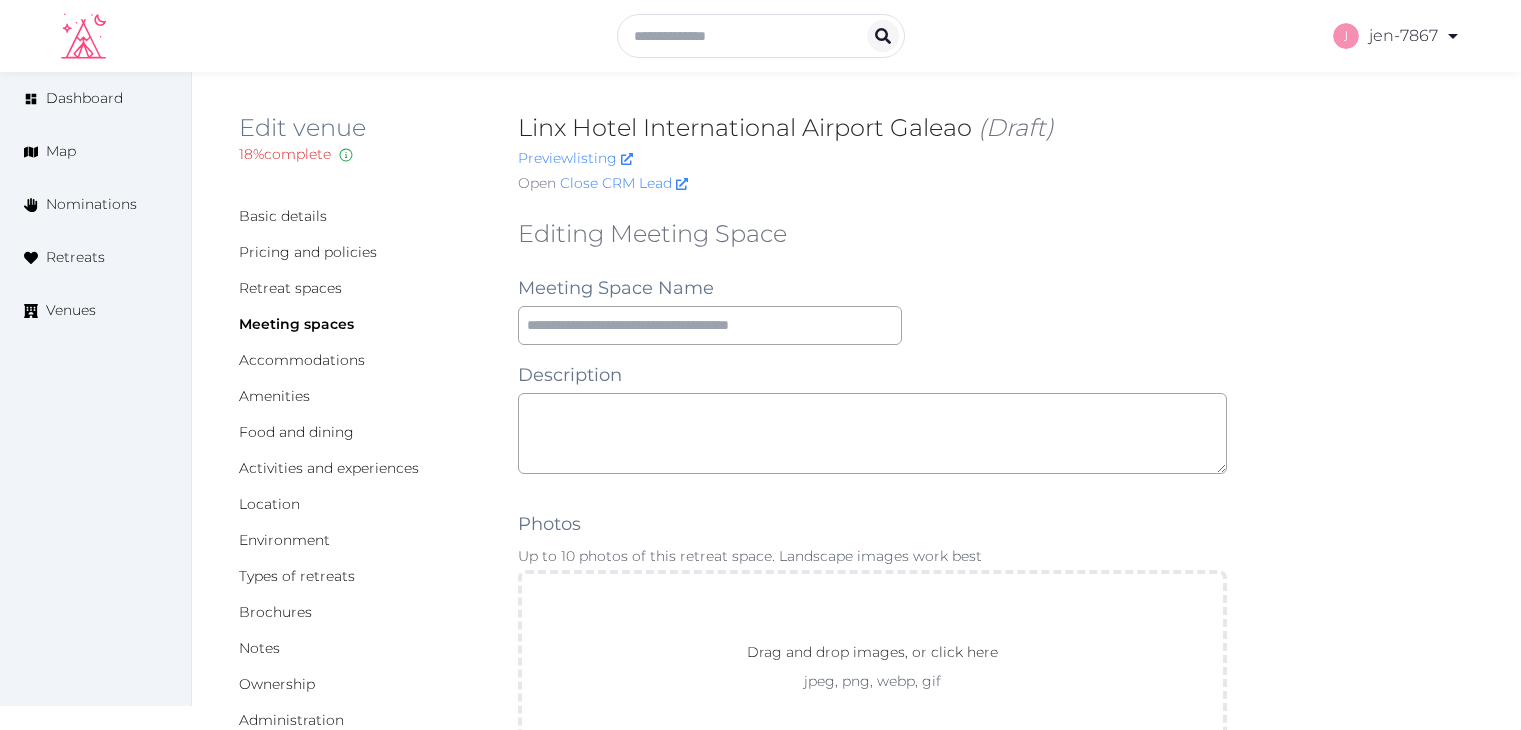 scroll, scrollTop: 0, scrollLeft: 0, axis: both 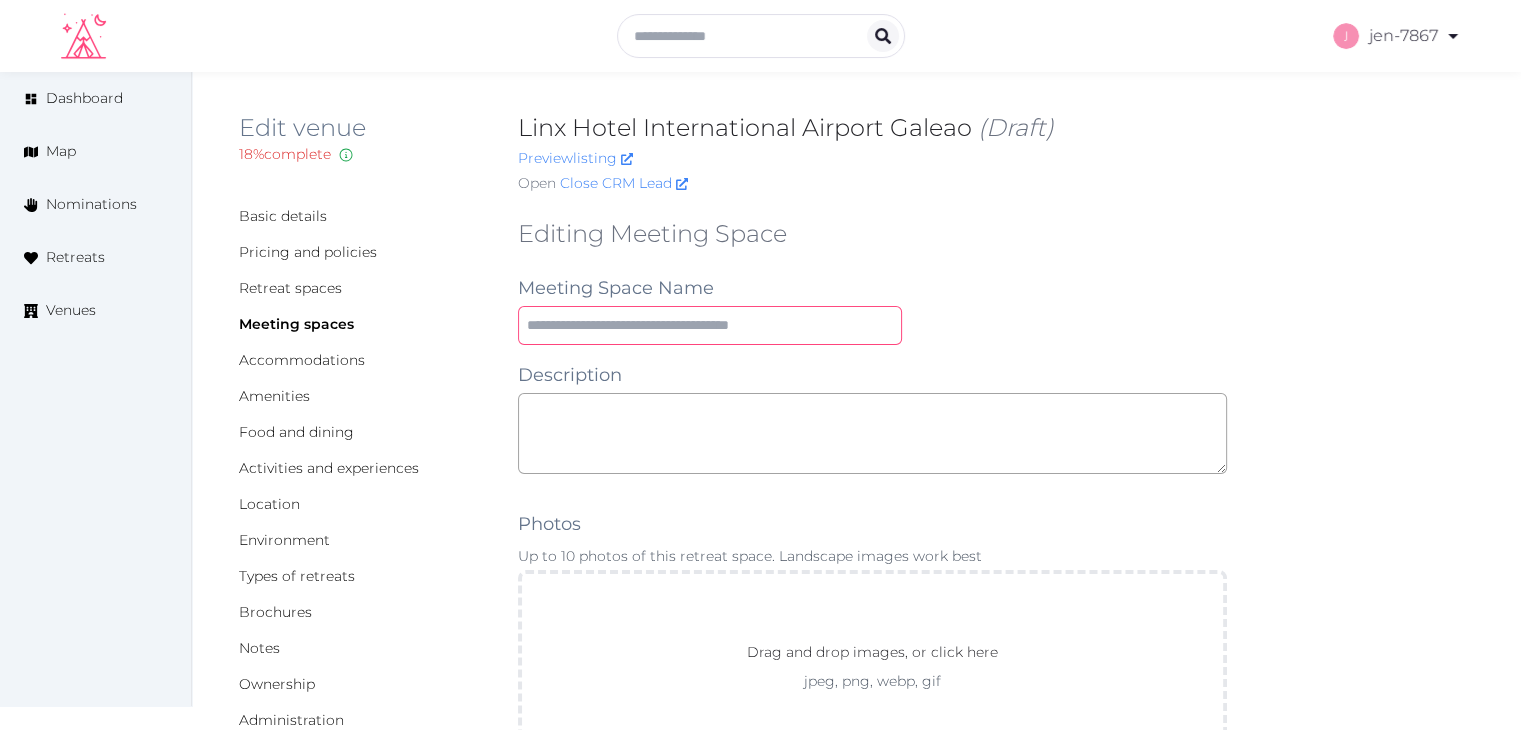 click at bounding box center (710, 325) 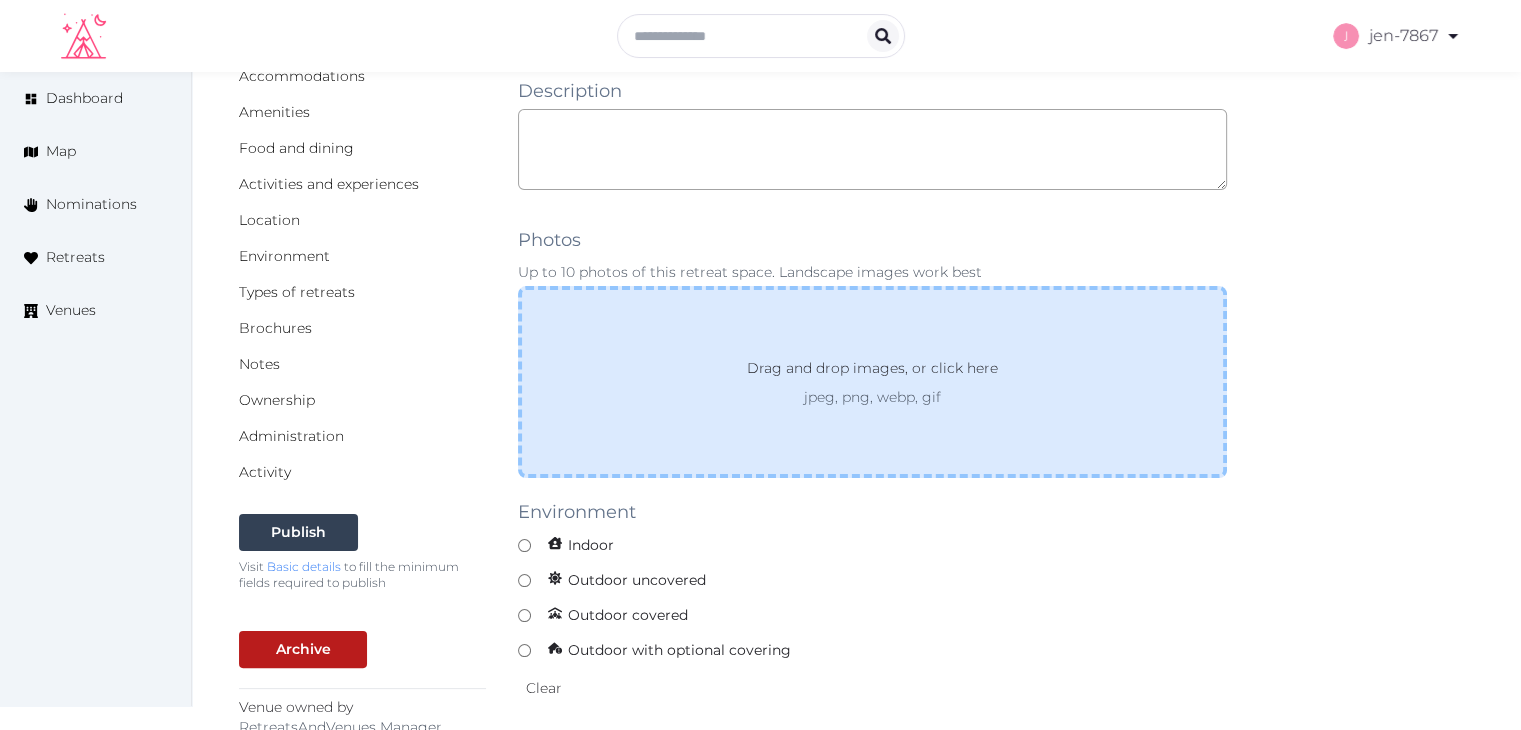 scroll, scrollTop: 300, scrollLeft: 0, axis: vertical 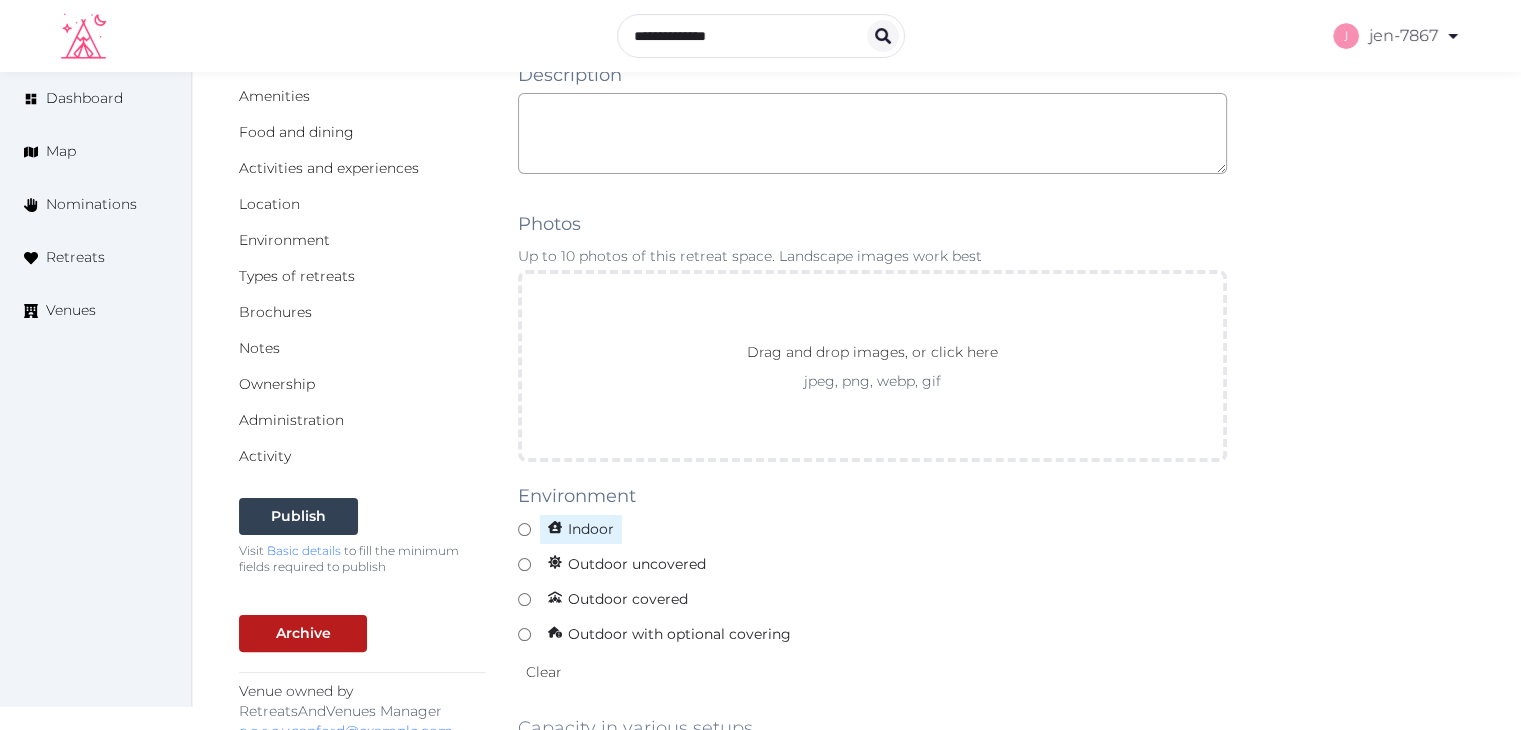 type on "**********" 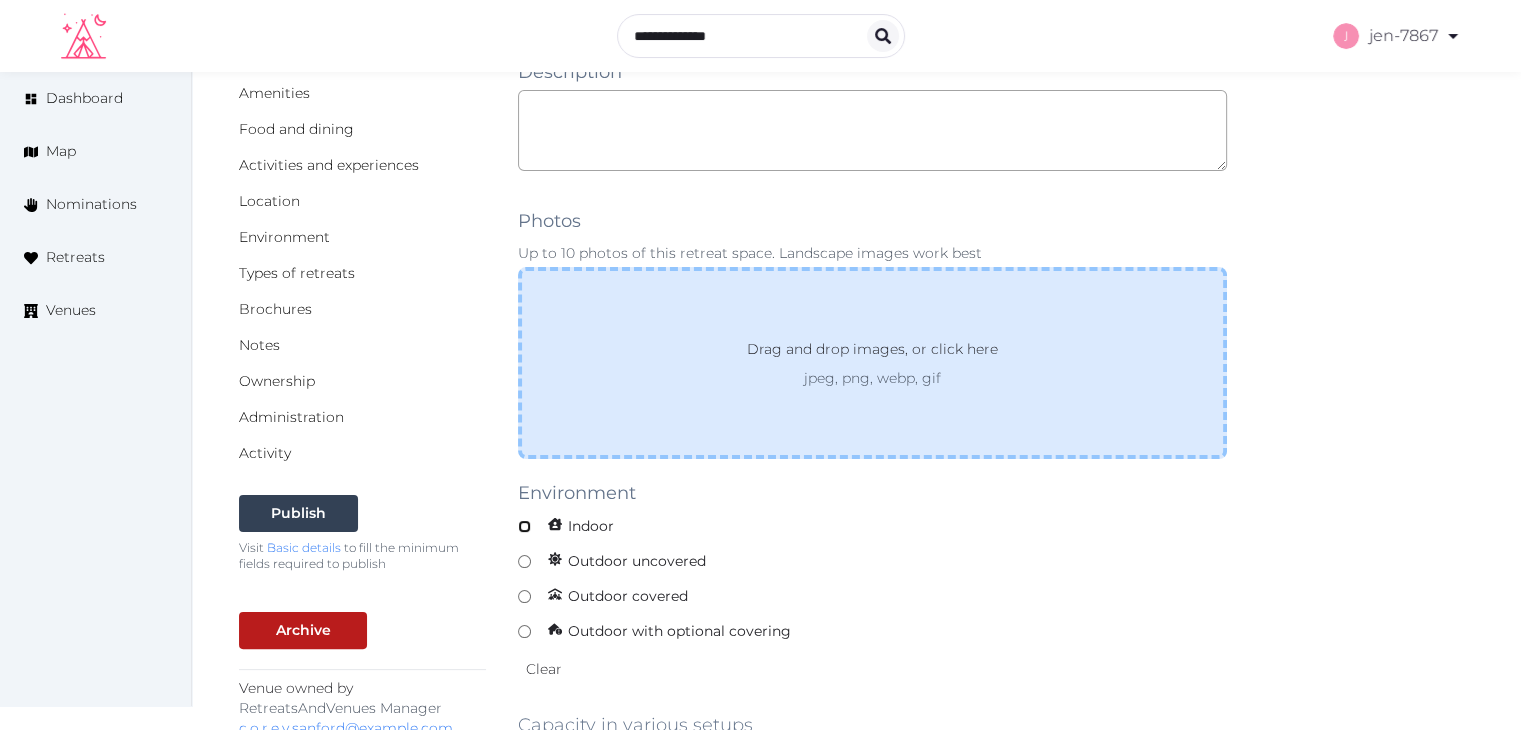 scroll, scrollTop: 700, scrollLeft: 0, axis: vertical 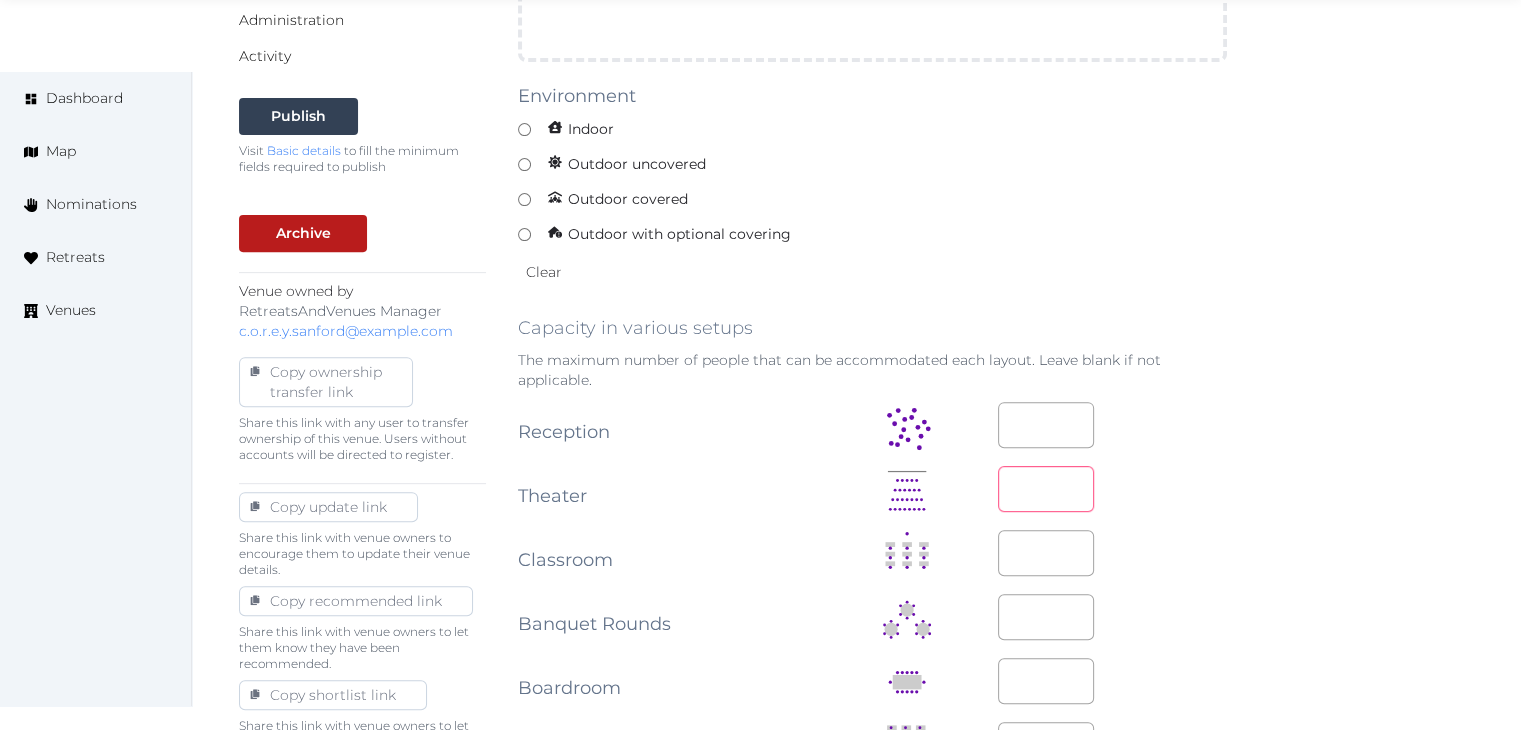click at bounding box center (1046, 489) 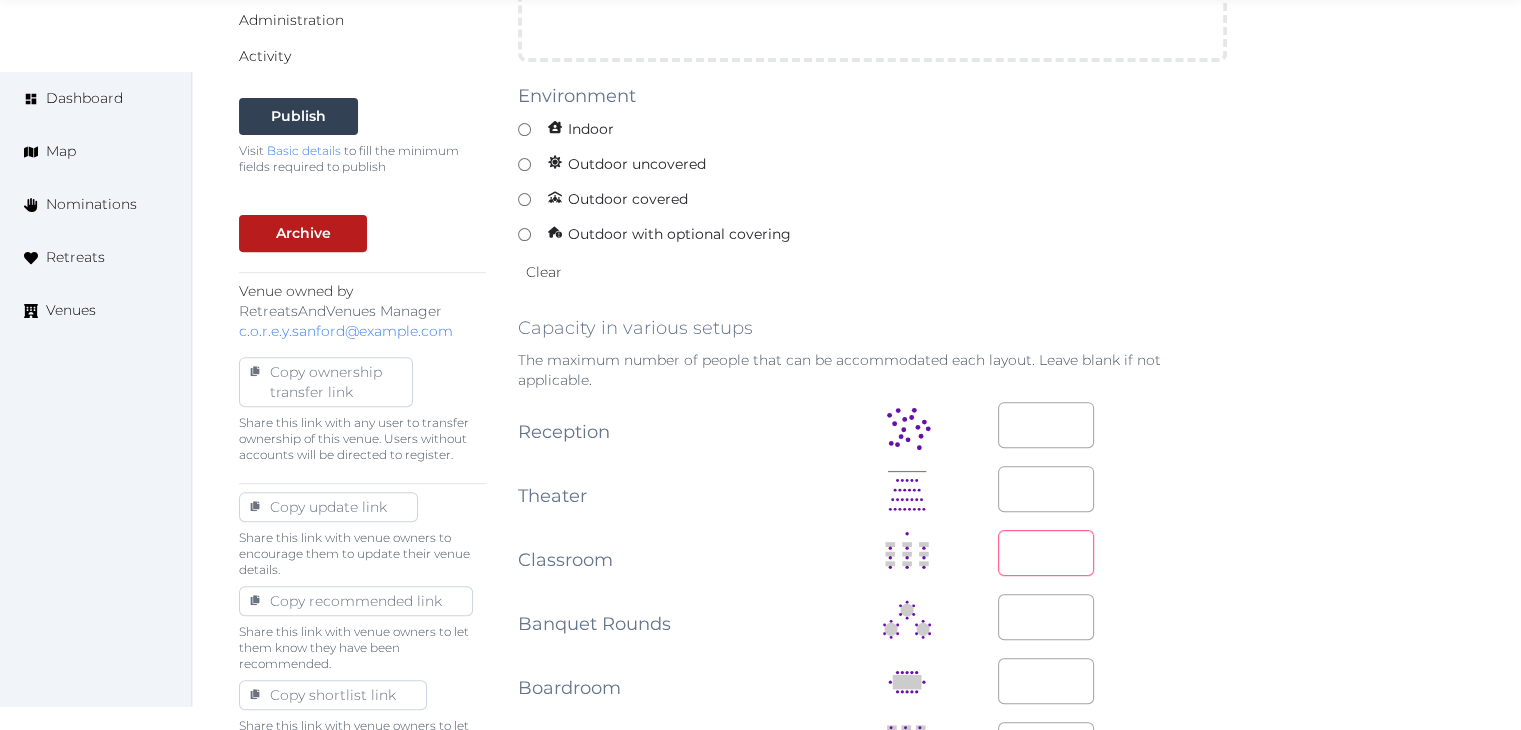 click at bounding box center (1046, 553) 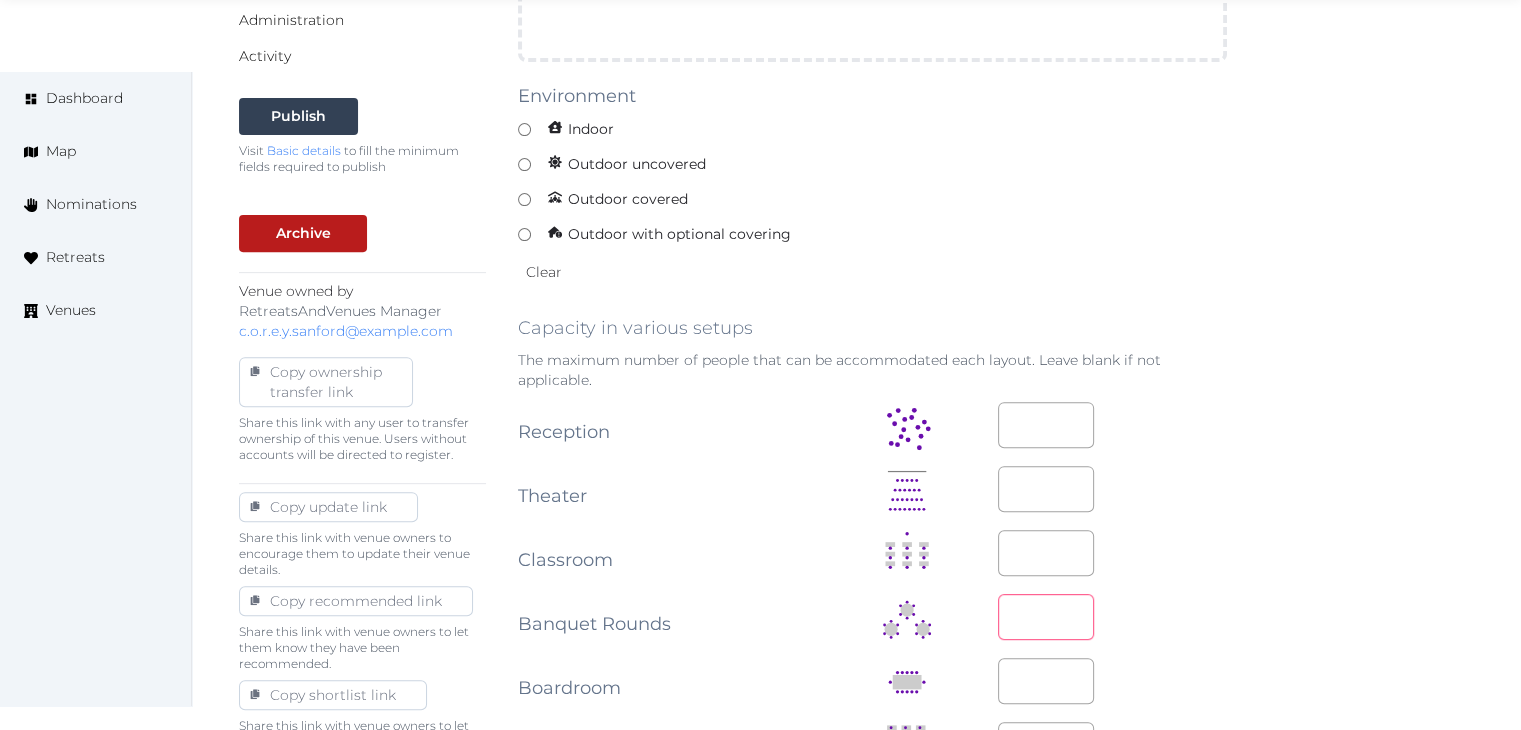 click at bounding box center (1046, 617) 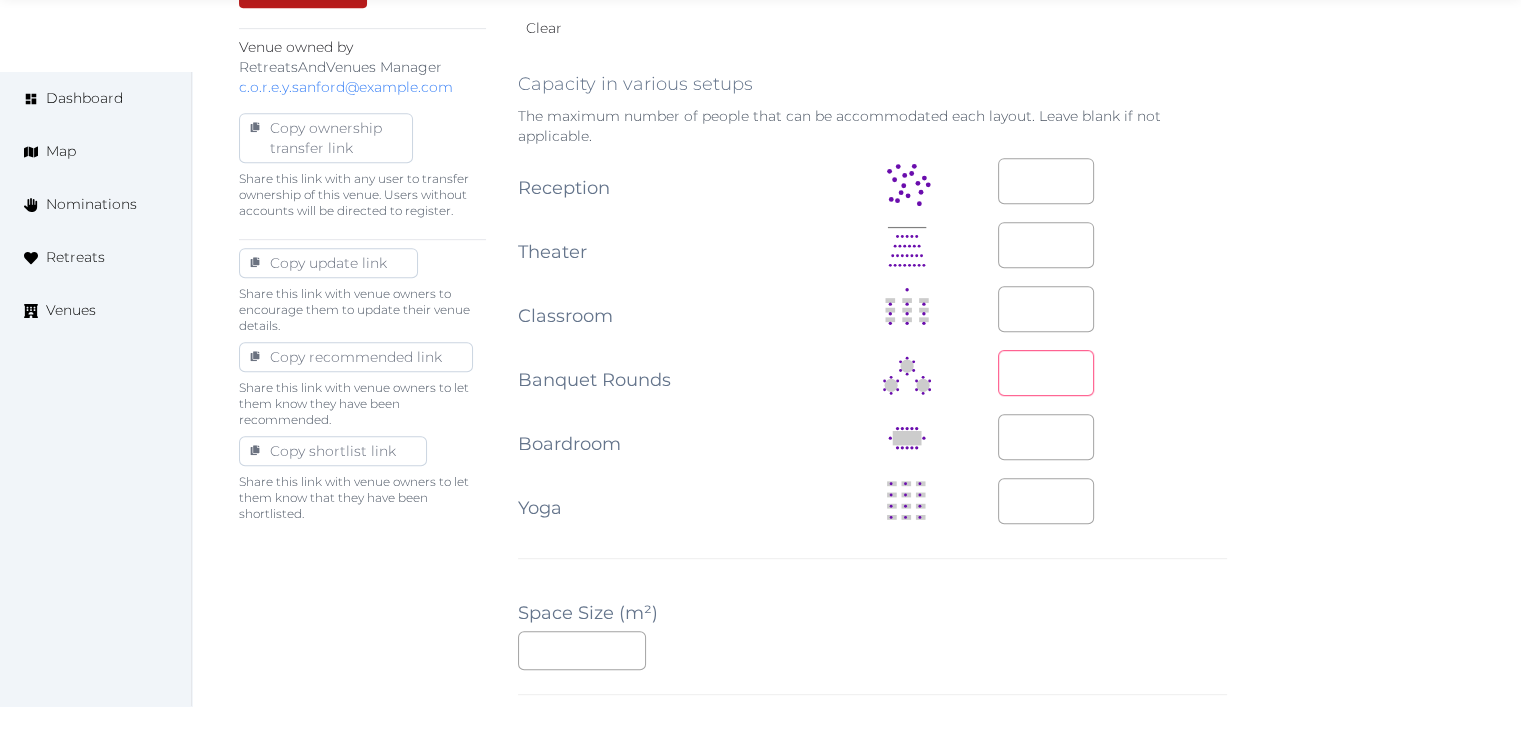 scroll, scrollTop: 1000, scrollLeft: 0, axis: vertical 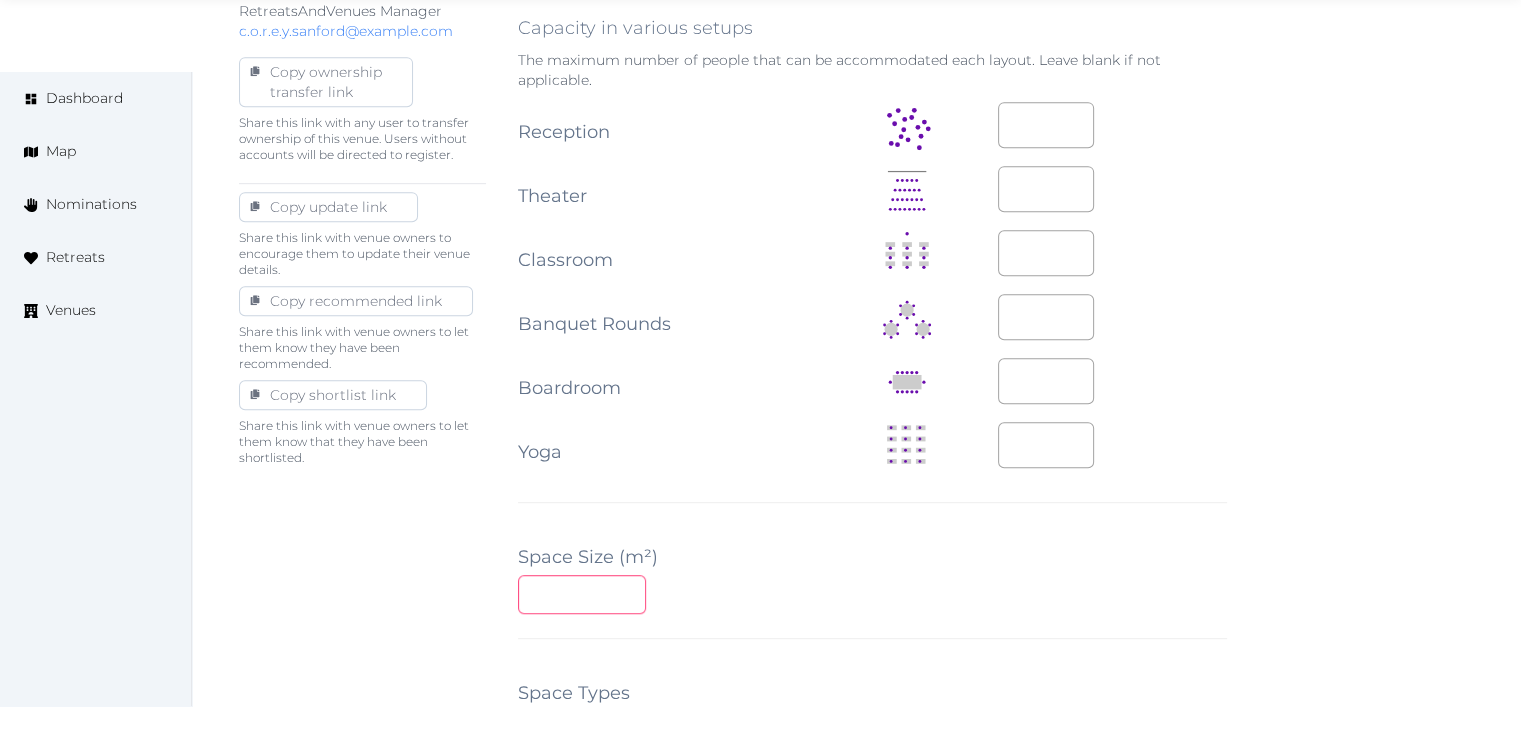 click at bounding box center (582, 594) 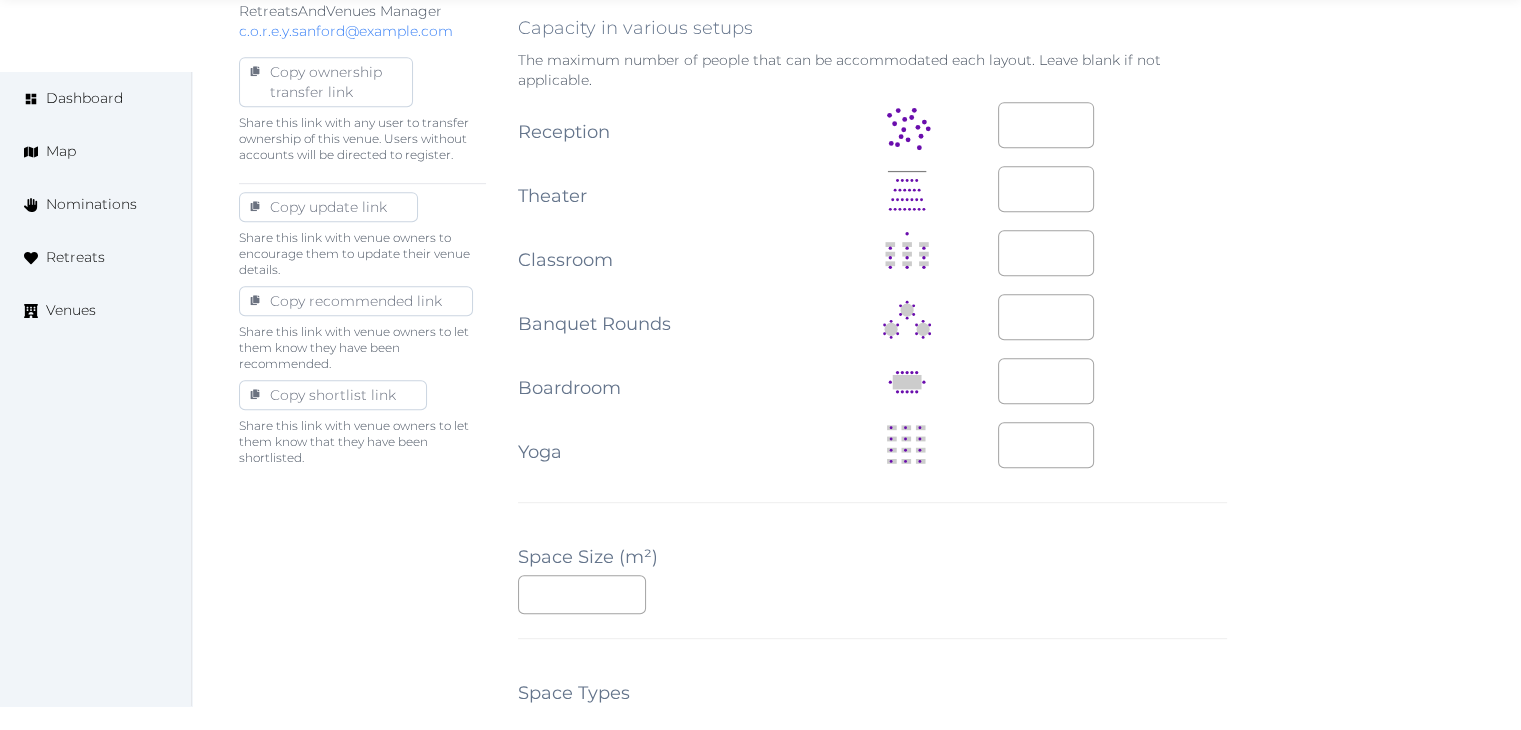 click on "**********" at bounding box center [872, 346] 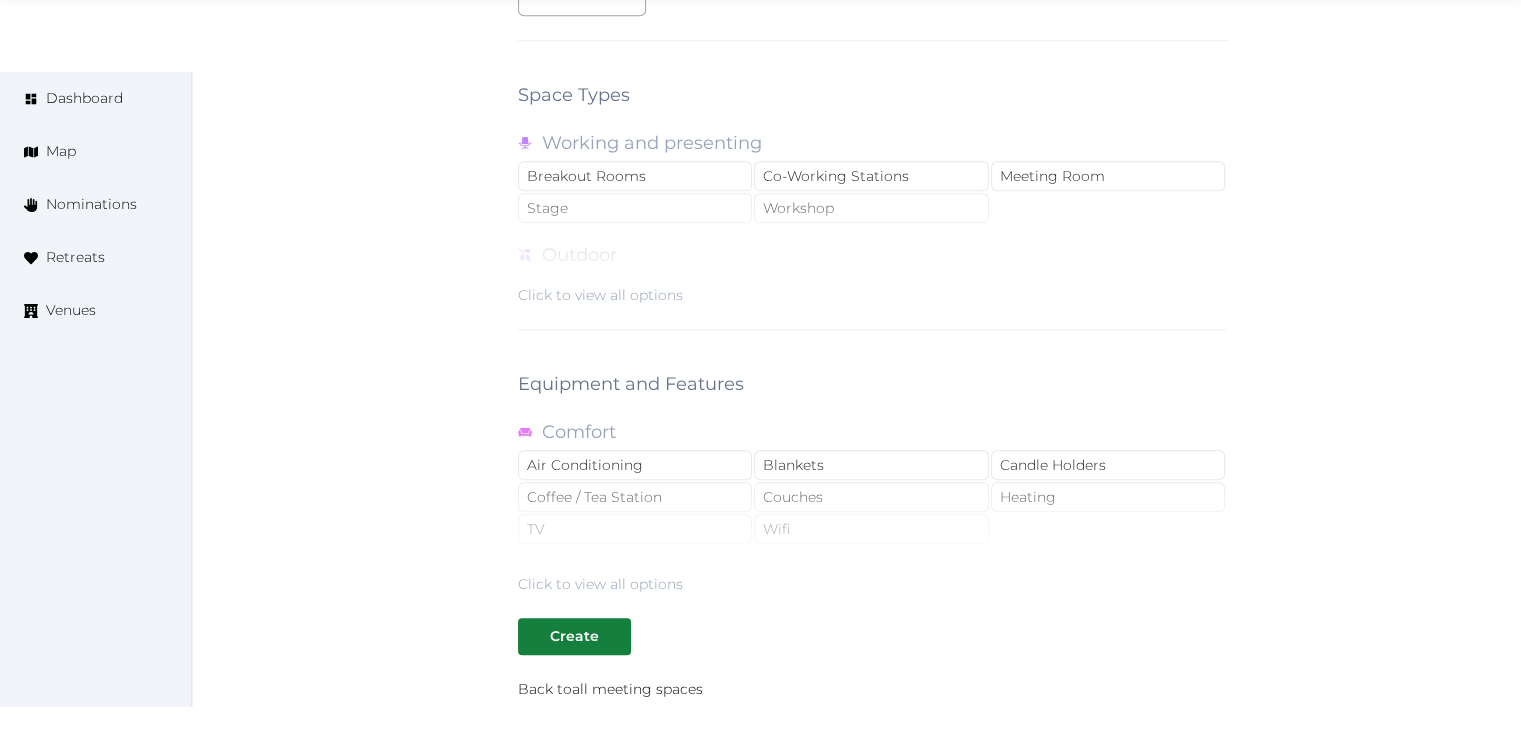 scroll, scrollTop: 1600, scrollLeft: 0, axis: vertical 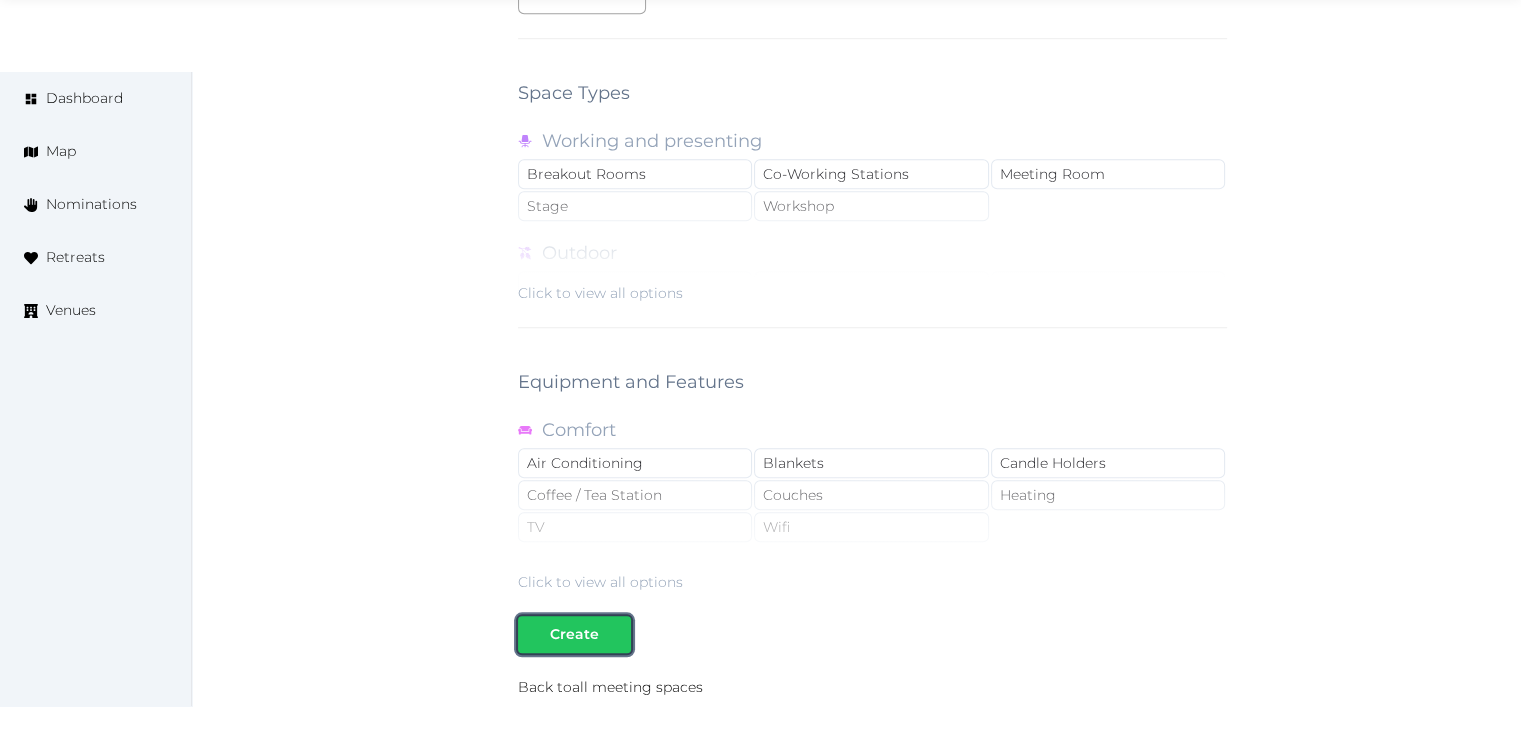 click at bounding box center (615, 634) 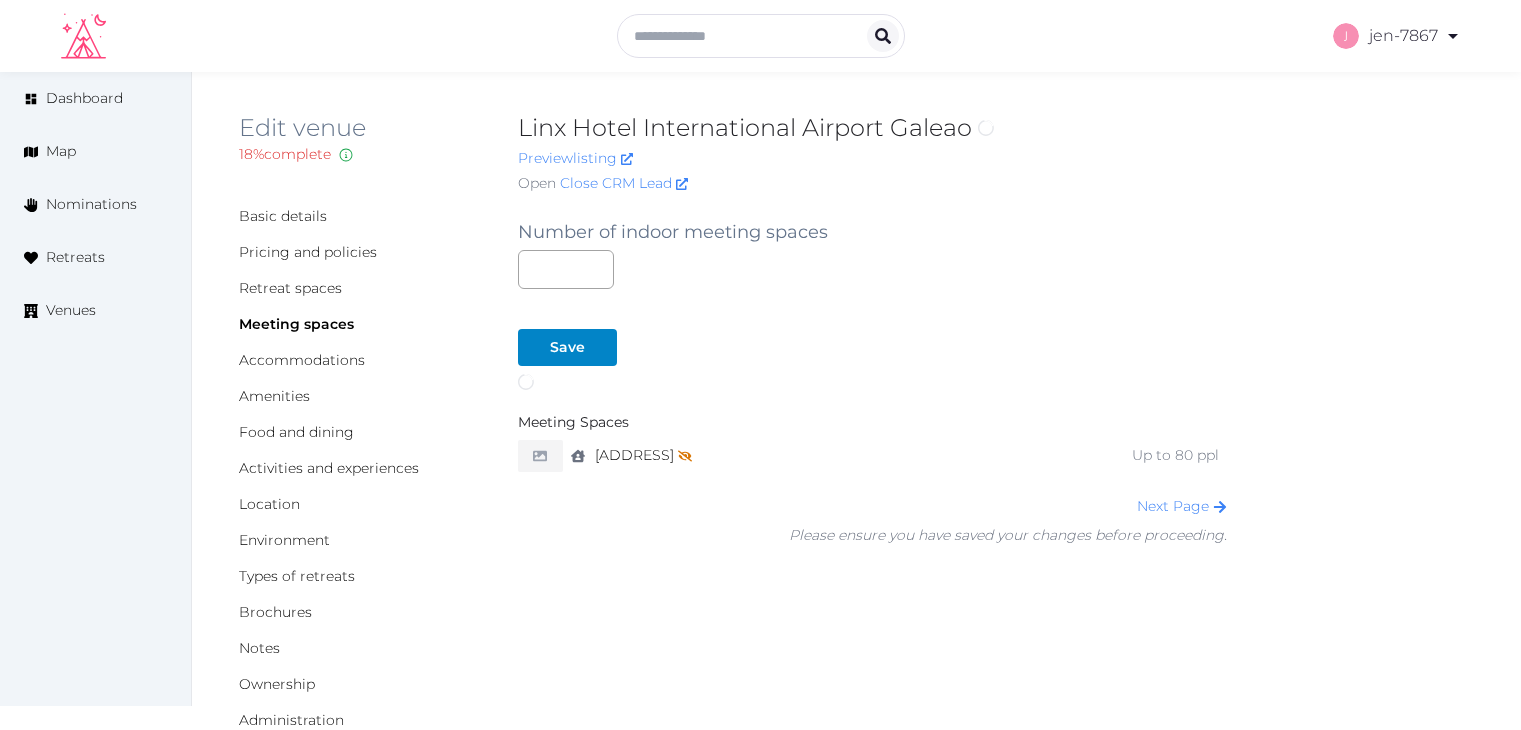 scroll, scrollTop: 0, scrollLeft: 0, axis: both 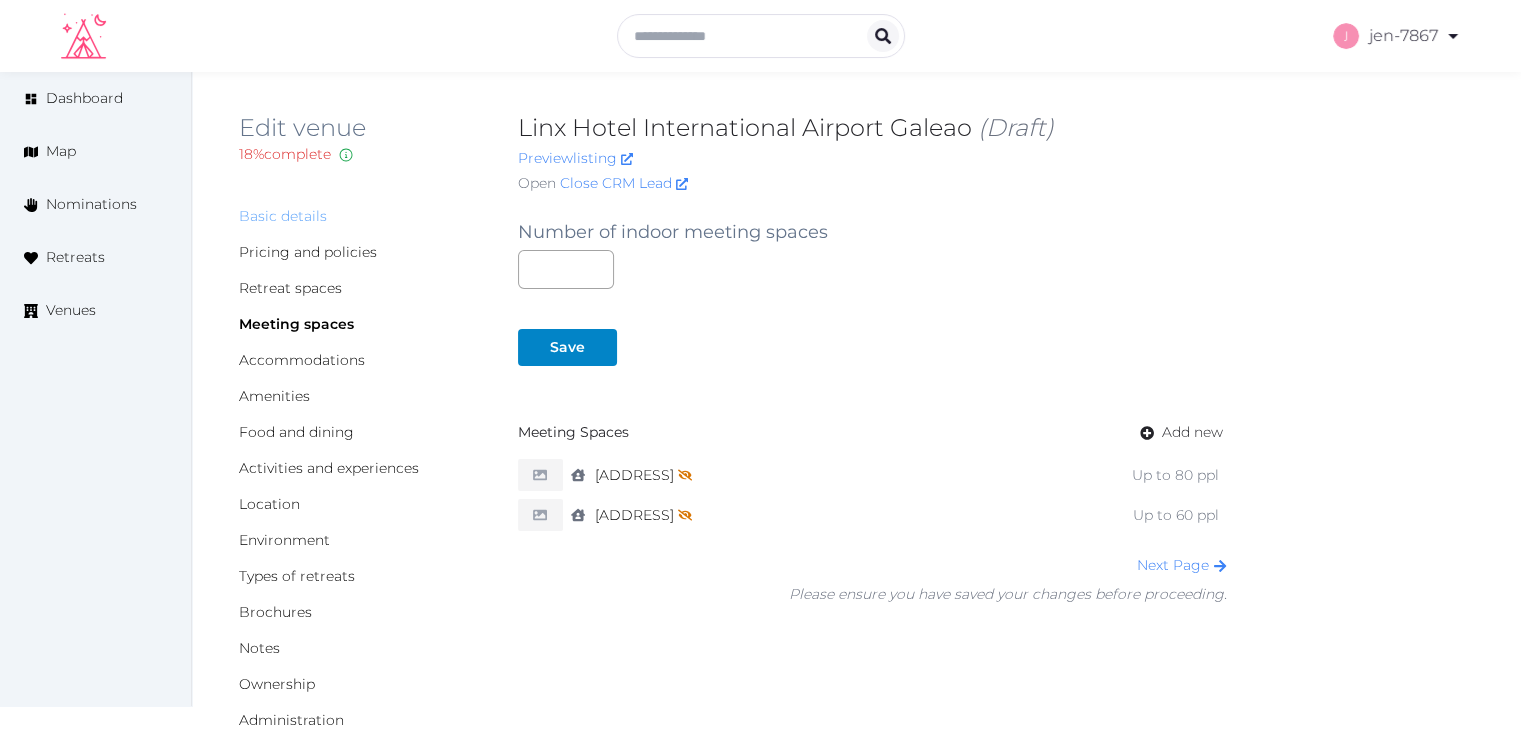 click on "Basic details" at bounding box center (283, 216) 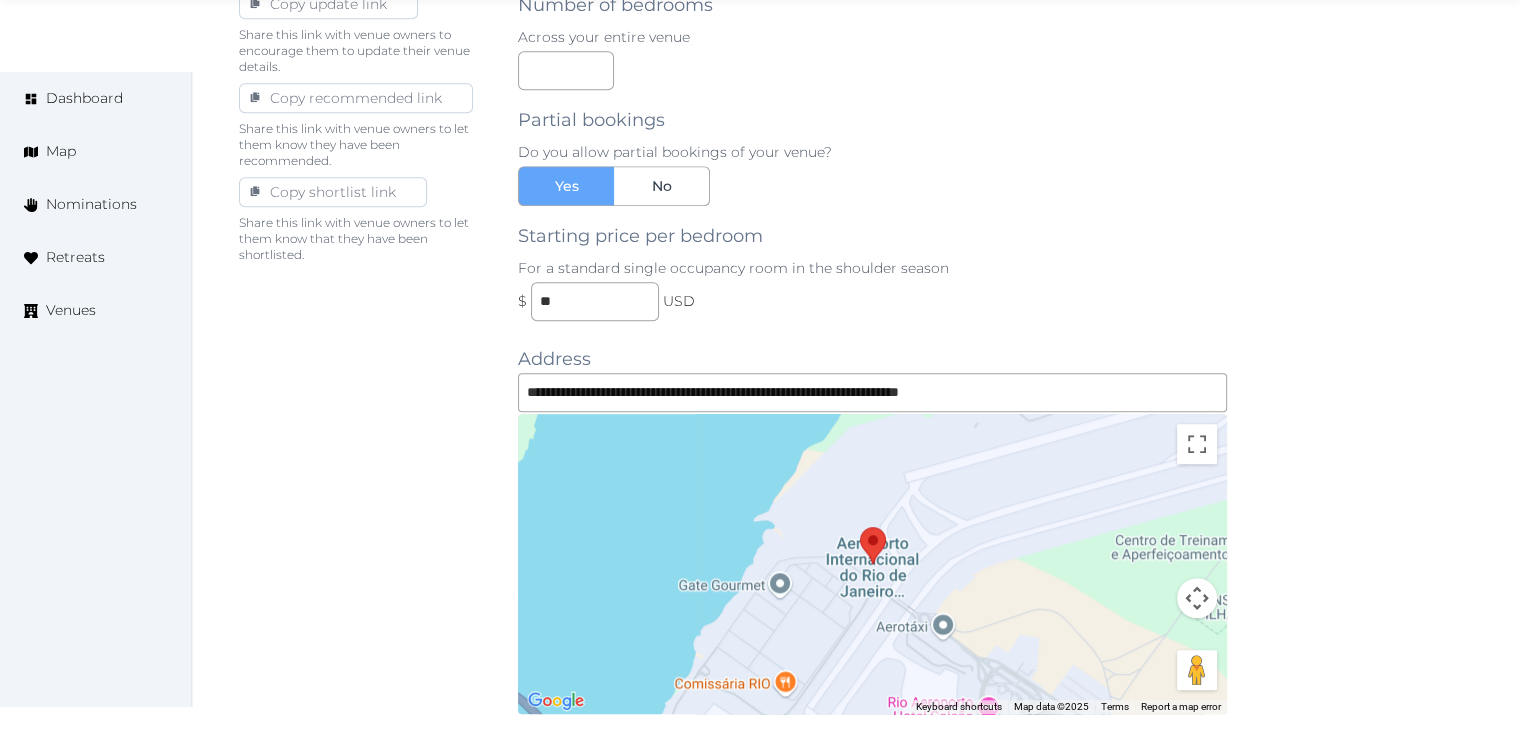 scroll, scrollTop: 1700, scrollLeft: 0, axis: vertical 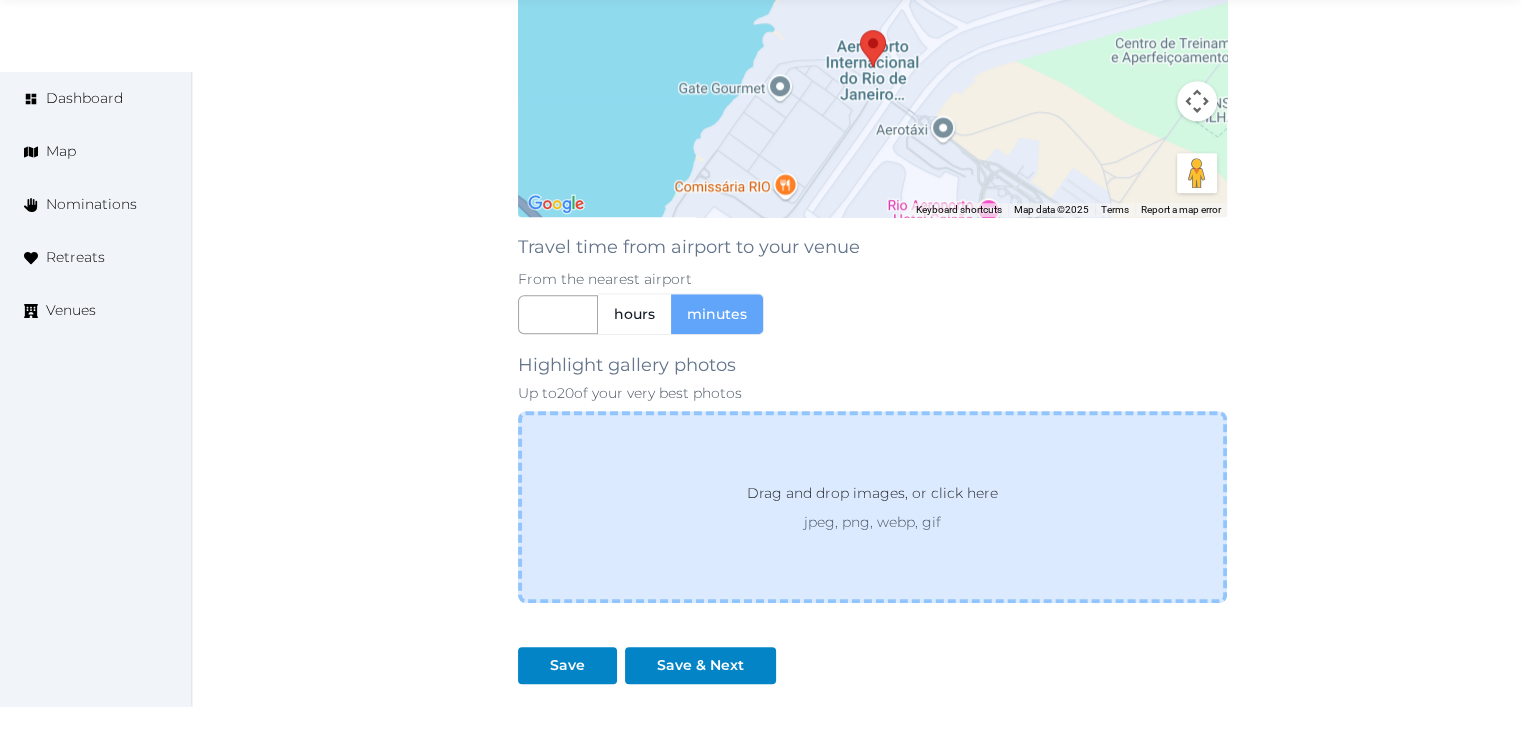click on "Drag and drop images, or click here" at bounding box center [872, 497] 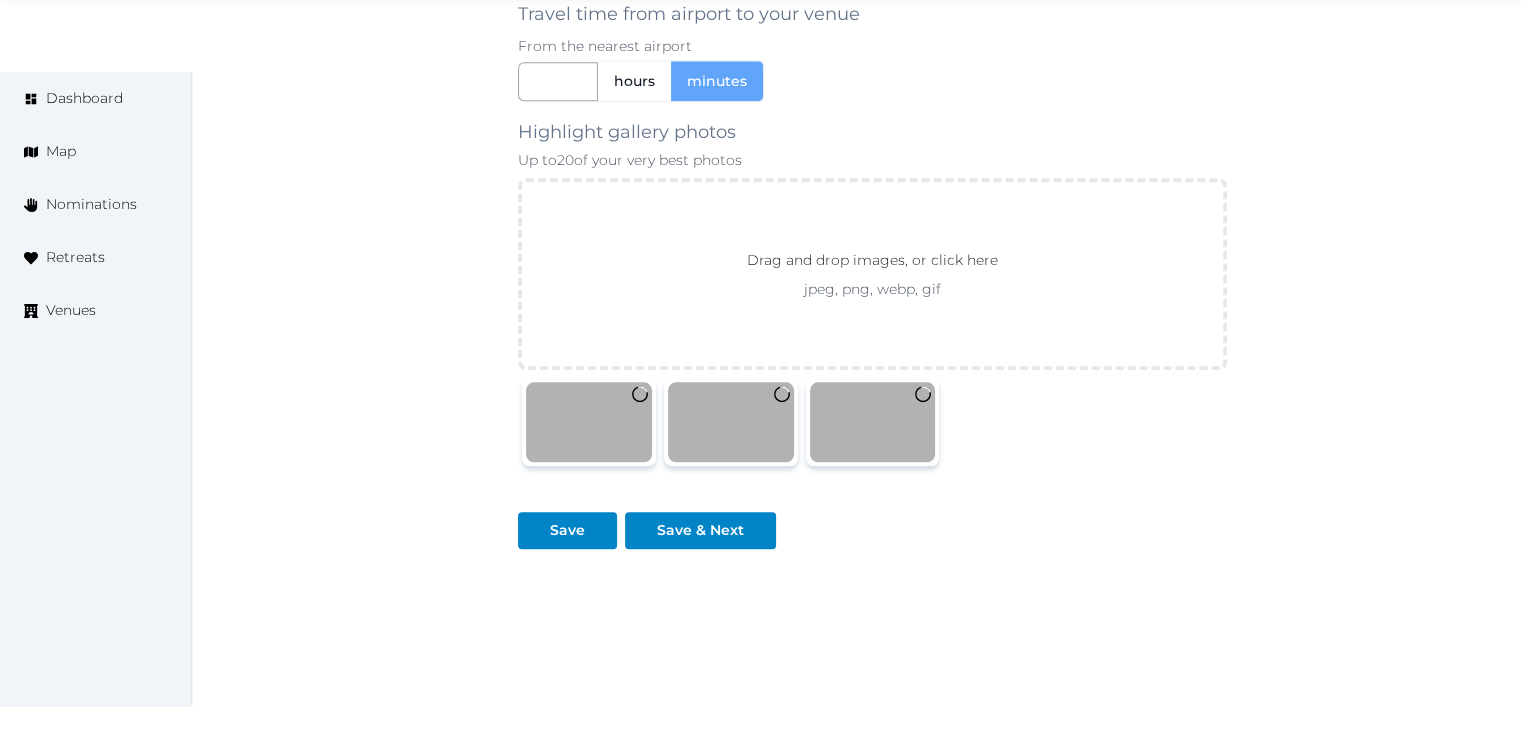 scroll, scrollTop: 1972, scrollLeft: 0, axis: vertical 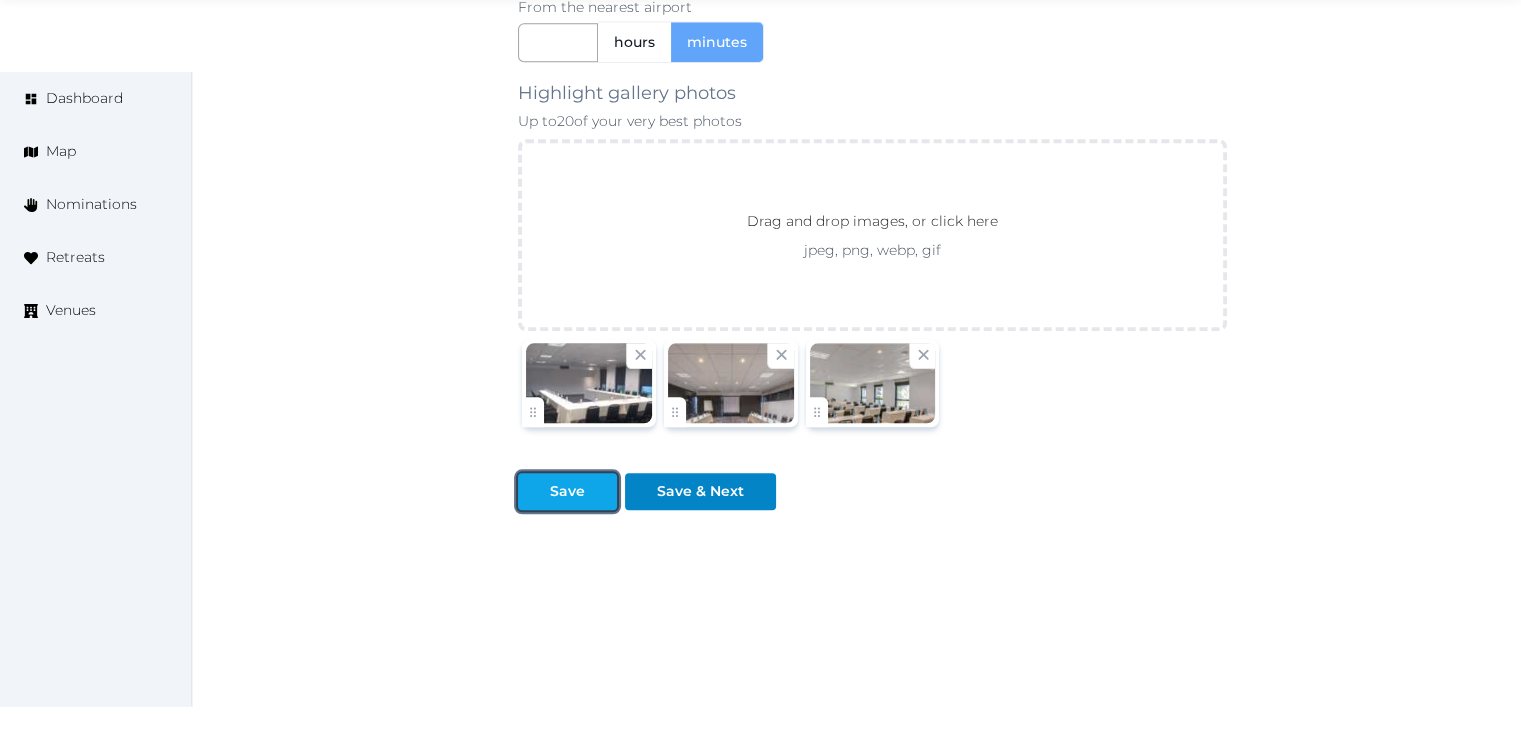 click on "Save" at bounding box center (567, 491) 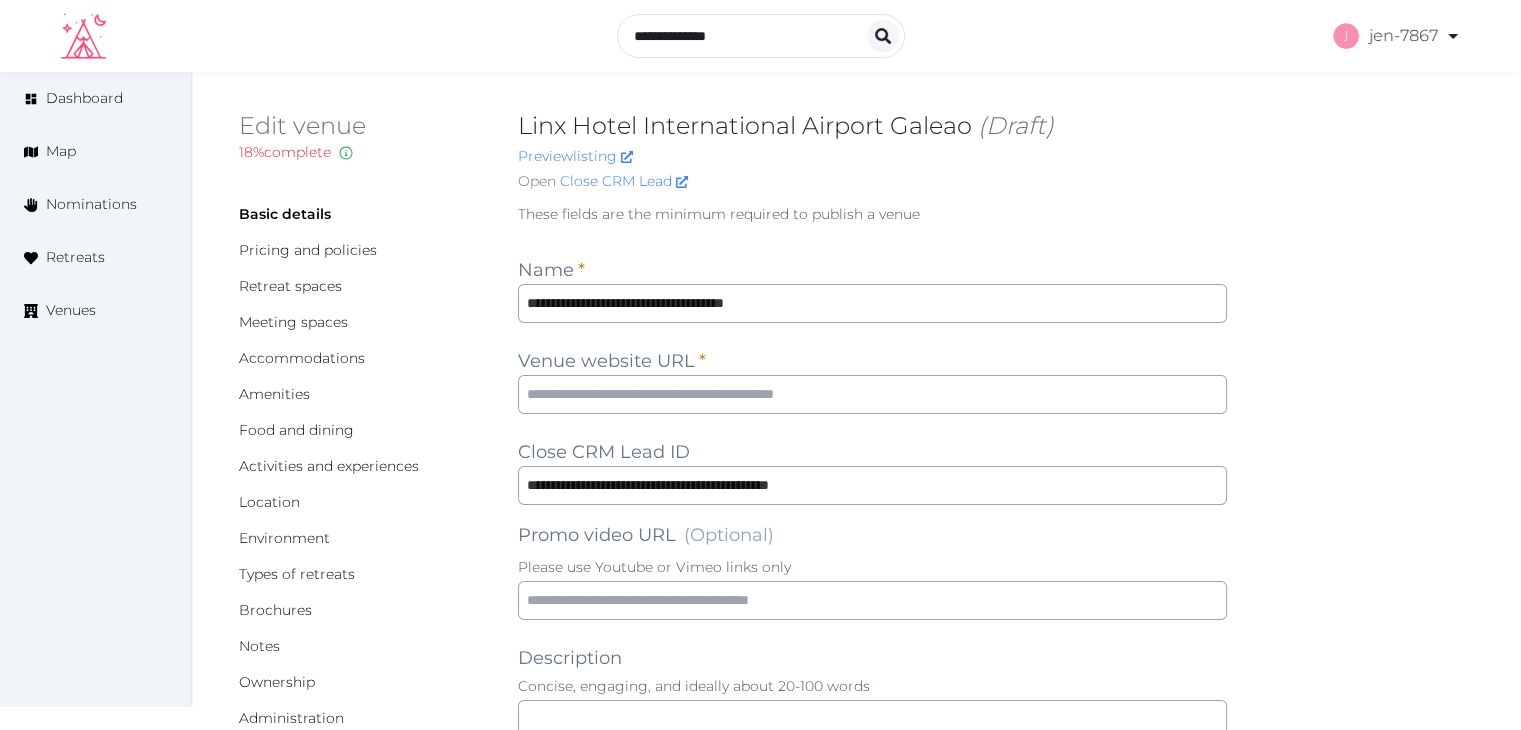 scroll, scrollTop: 0, scrollLeft: 0, axis: both 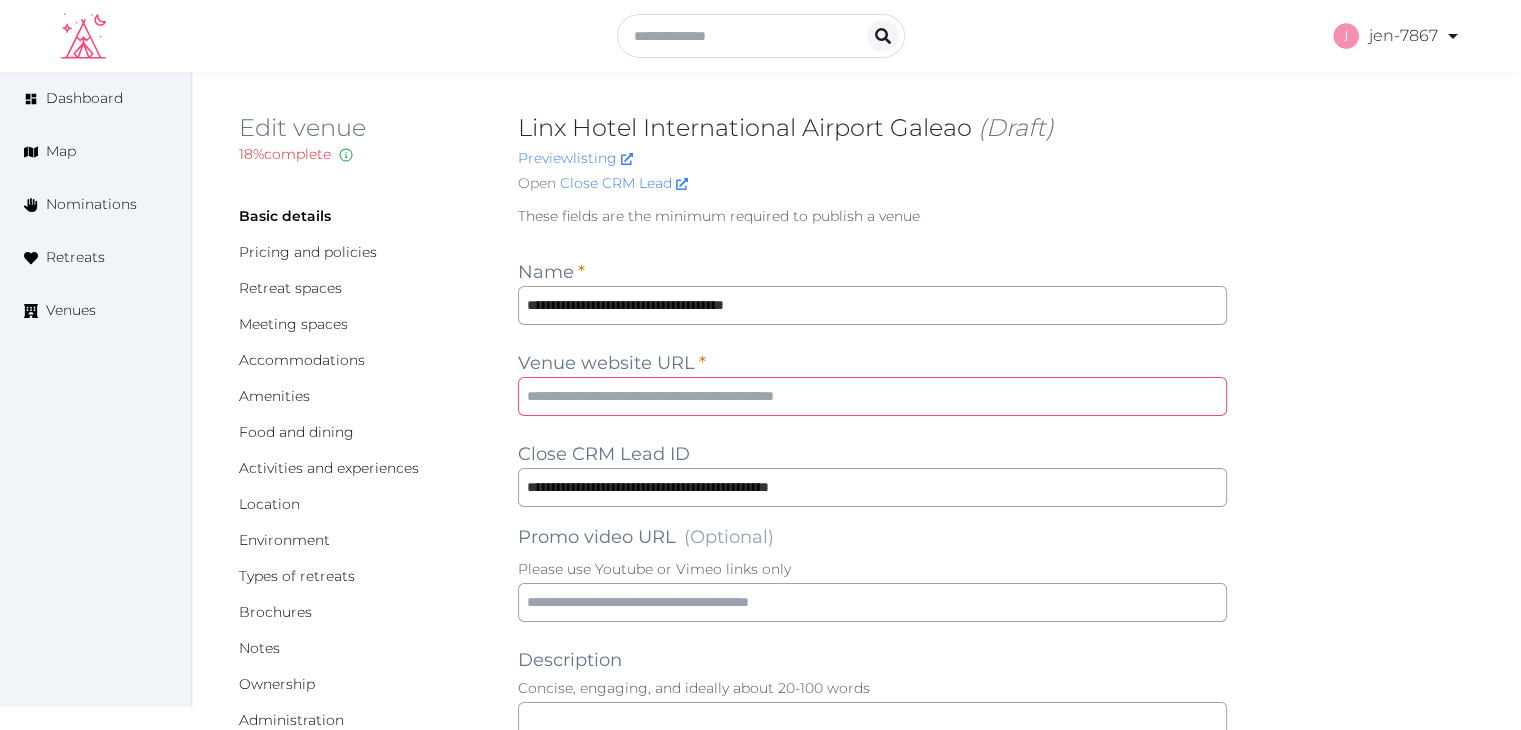 click at bounding box center (872, 396) 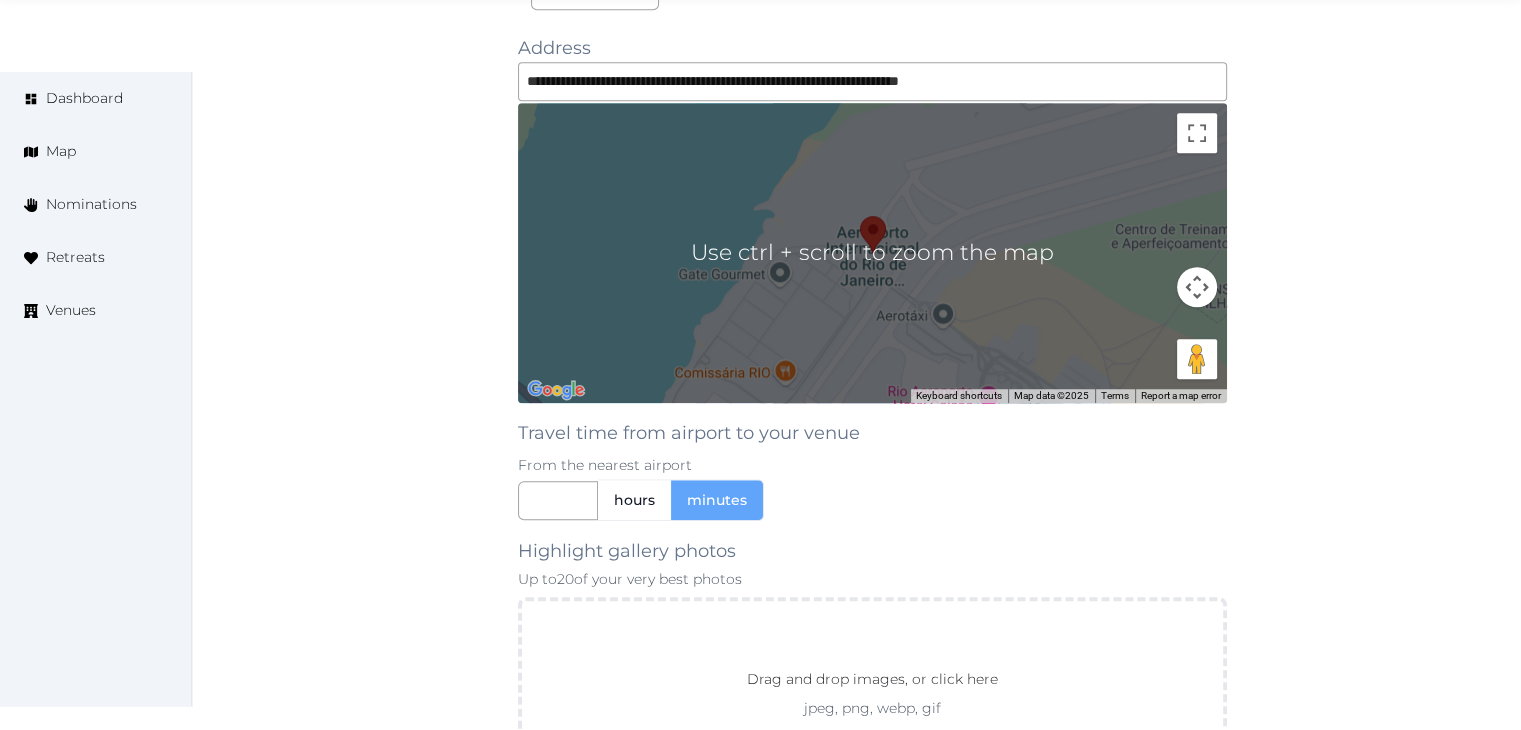 scroll, scrollTop: 1800, scrollLeft: 0, axis: vertical 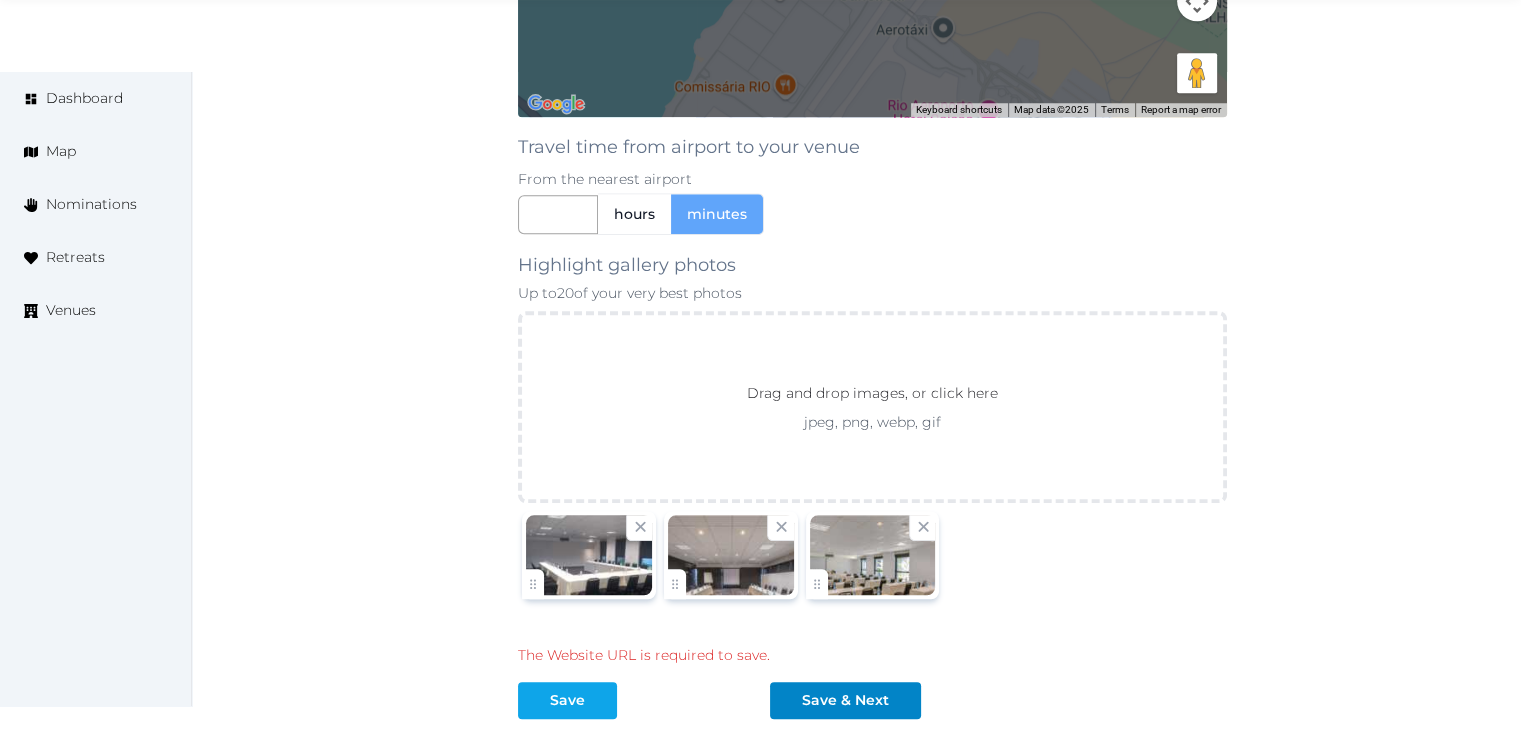 type on "**********" 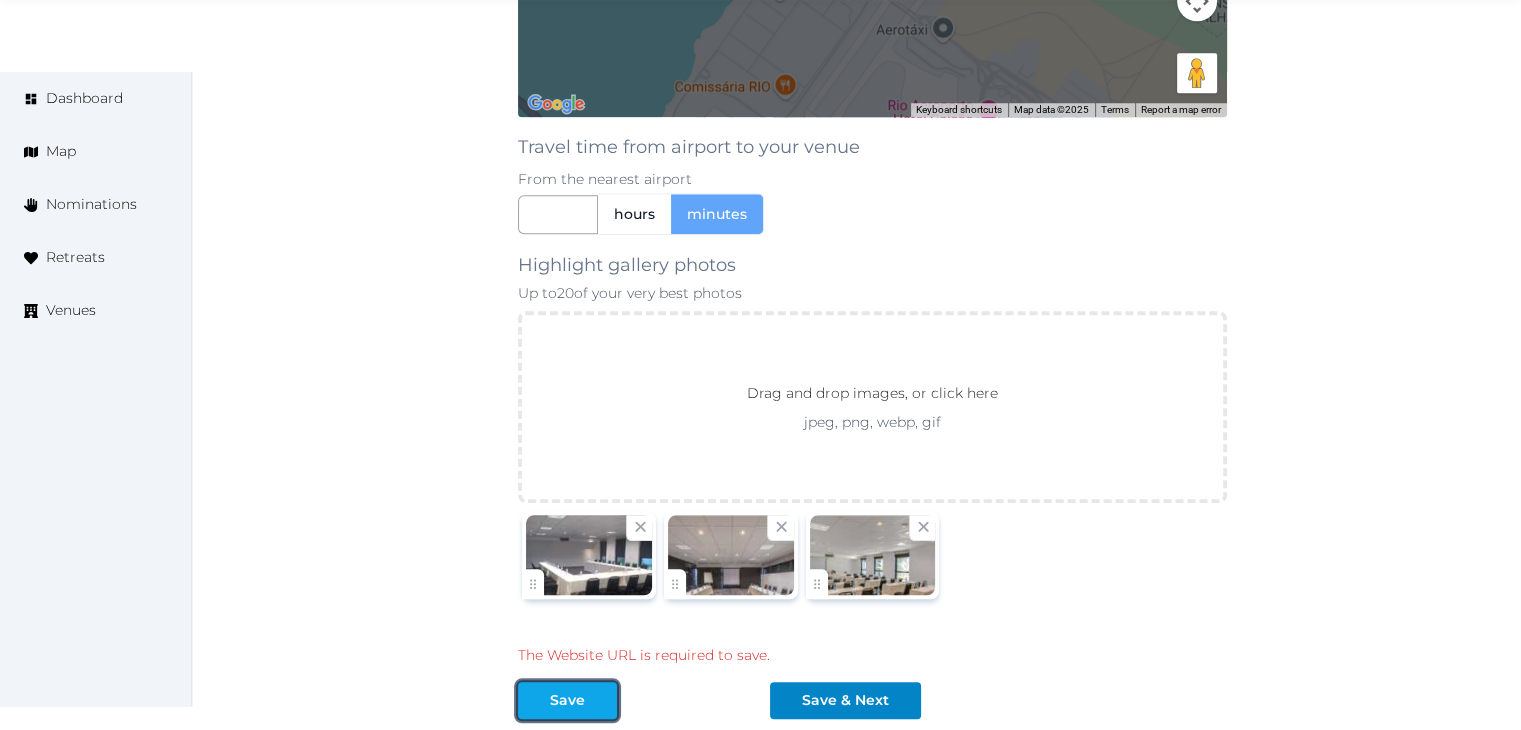 click on "Save" at bounding box center (567, 700) 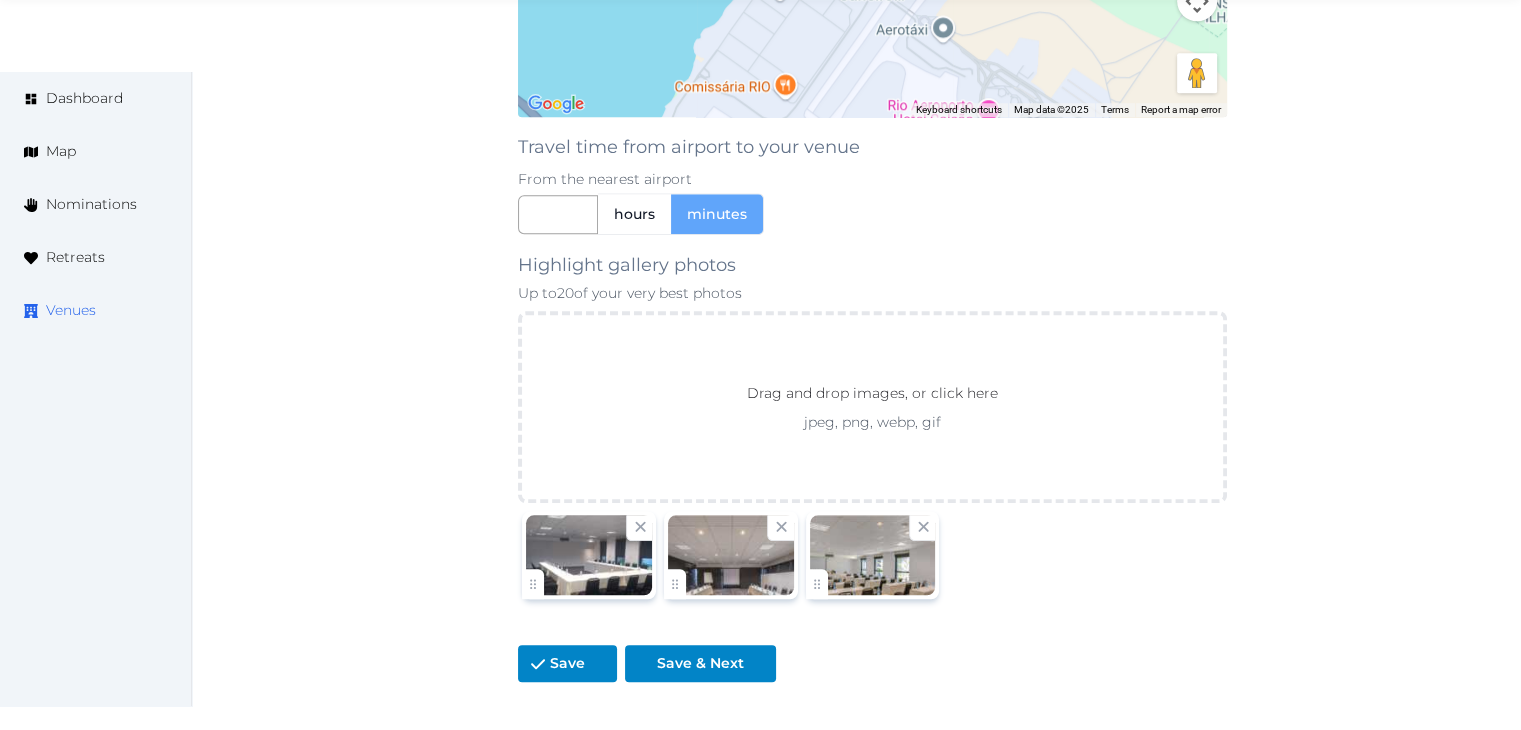 click on "Venues" at bounding box center [71, 310] 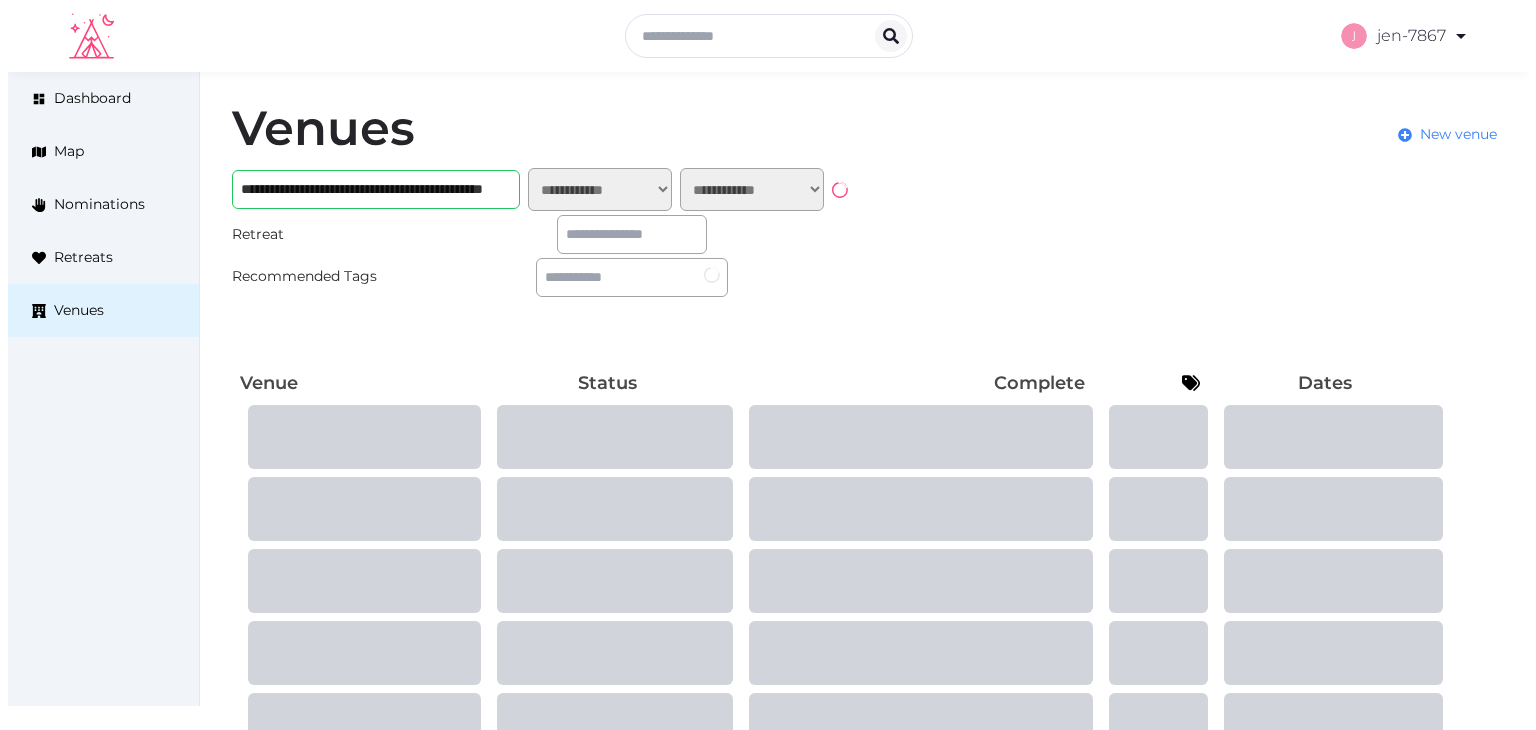 scroll, scrollTop: 0, scrollLeft: 0, axis: both 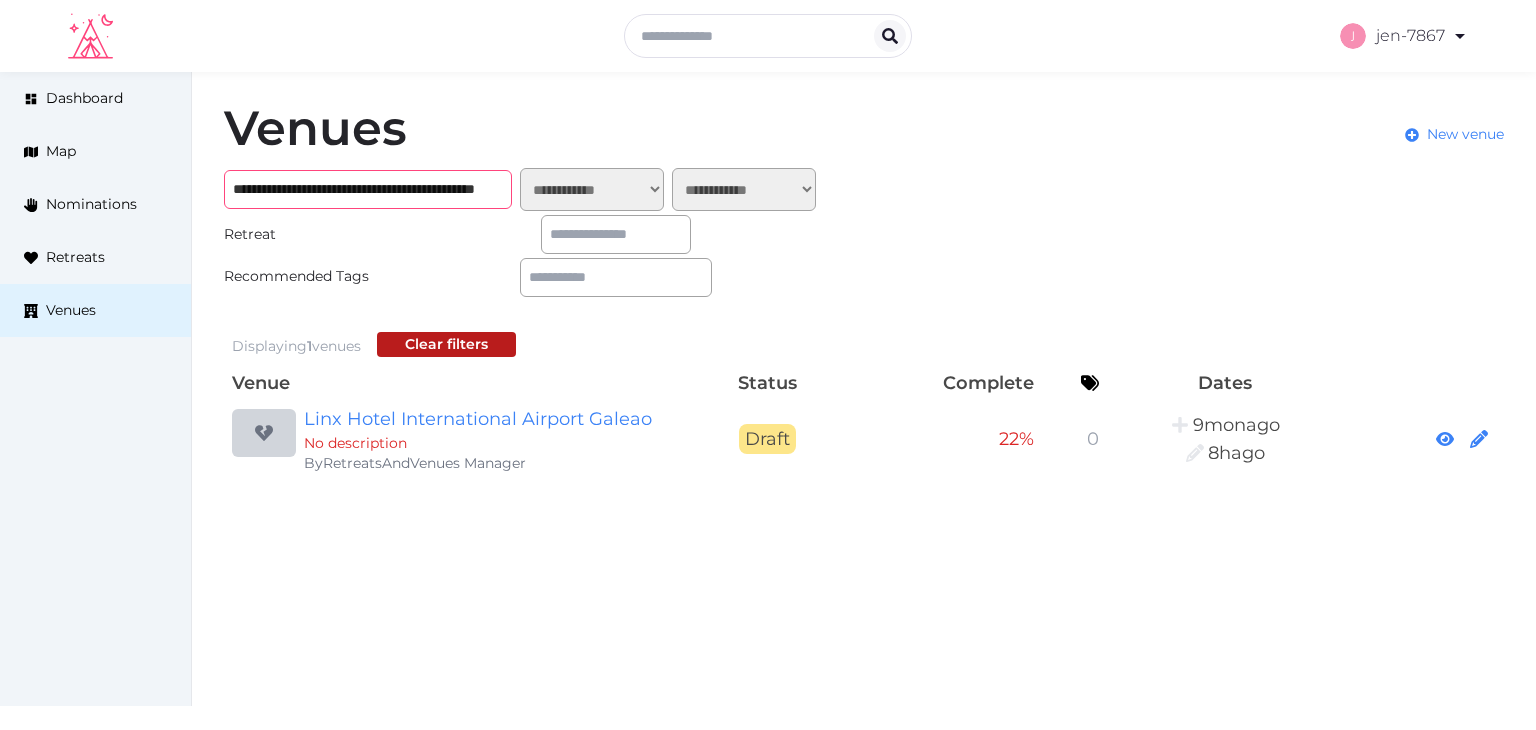 click on "**********" at bounding box center (368, 189) 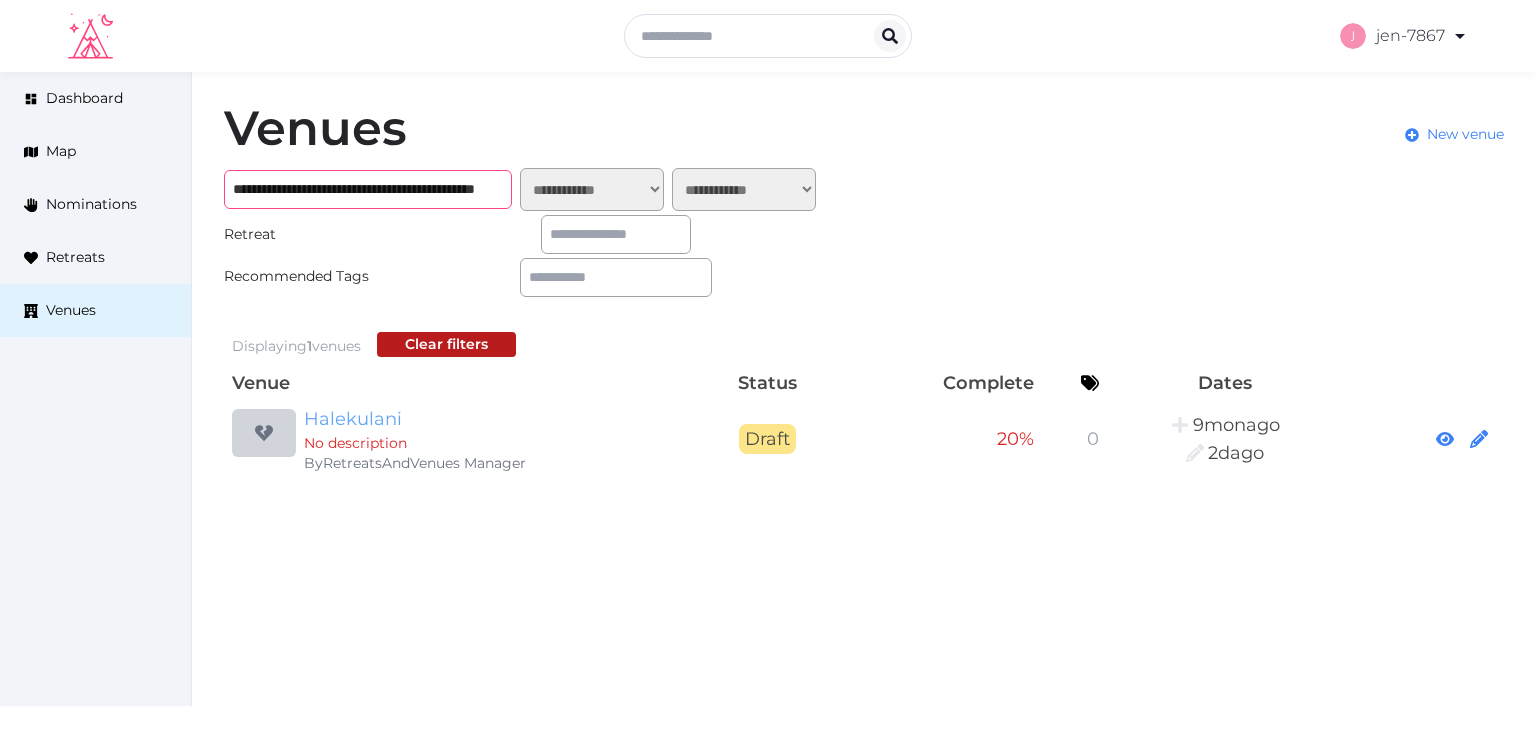type on "**********" 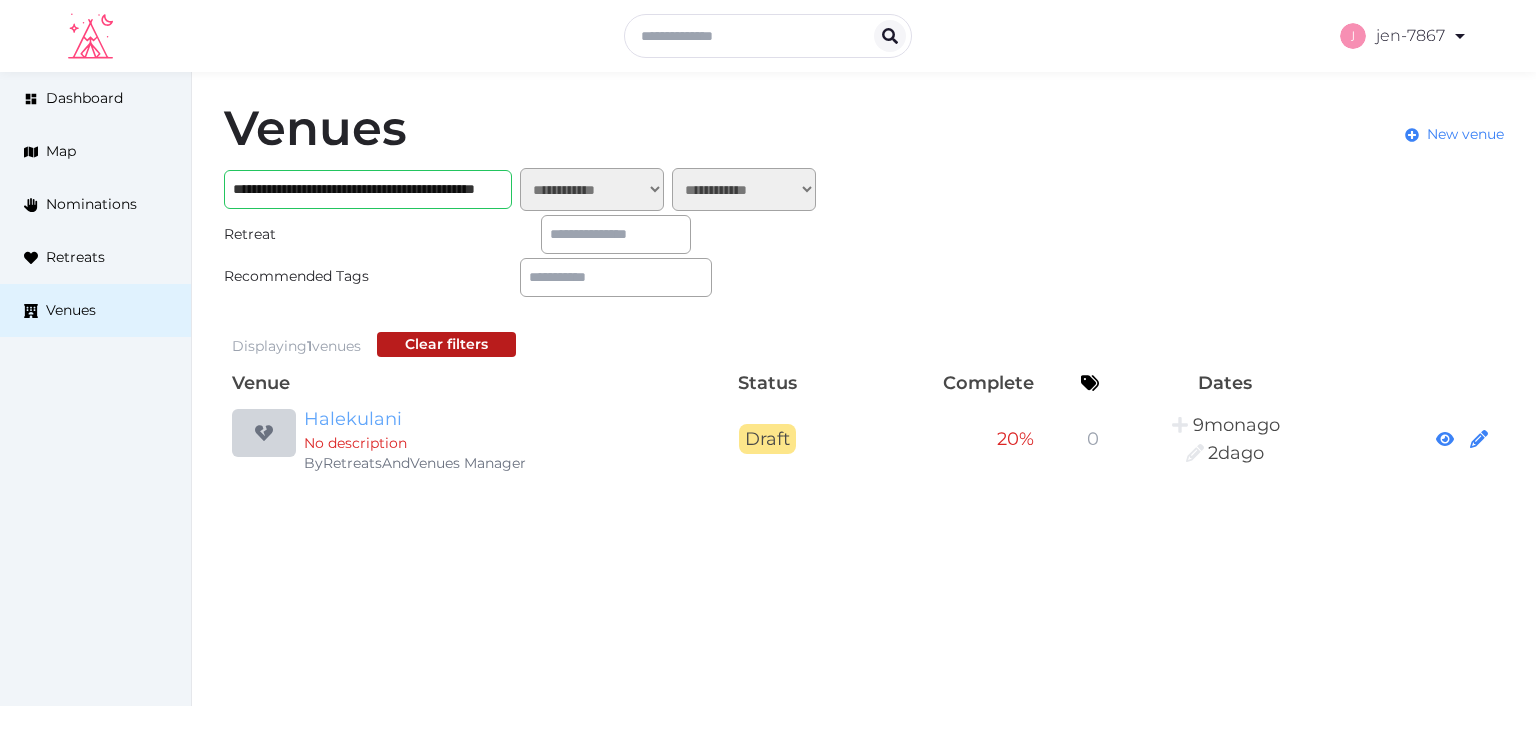 scroll, scrollTop: 0, scrollLeft: 0, axis: both 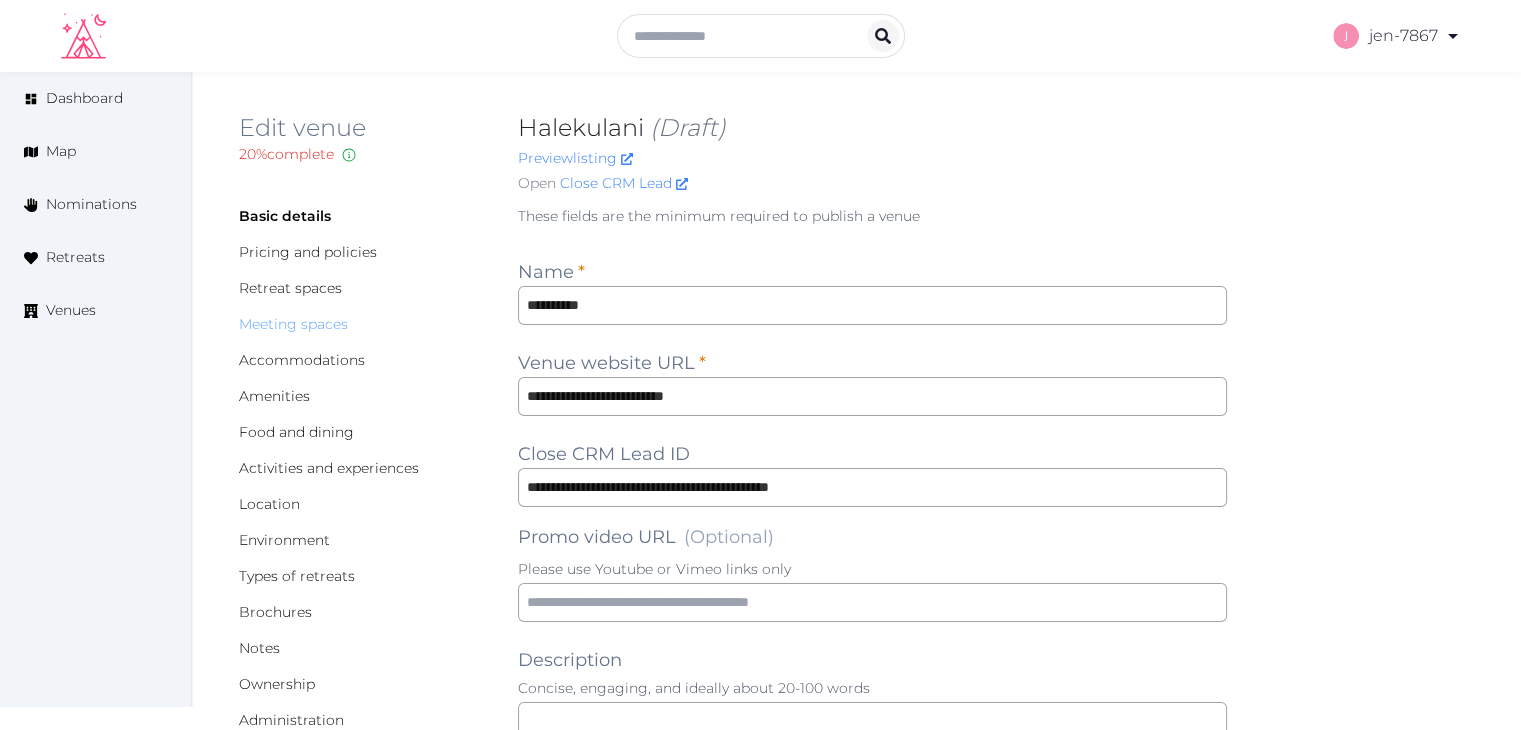 click on "Meeting spaces" at bounding box center (293, 324) 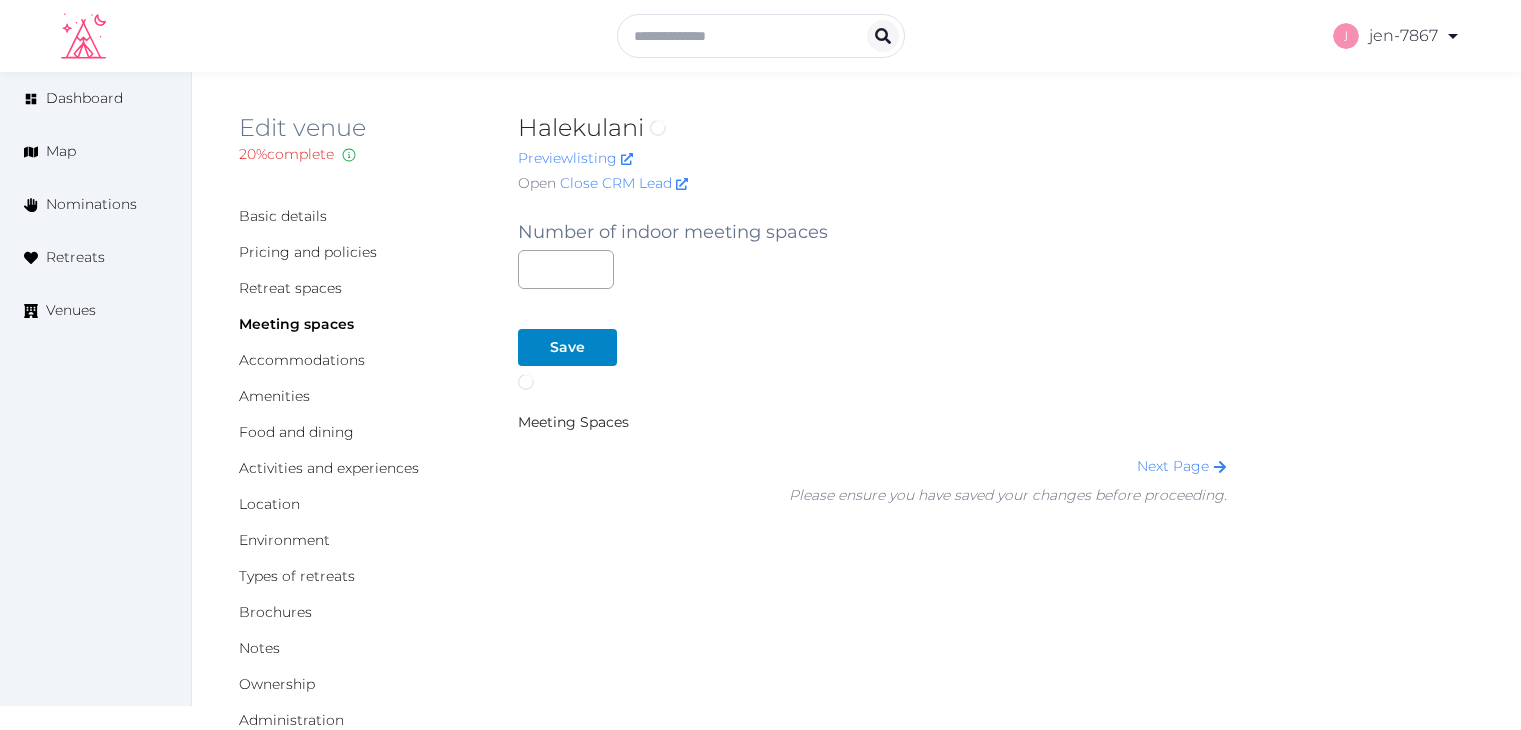 scroll, scrollTop: 0, scrollLeft: 0, axis: both 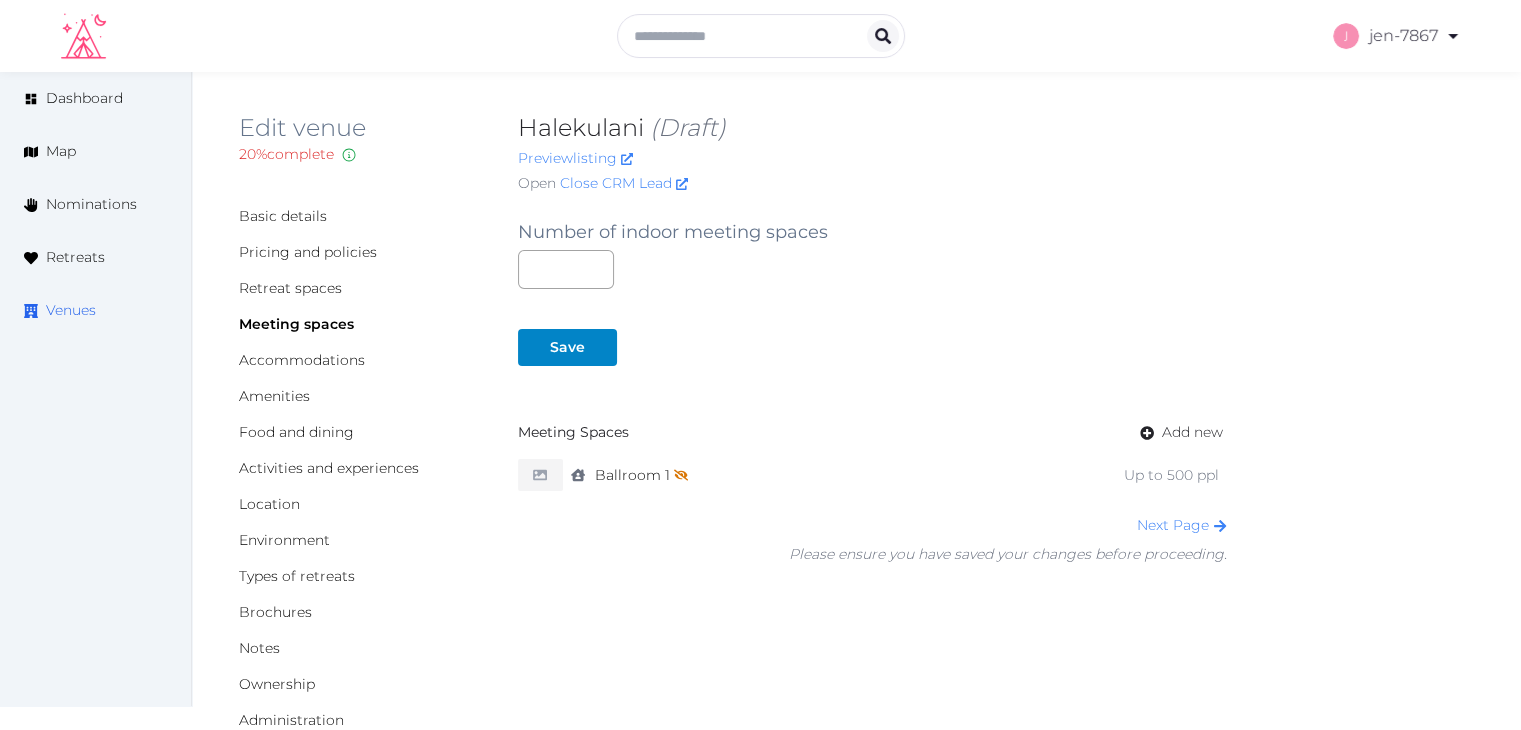 click on "Venues" at bounding box center [71, 310] 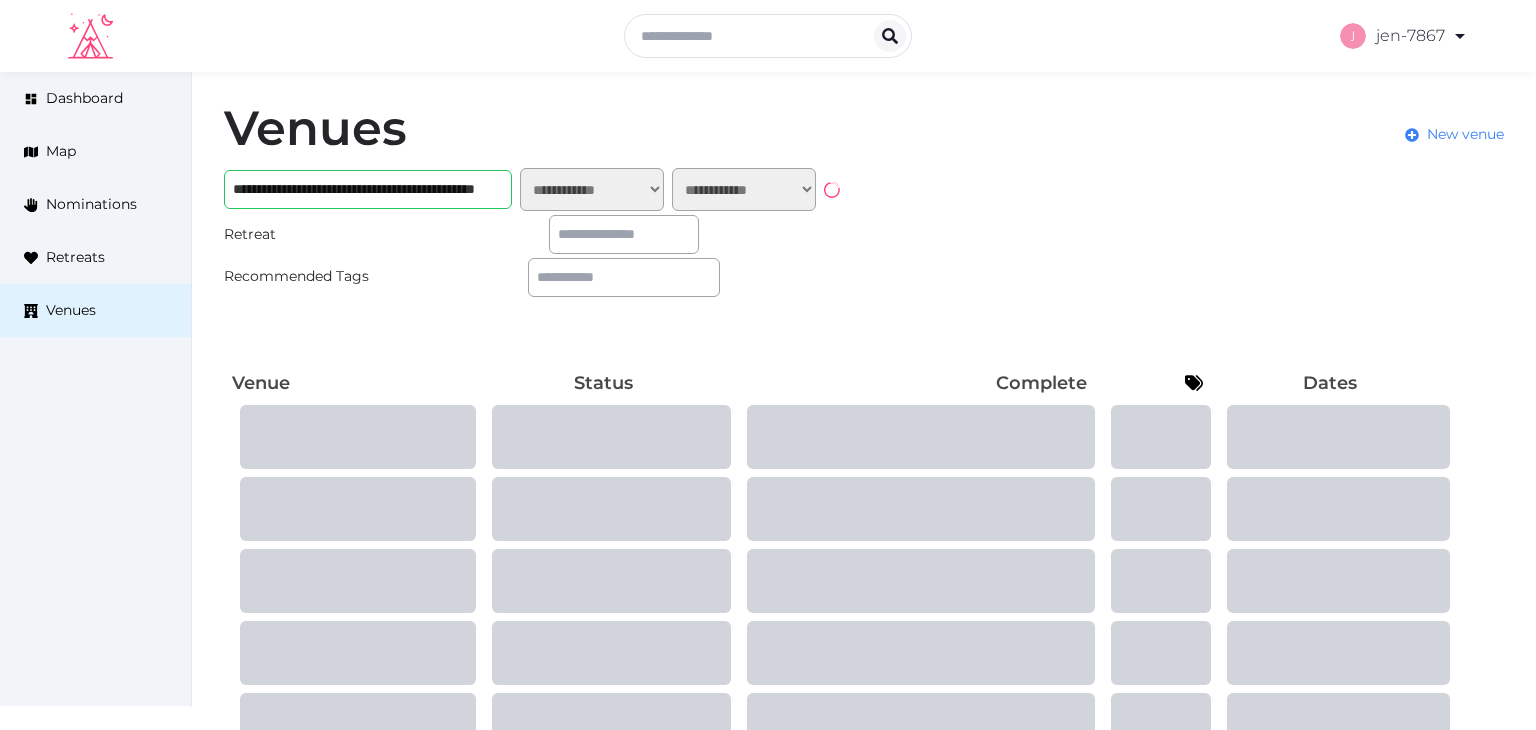 scroll, scrollTop: 0, scrollLeft: 0, axis: both 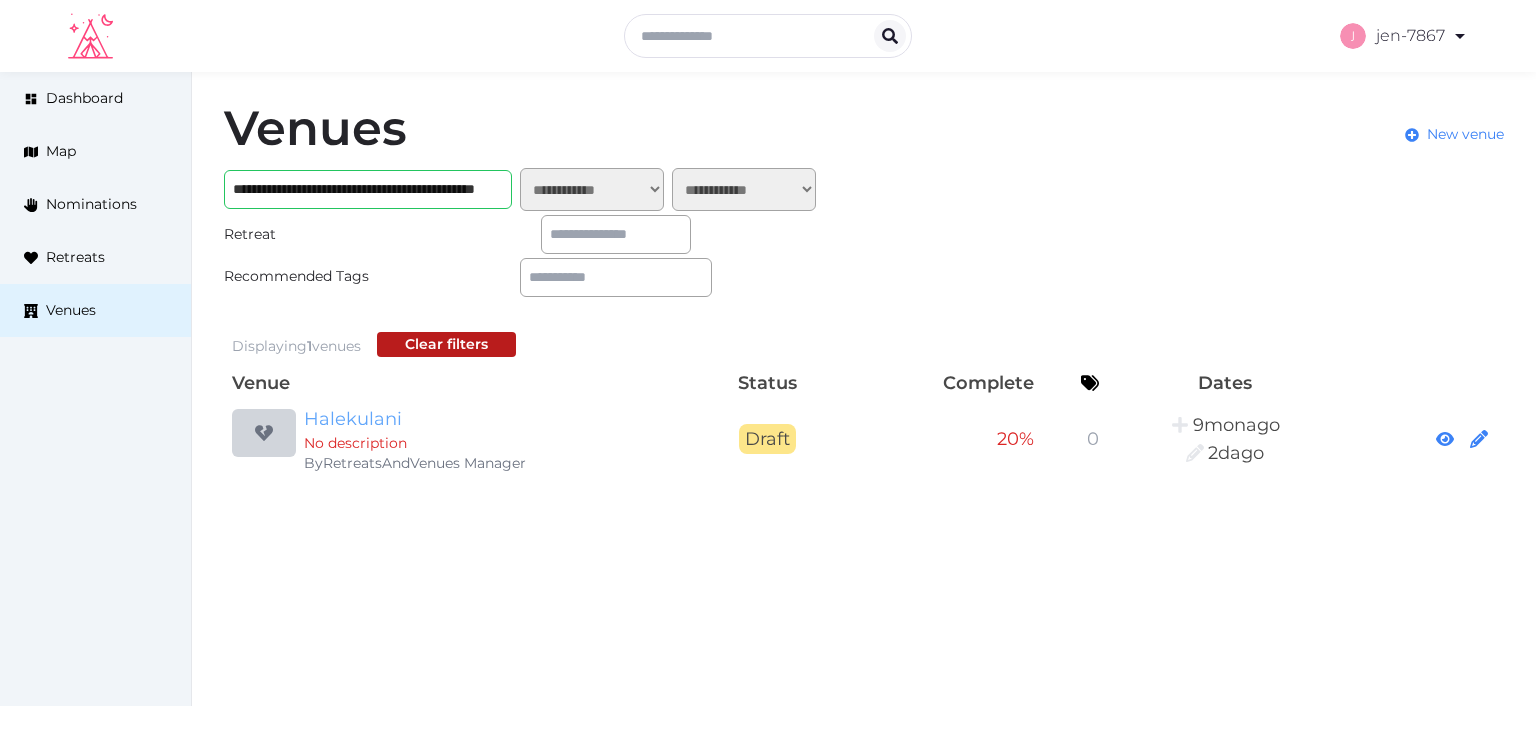 click on "Halekulani" at bounding box center (496, 419) 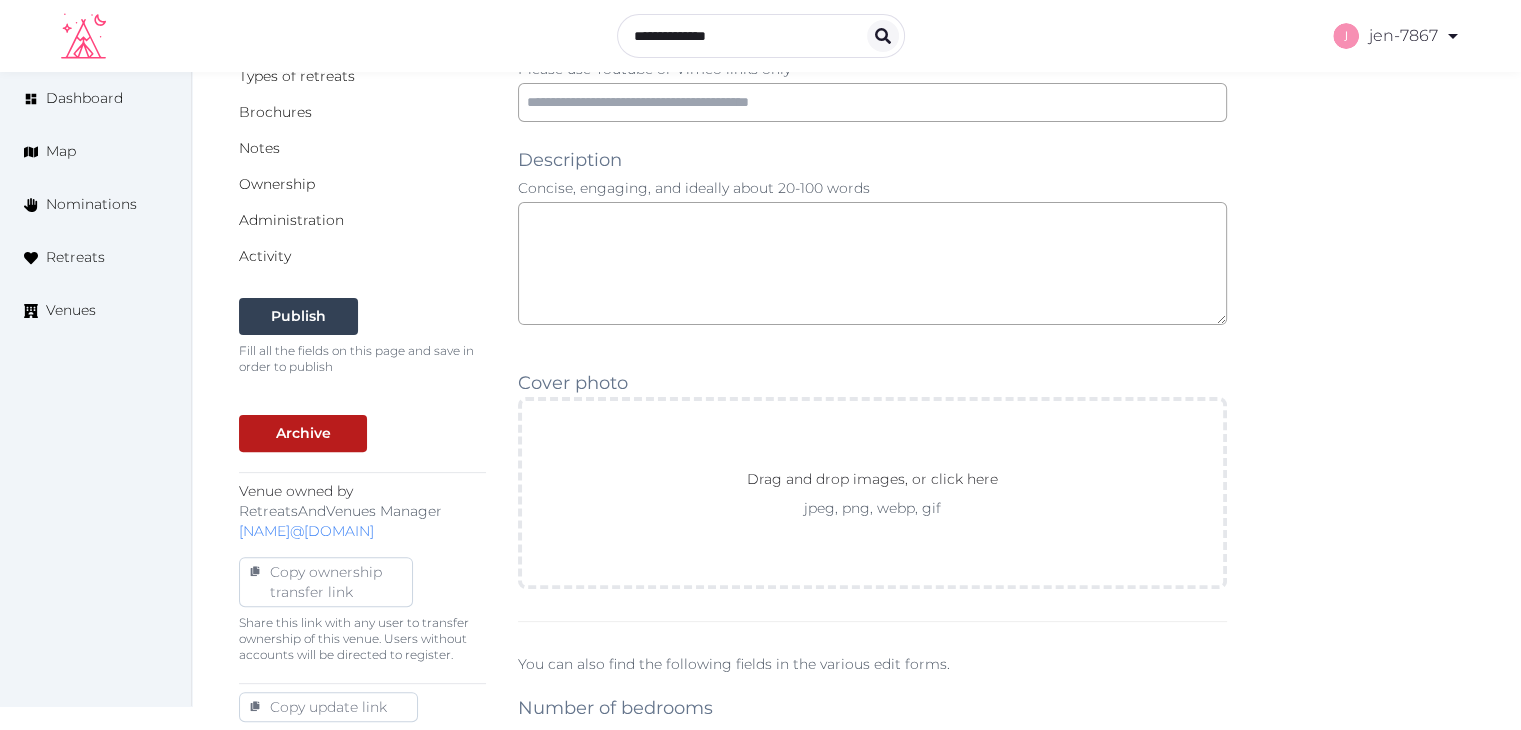 scroll, scrollTop: 0, scrollLeft: 0, axis: both 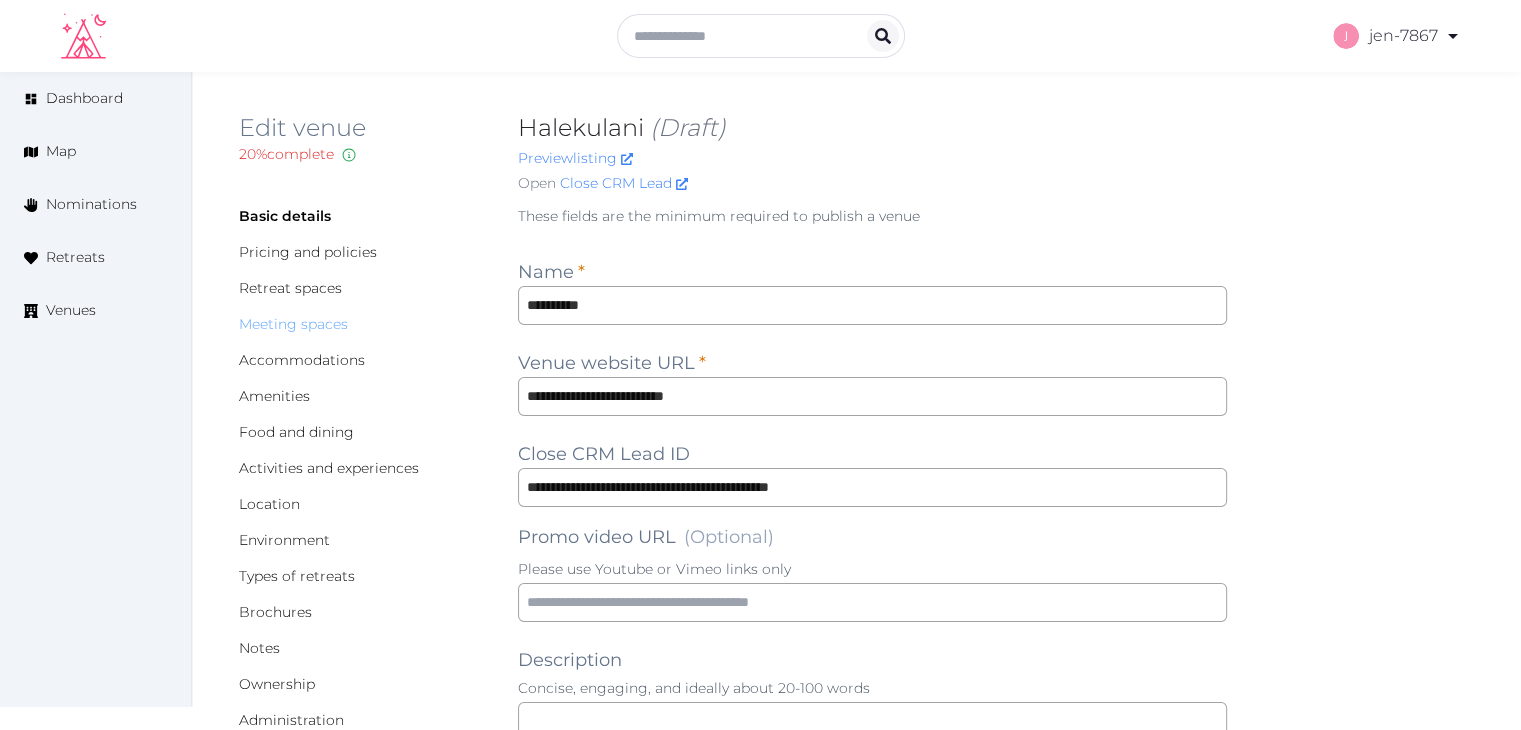click on "Meeting spaces" at bounding box center [293, 324] 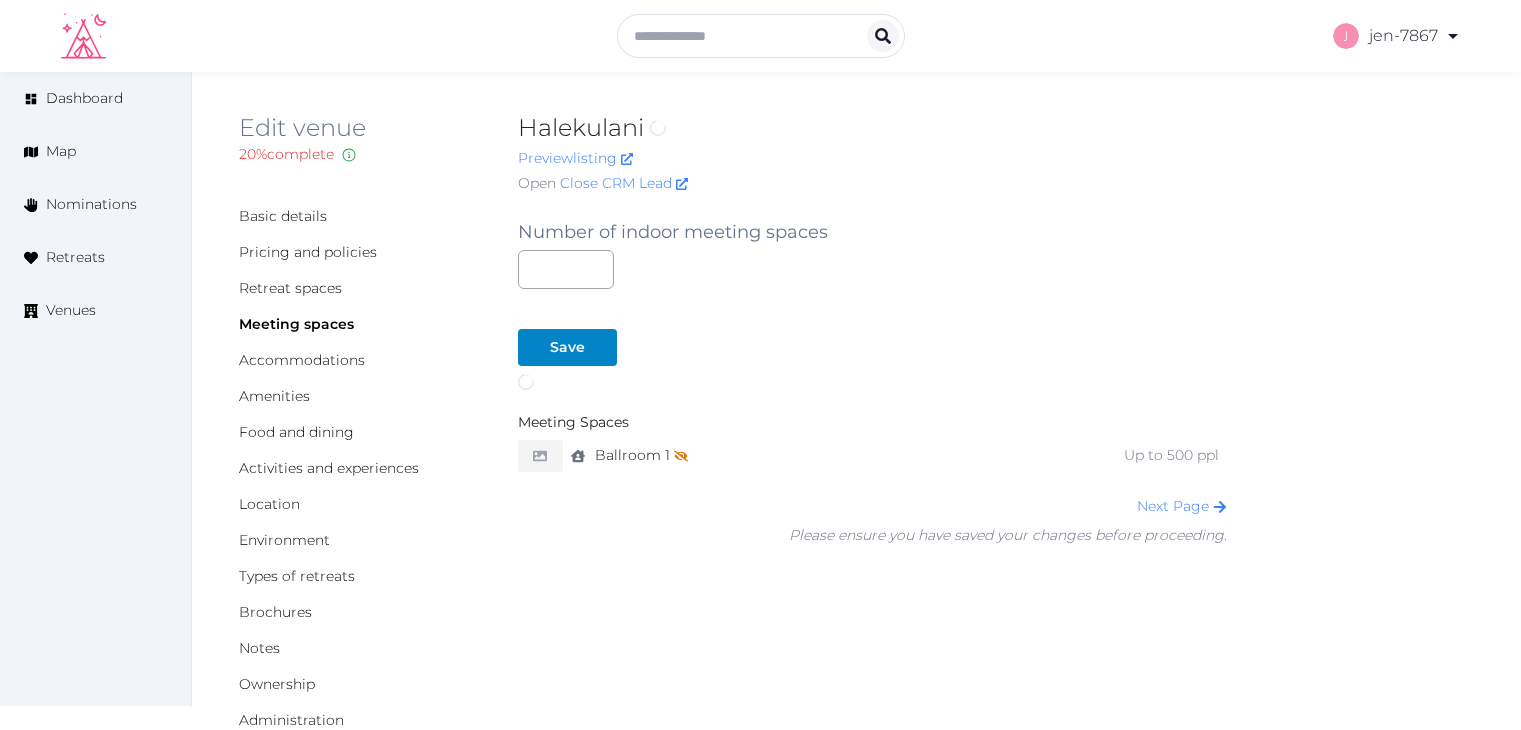 scroll, scrollTop: 0, scrollLeft: 0, axis: both 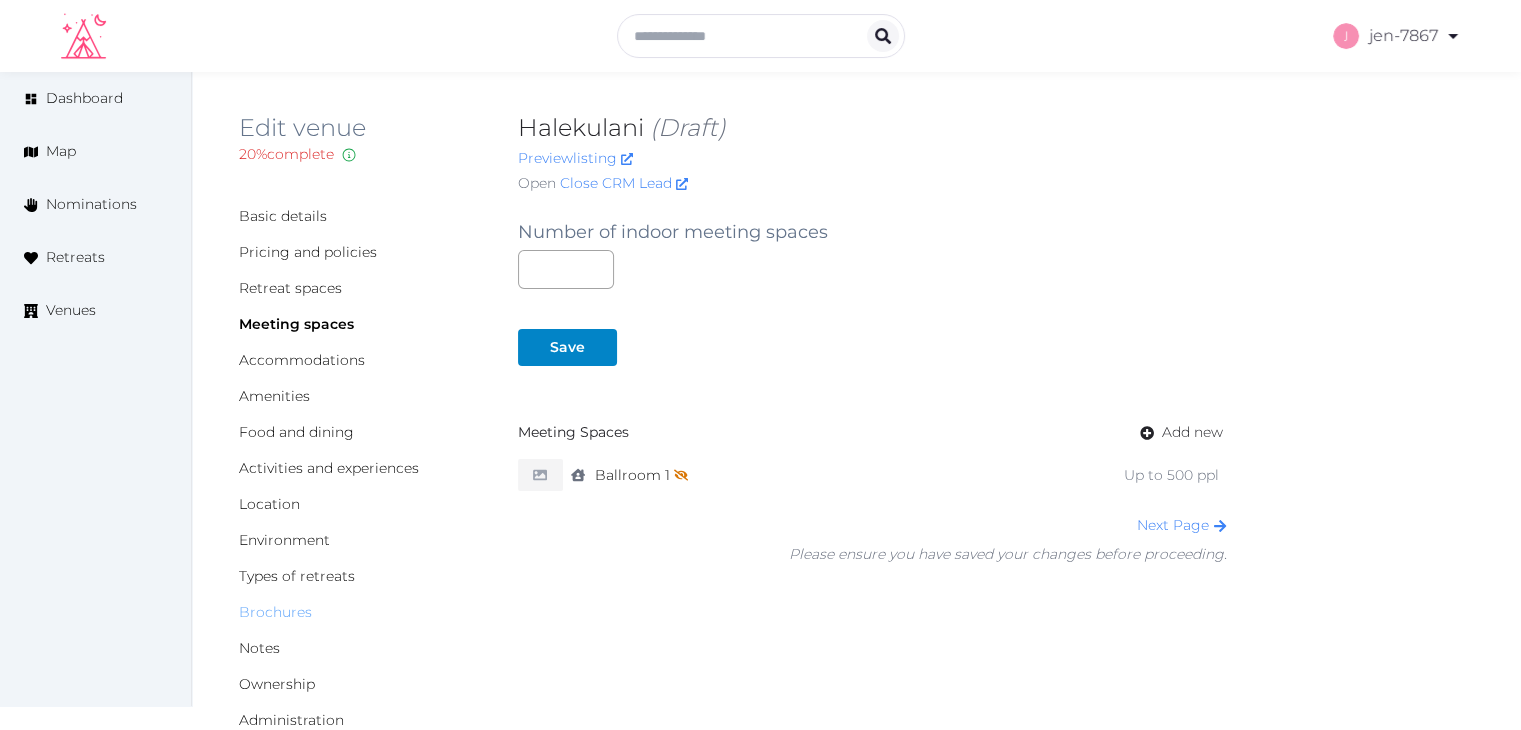 click on "Brochures" at bounding box center (275, 612) 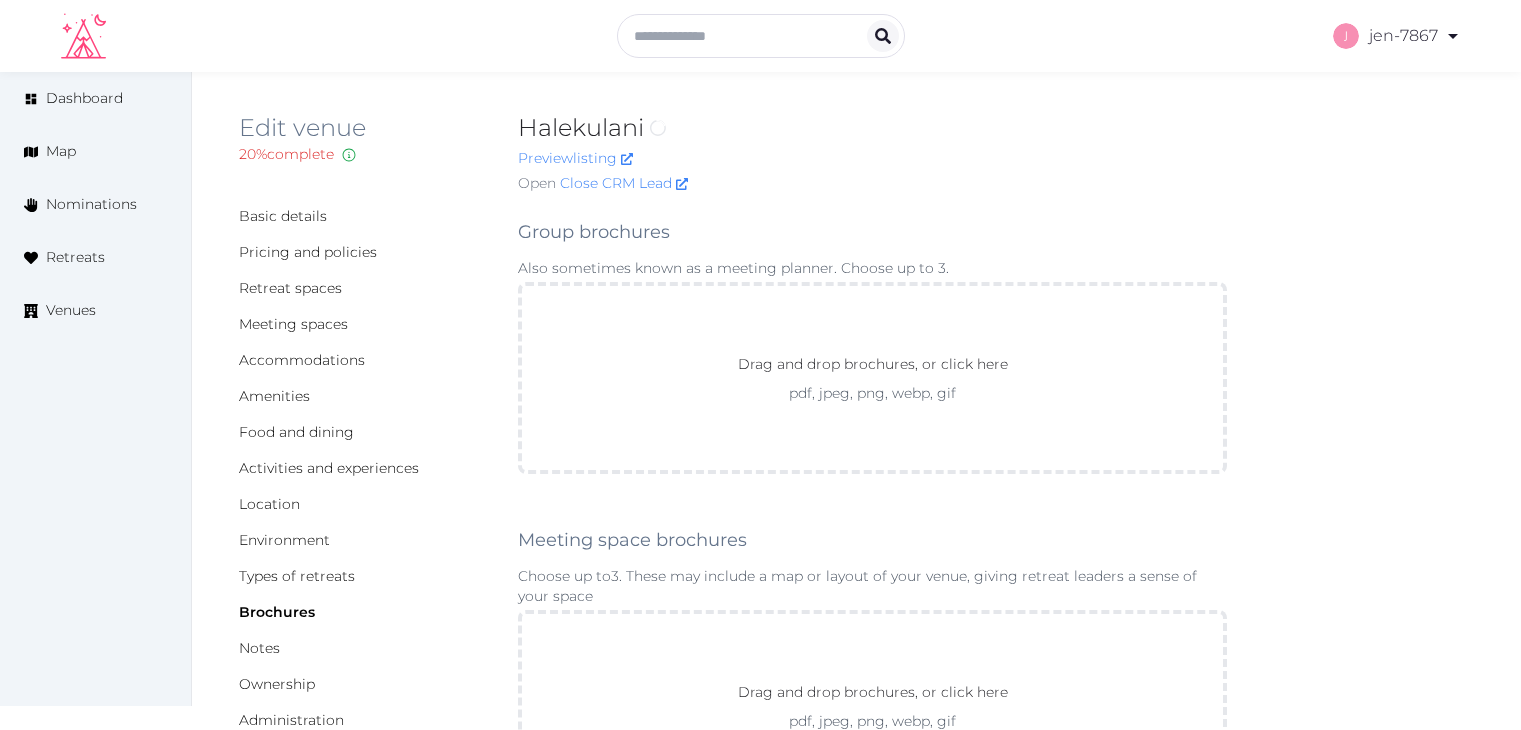 scroll, scrollTop: 0, scrollLeft: 0, axis: both 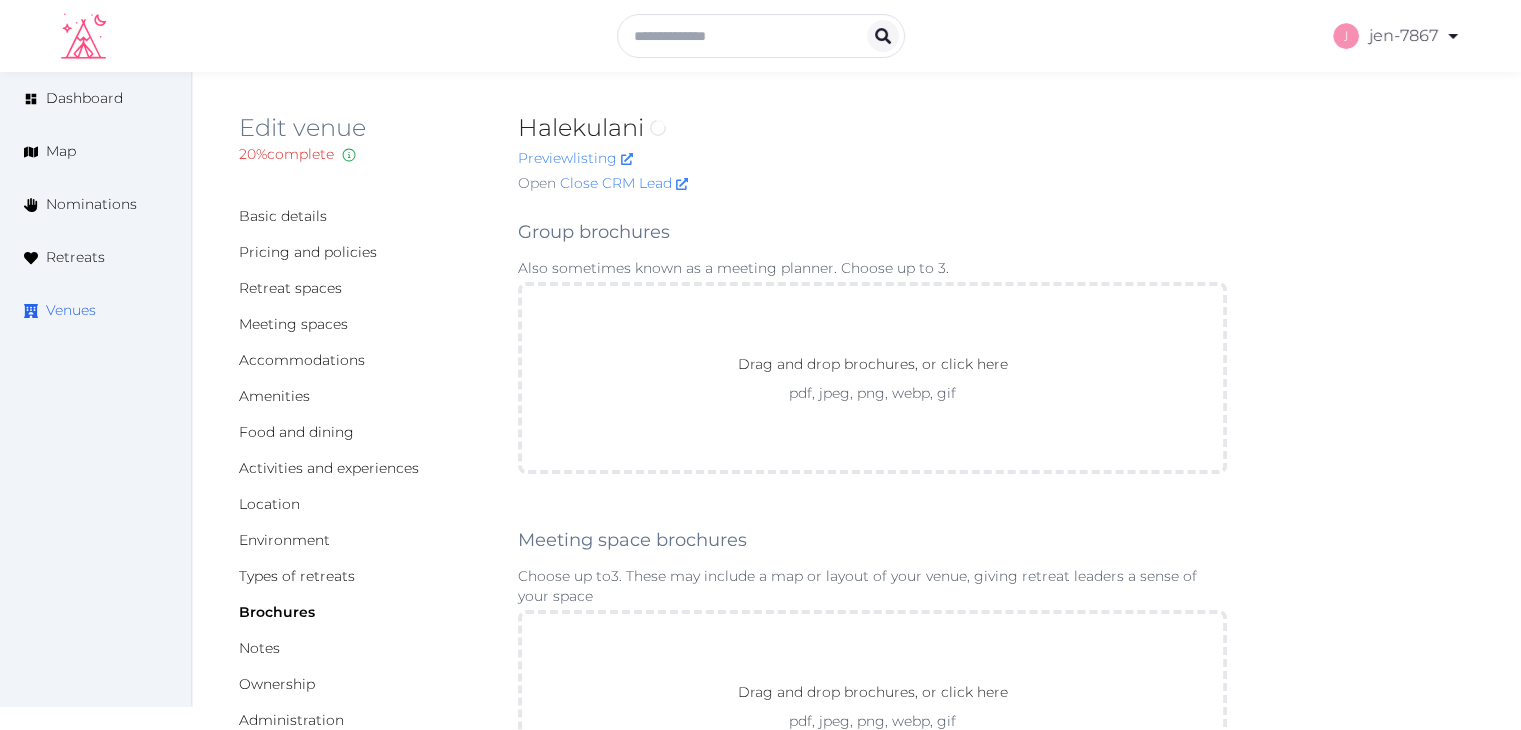 click on "Venues" at bounding box center [71, 310] 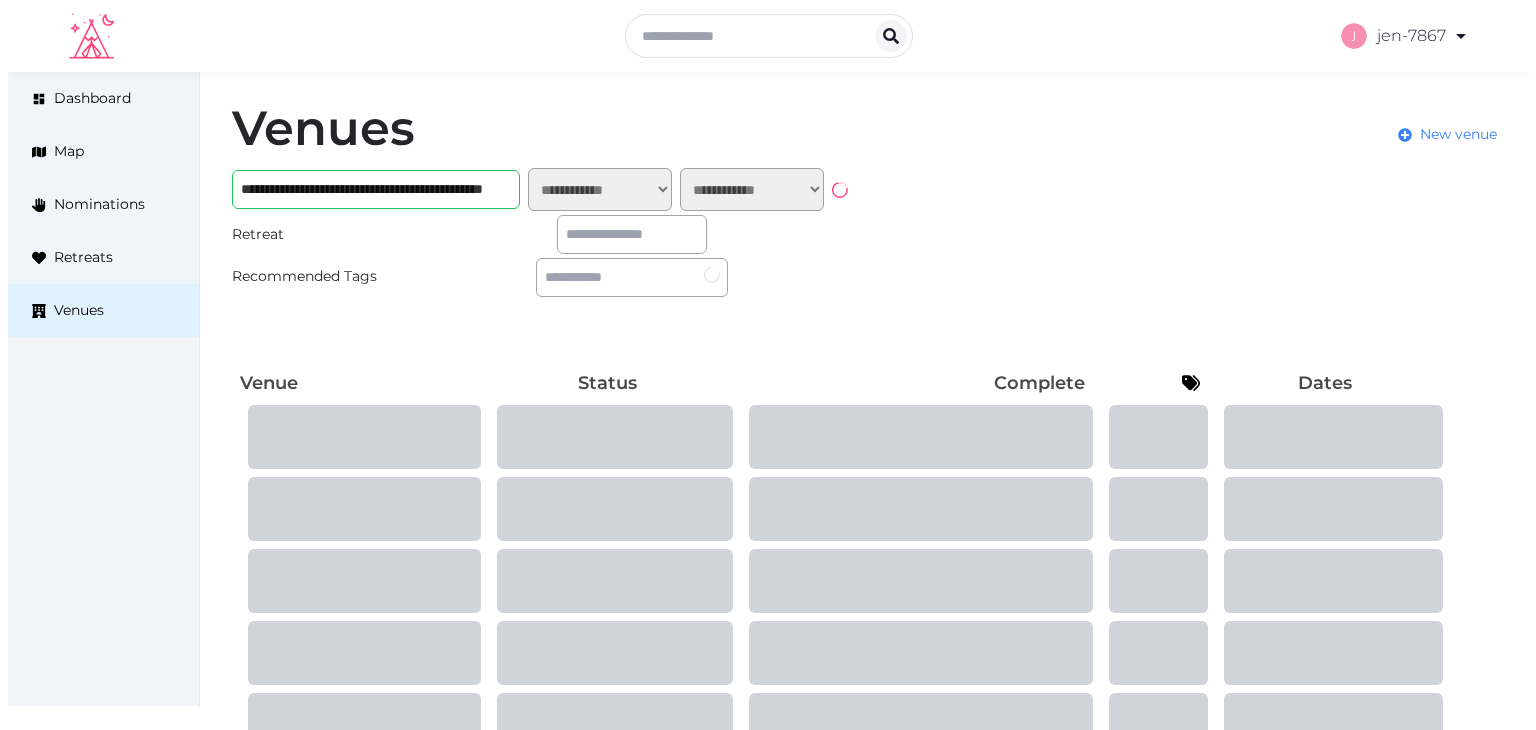scroll, scrollTop: 0, scrollLeft: 0, axis: both 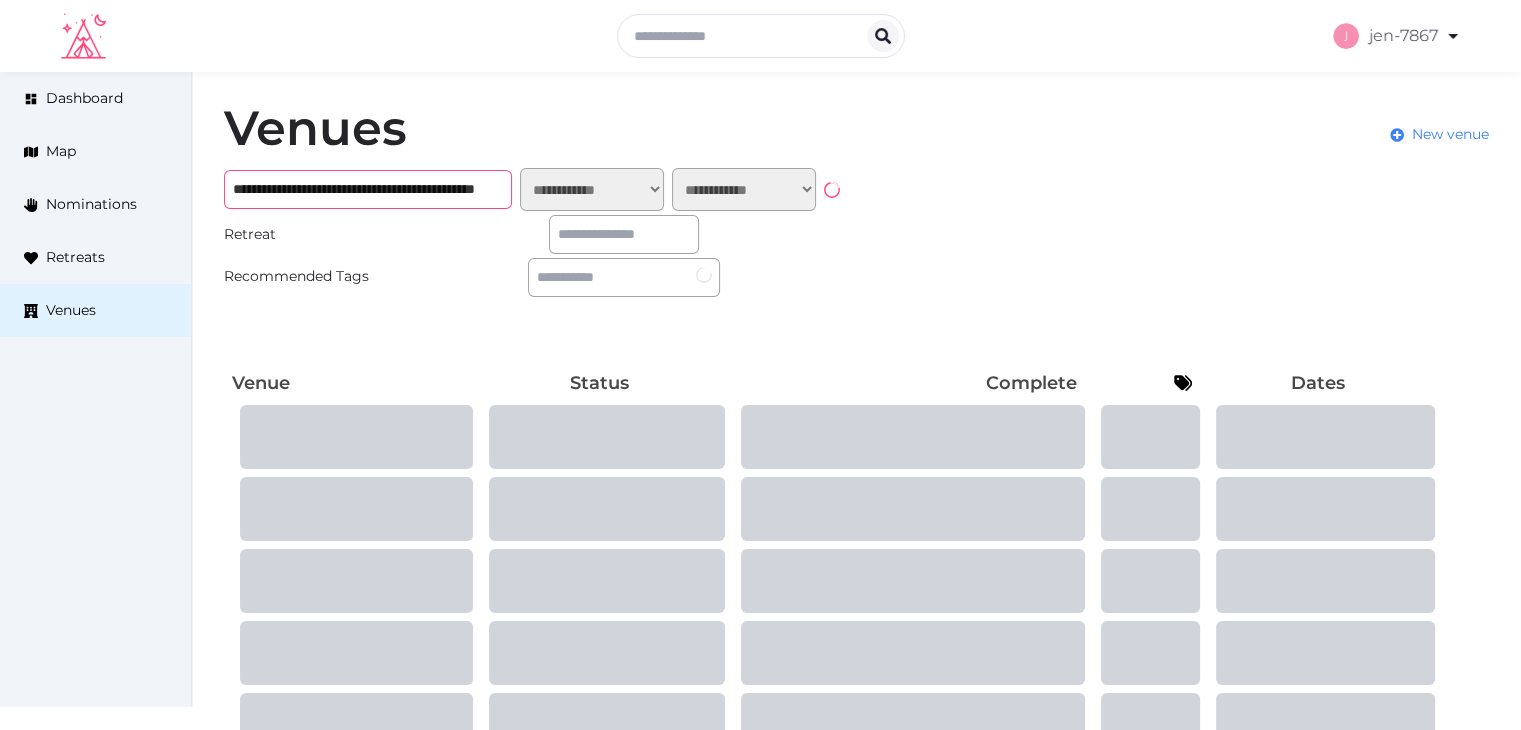 click on "**********" at bounding box center [368, 189] 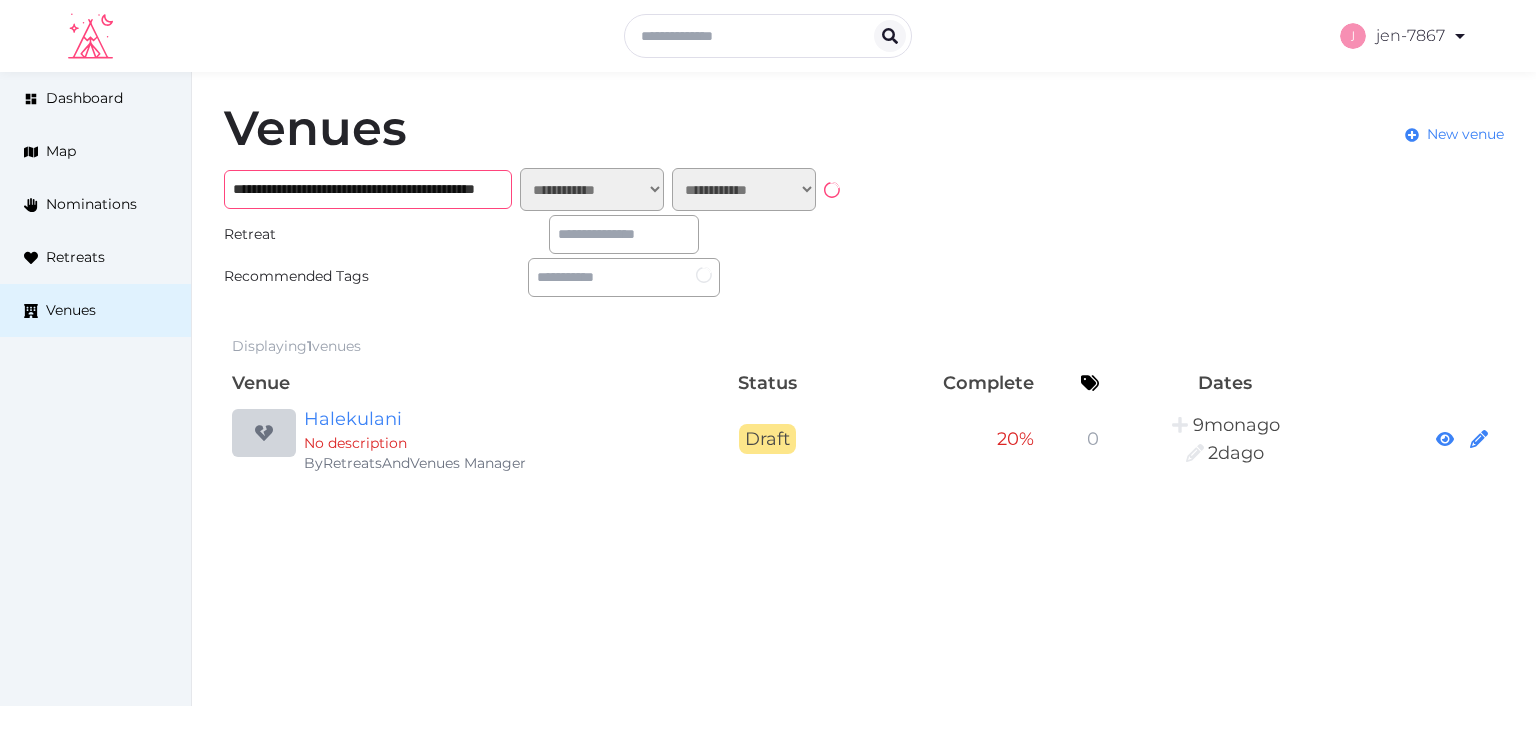 click on "**********" at bounding box center (368, 189) 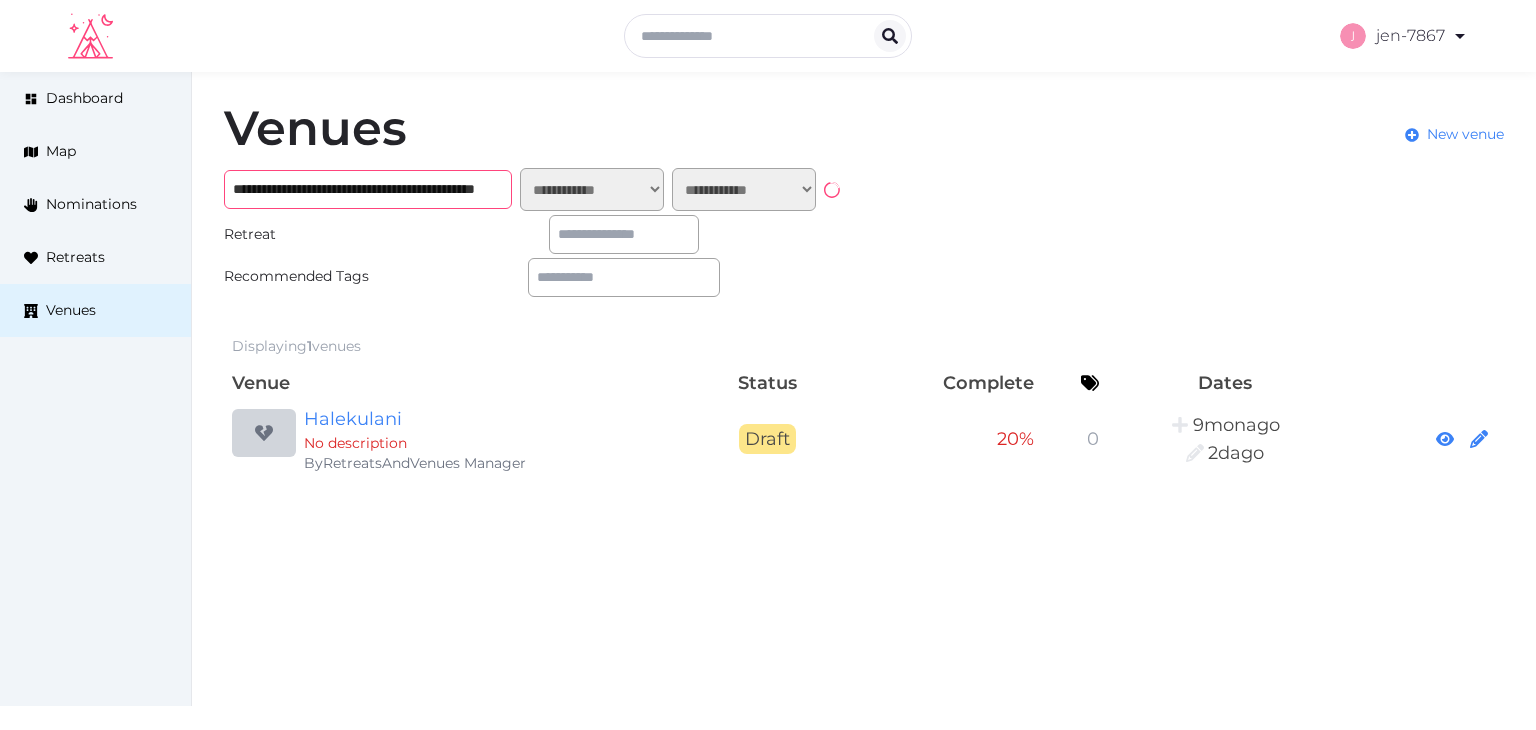 paste 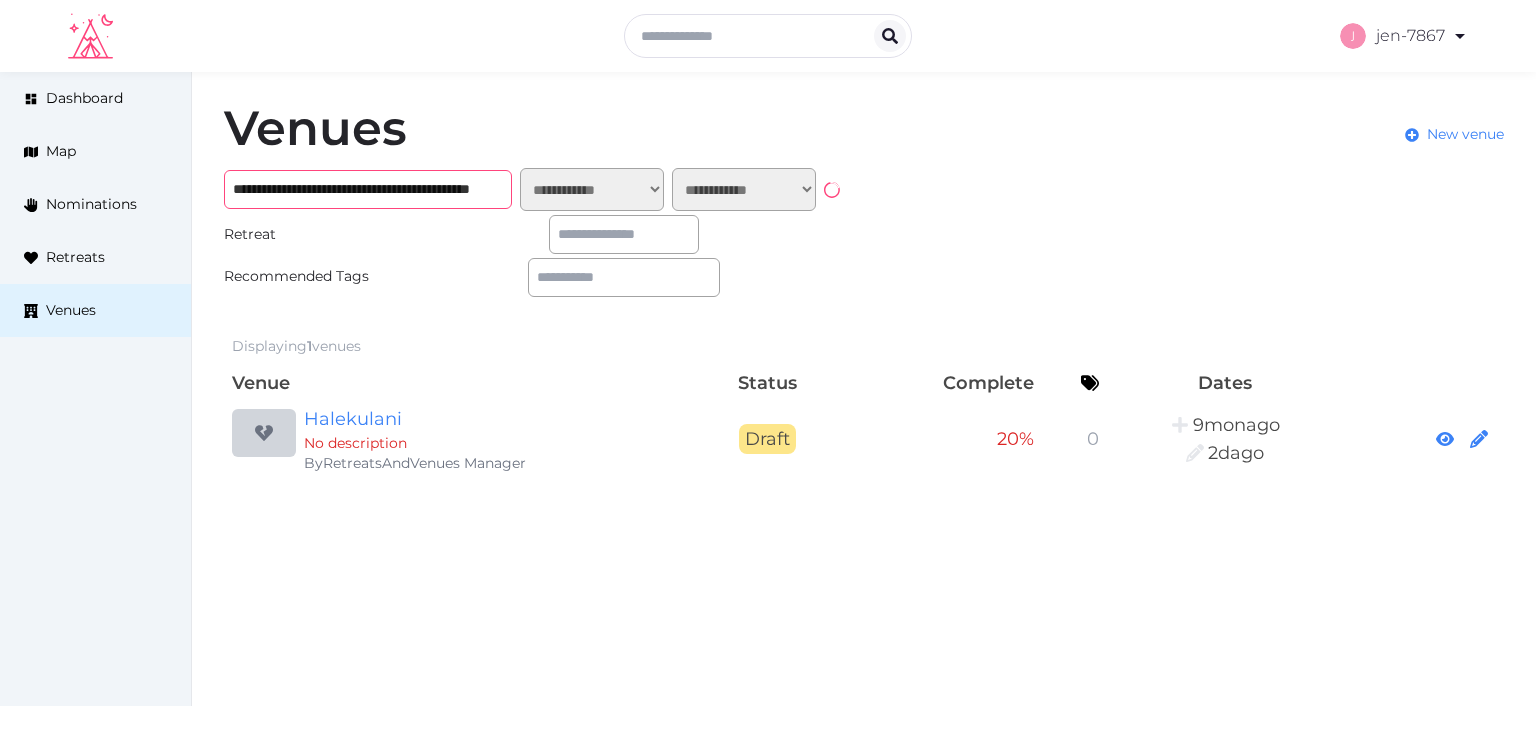 scroll, scrollTop: 0, scrollLeft: 146, axis: horizontal 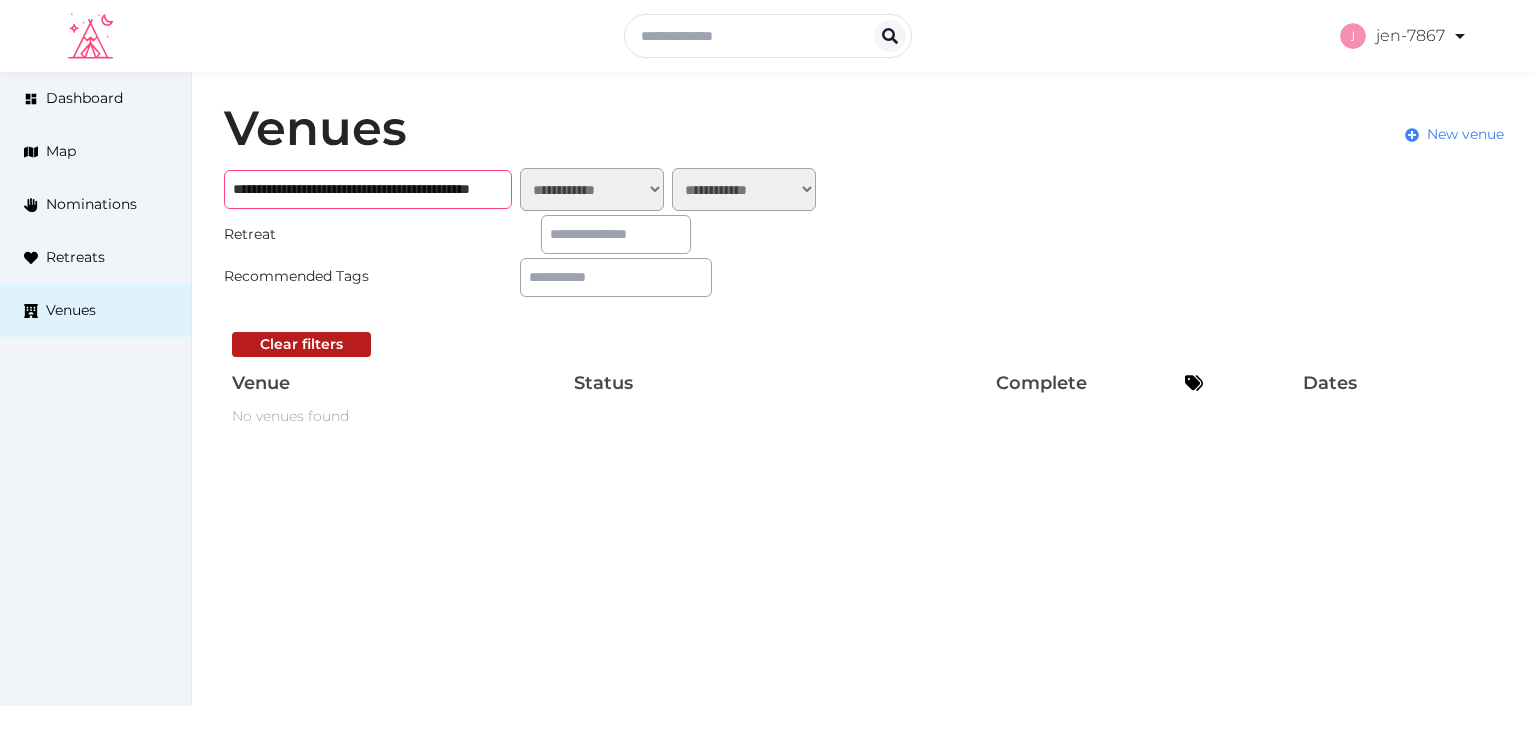 click on "**********" at bounding box center (368, 189) 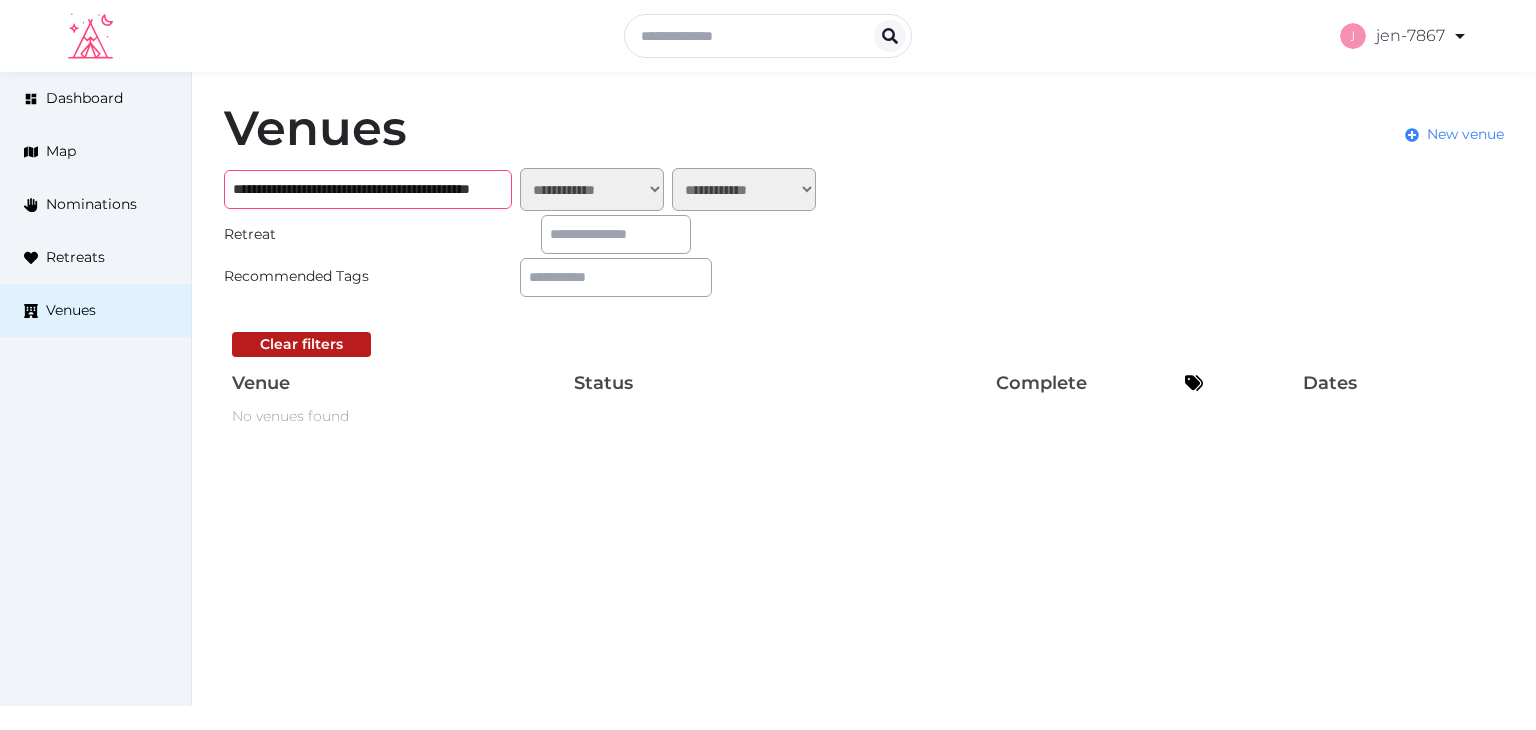 scroll, scrollTop: 0, scrollLeft: 146, axis: horizontal 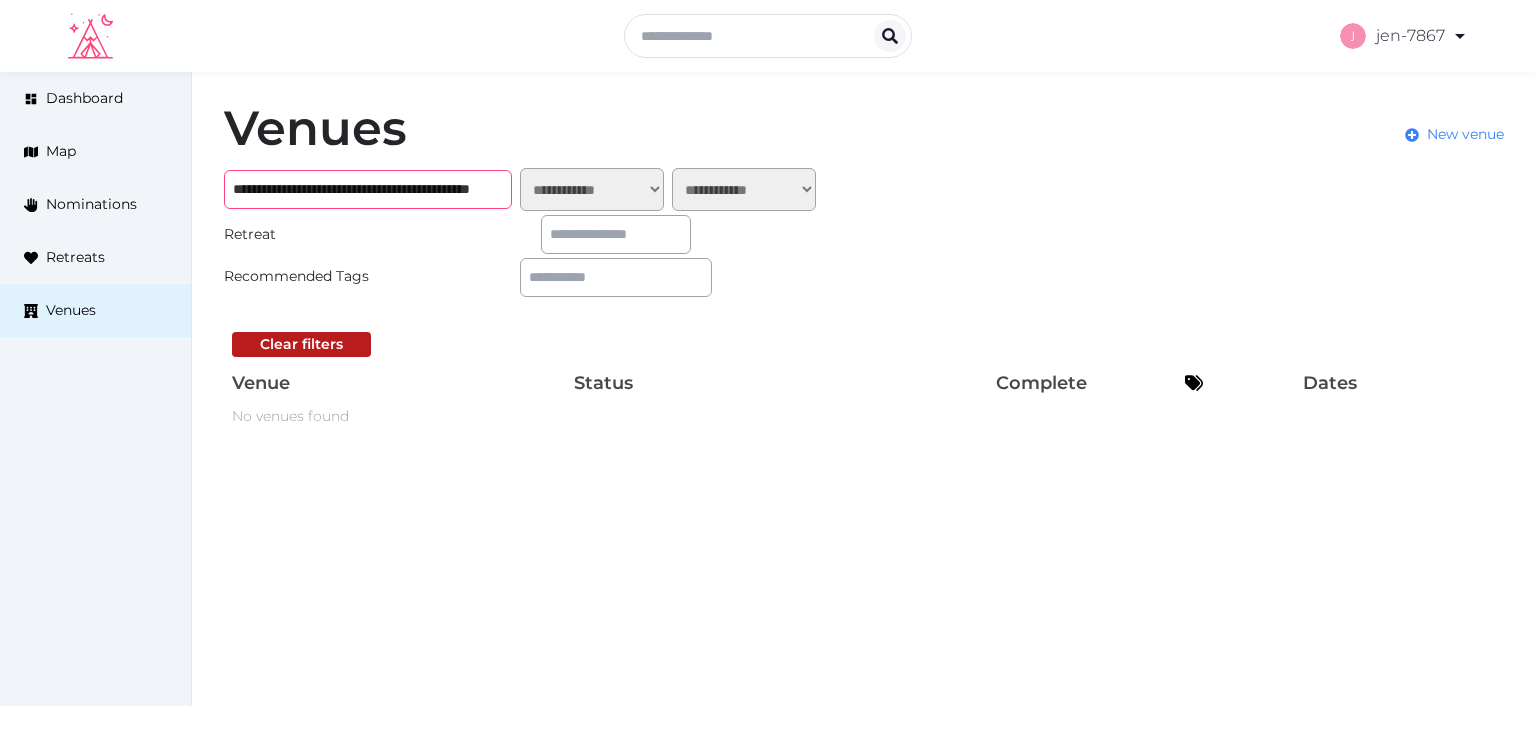 paste on "*" 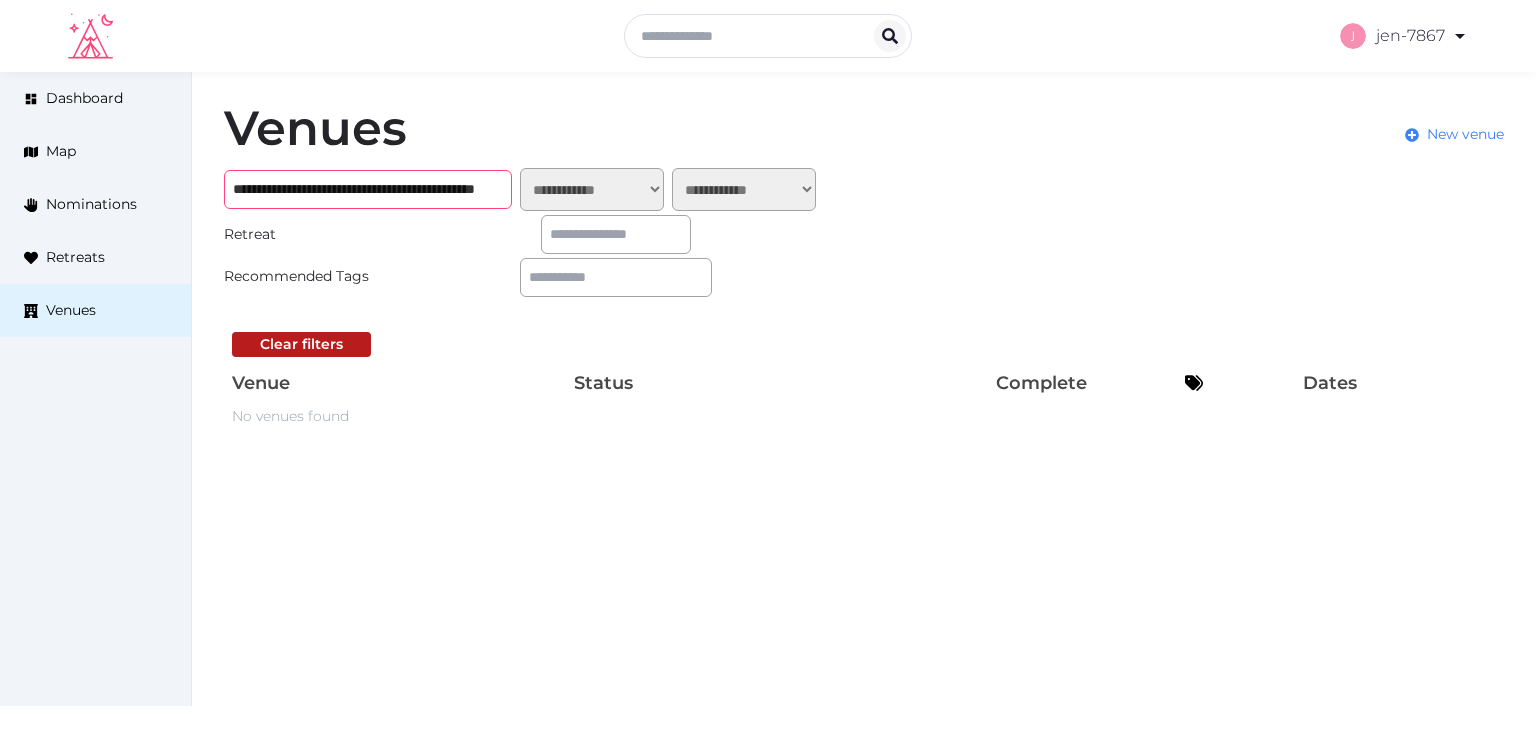 scroll, scrollTop: 0, scrollLeft: 158, axis: horizontal 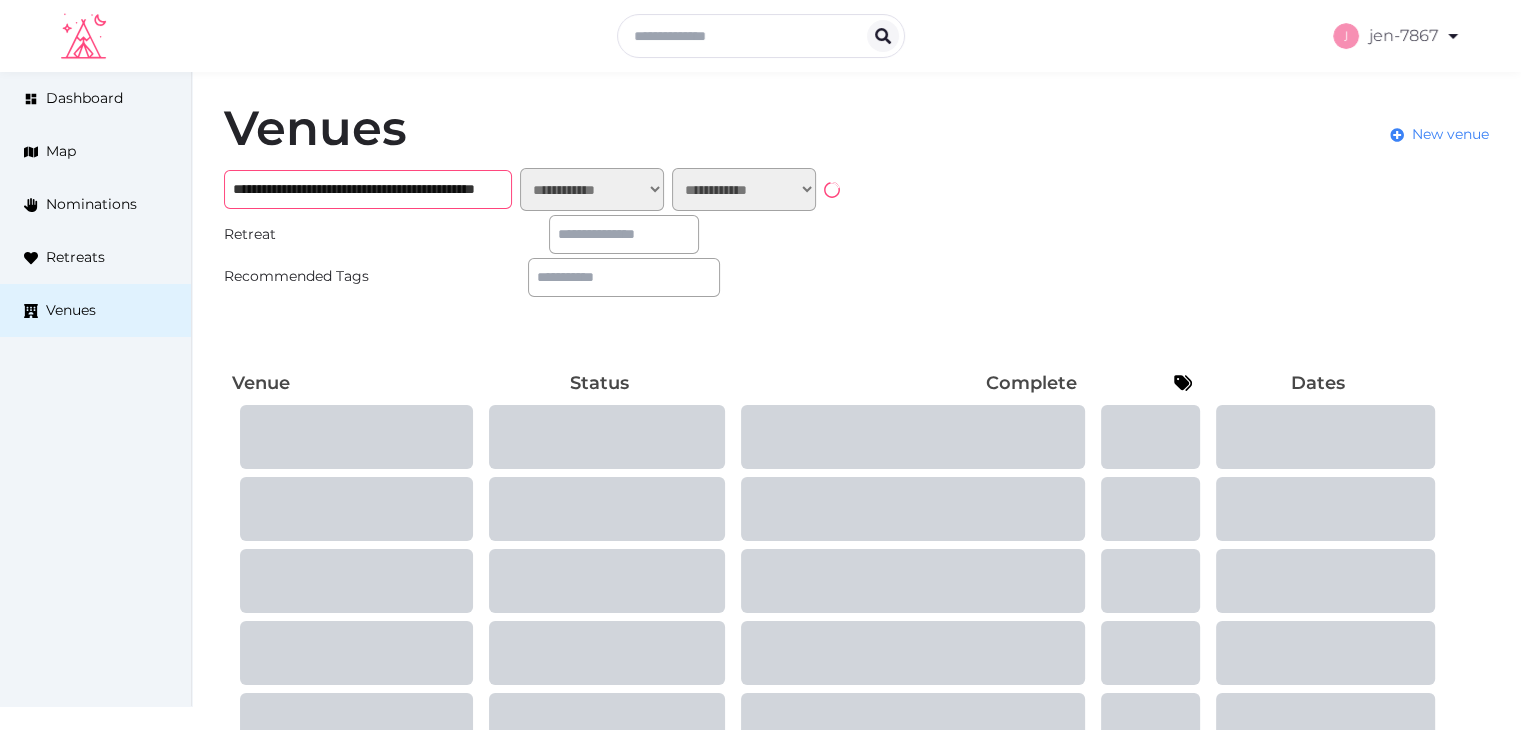 click on "**********" at bounding box center (368, 189) 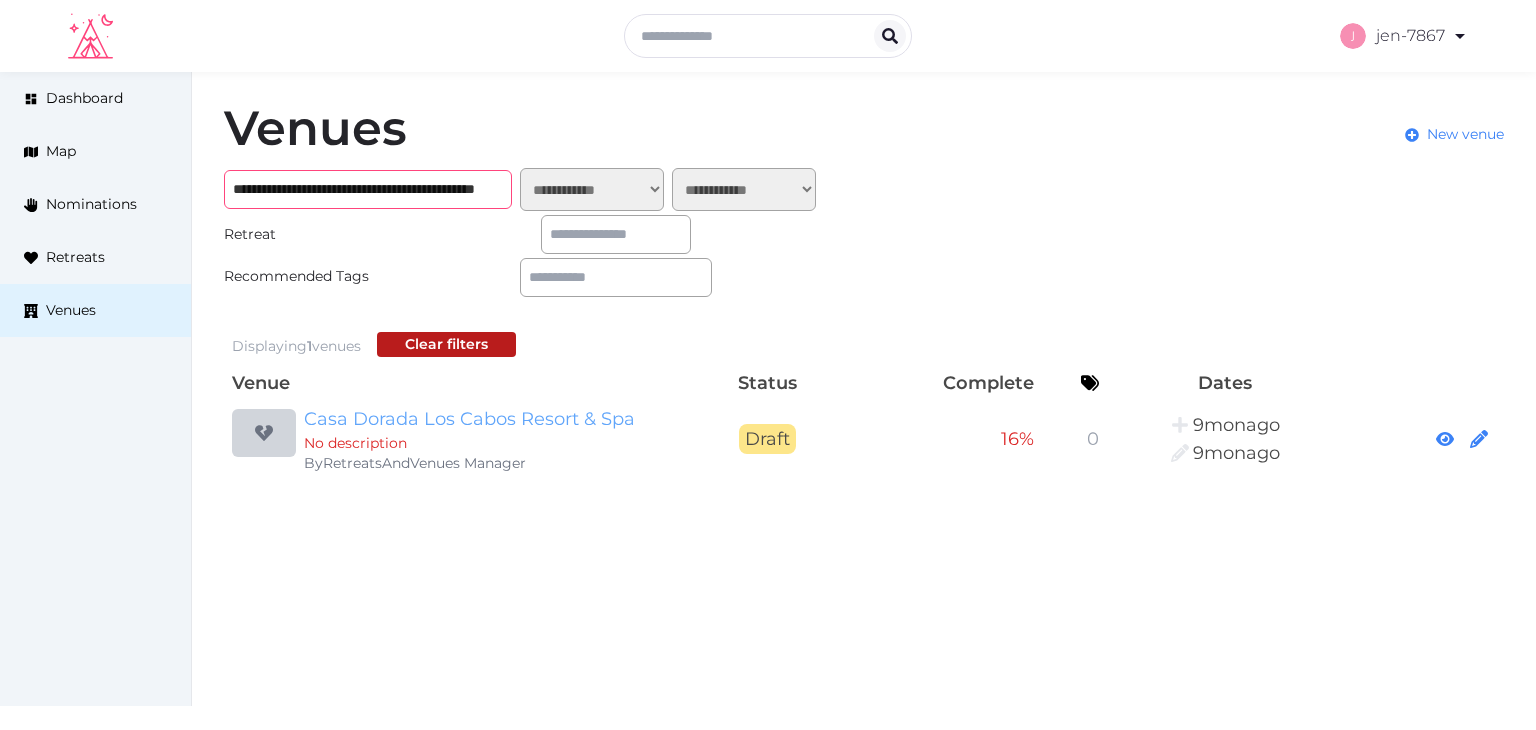 type on "**********" 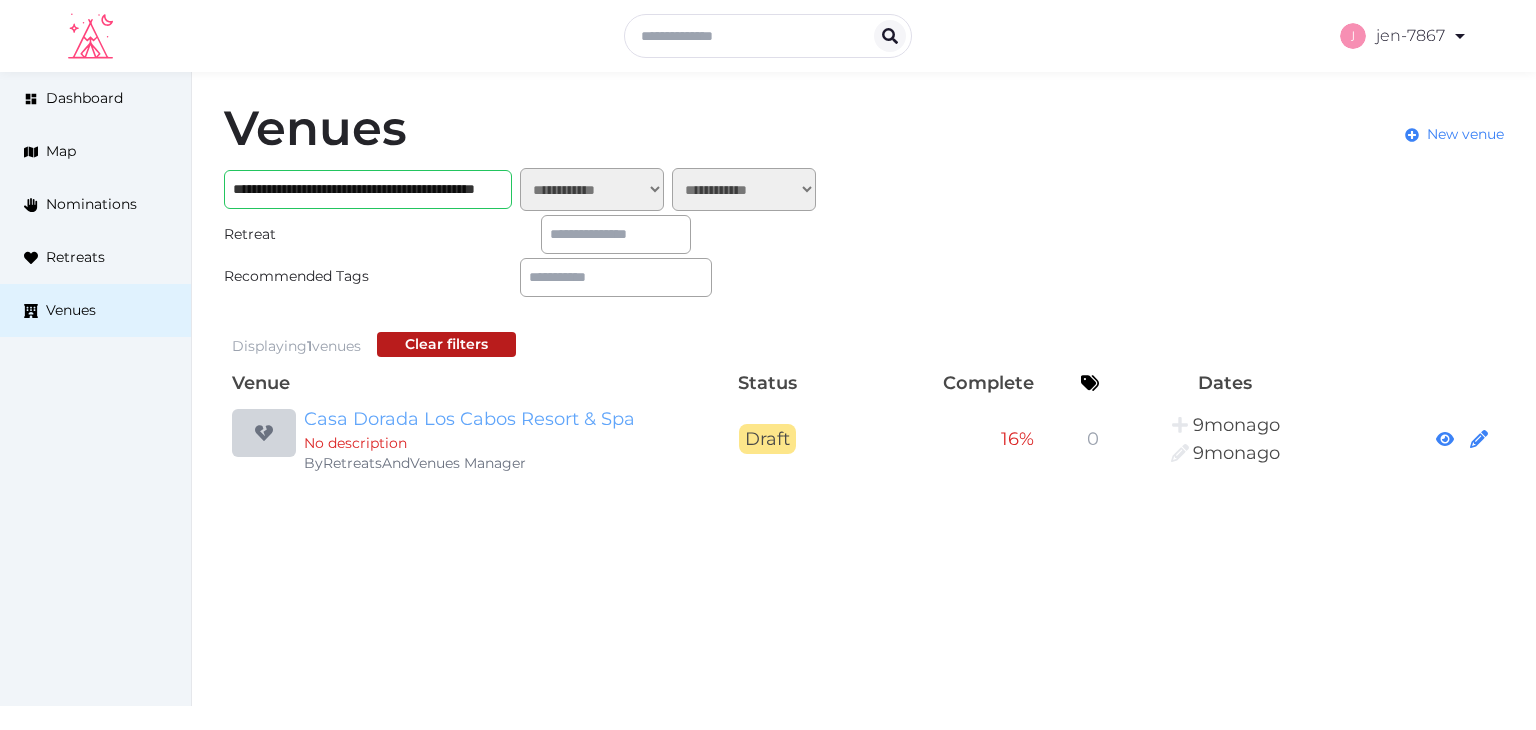 scroll, scrollTop: 0, scrollLeft: 0, axis: both 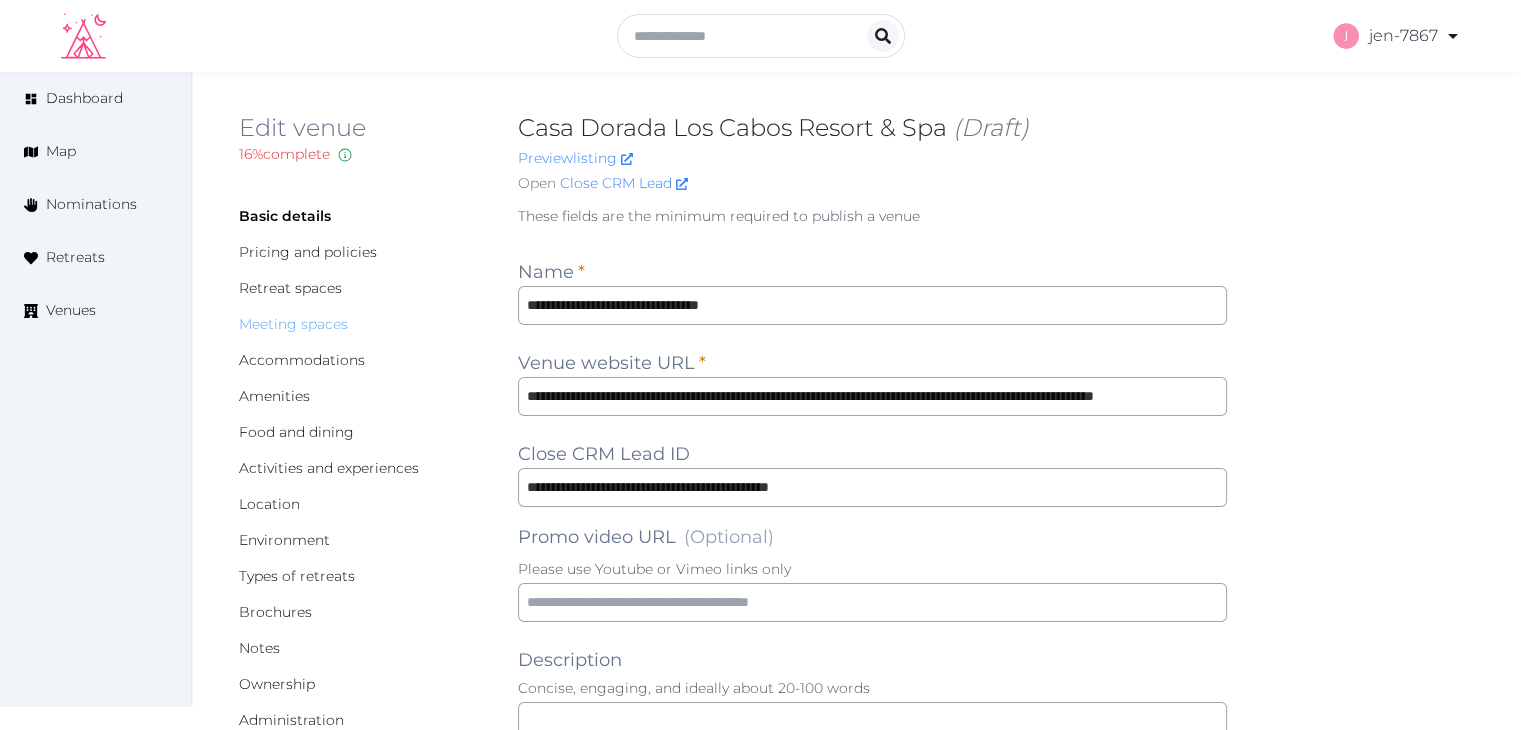 click on "Meeting spaces" at bounding box center [293, 324] 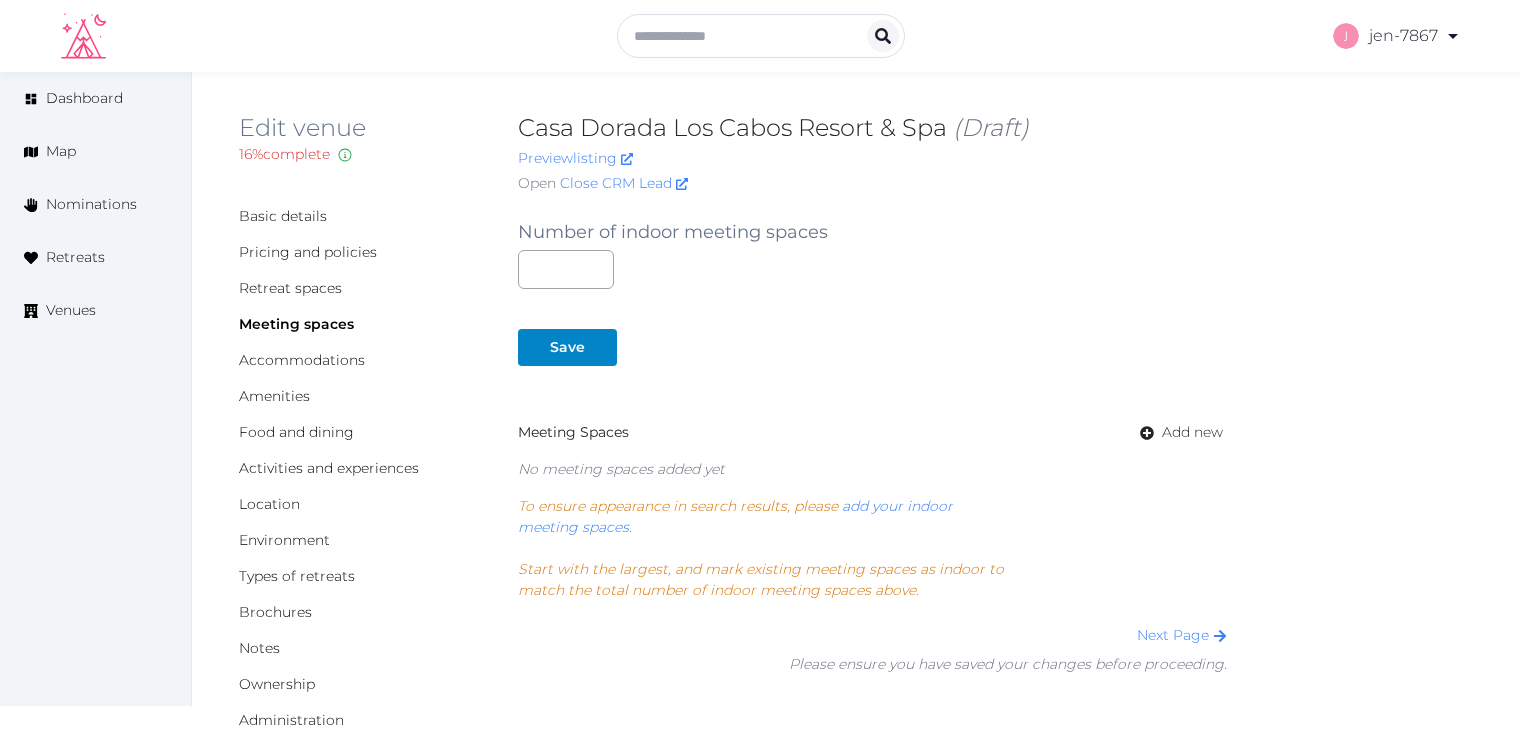 scroll, scrollTop: 0, scrollLeft: 0, axis: both 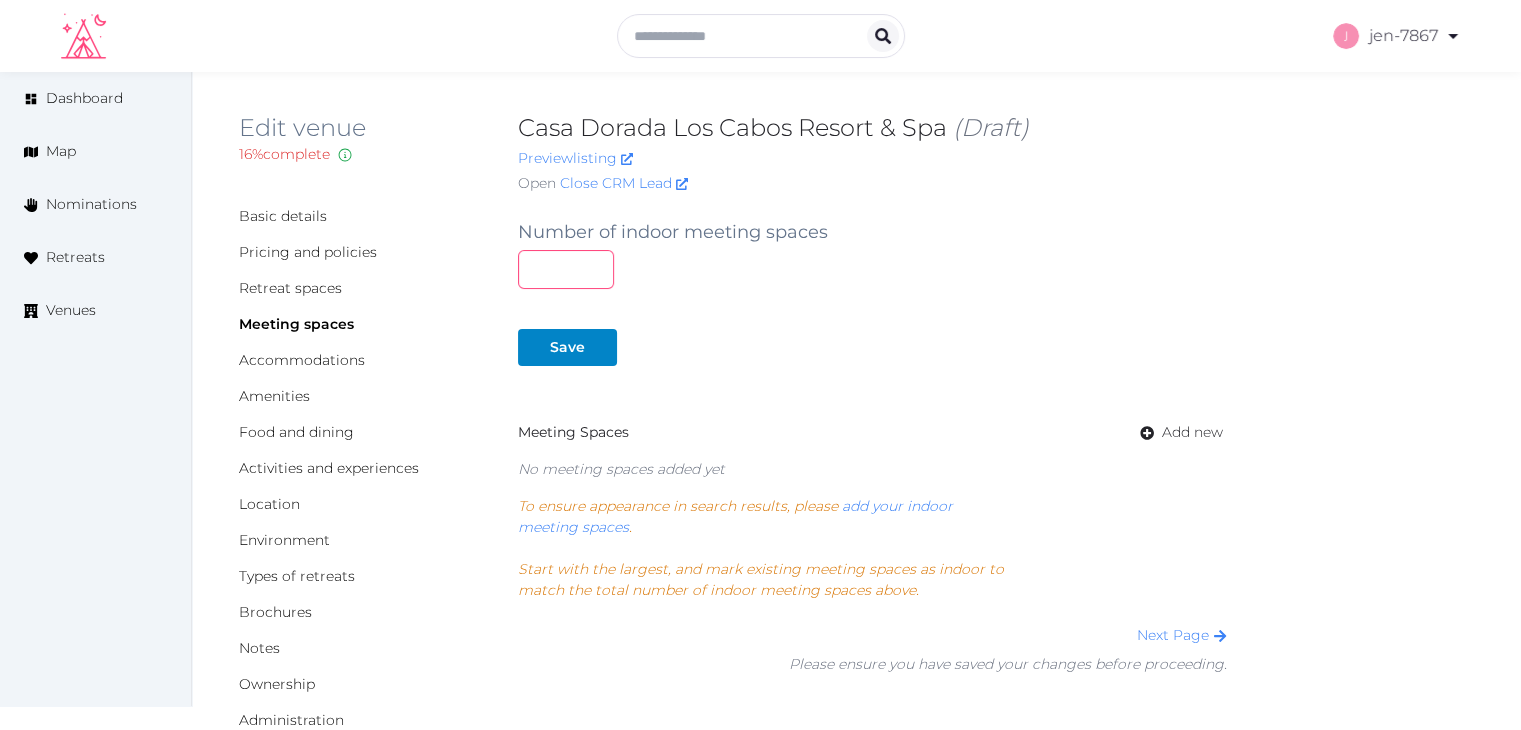 drag, startPoint x: 546, startPoint y: 276, endPoint x: 527, endPoint y: 275, distance: 19.026299 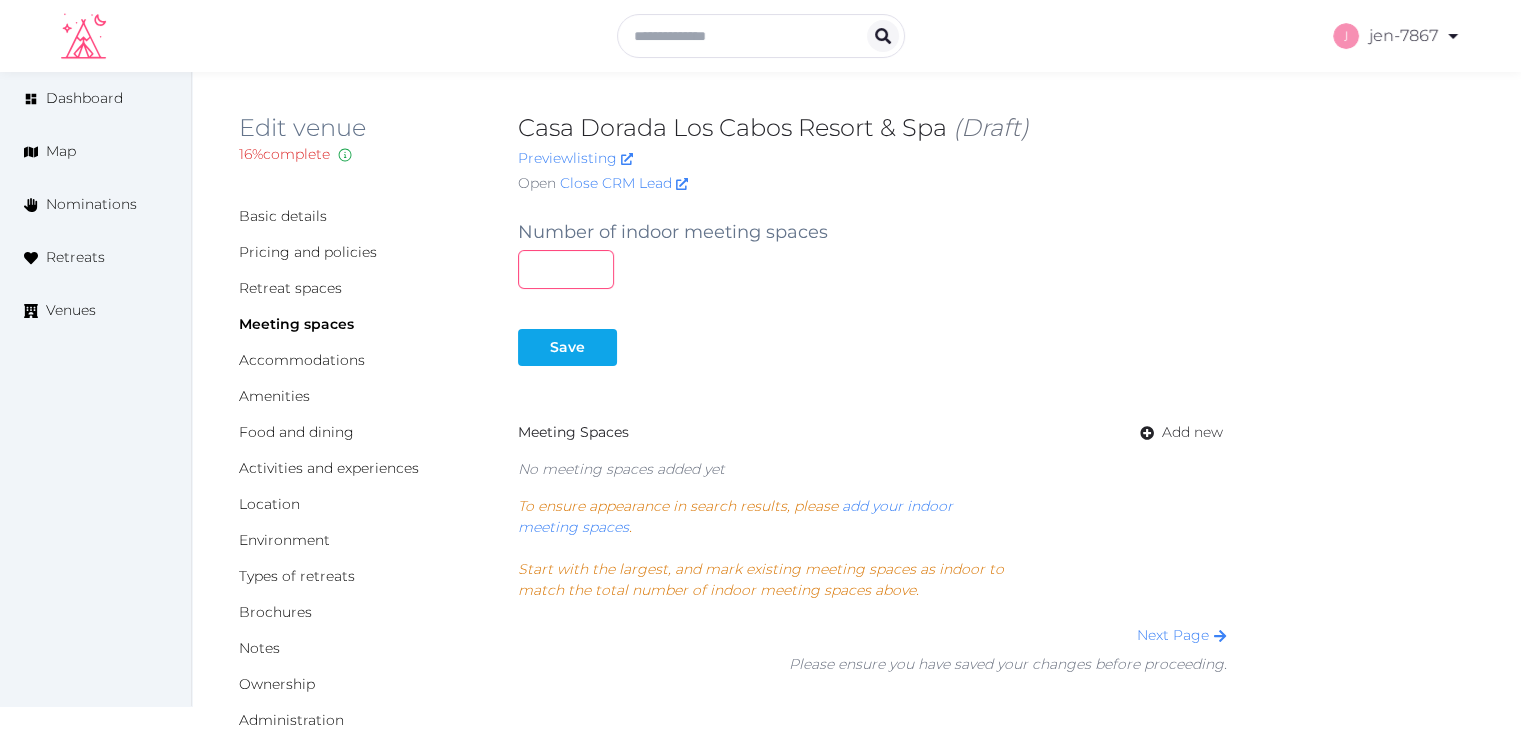type on "*" 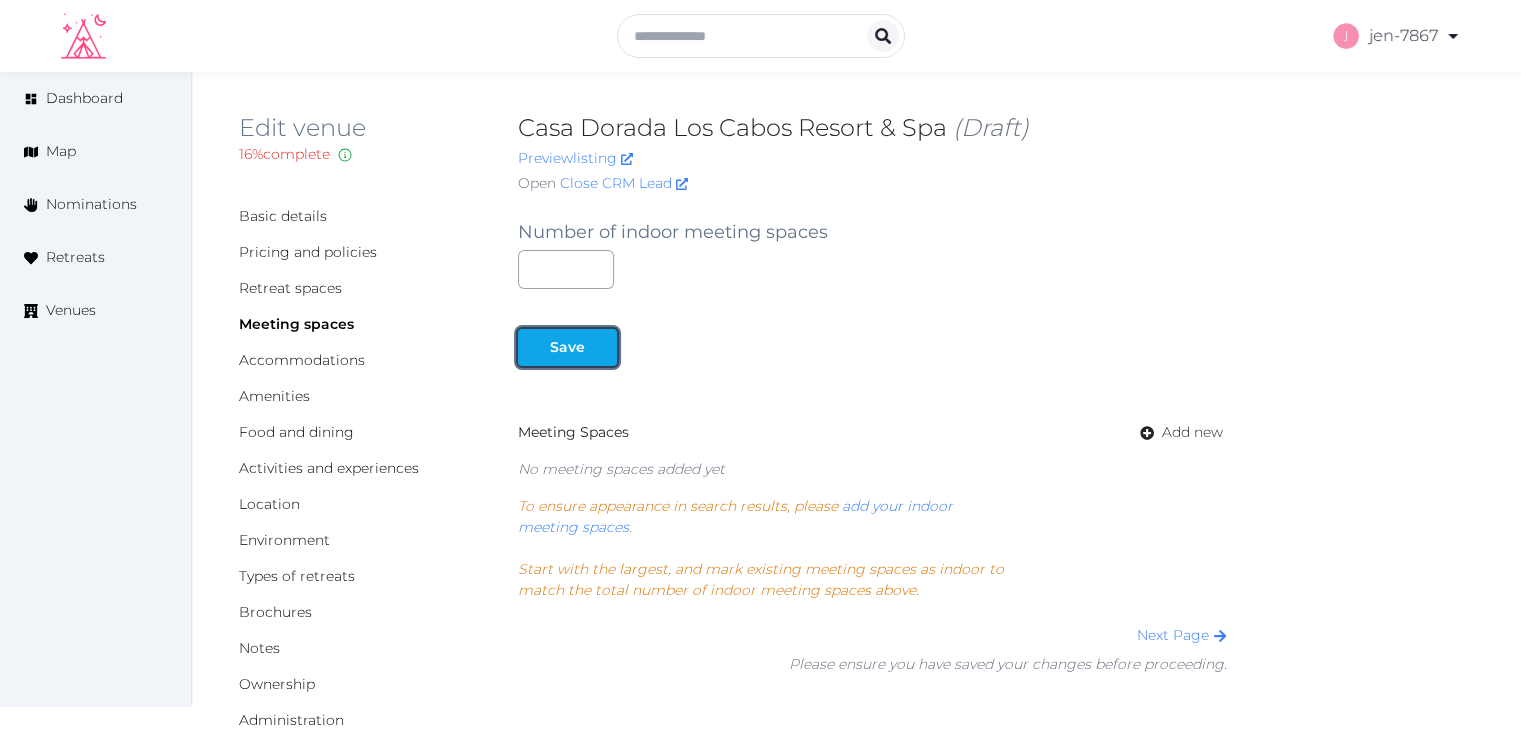 click at bounding box center [534, 347] 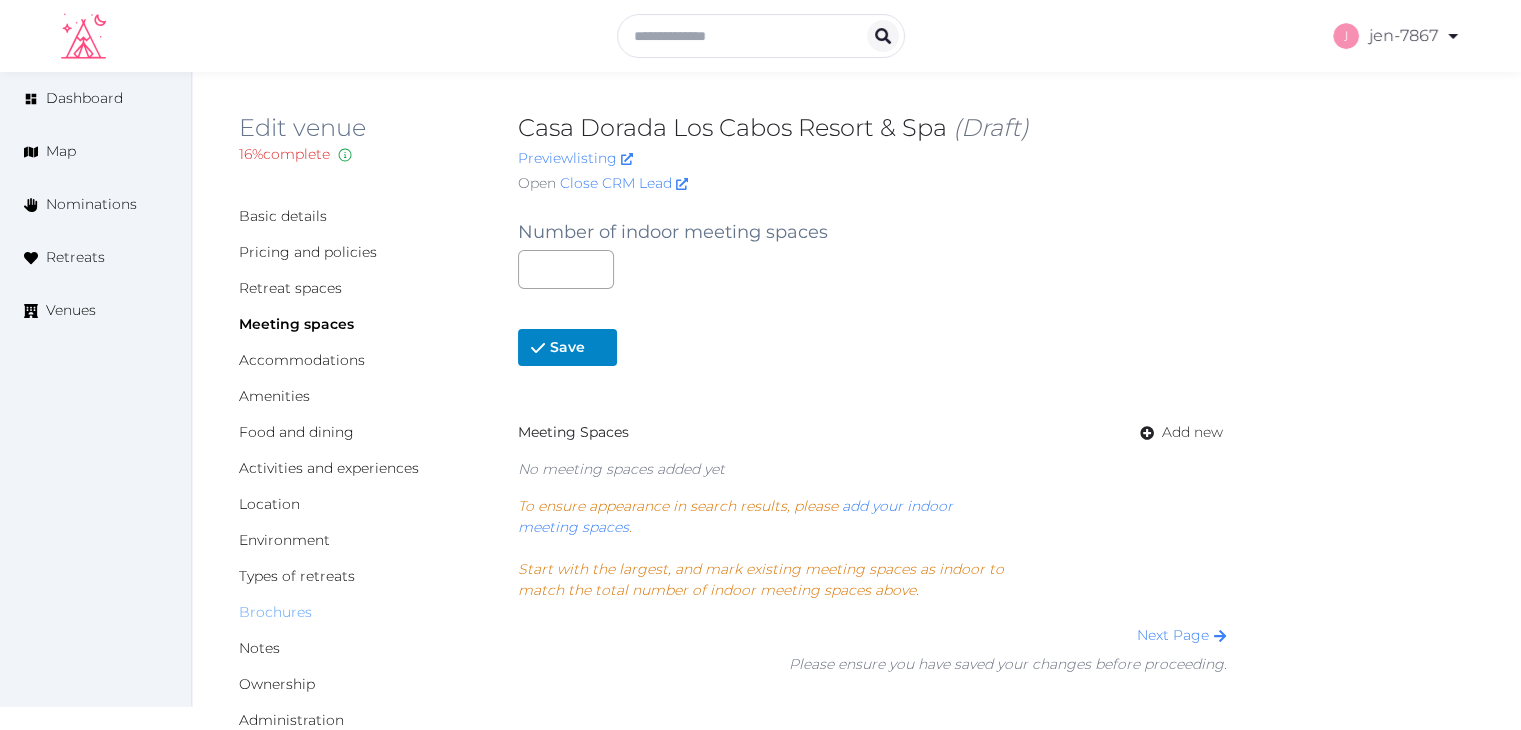 click on "Brochures" at bounding box center (275, 612) 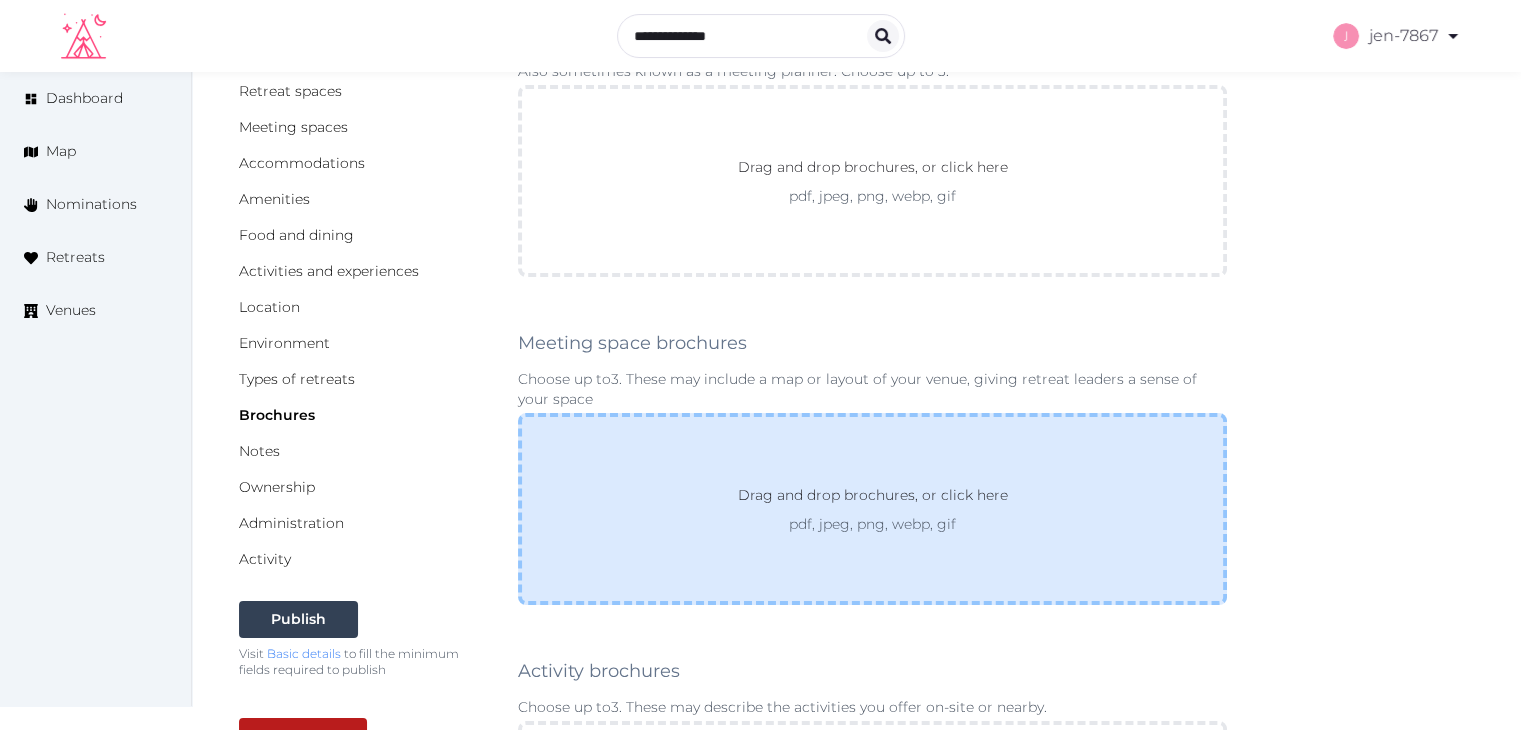 scroll, scrollTop: 200, scrollLeft: 0, axis: vertical 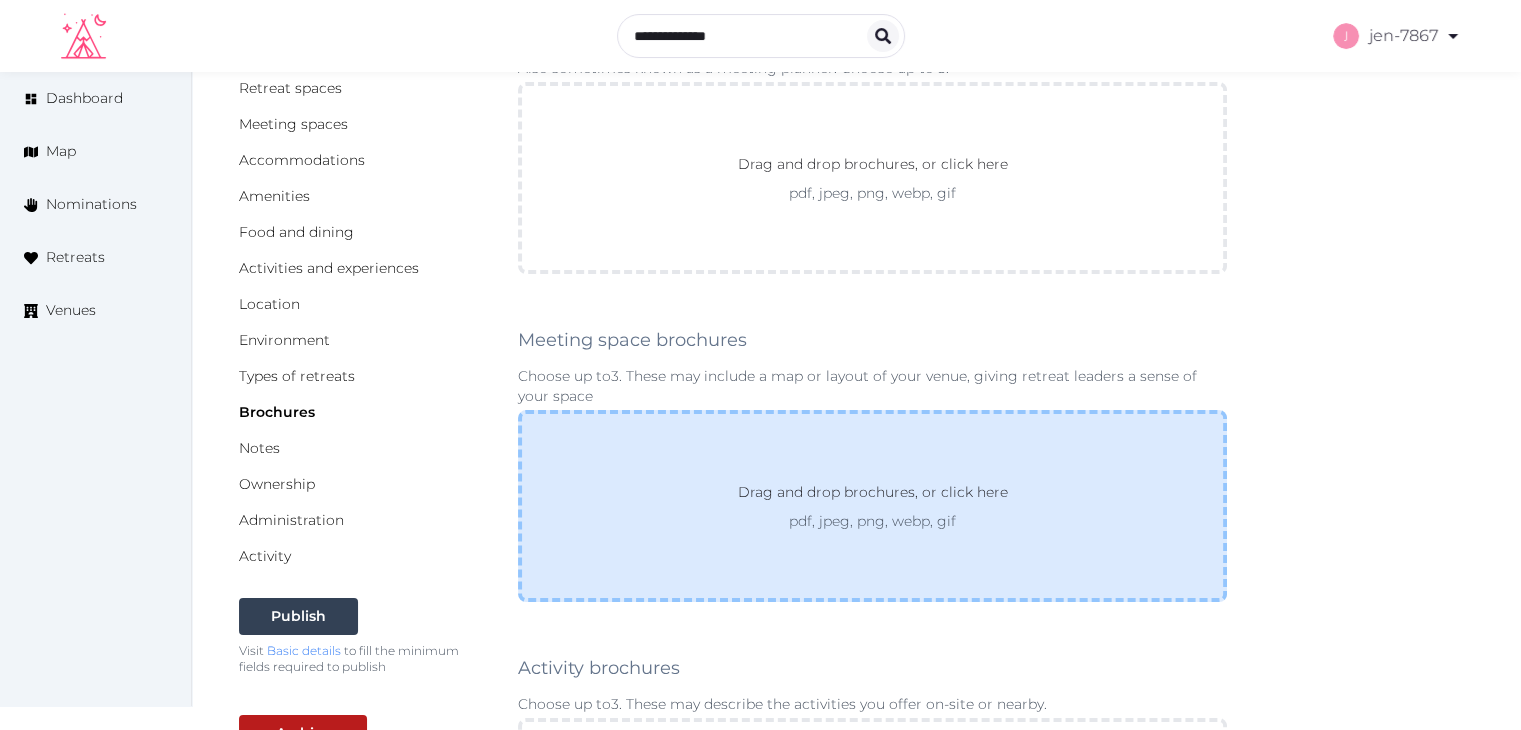 click on "pdf, jpeg, png, webp, gif" at bounding box center (873, 521) 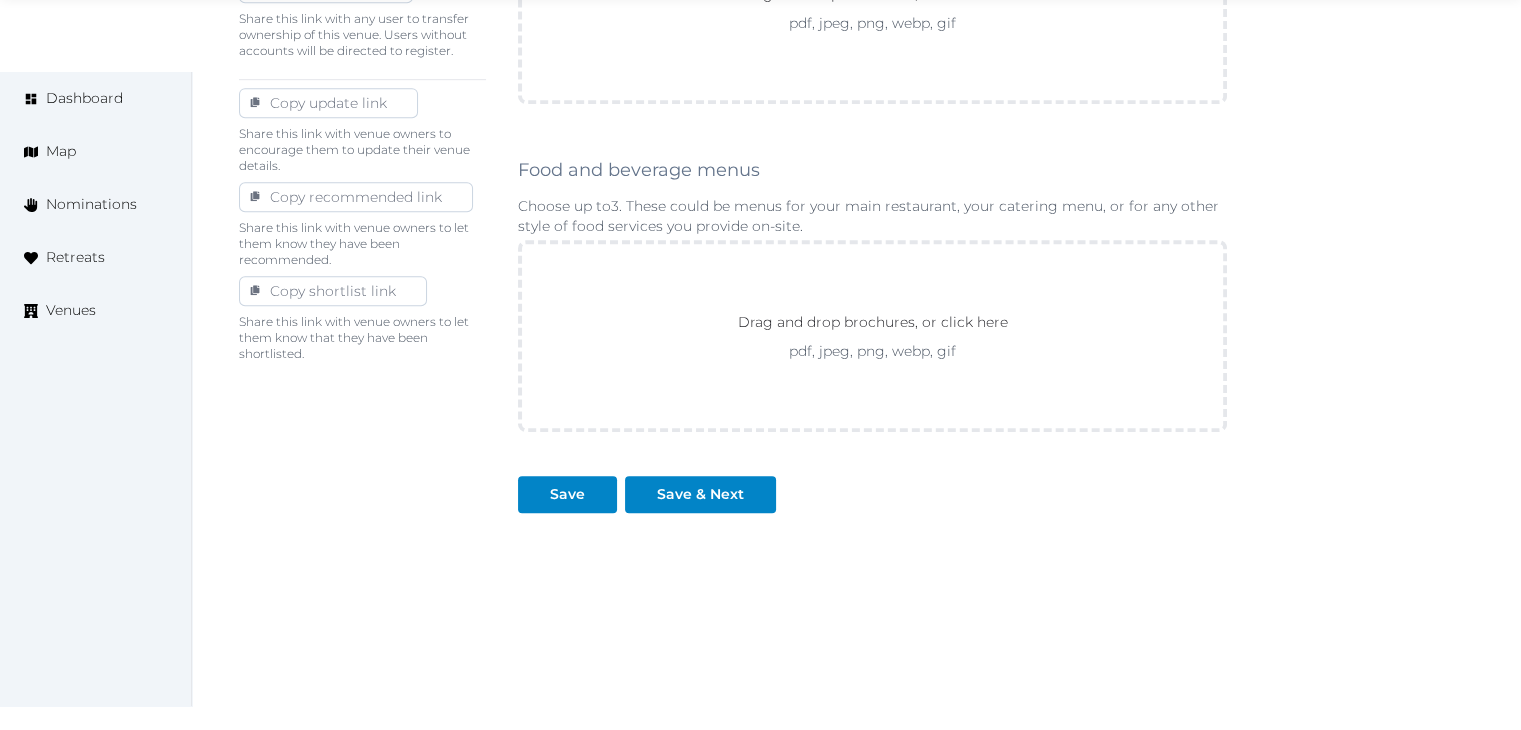 scroll, scrollTop: 1111, scrollLeft: 0, axis: vertical 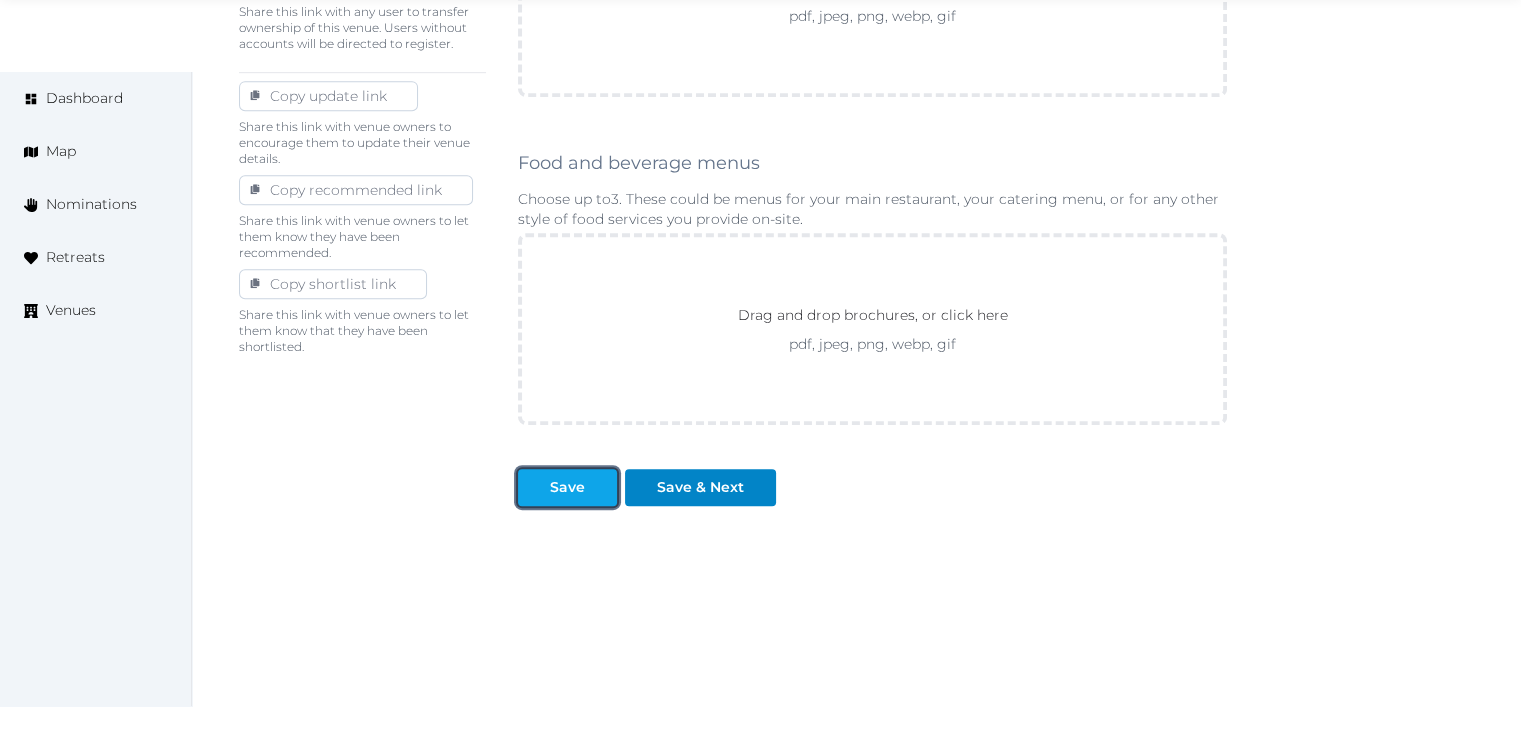 click on "Save" at bounding box center (567, 487) 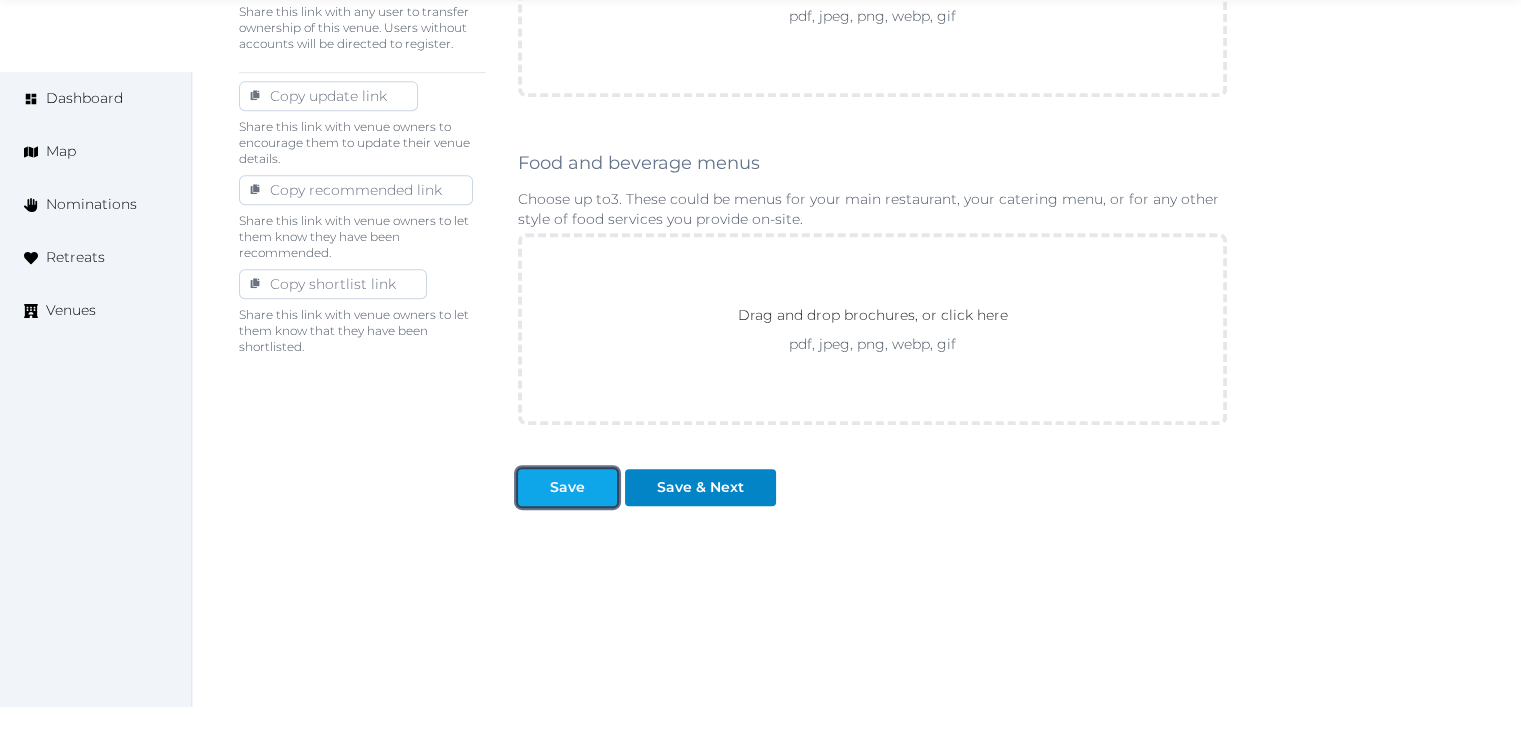 click at bounding box center [601, 487] 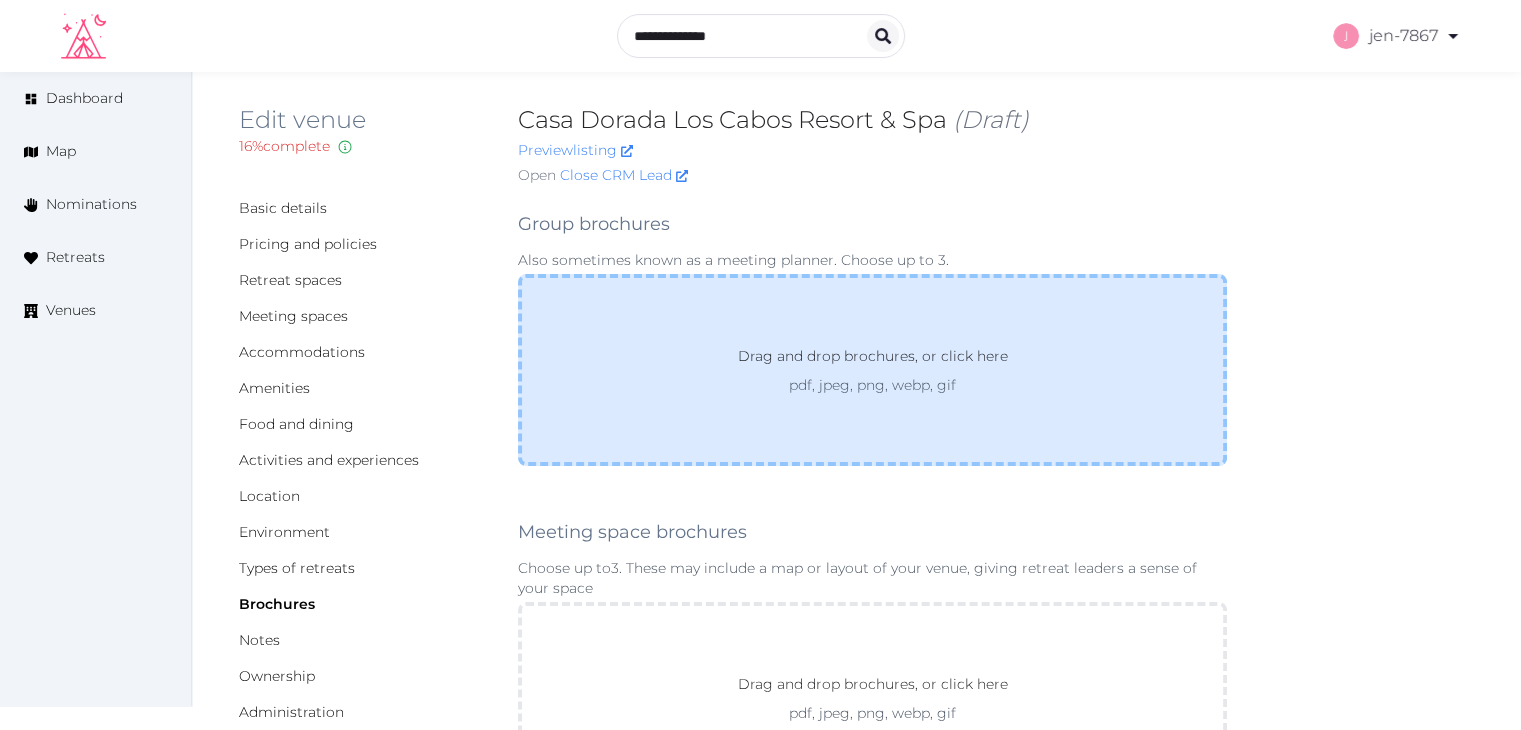 scroll, scrollTop: 0, scrollLeft: 0, axis: both 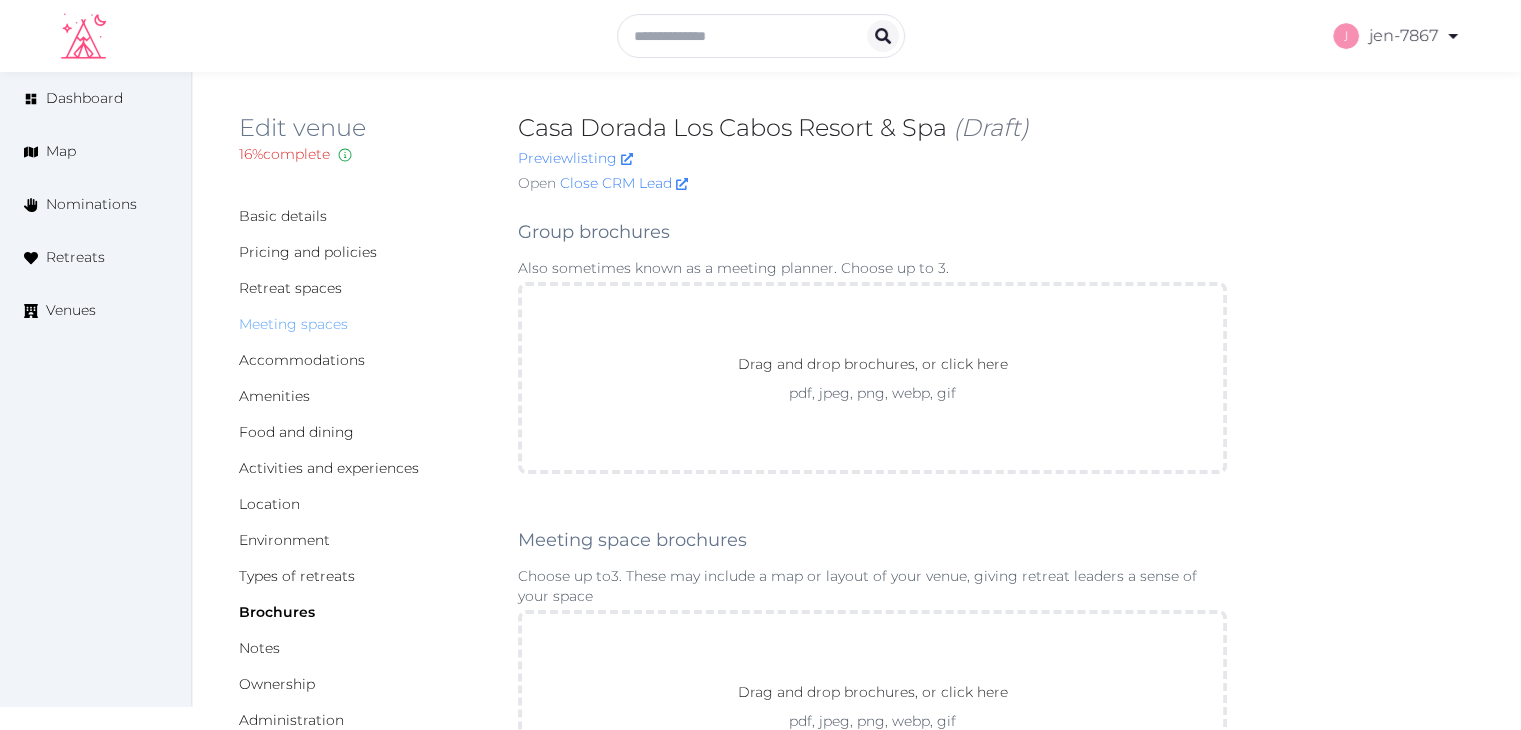 click on "Meeting spaces" at bounding box center [293, 324] 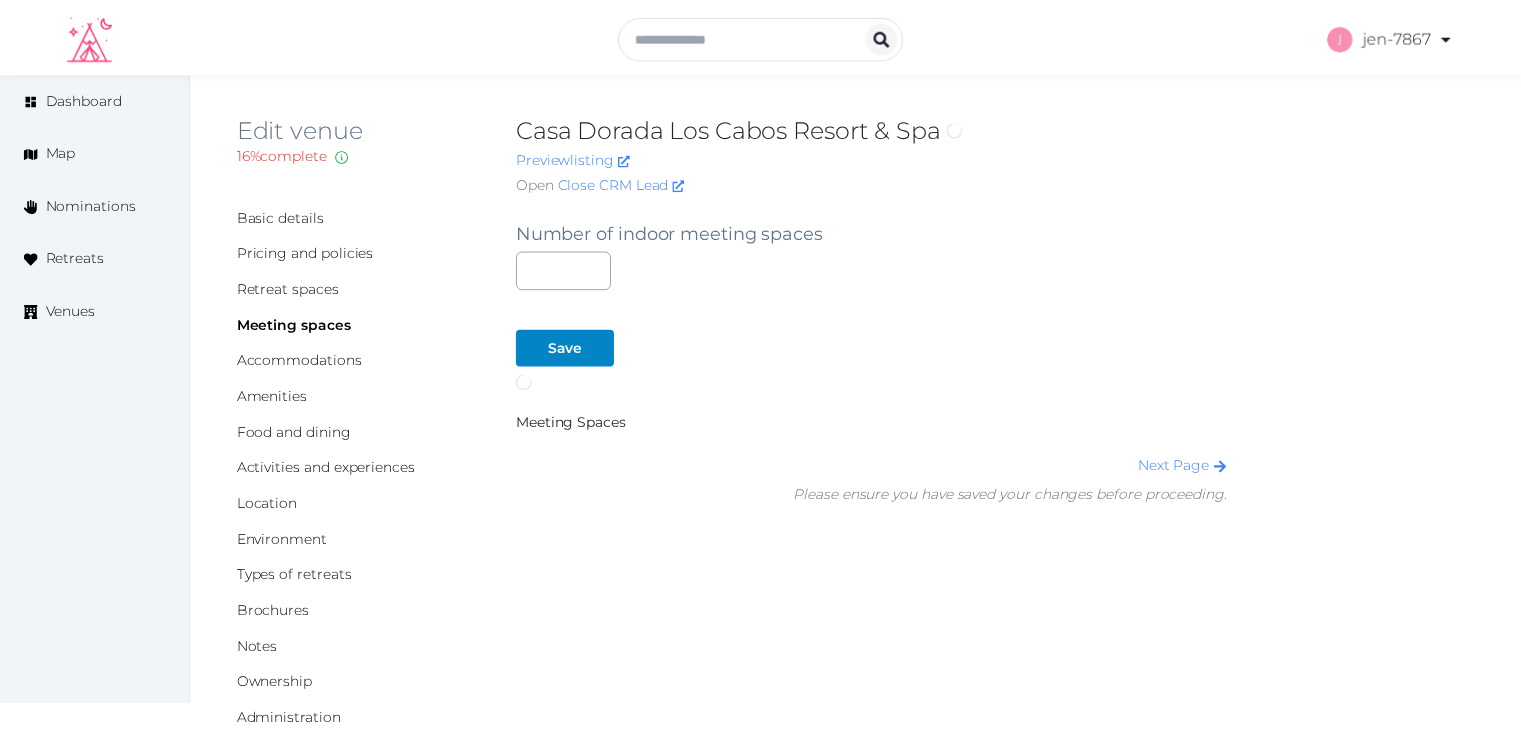scroll, scrollTop: 0, scrollLeft: 0, axis: both 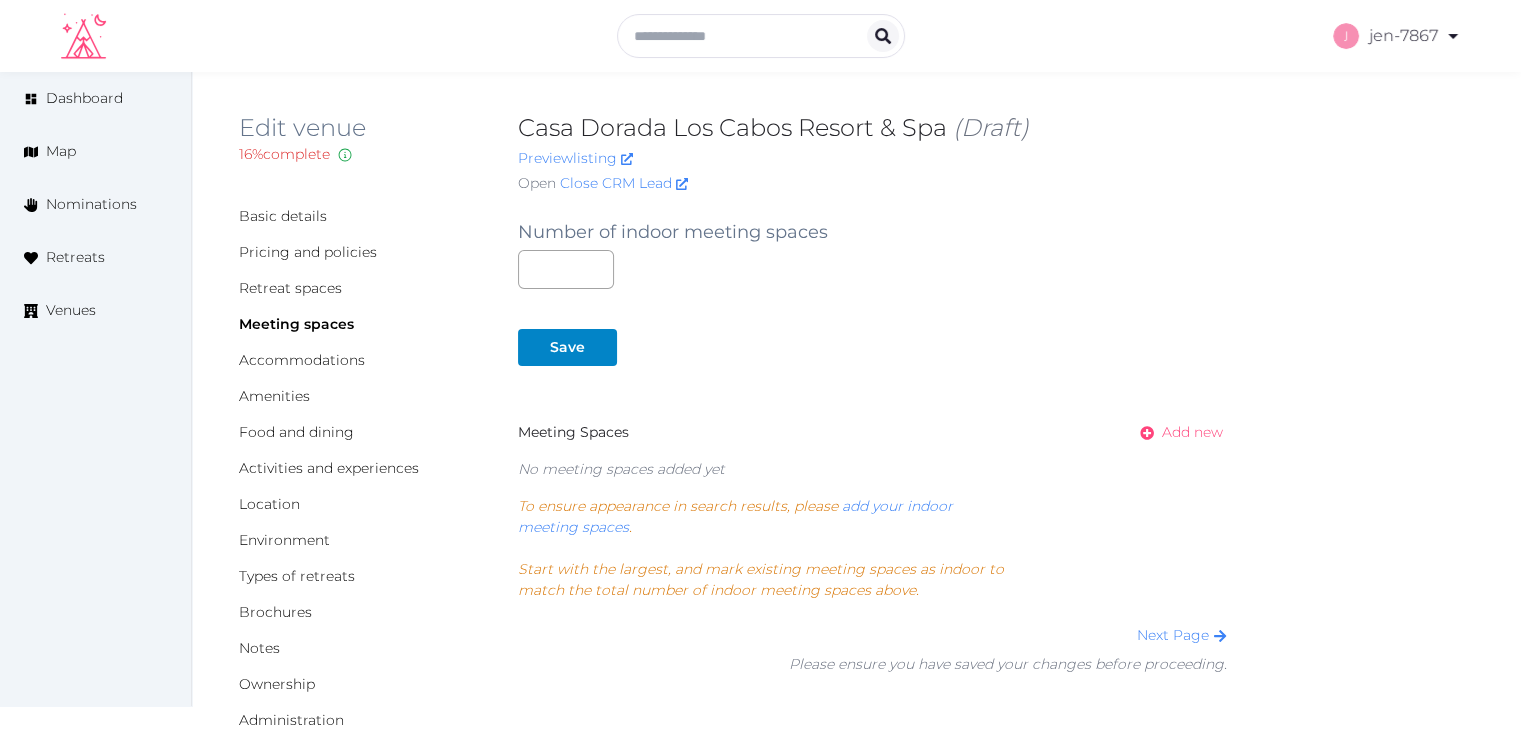click on "Add new" at bounding box center [1175, 432] 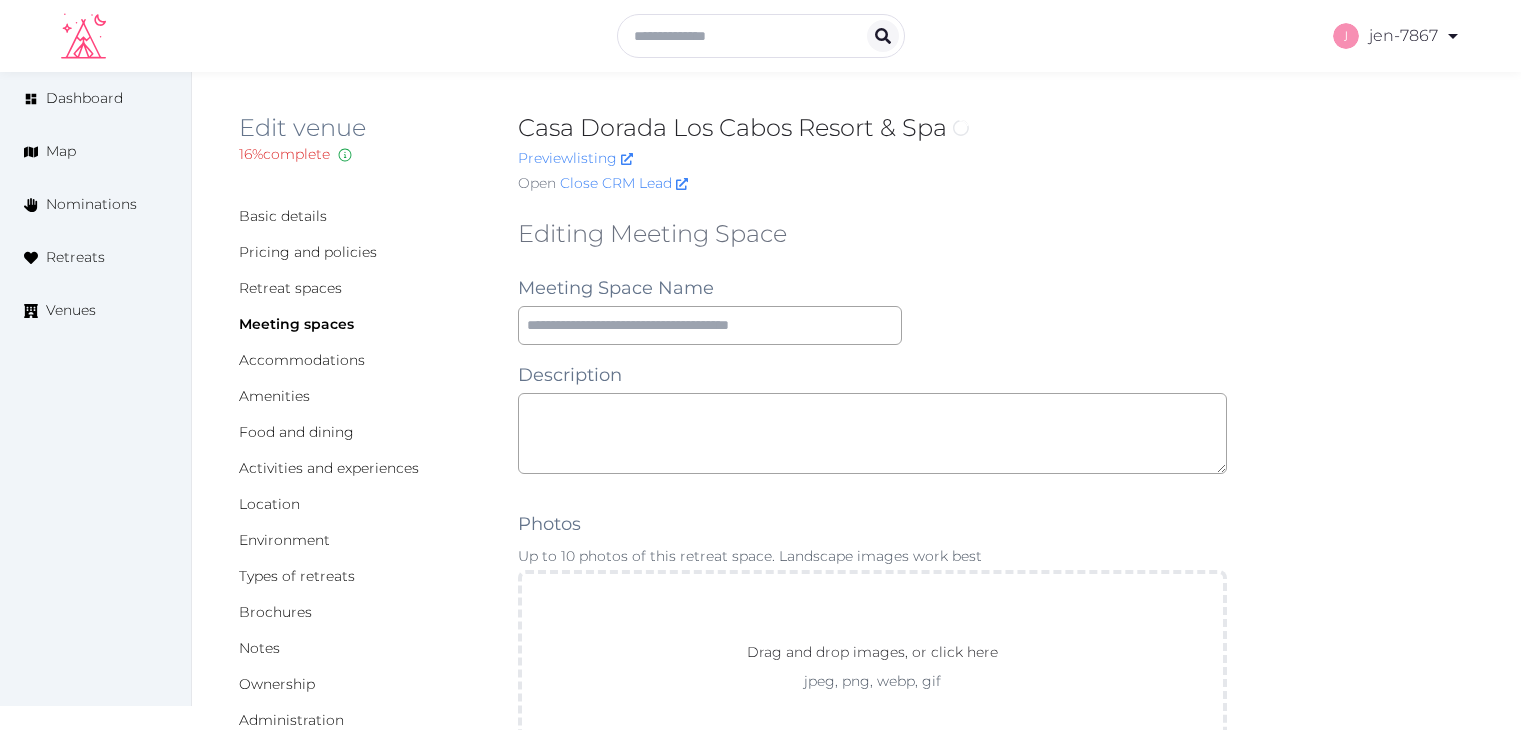 scroll, scrollTop: 0, scrollLeft: 0, axis: both 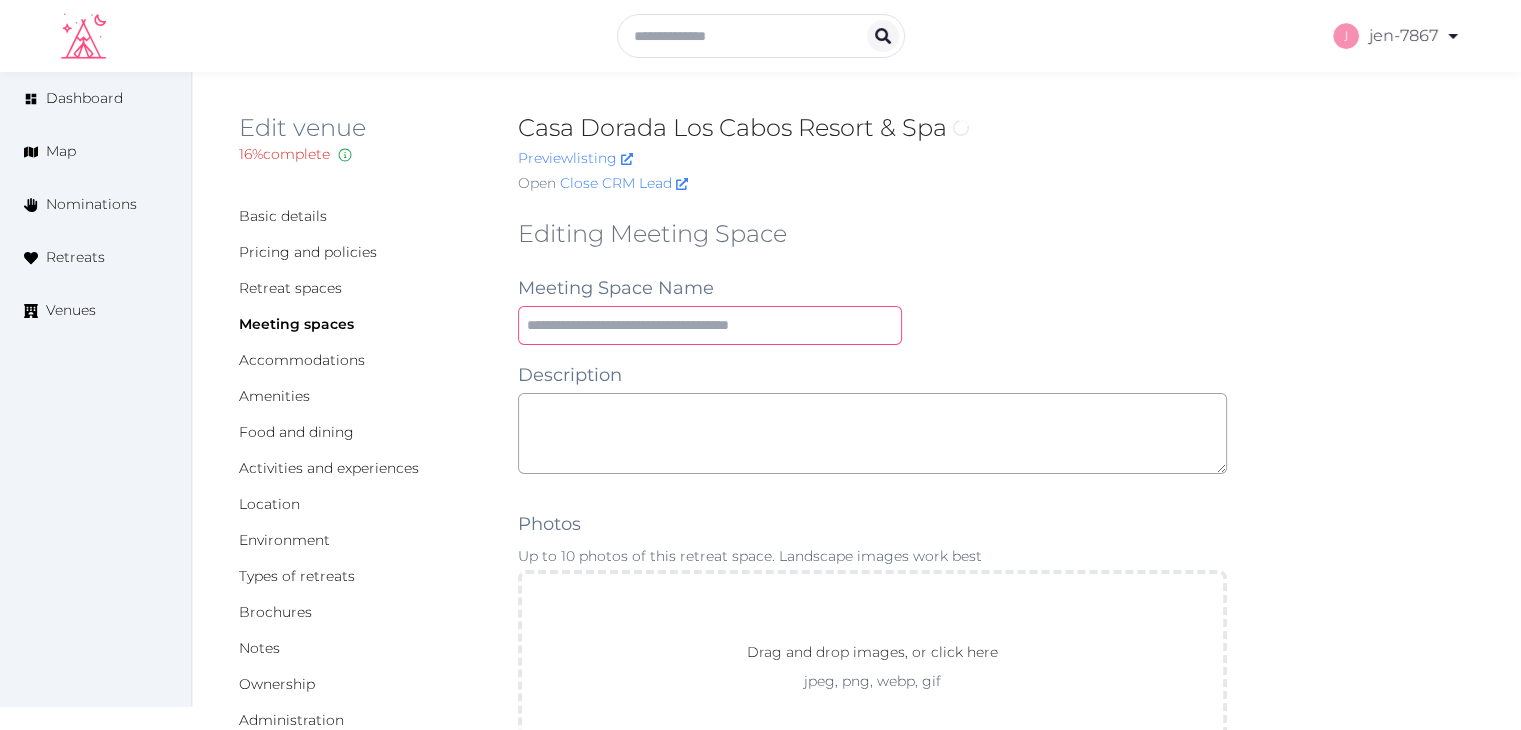 click at bounding box center [710, 325] 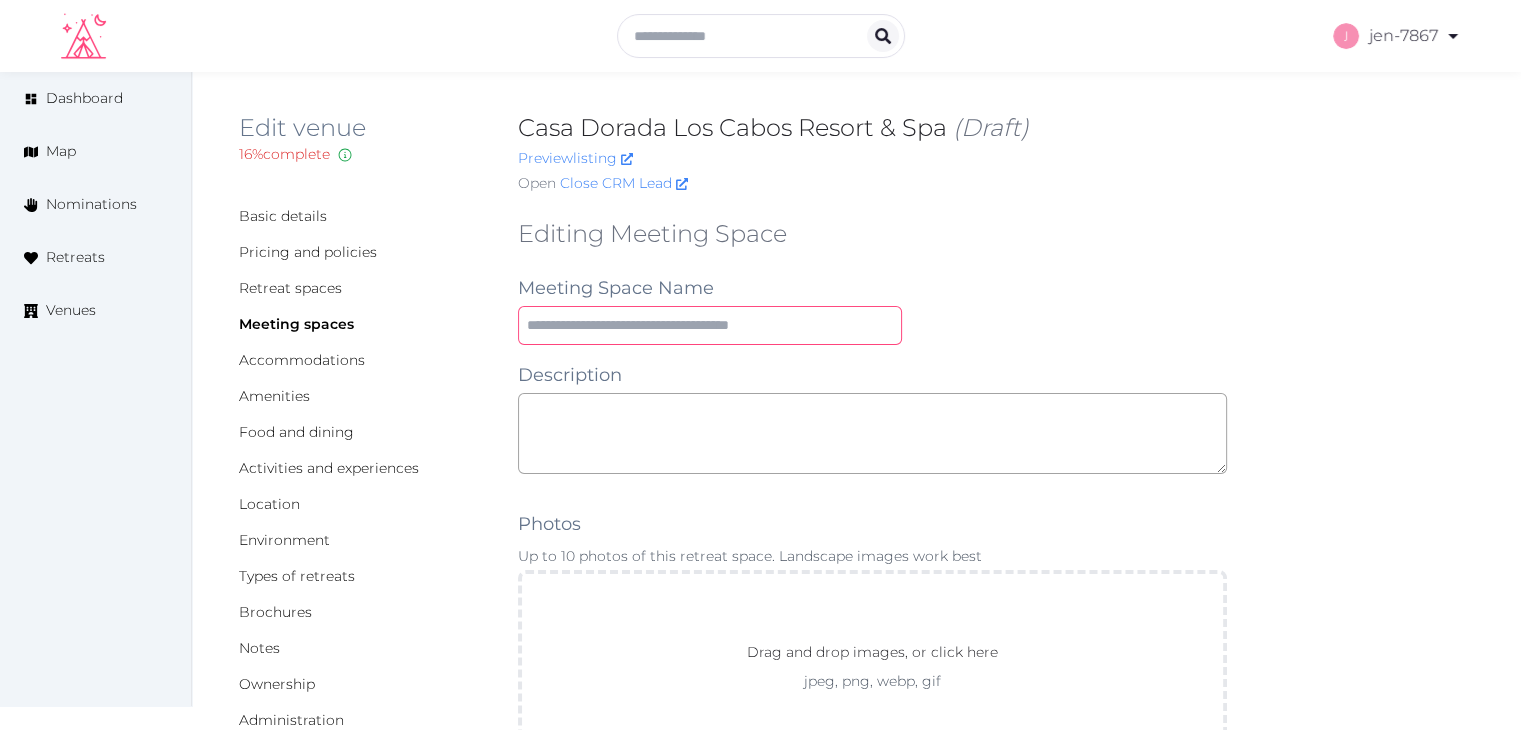 paste on "**********" 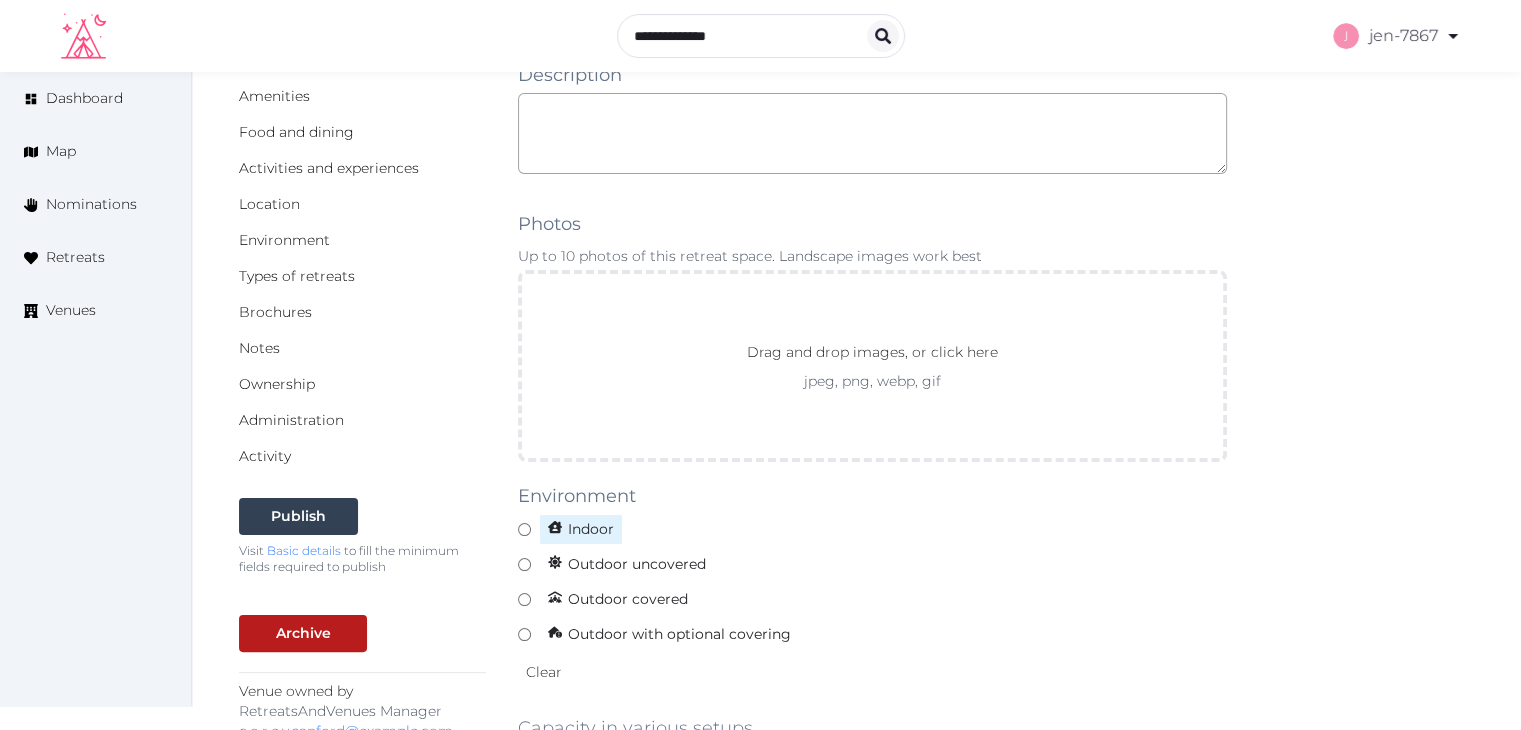 type on "**********" 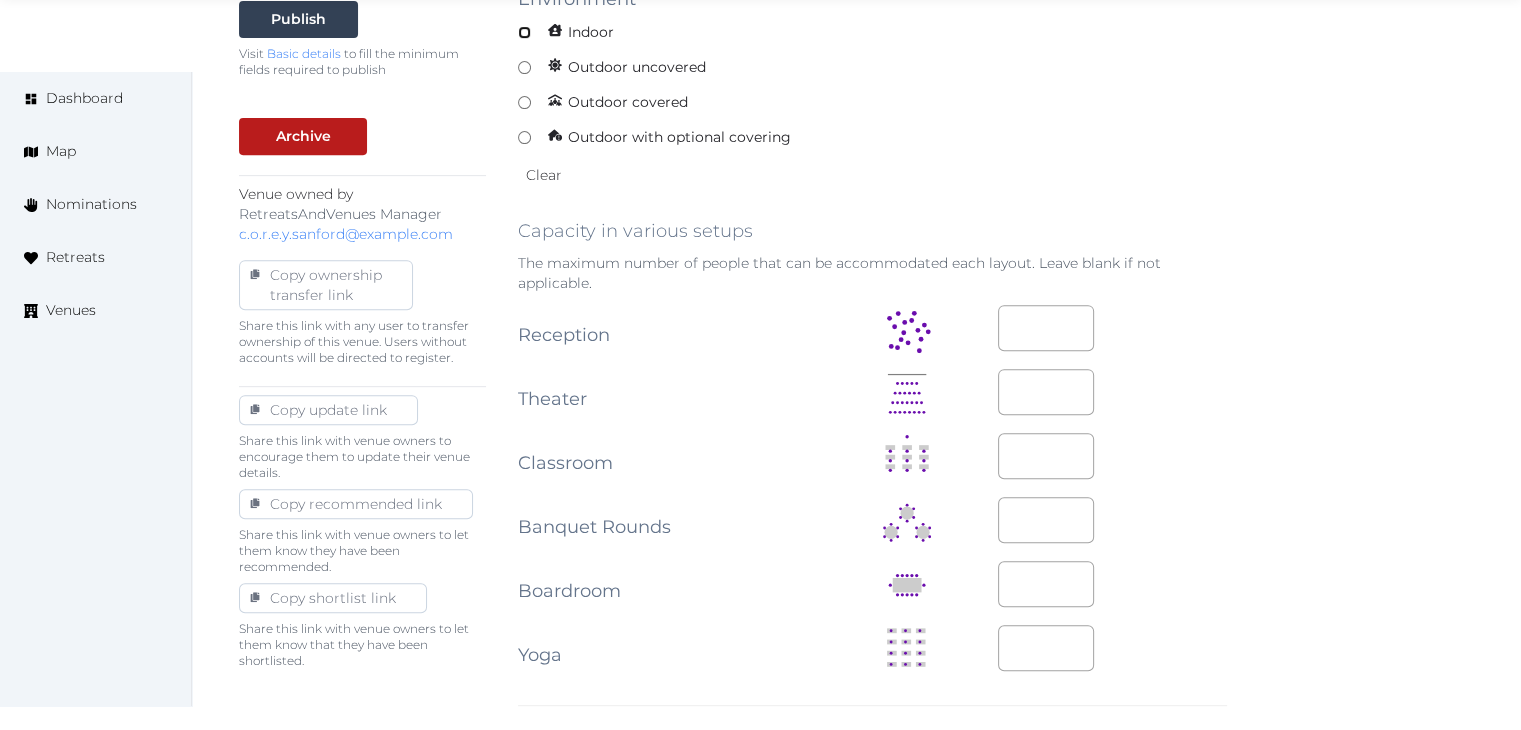 scroll, scrollTop: 800, scrollLeft: 0, axis: vertical 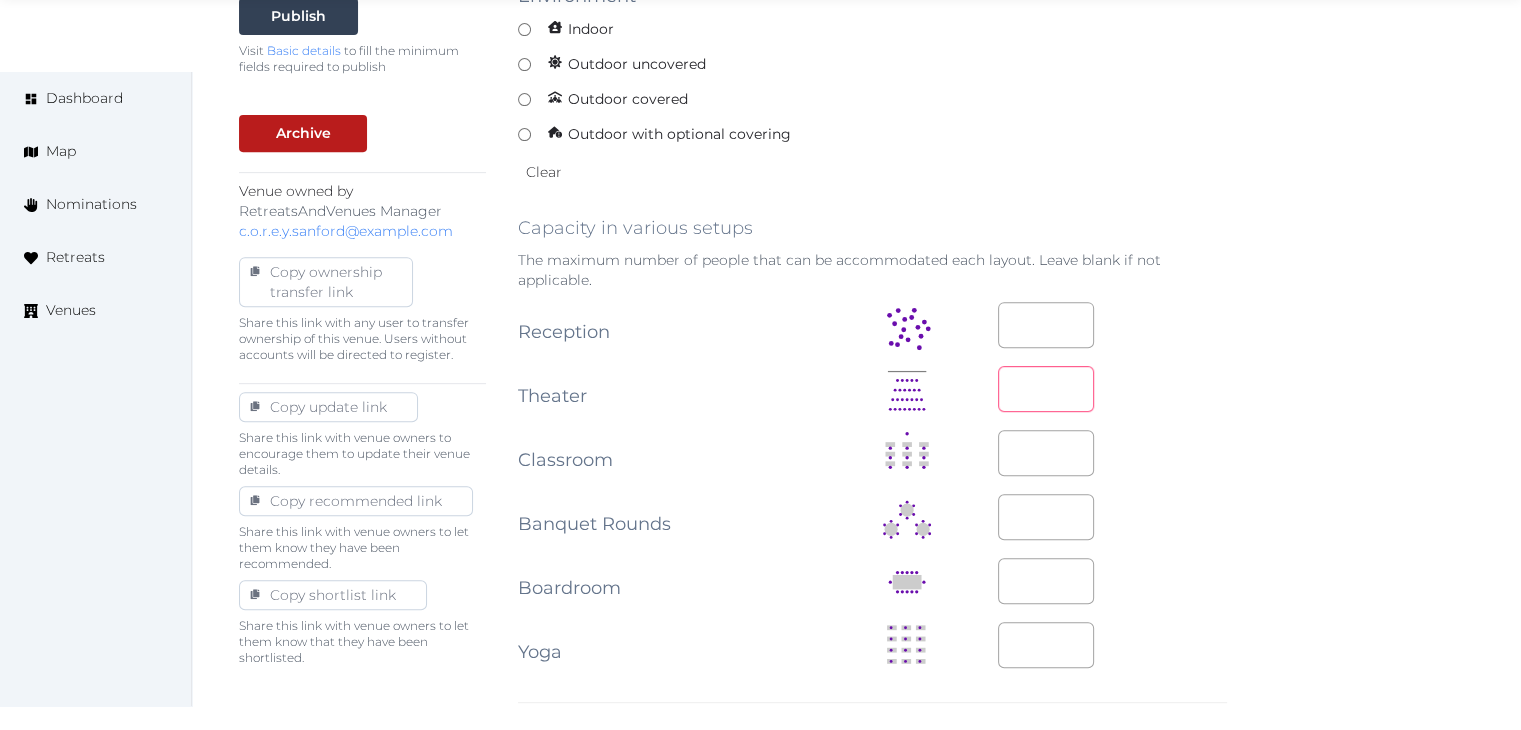 click at bounding box center [1046, 389] 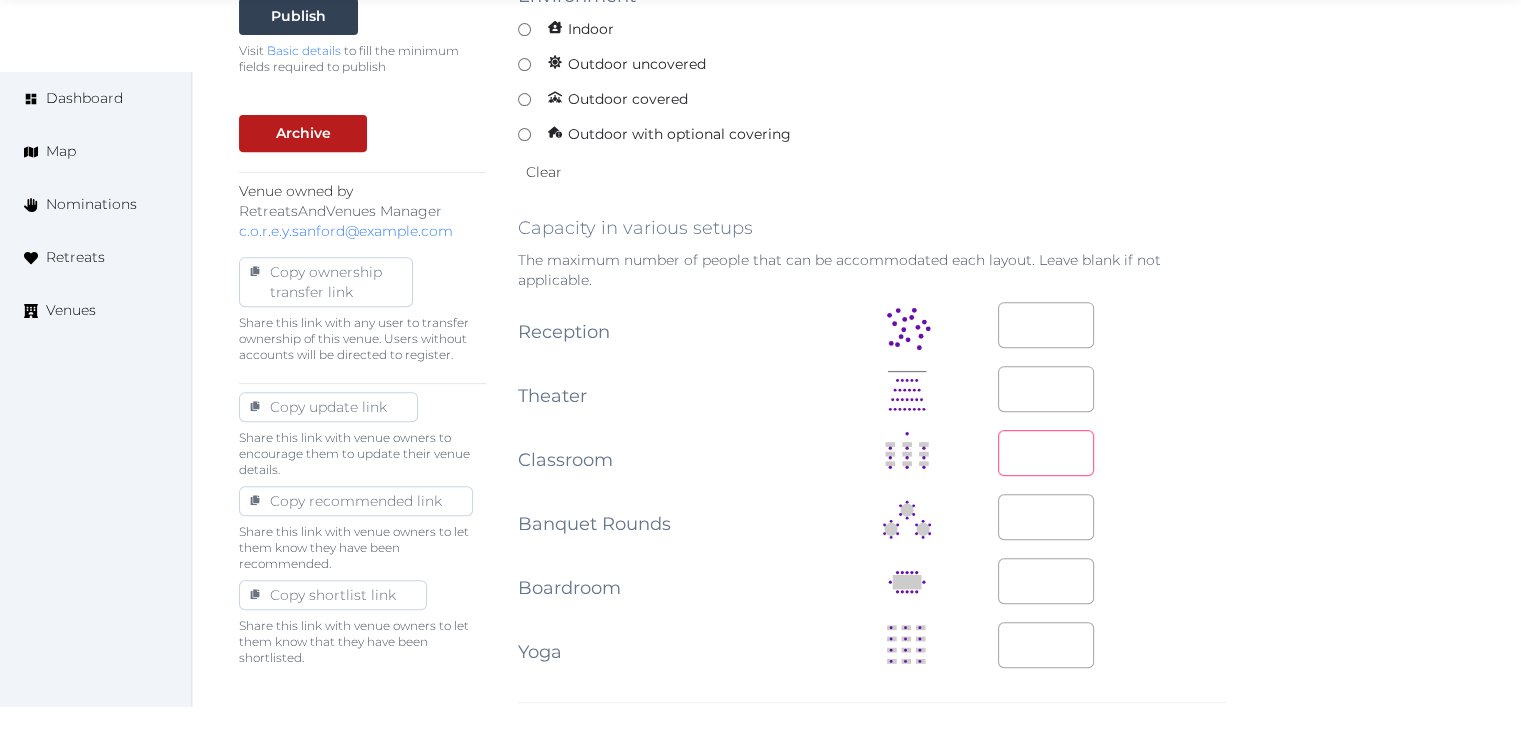 type on "**" 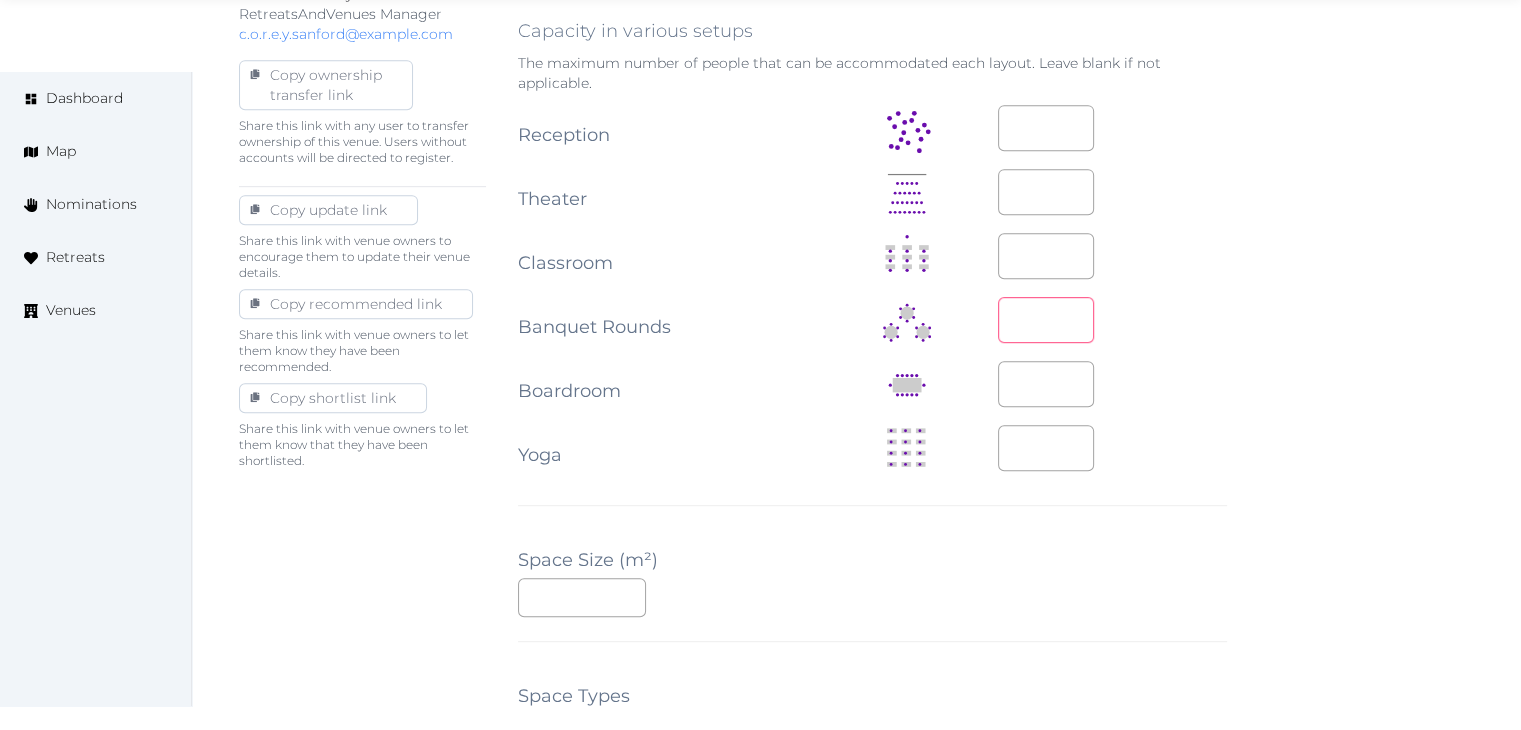 scroll, scrollTop: 1000, scrollLeft: 0, axis: vertical 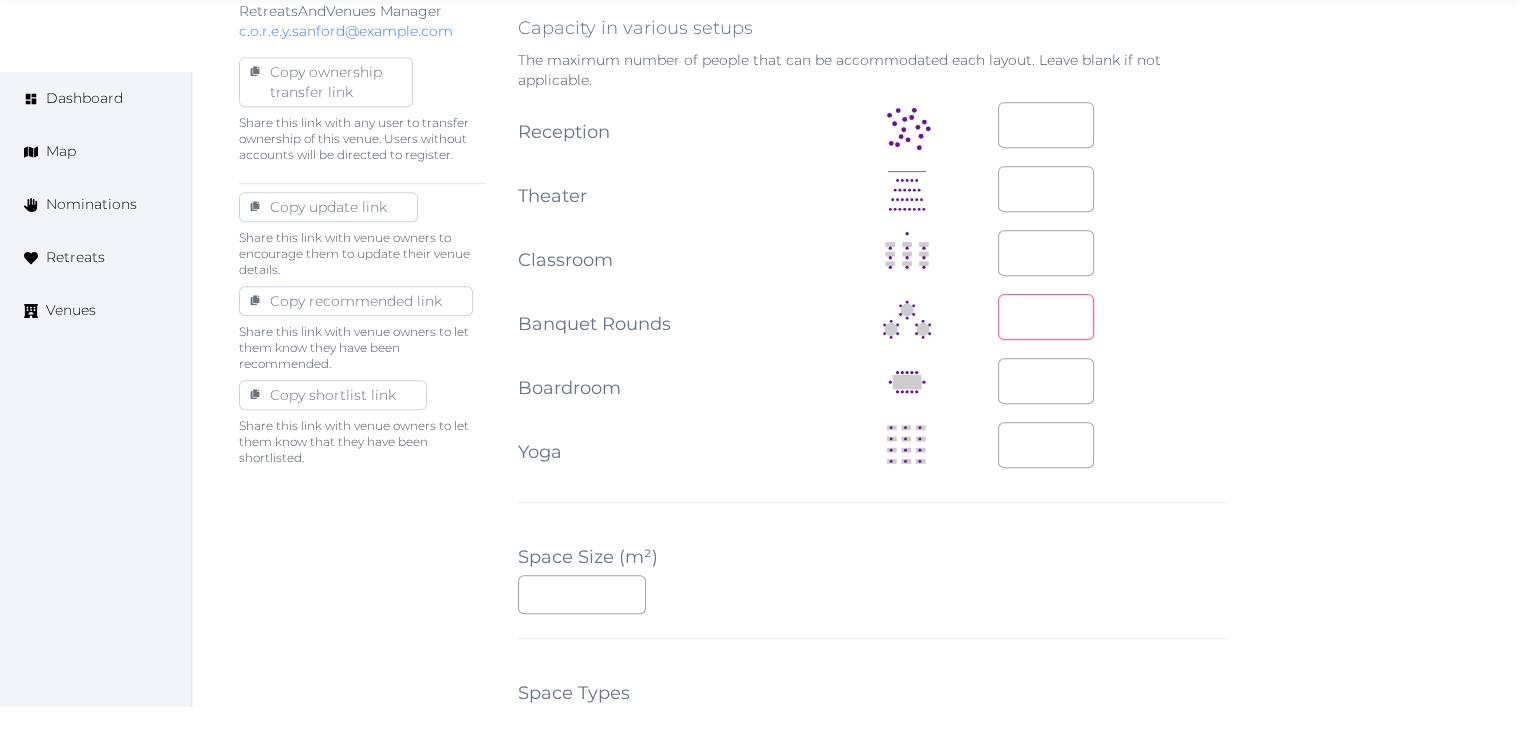 type on "**" 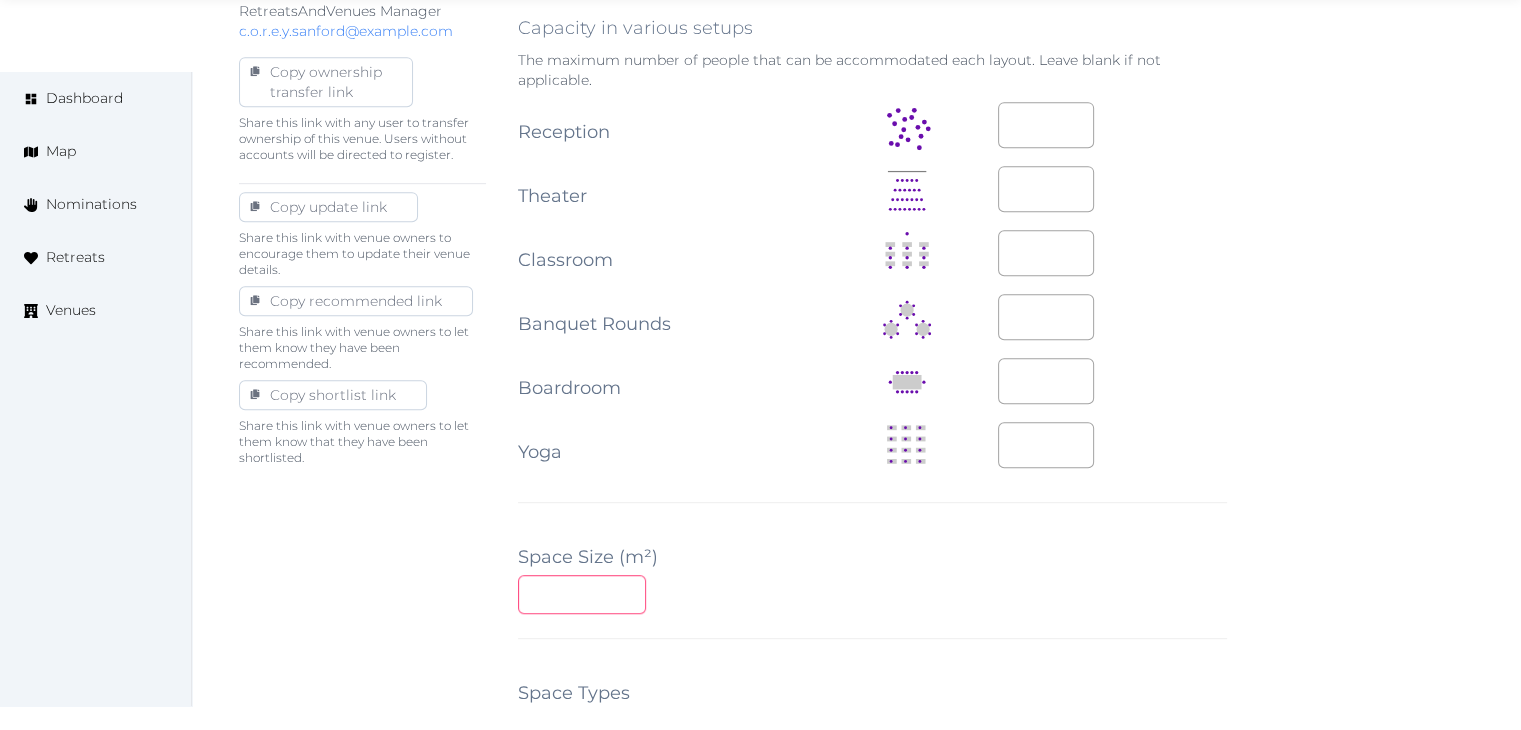 click at bounding box center (582, 594) 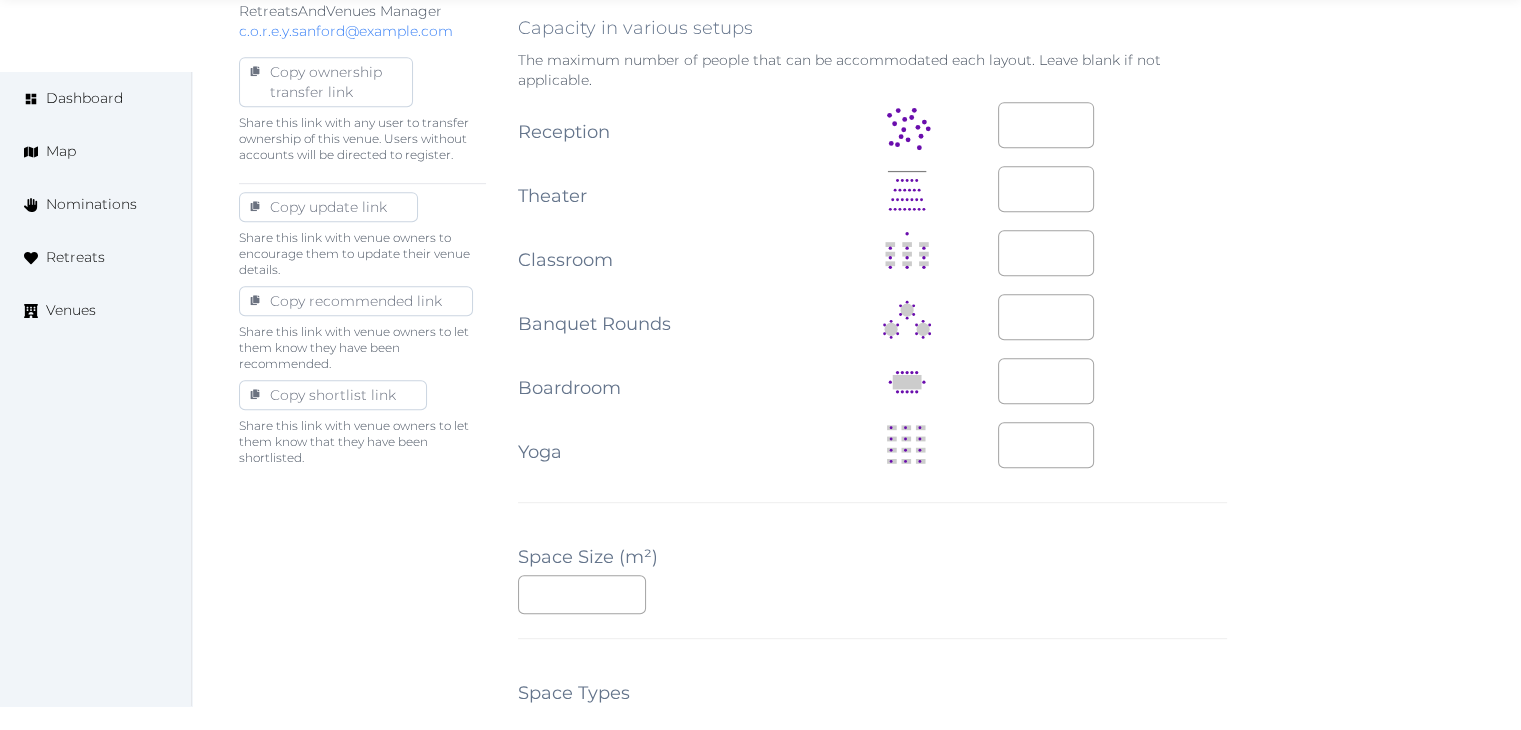 click on "**********" at bounding box center [872, 346] 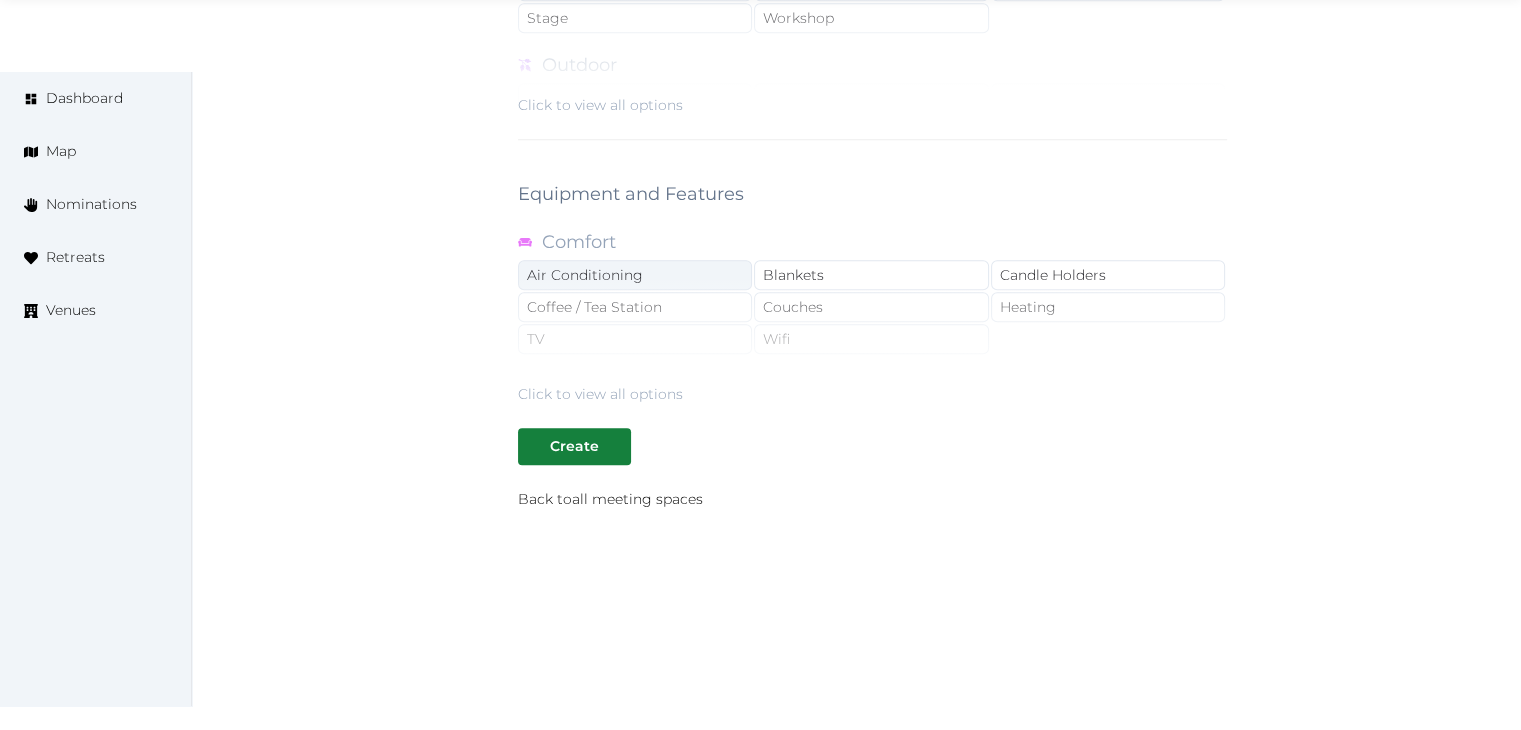scroll, scrollTop: 1788, scrollLeft: 0, axis: vertical 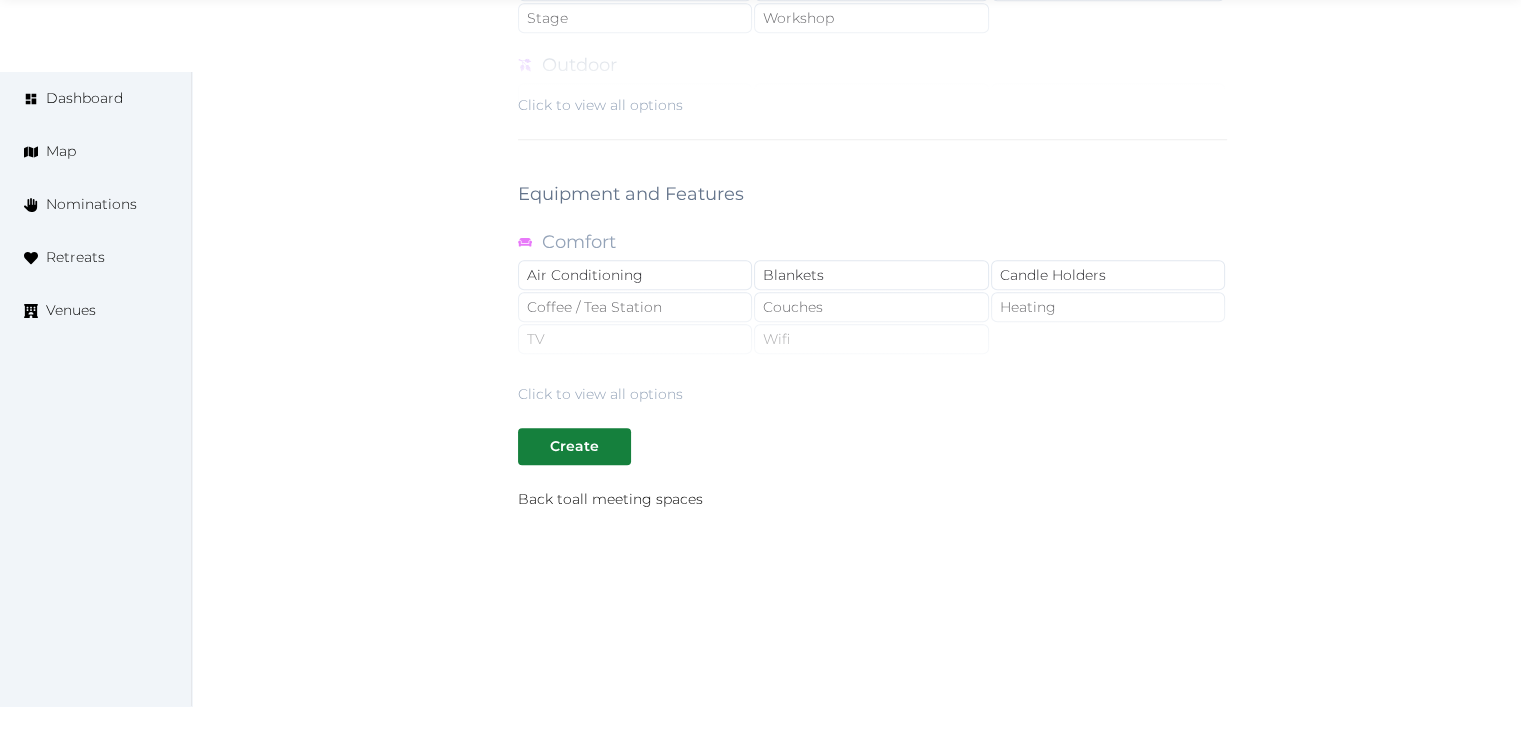 click on "**********" at bounding box center (872, -442) 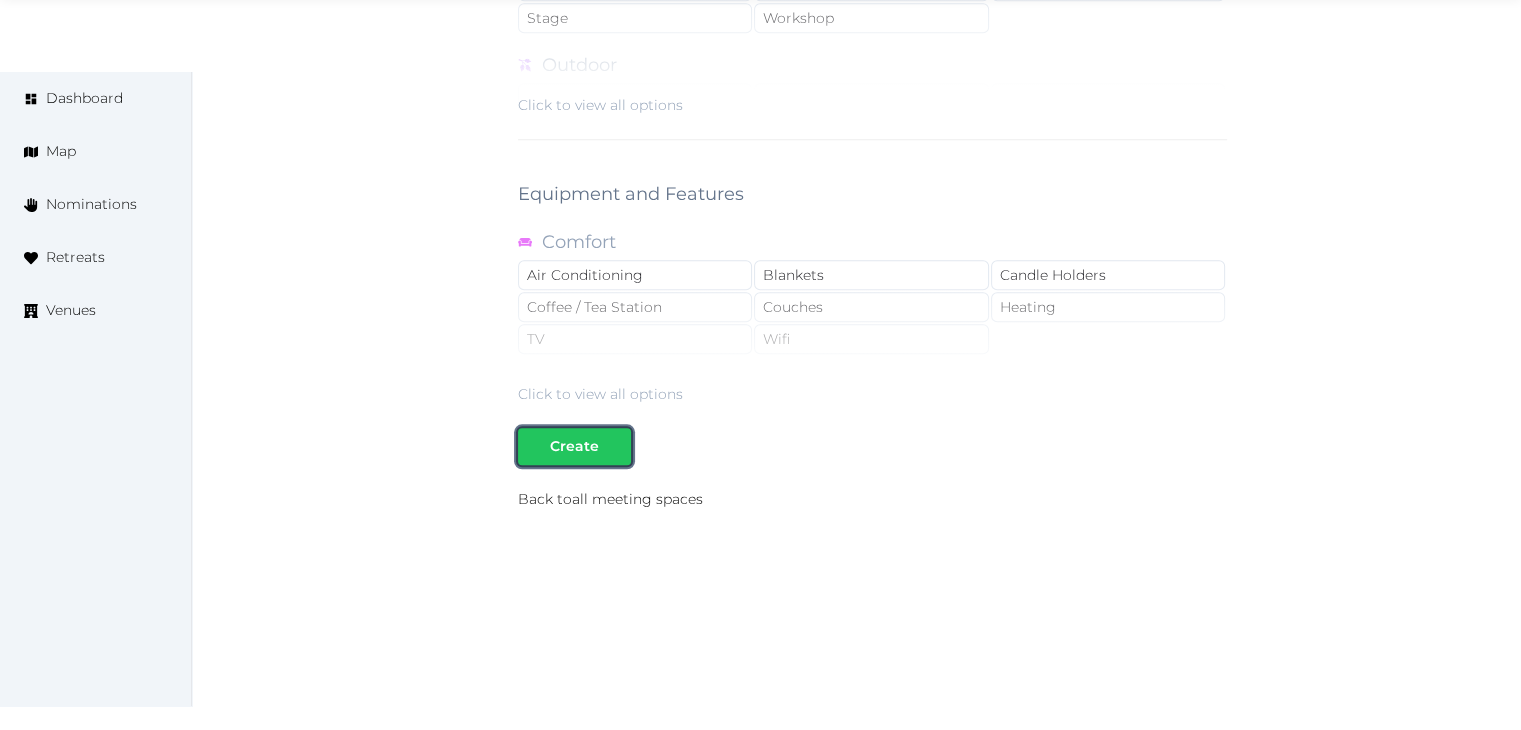 click on "Create" at bounding box center [574, 446] 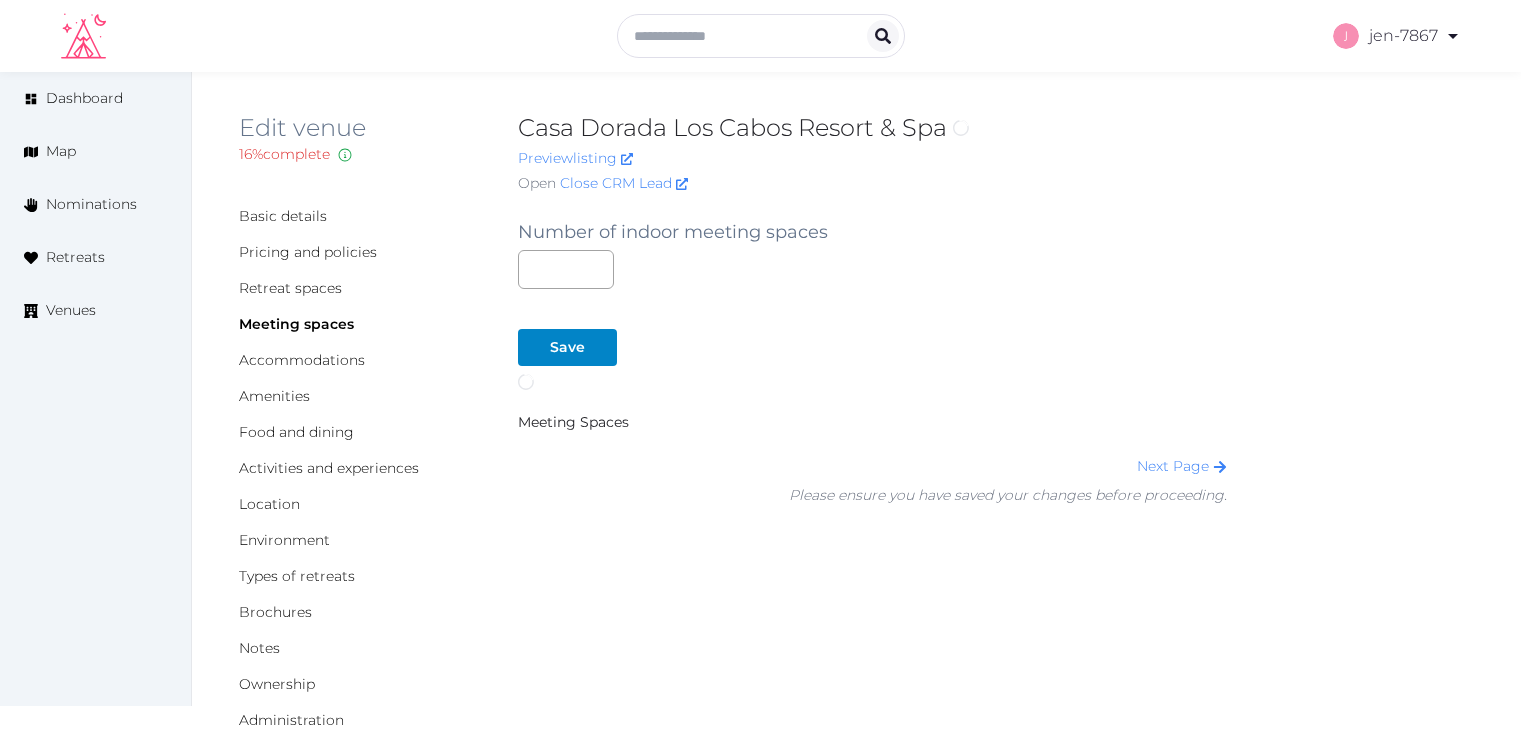 scroll, scrollTop: 0, scrollLeft: 0, axis: both 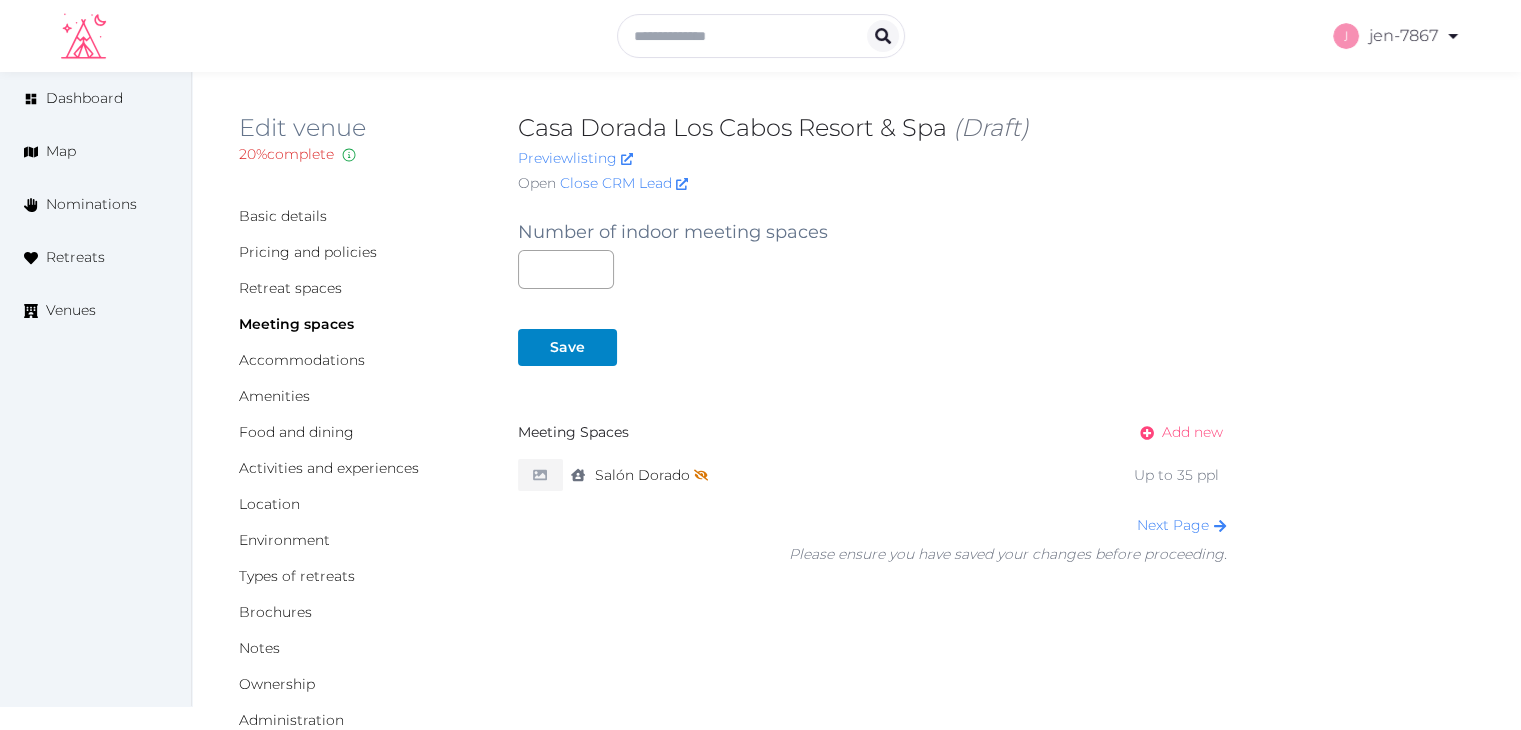 click on "Add new" at bounding box center [1192, 432] 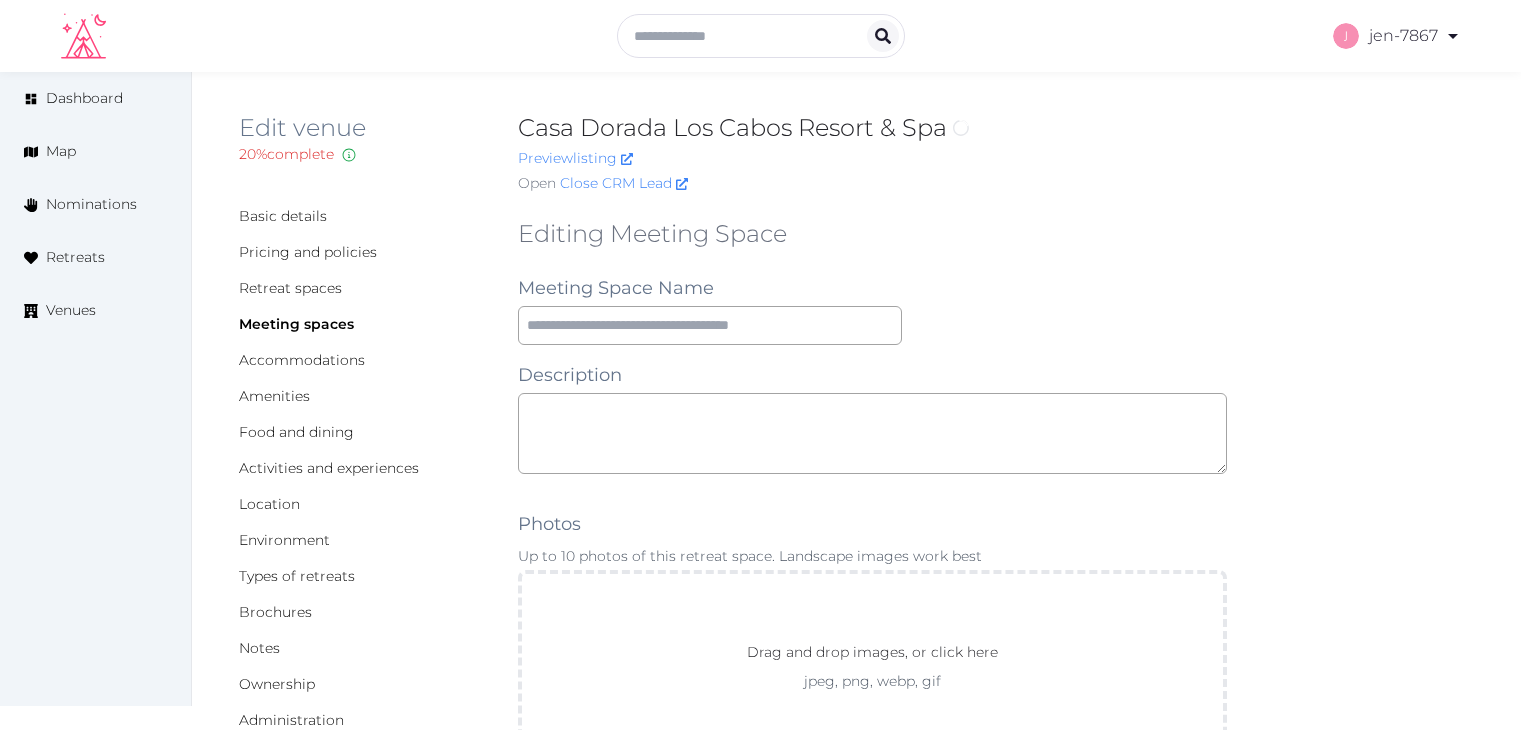 scroll, scrollTop: 0, scrollLeft: 0, axis: both 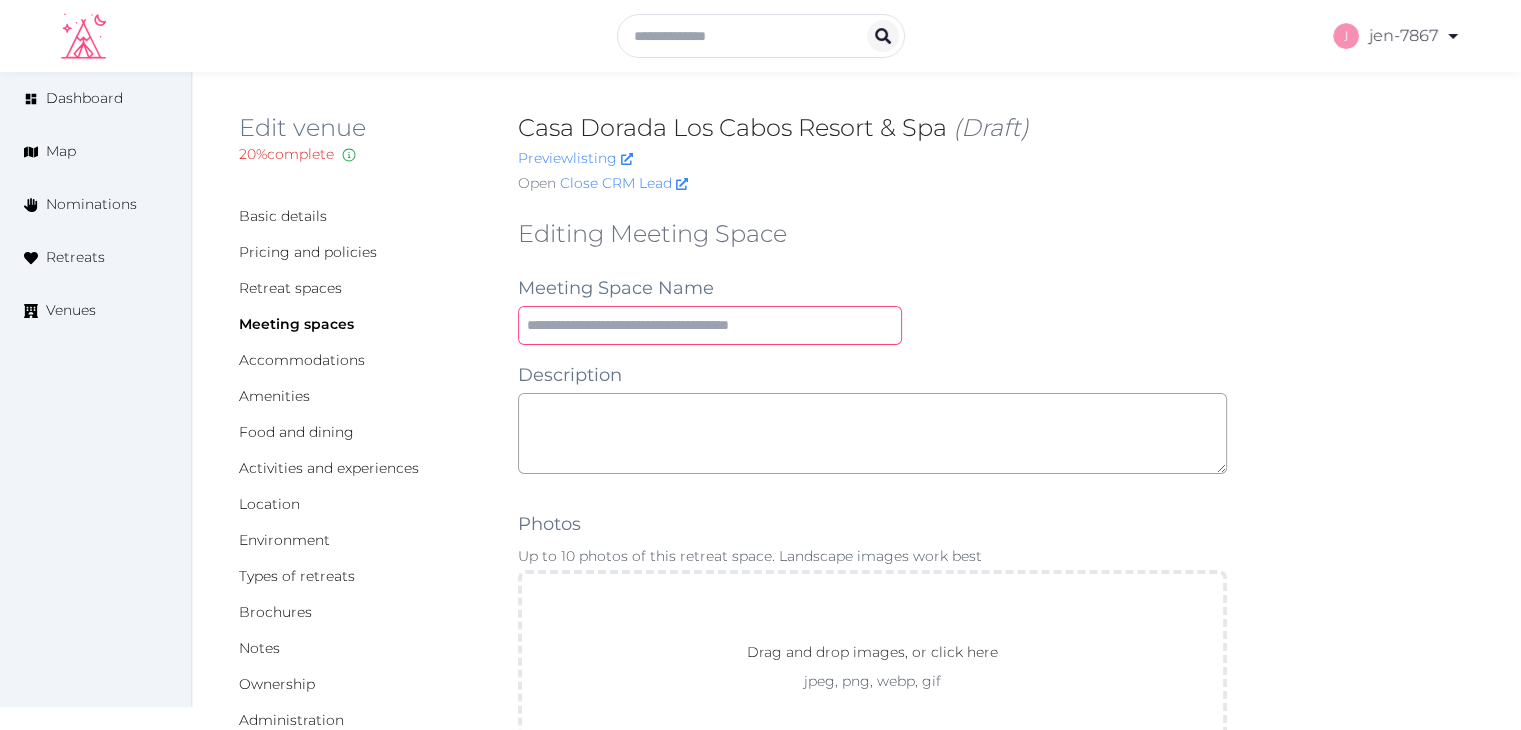 click at bounding box center (710, 325) 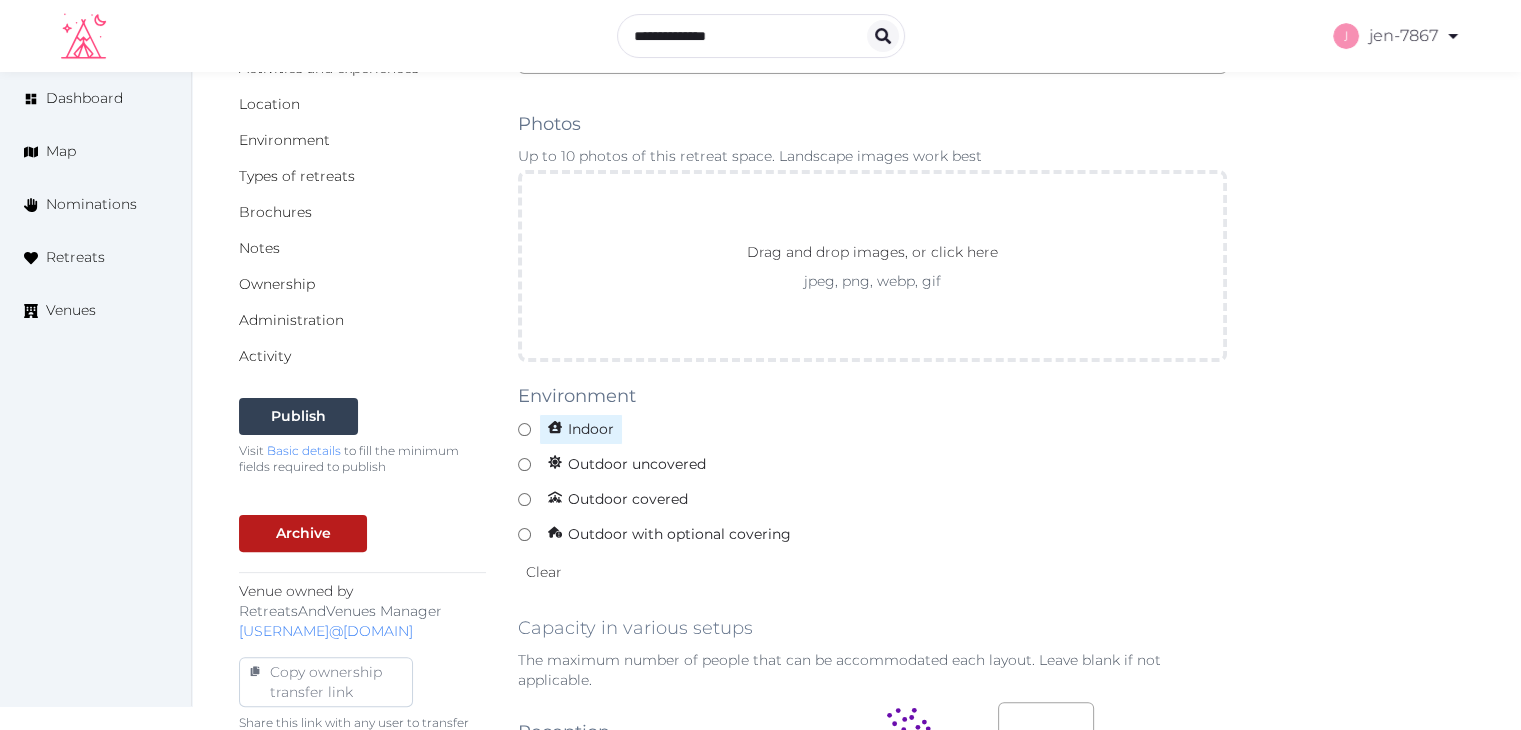 type on "**********" 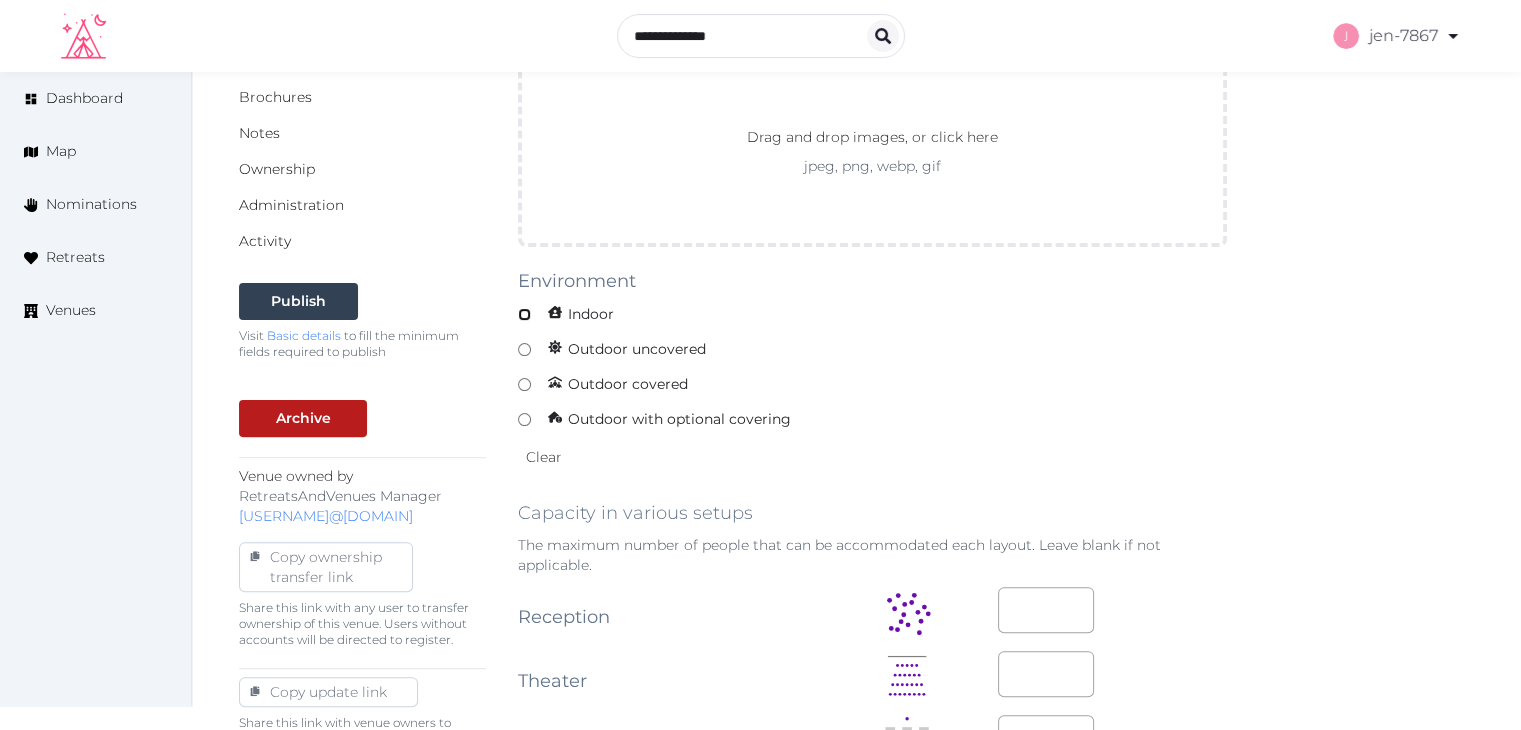 scroll, scrollTop: 700, scrollLeft: 0, axis: vertical 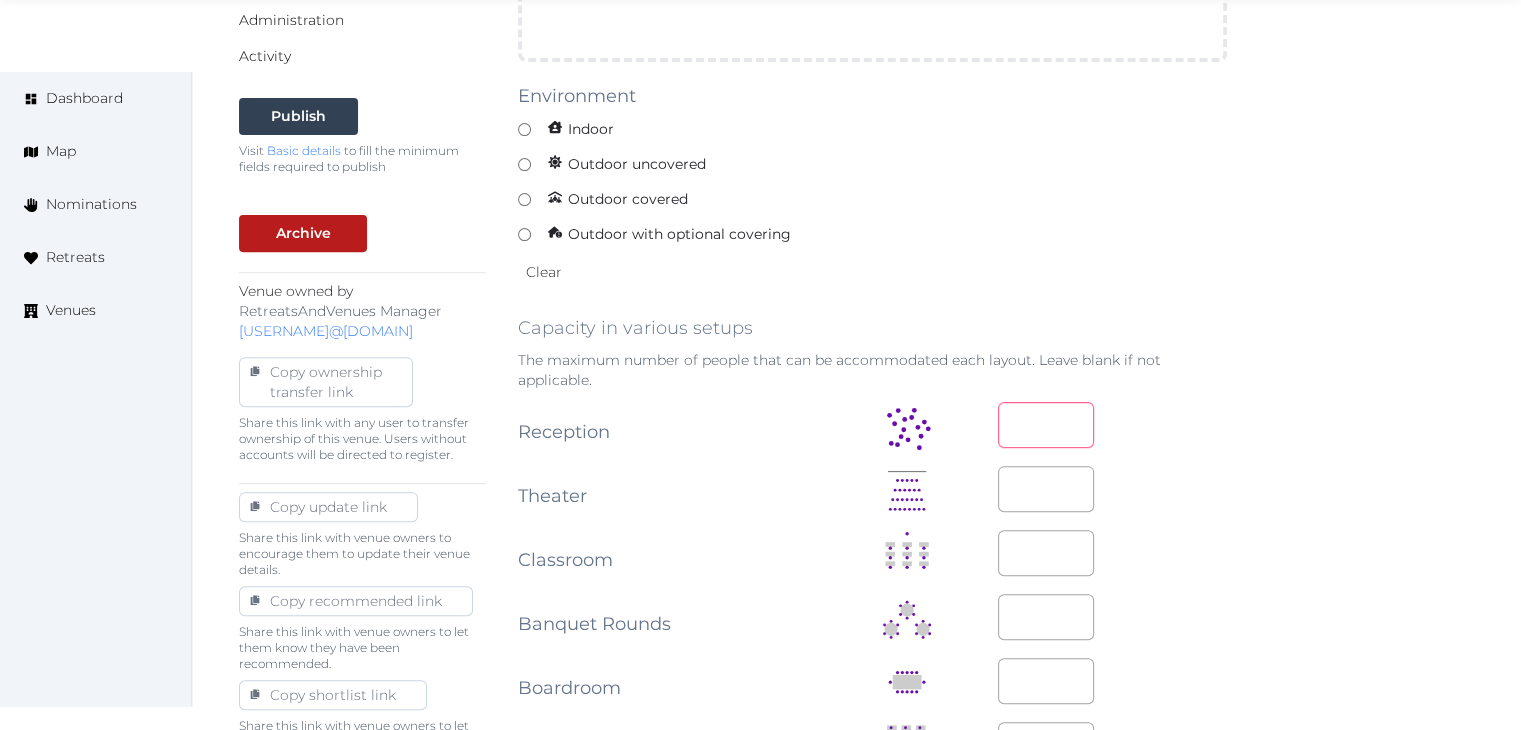 click at bounding box center (1046, 425) 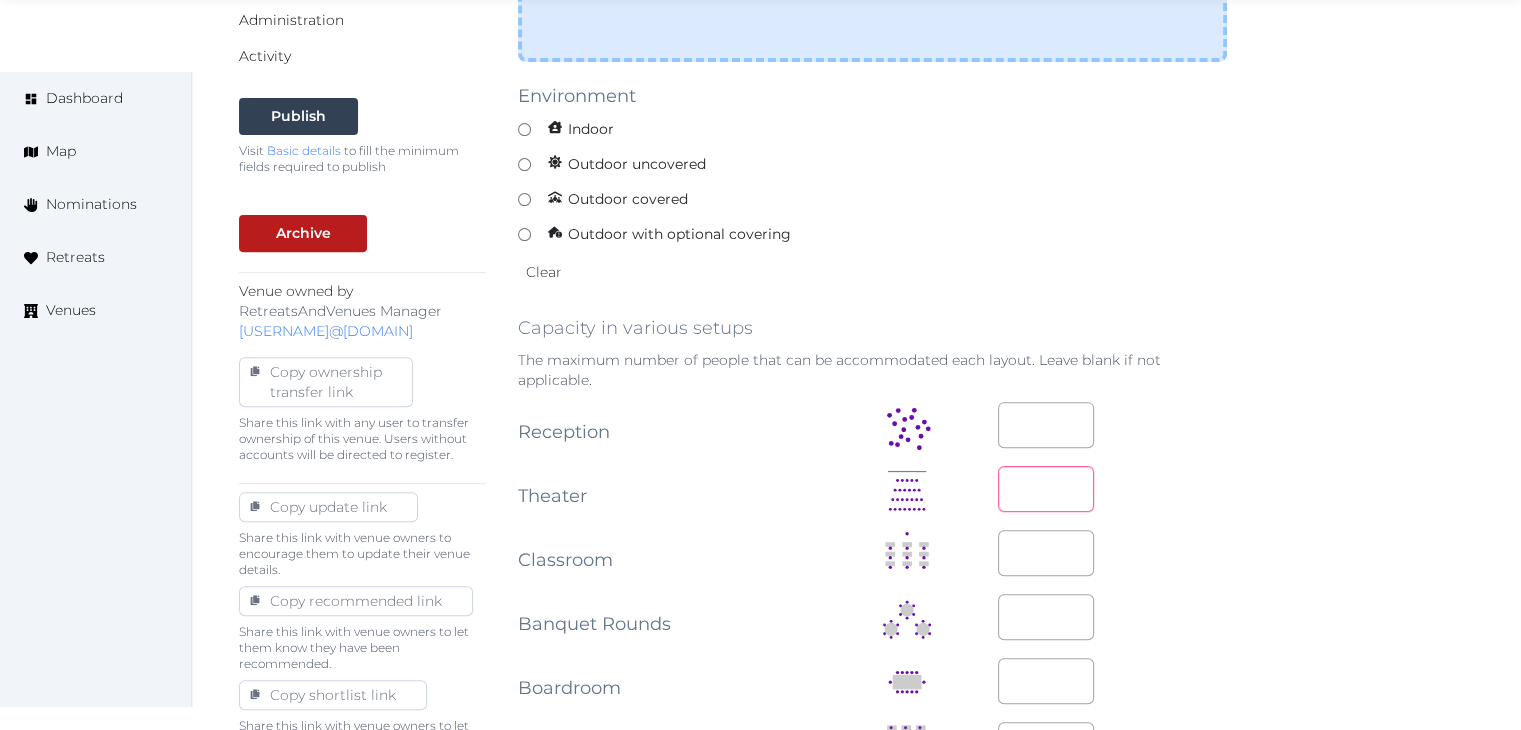 type on "**" 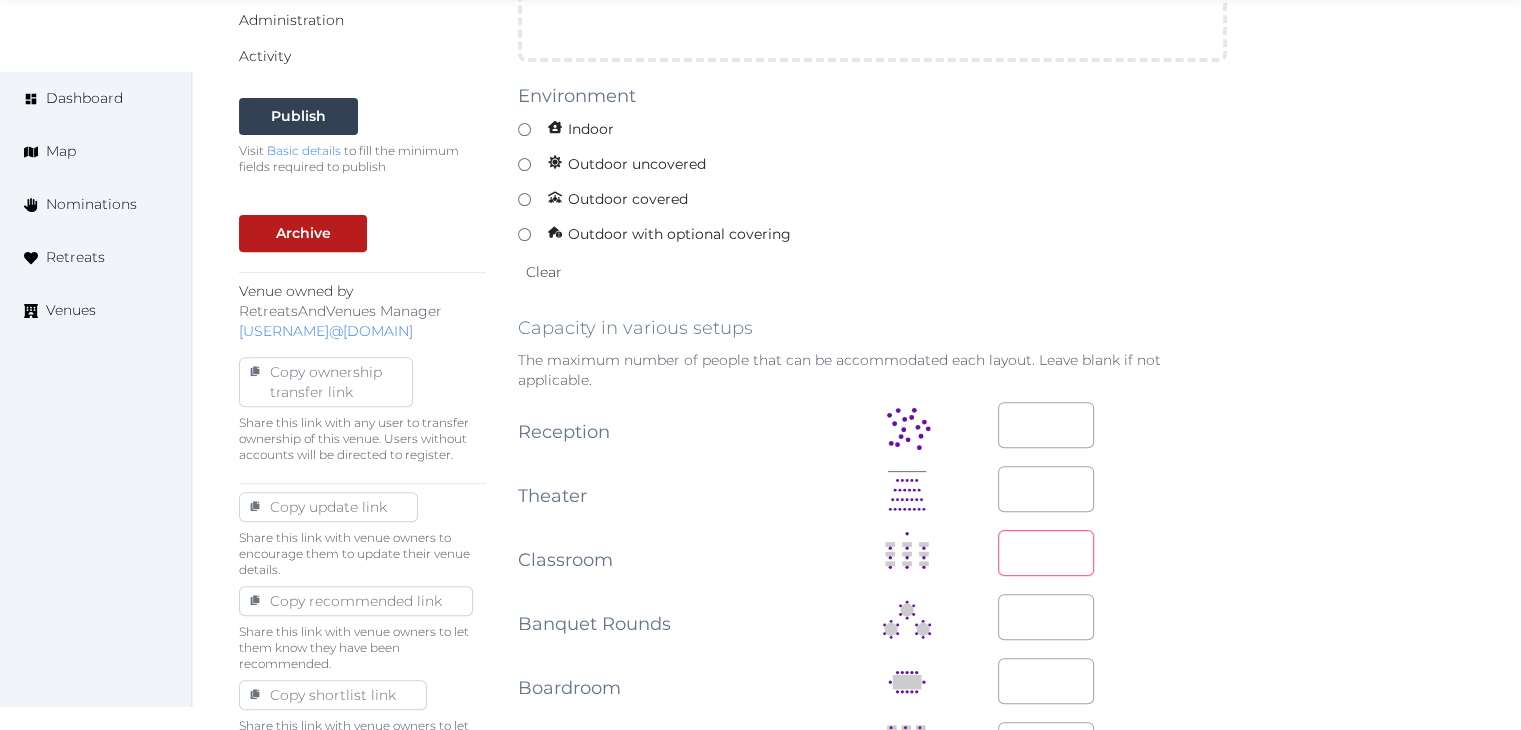 click at bounding box center (1046, 553) 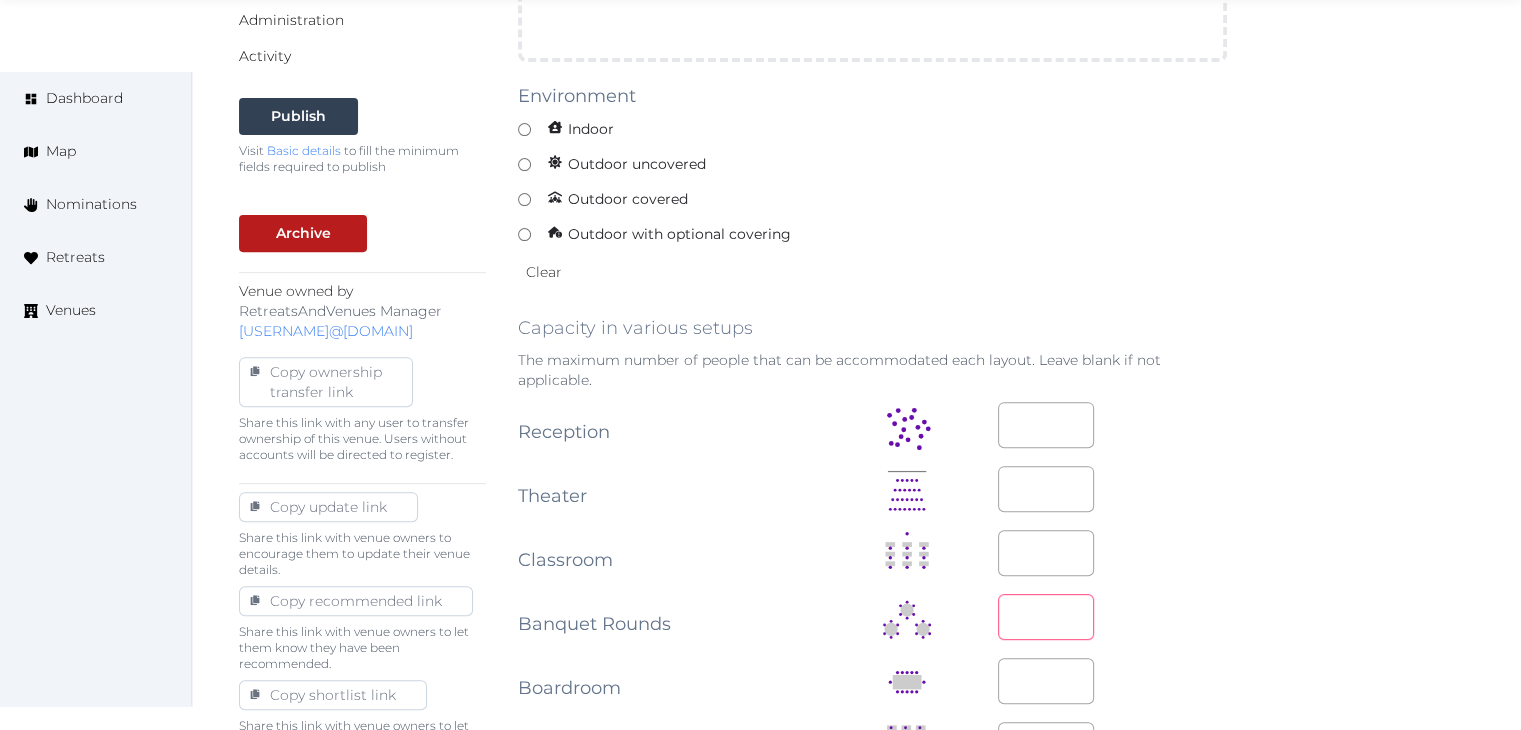 type on "*" 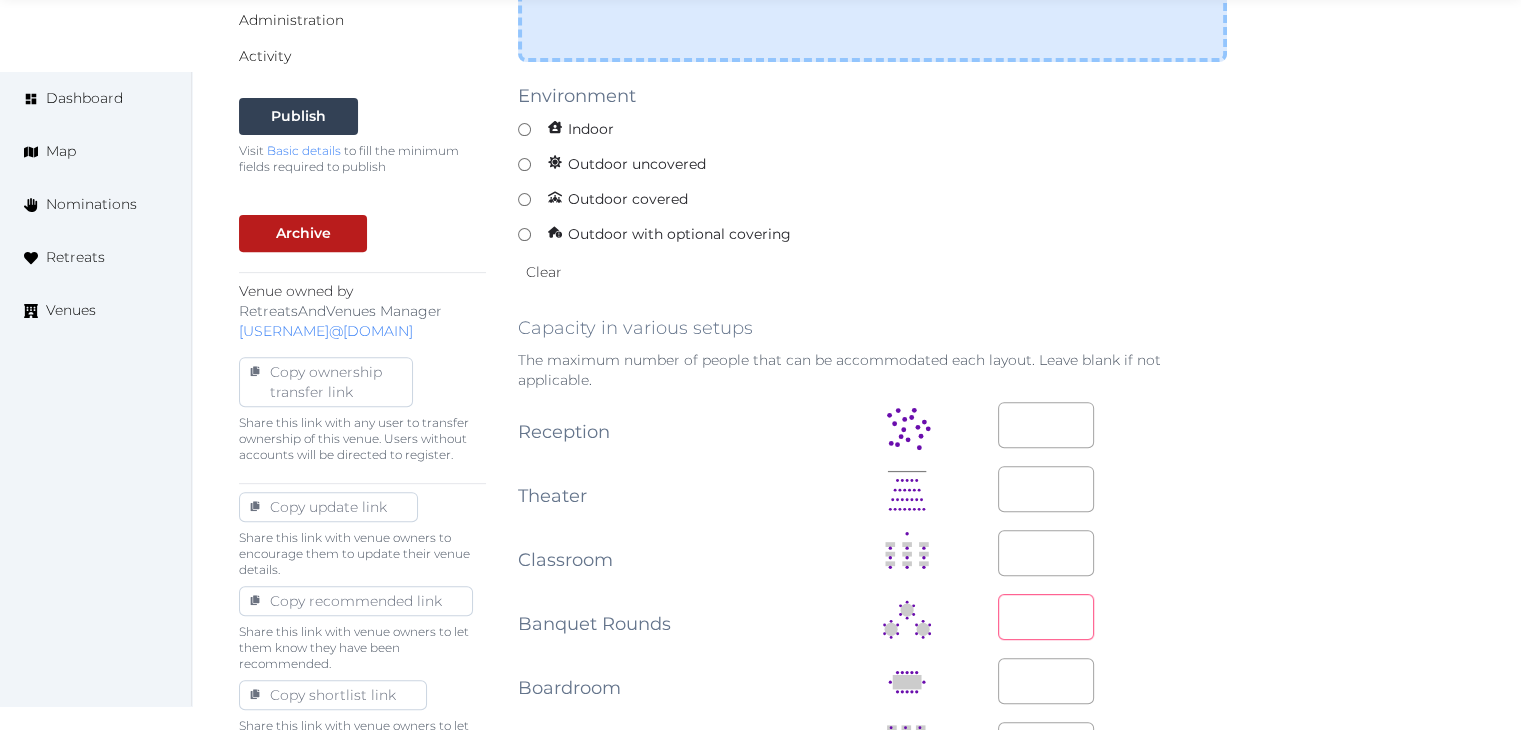 type on "**" 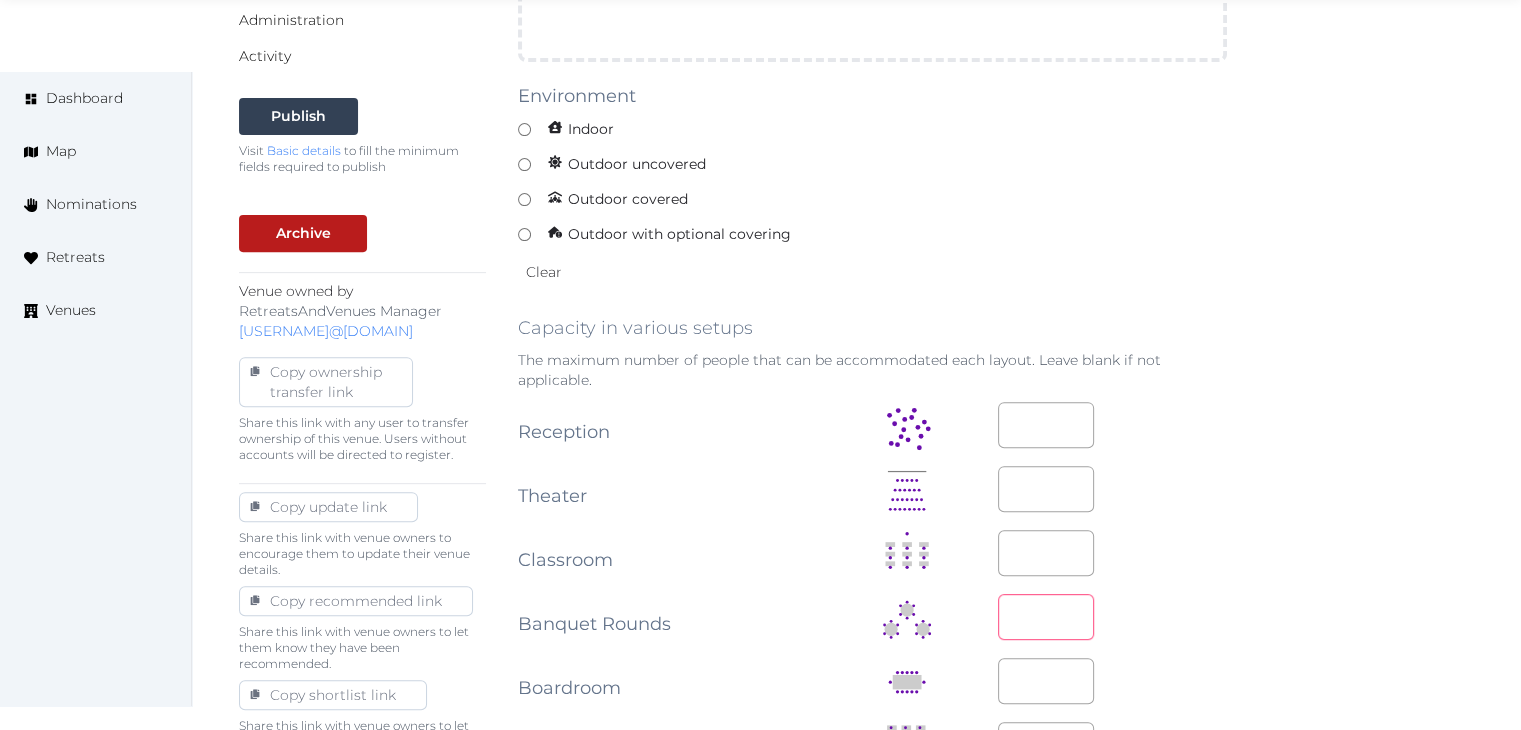 scroll, scrollTop: 1000, scrollLeft: 0, axis: vertical 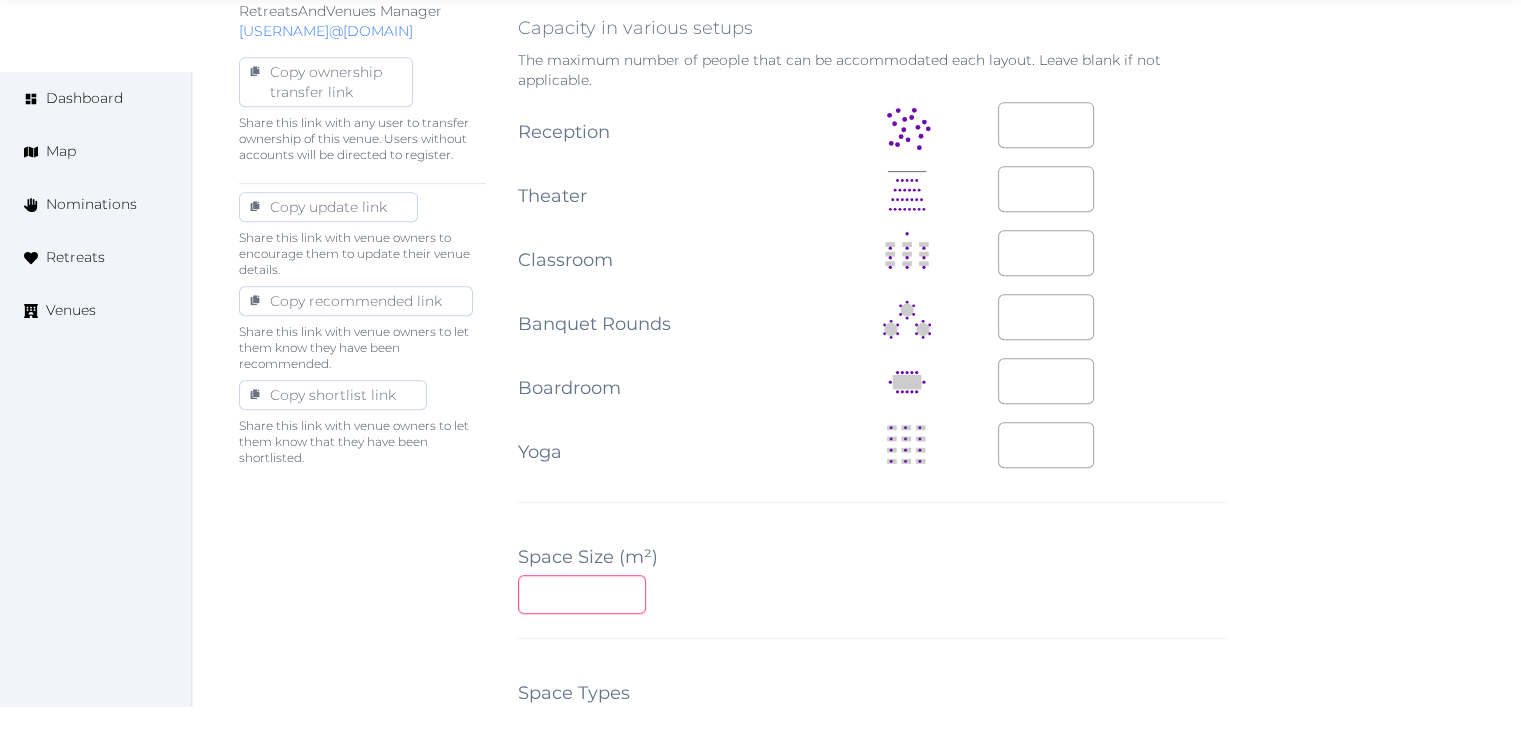 click at bounding box center (582, 594) 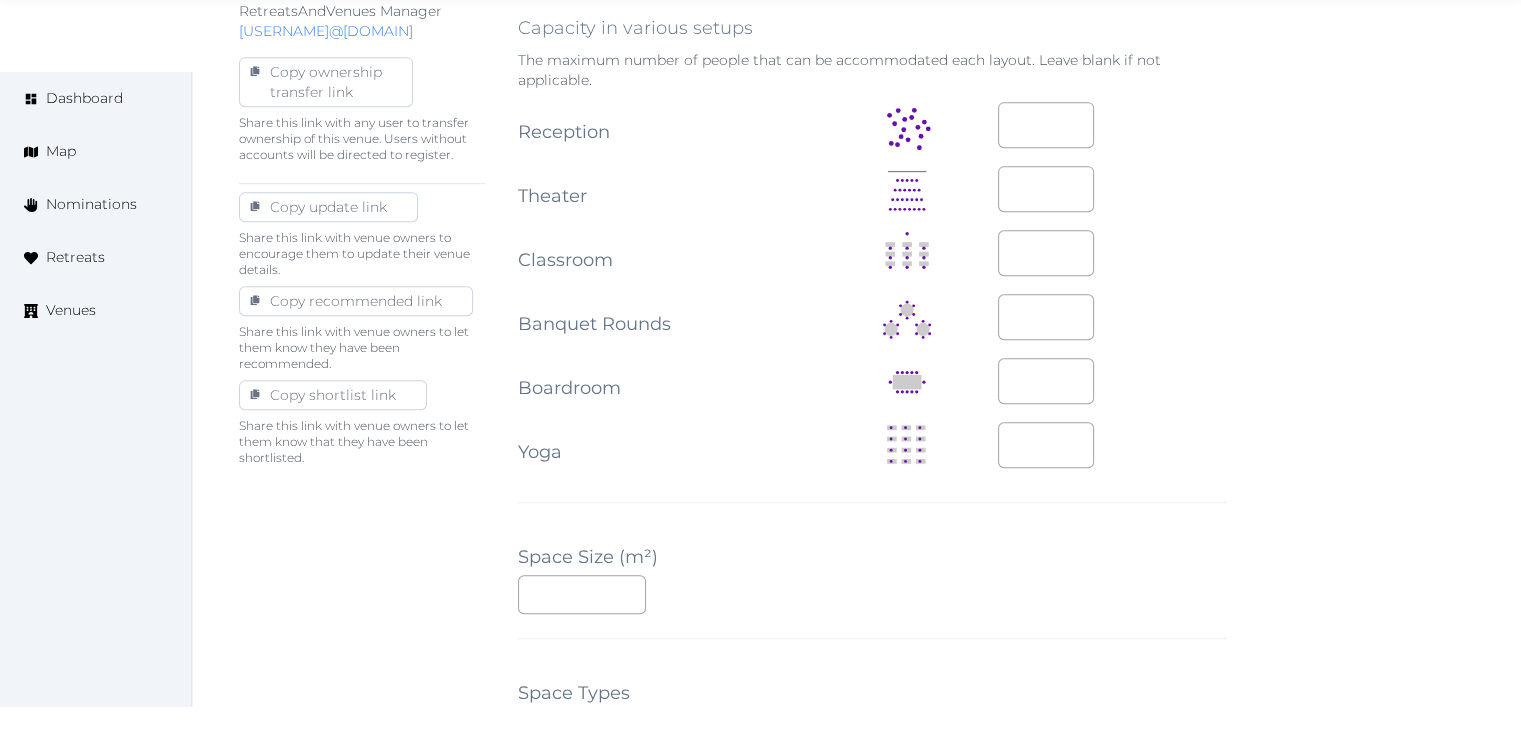 click on "**********" at bounding box center [872, 346] 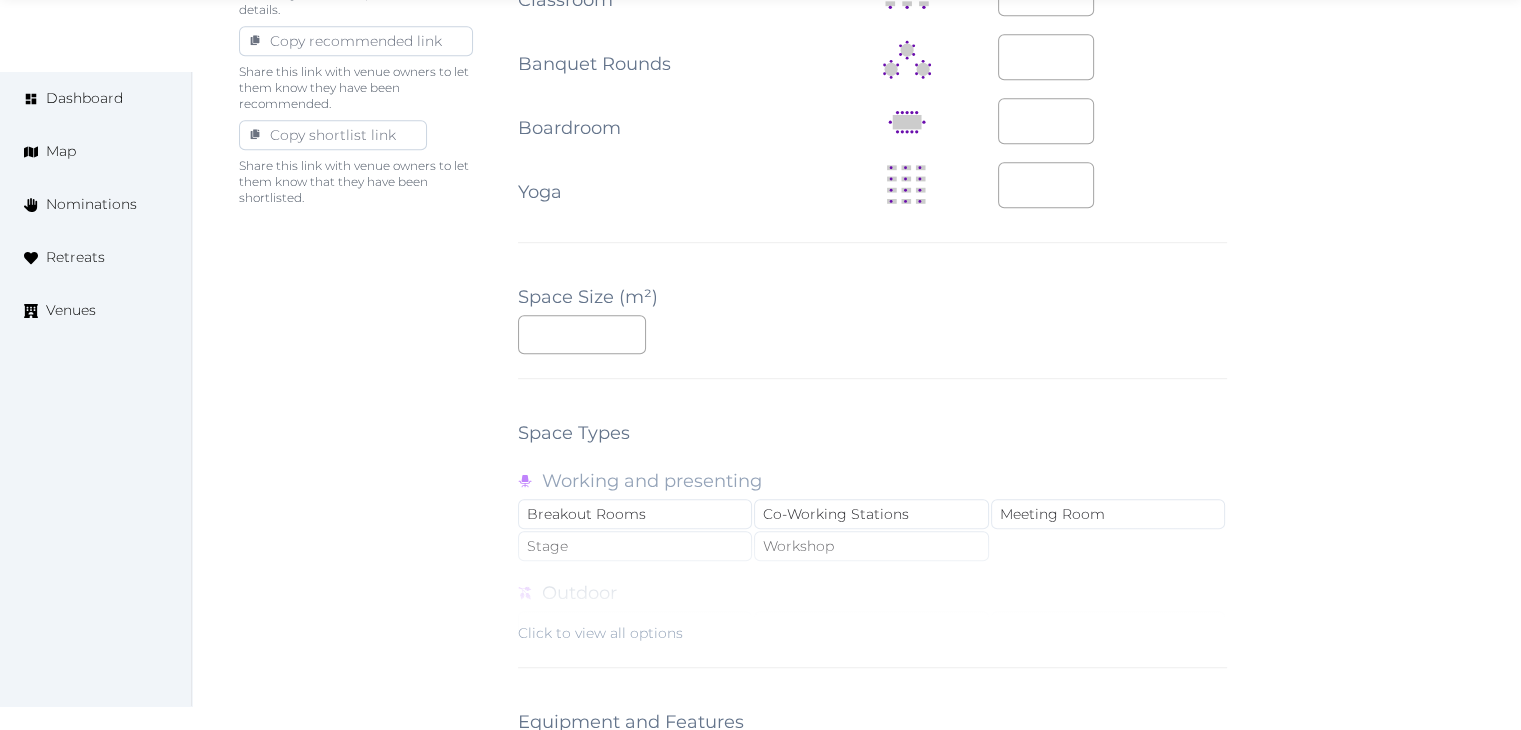 scroll, scrollTop: 1600, scrollLeft: 0, axis: vertical 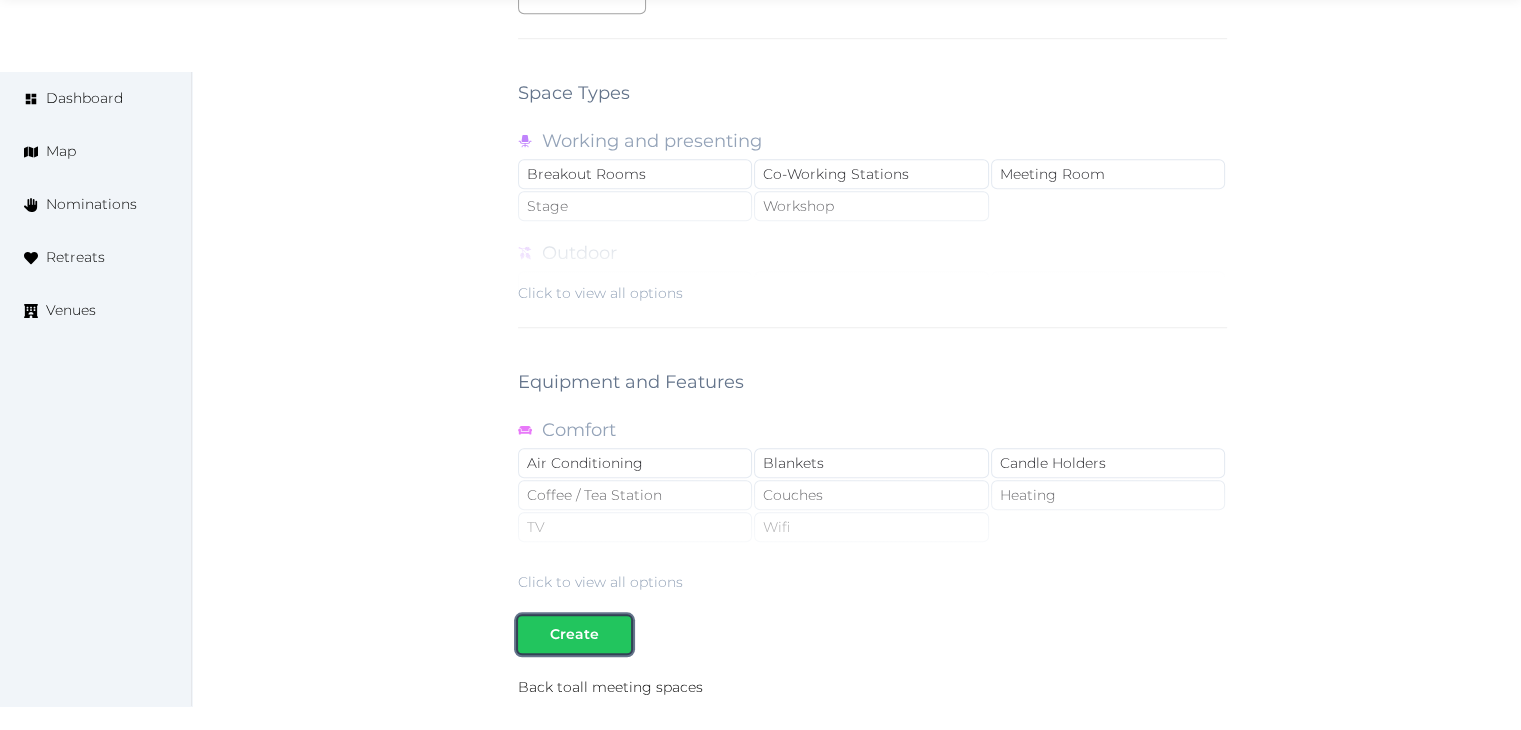 click at bounding box center (534, 634) 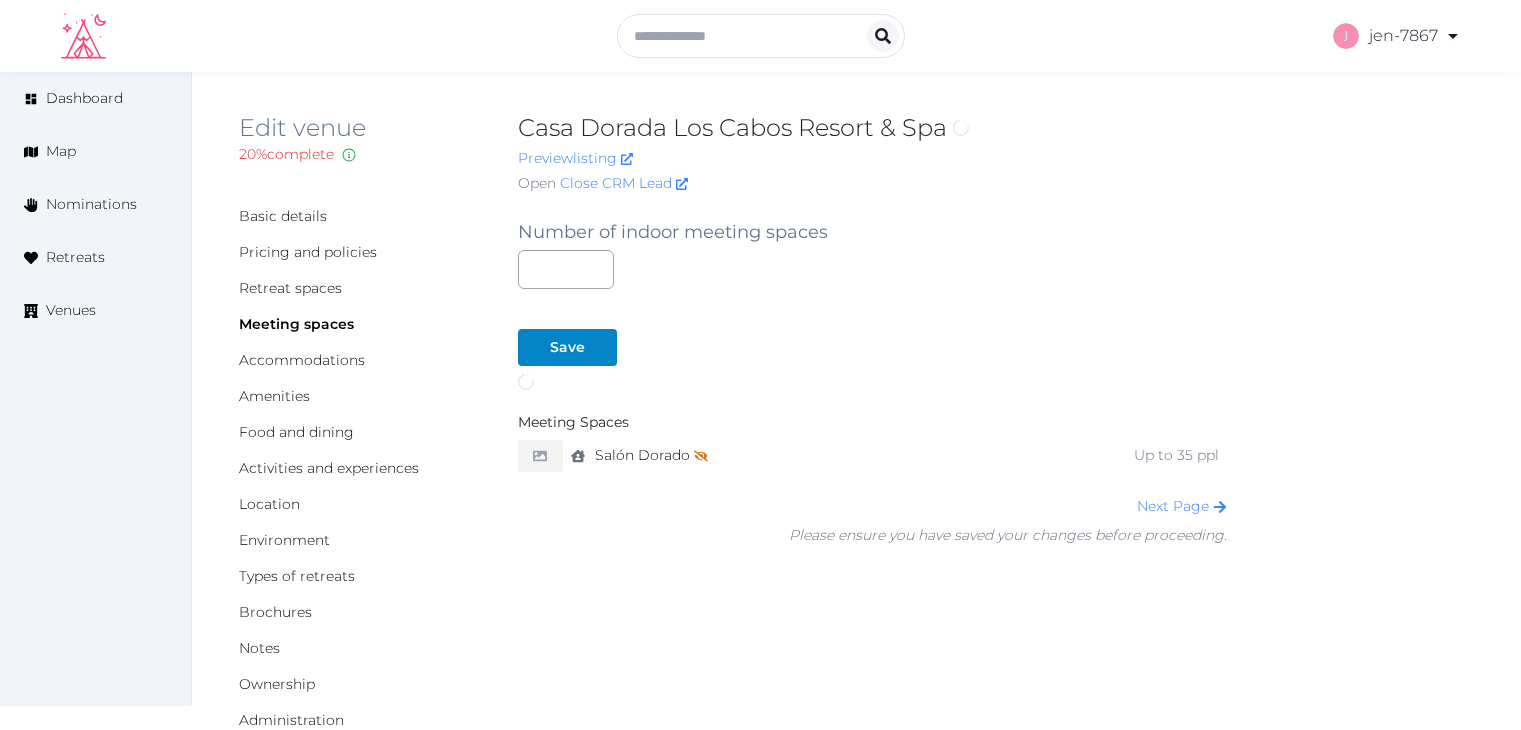 scroll, scrollTop: 0, scrollLeft: 0, axis: both 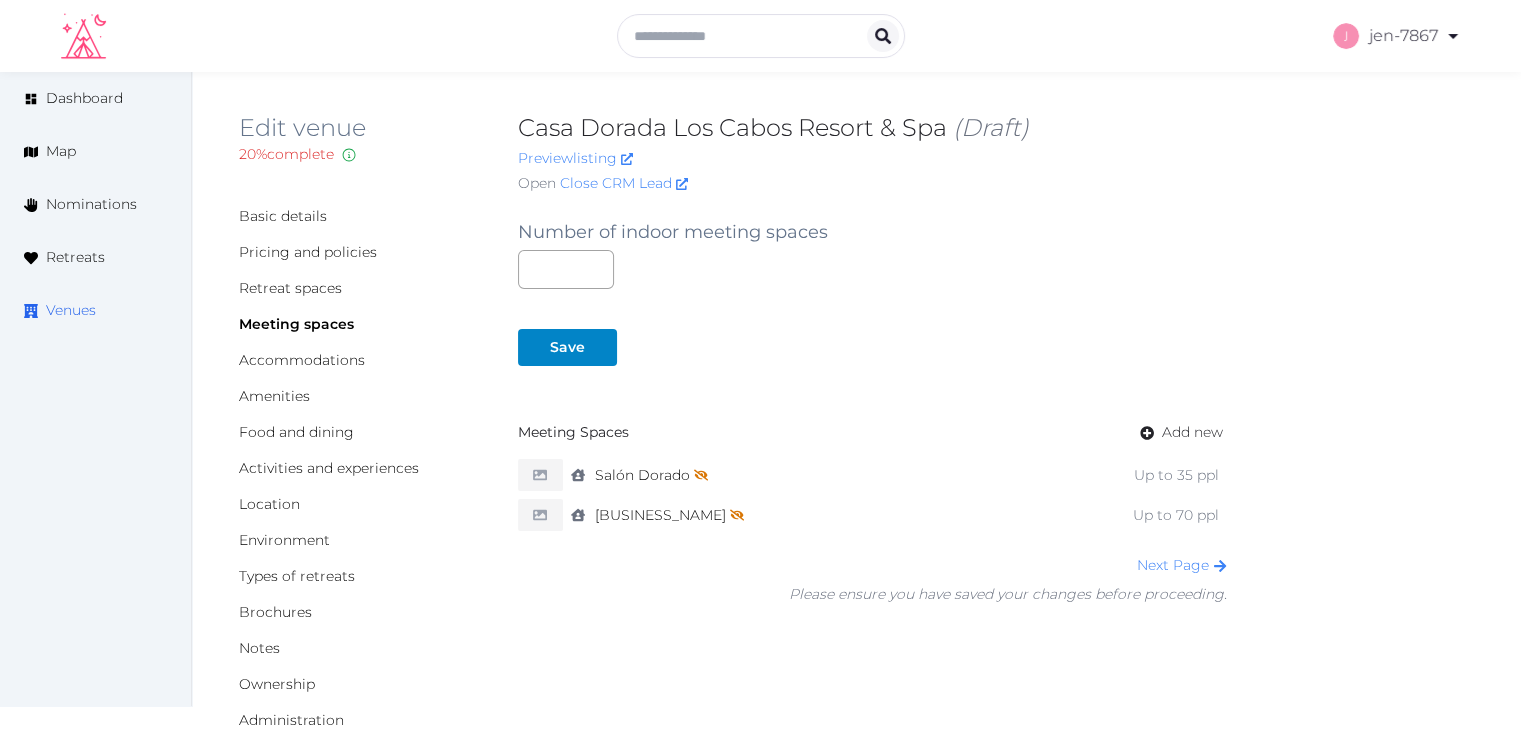 click on "Venues" at bounding box center (71, 310) 